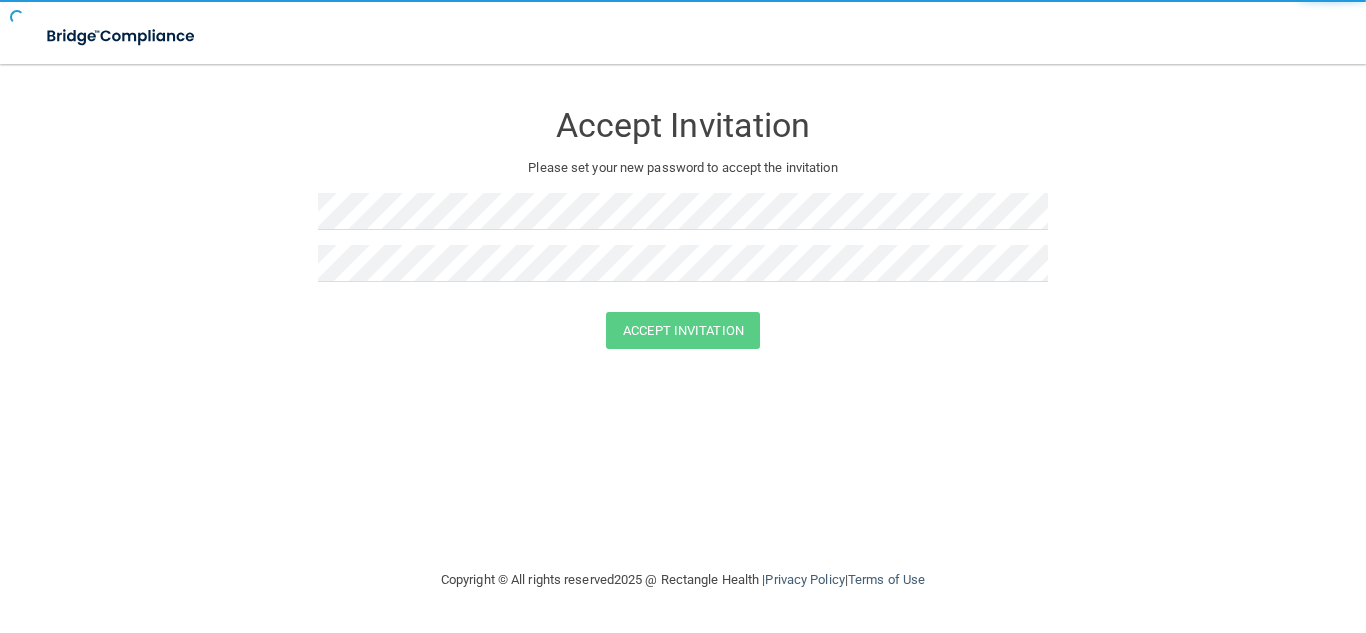 scroll, scrollTop: 0, scrollLeft: 0, axis: both 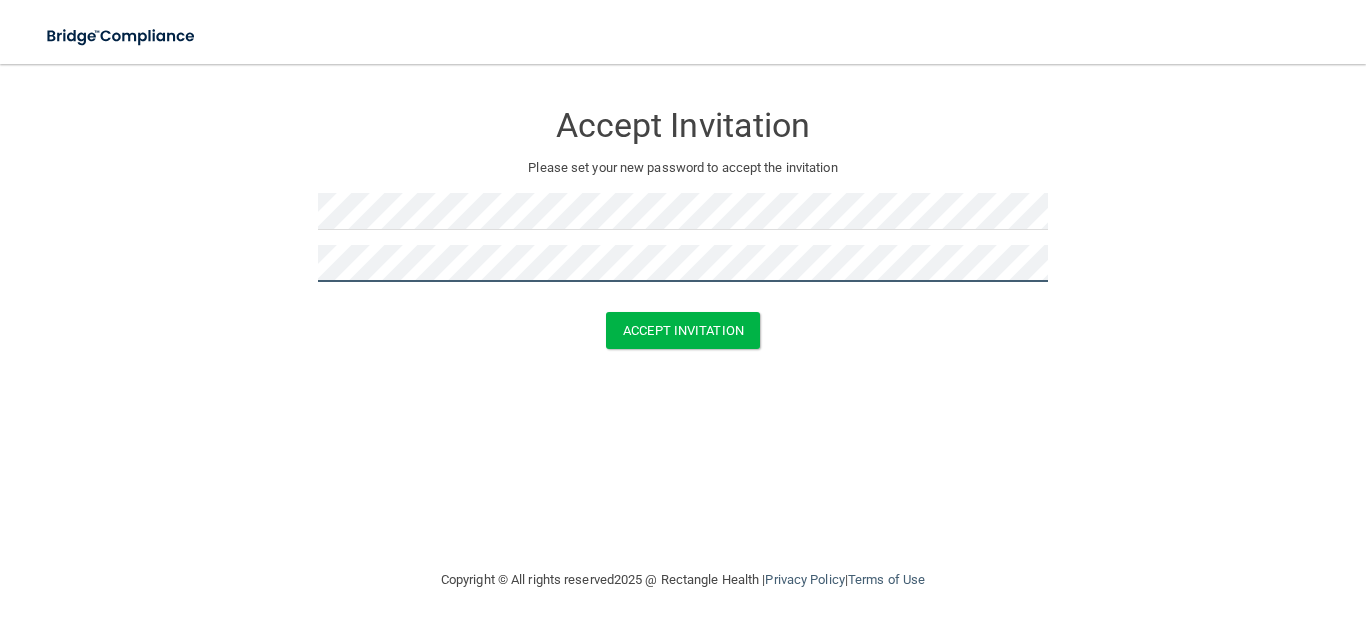 click on "Accept Invitation" at bounding box center [683, 330] 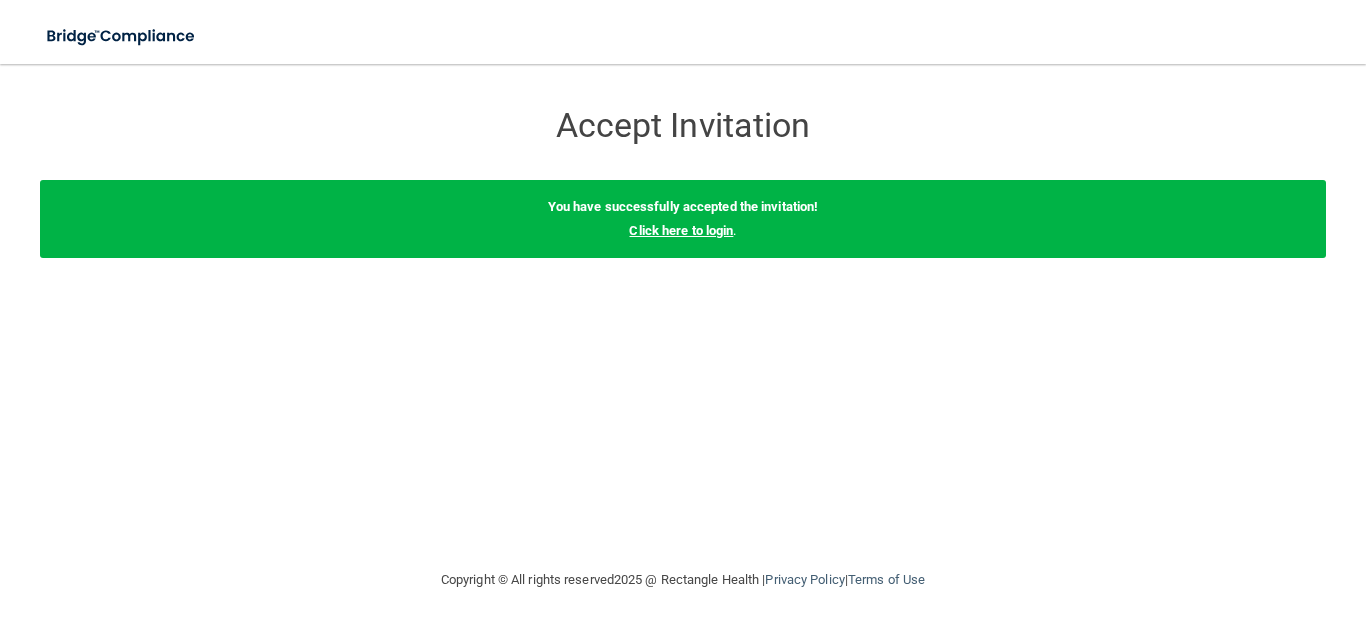 click on "Click here to login" at bounding box center [681, 230] 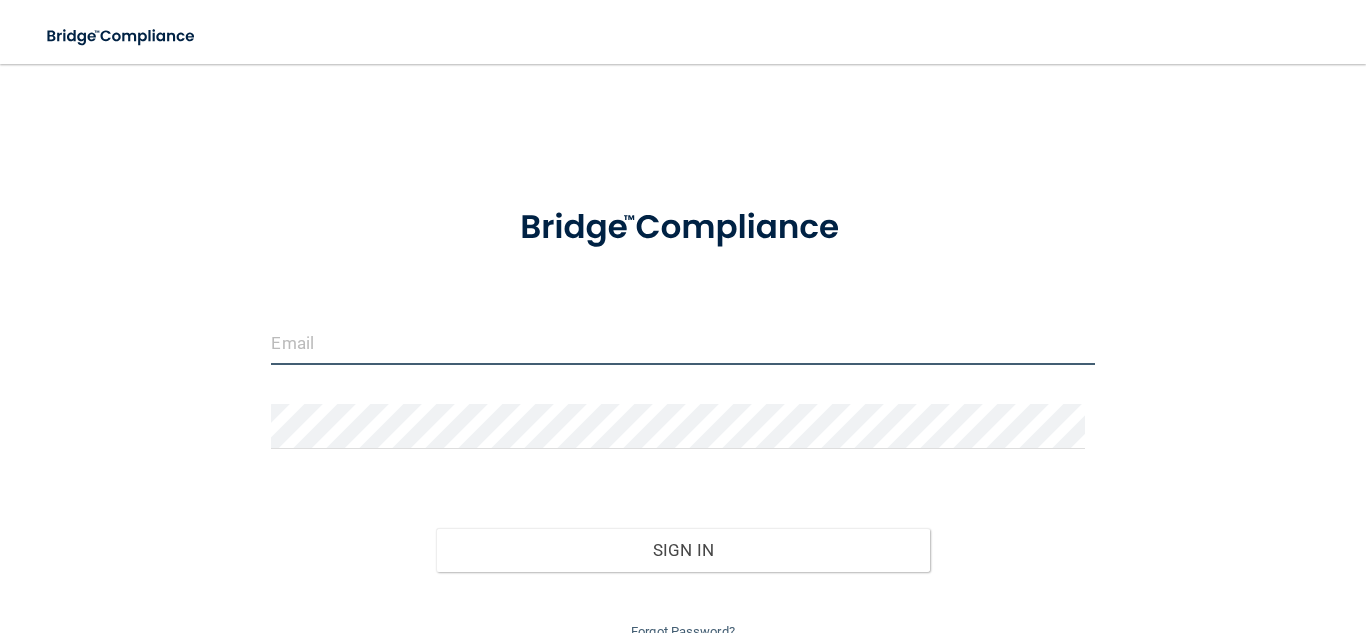 click at bounding box center [682, 342] 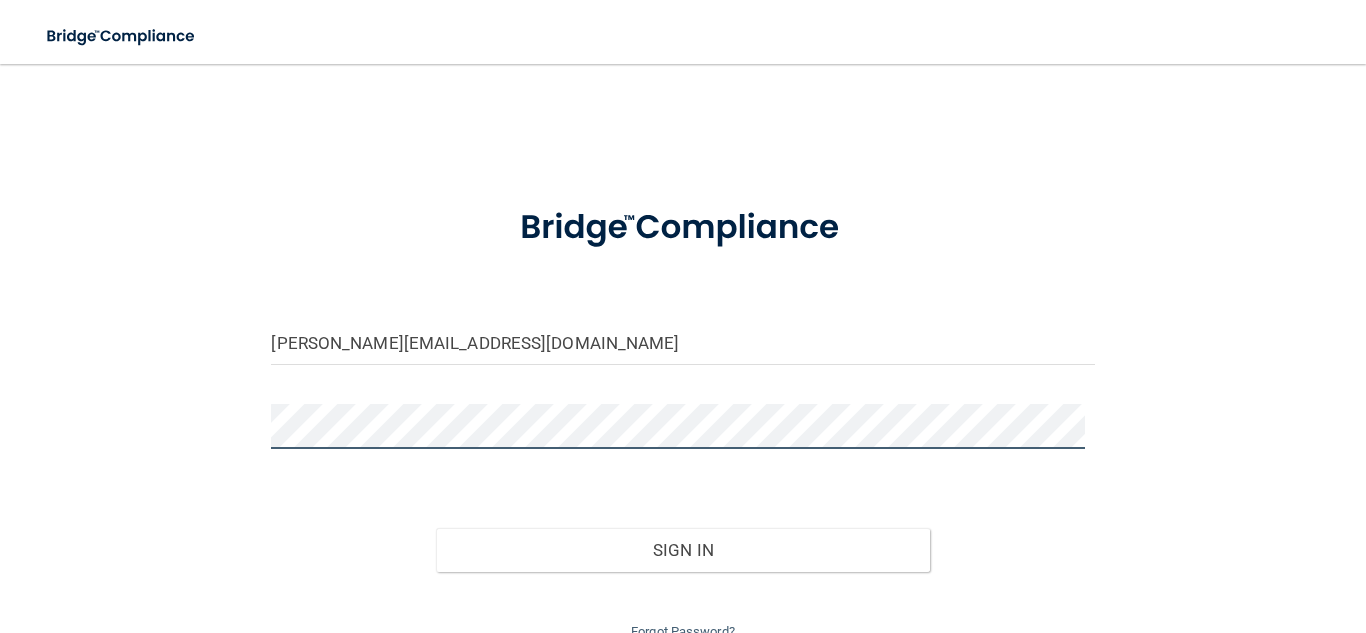 click on "Sign In" at bounding box center (683, 550) 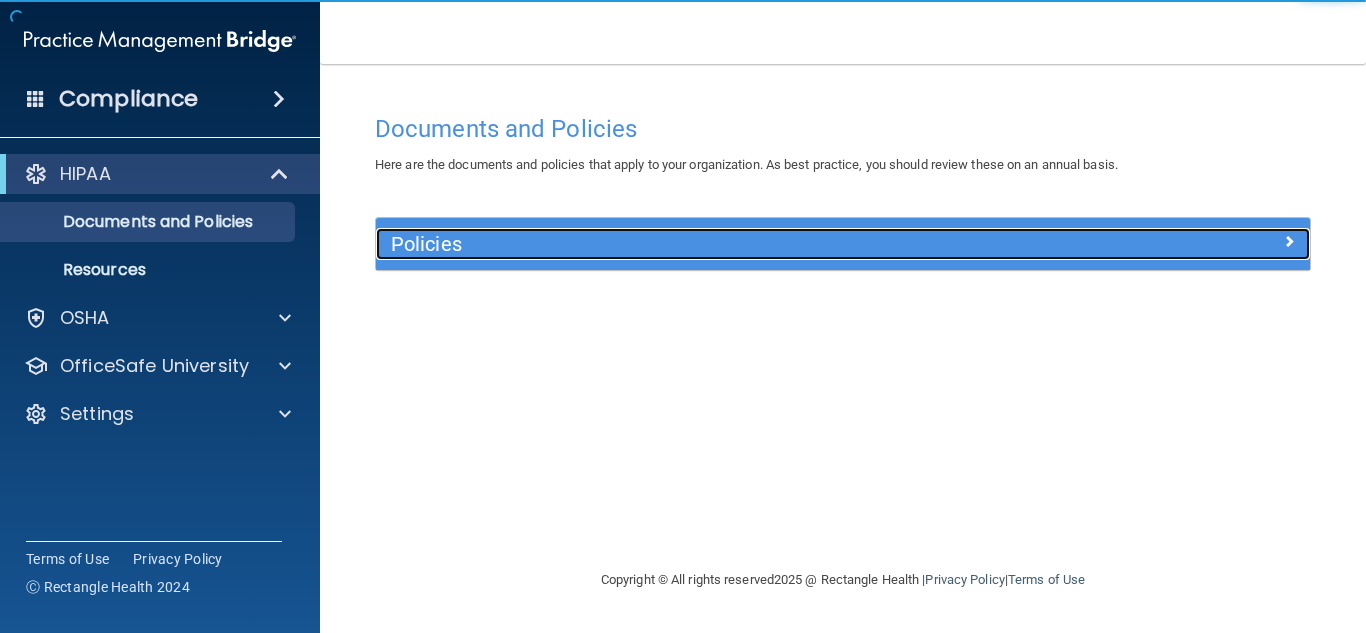 click on "Policies" at bounding box center [726, 244] 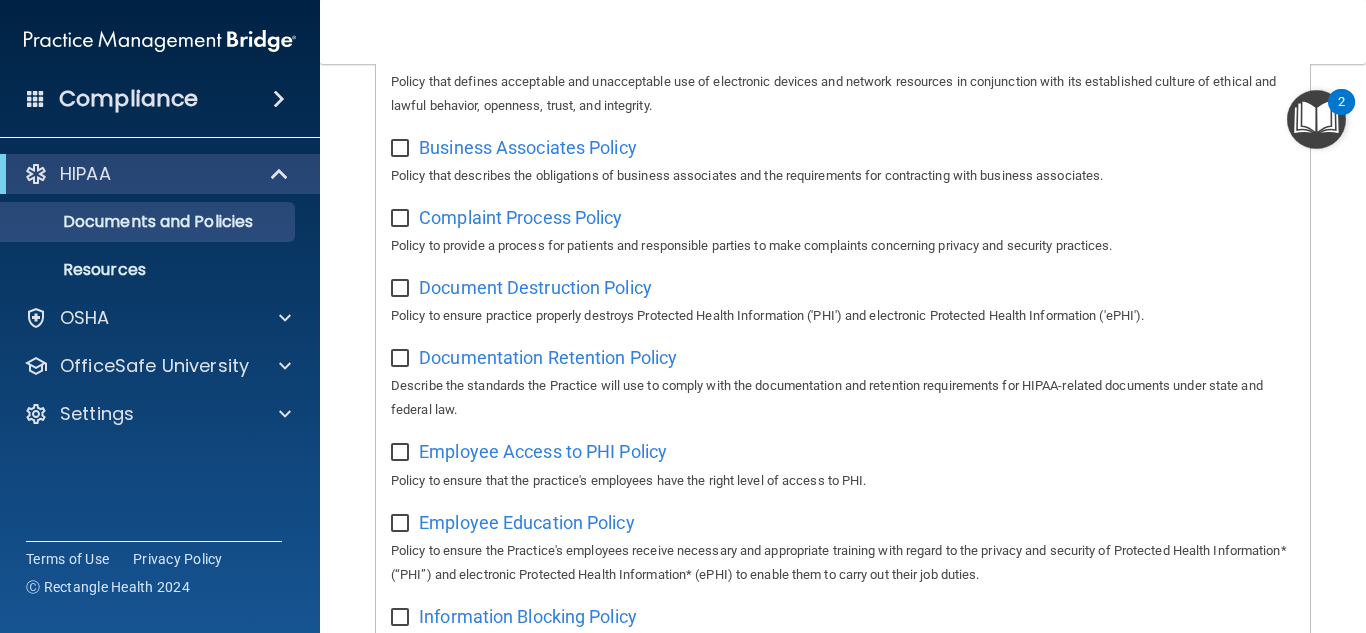 scroll, scrollTop: 0, scrollLeft: 0, axis: both 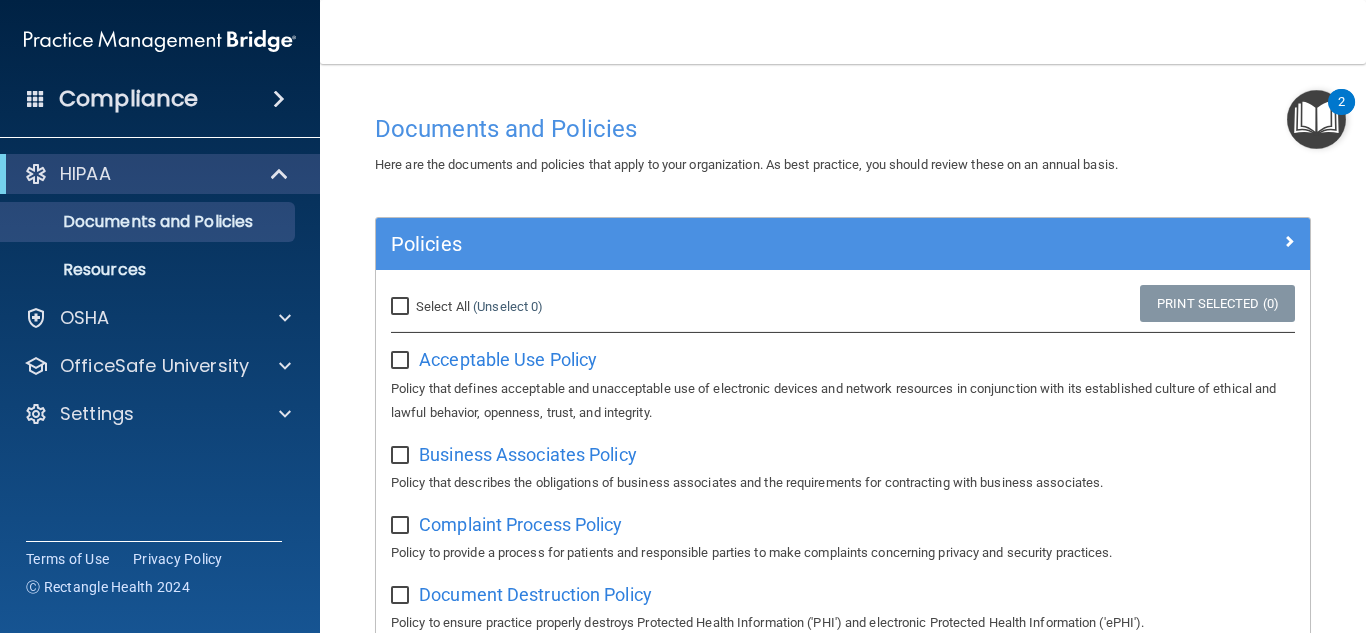 click on "Select All   (Unselect 0)    Unselect All" at bounding box center [467, 307] 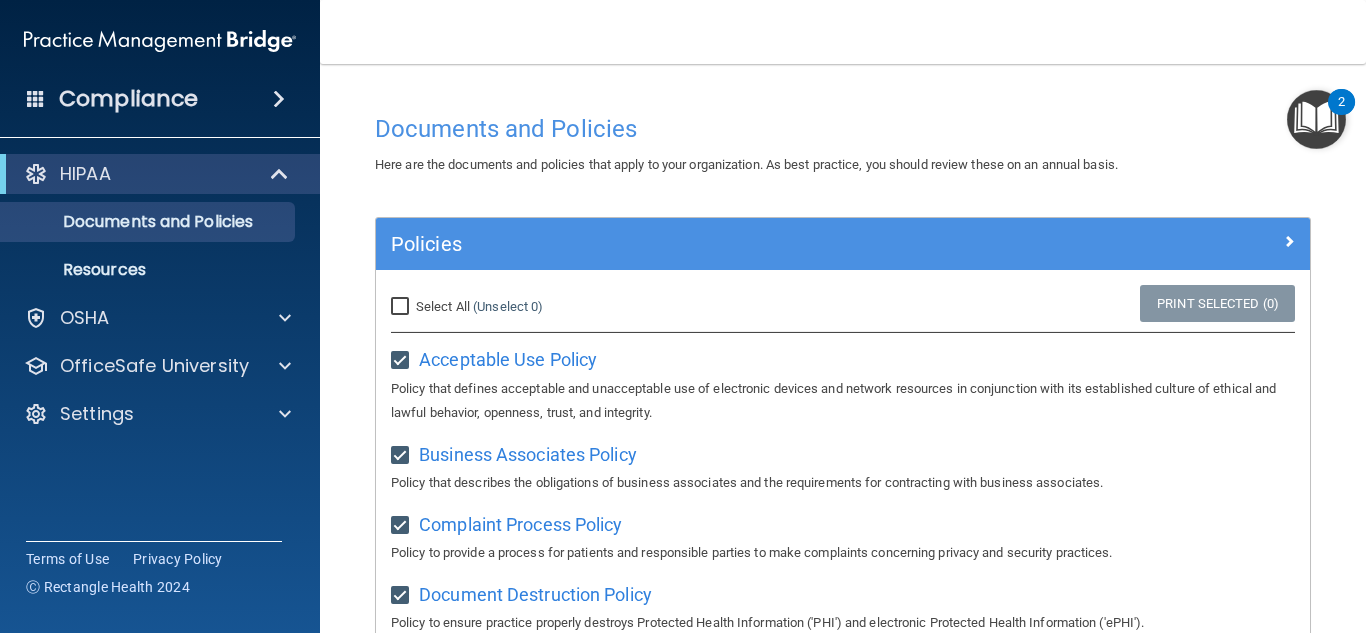 checkbox on "true" 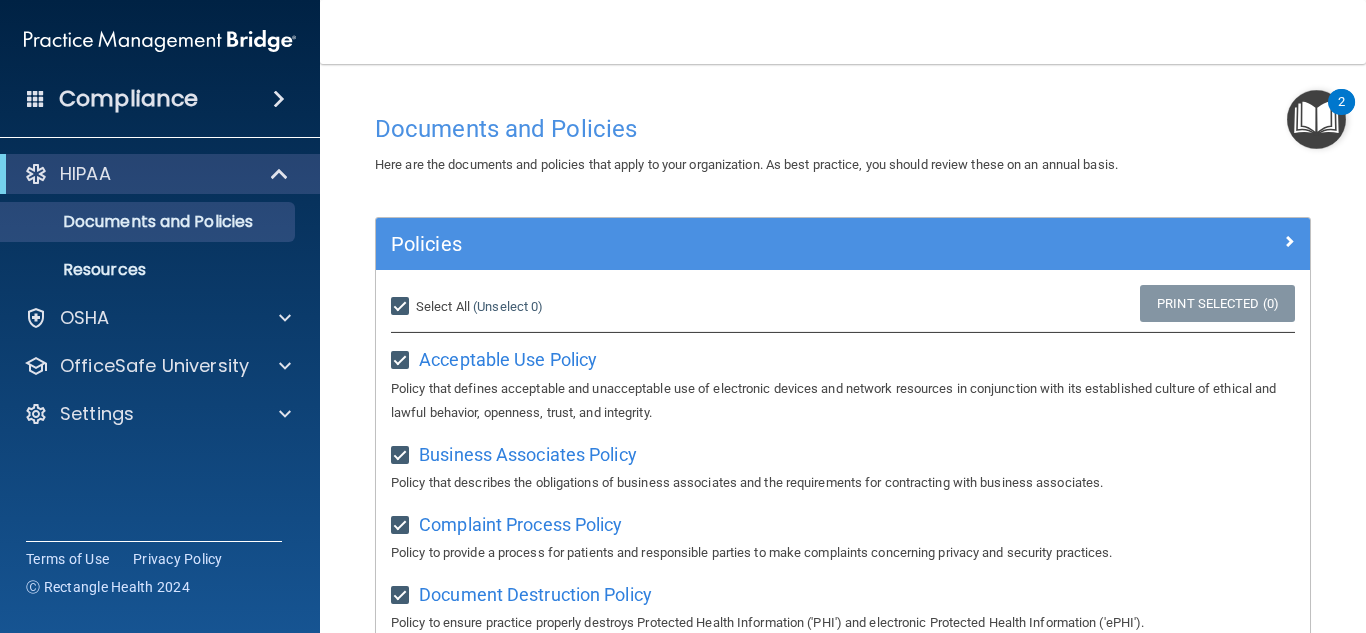checkbox on "true" 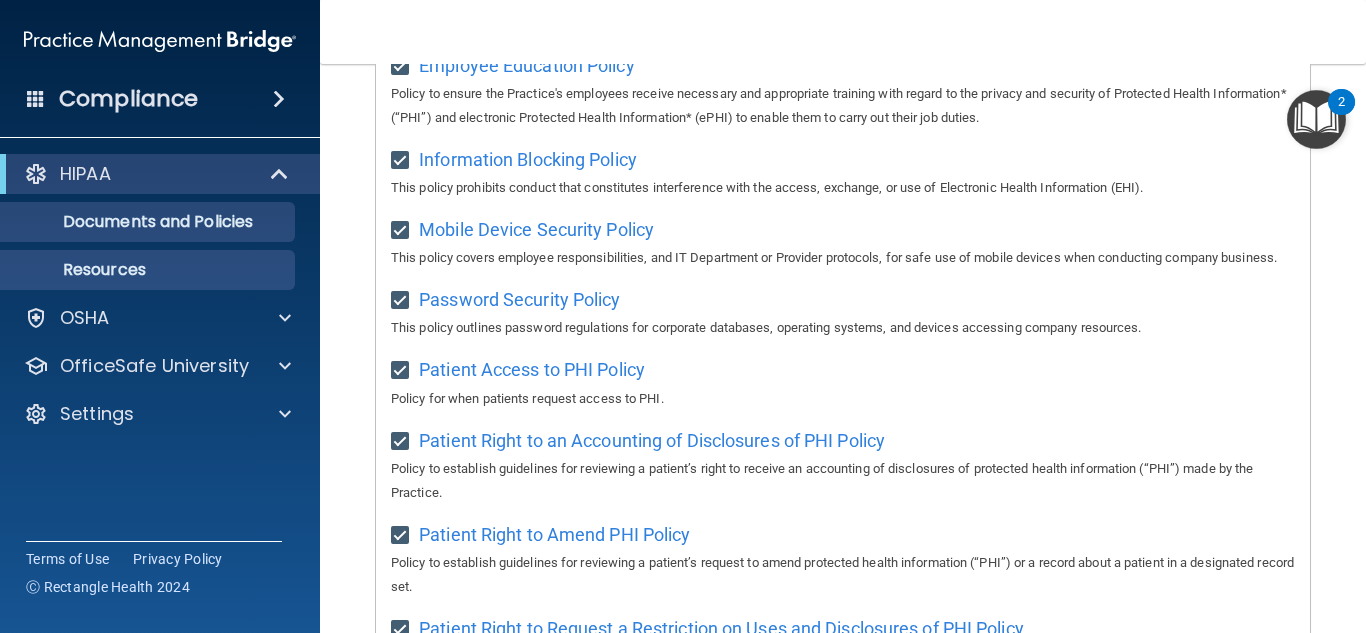 scroll, scrollTop: 664, scrollLeft: 0, axis: vertical 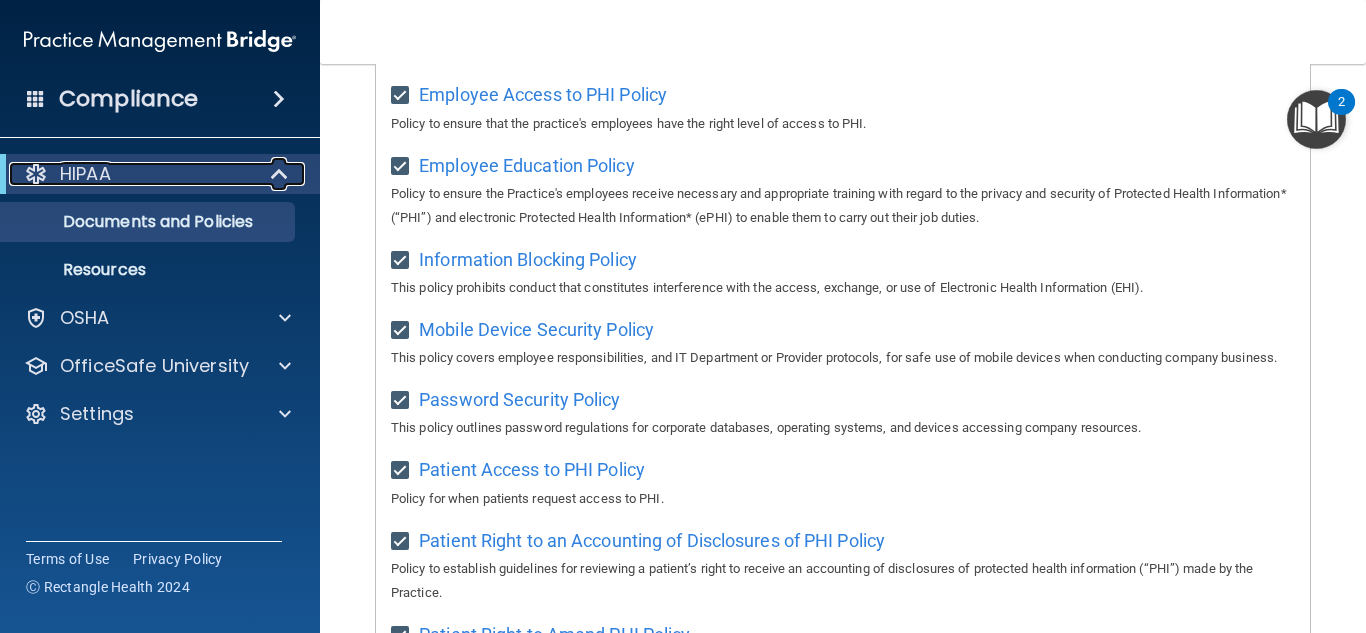 click on "HIPAA" at bounding box center [85, 174] 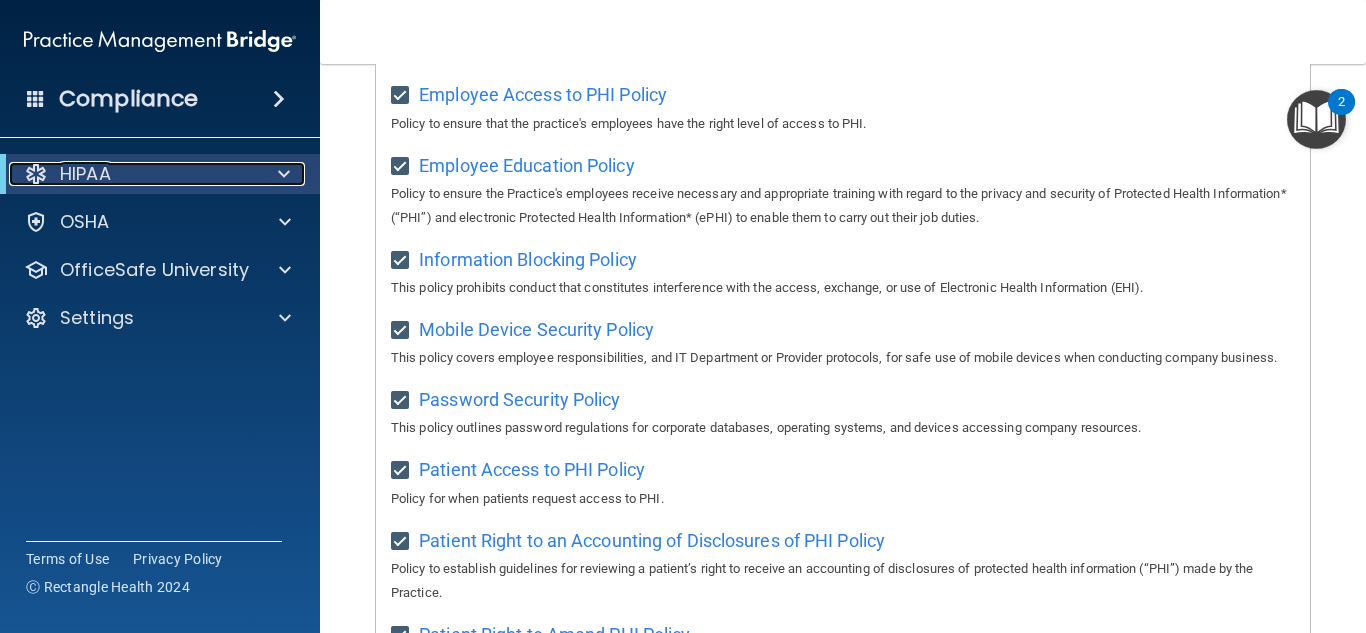click on "HIPAA" at bounding box center [85, 174] 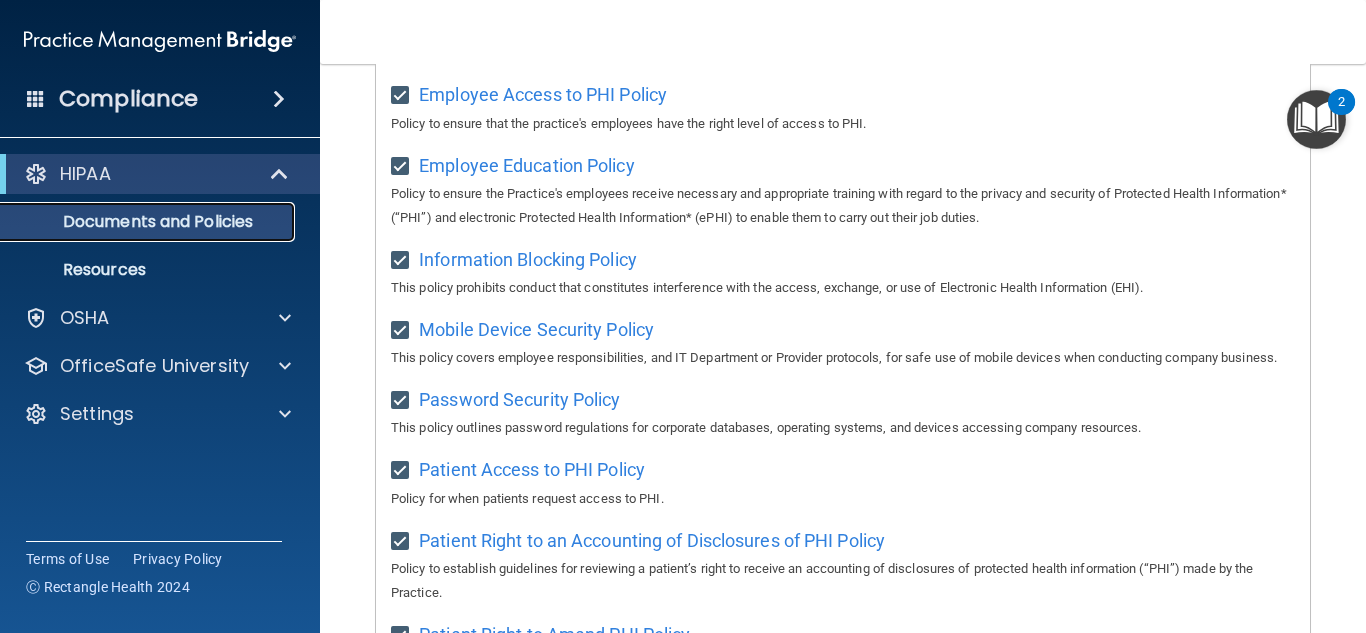 click on "Documents and Policies" at bounding box center [137, 222] 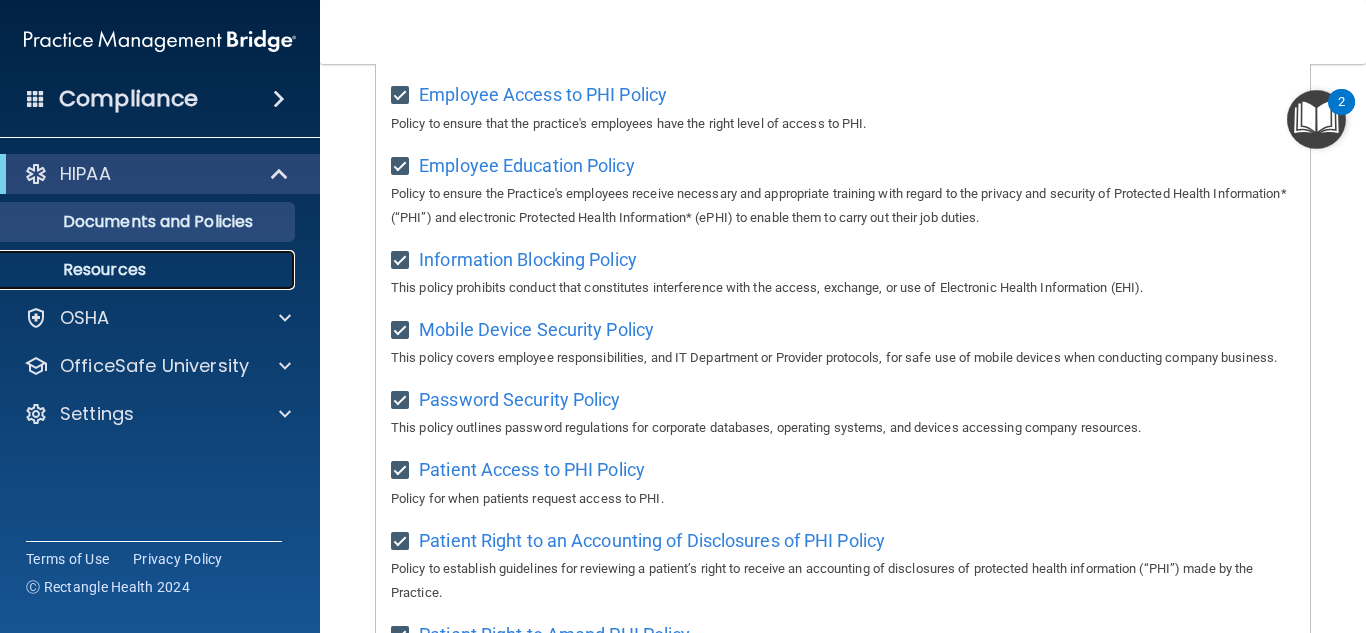 click on "Resources" at bounding box center [149, 270] 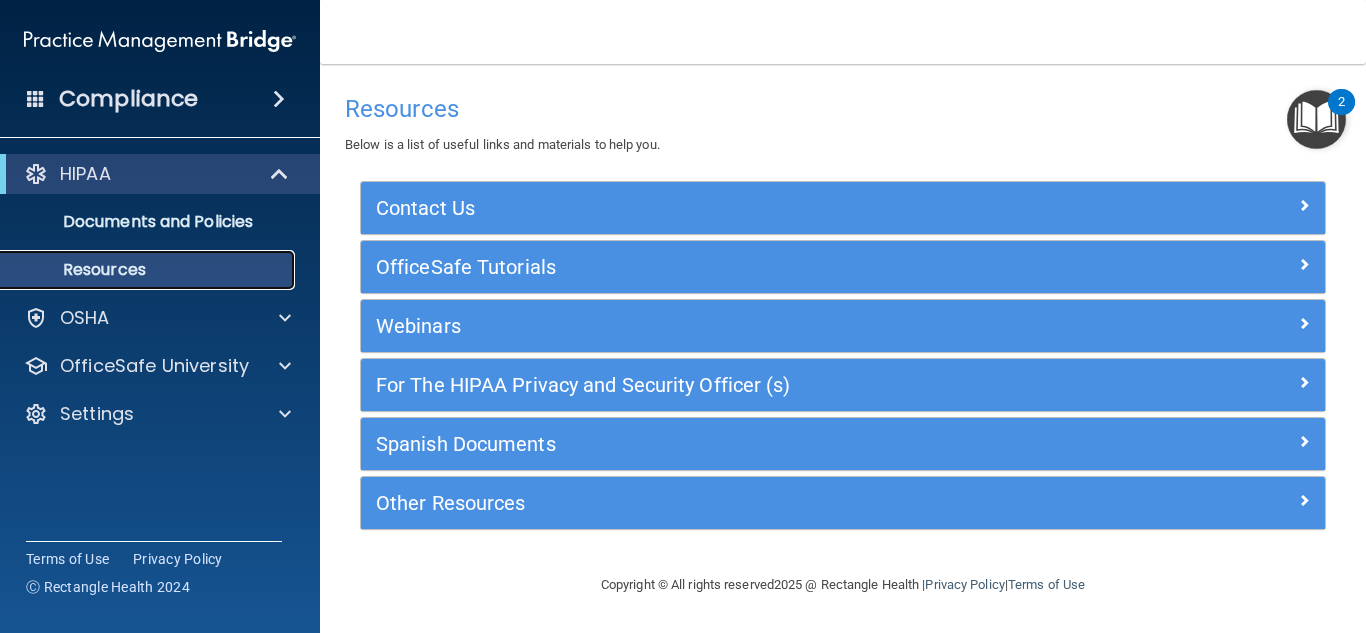 scroll, scrollTop: 0, scrollLeft: 0, axis: both 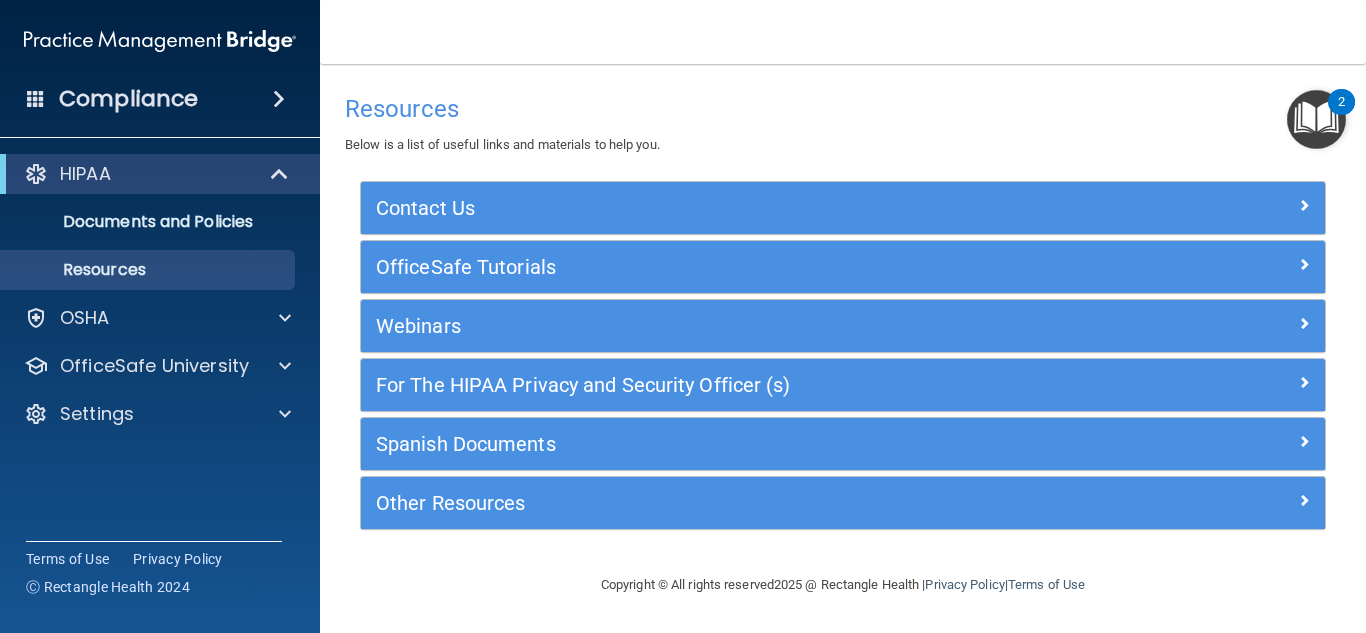 click at bounding box center [279, 99] 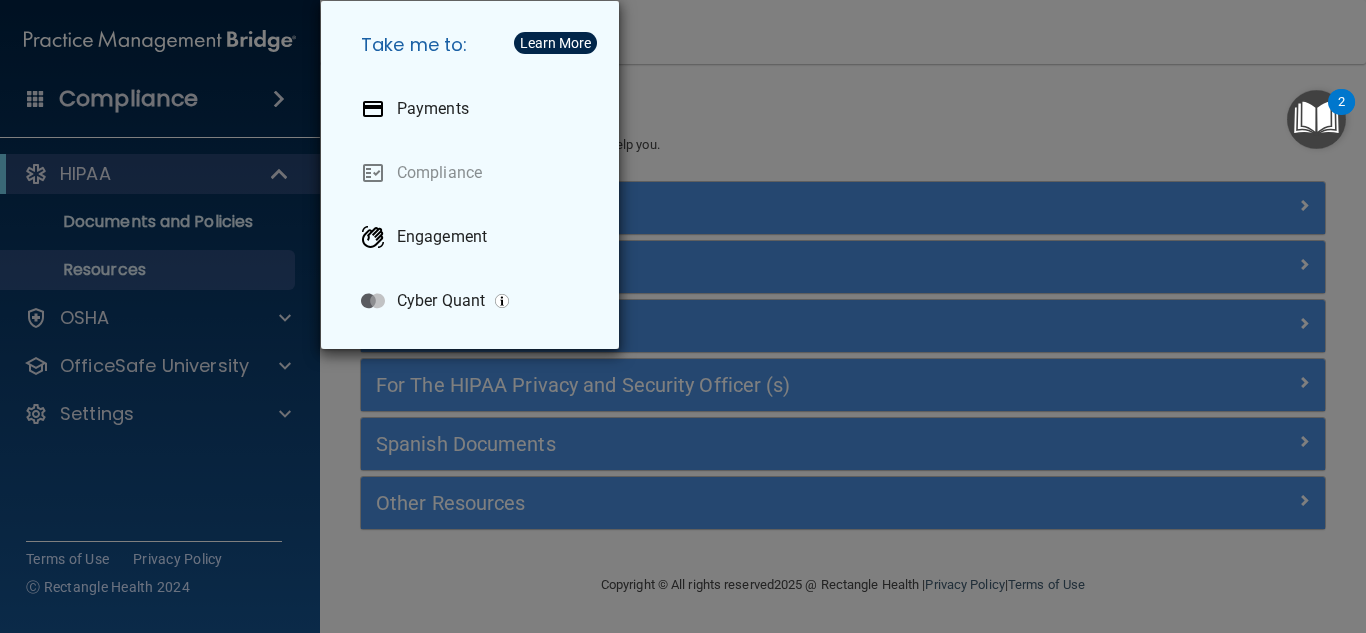 click on "Take me to:             Payments                   Compliance                     Engagement                     Cyber Quant" at bounding box center [683, 316] 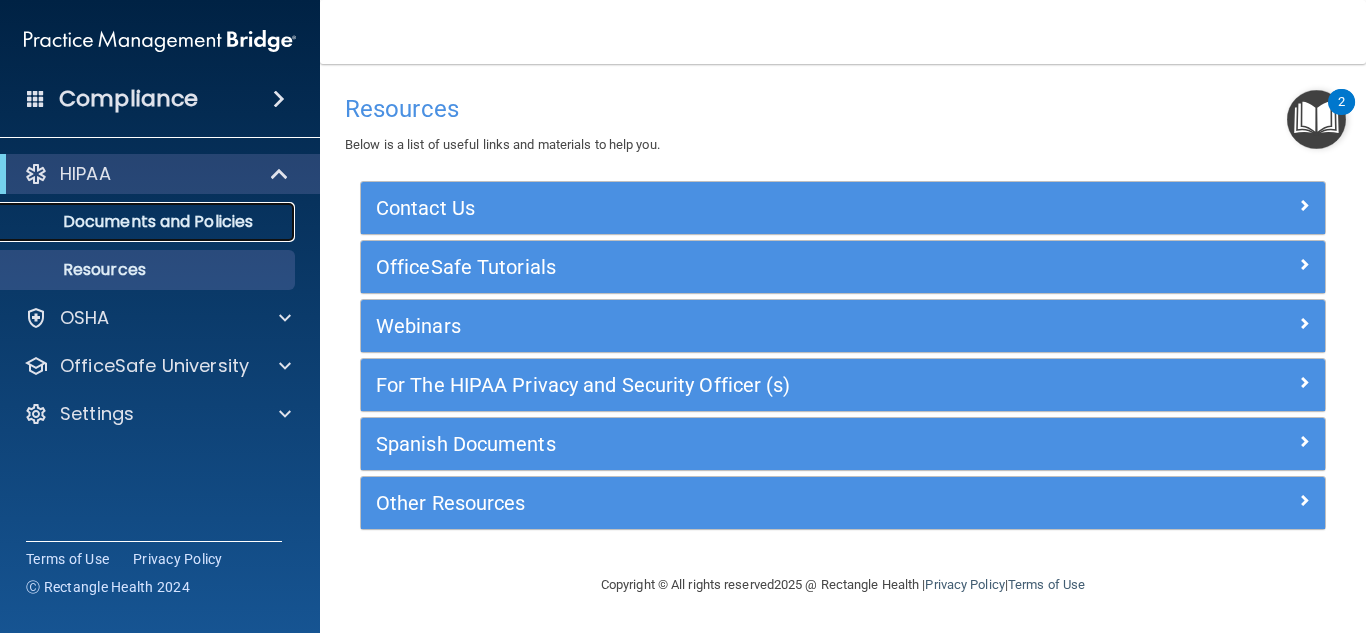 click on "Documents and Policies" at bounding box center [149, 222] 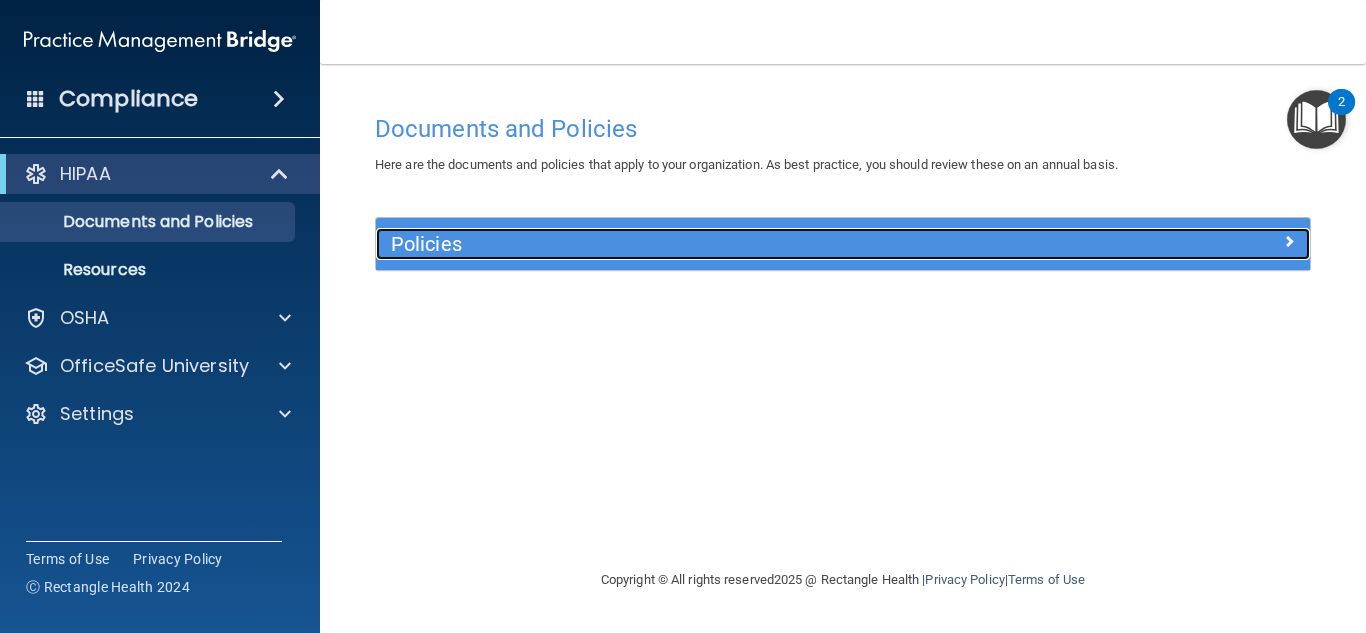 click on "Policies" at bounding box center (726, 244) 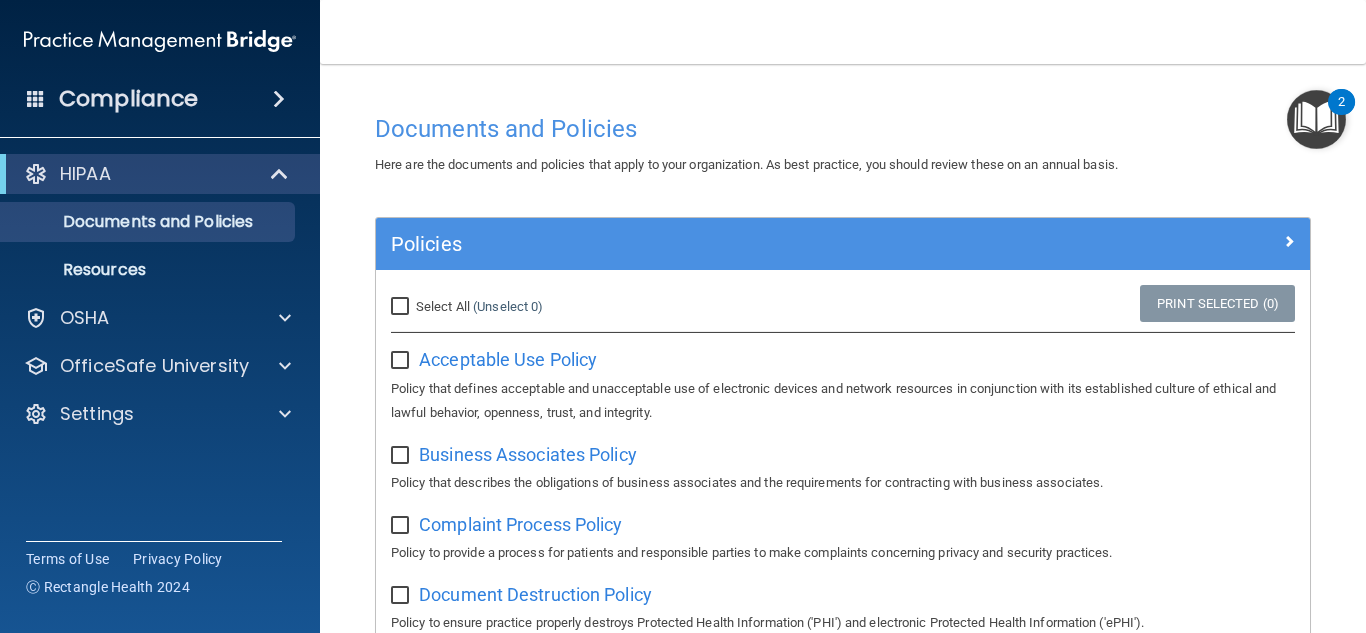 click at bounding box center [402, 361] 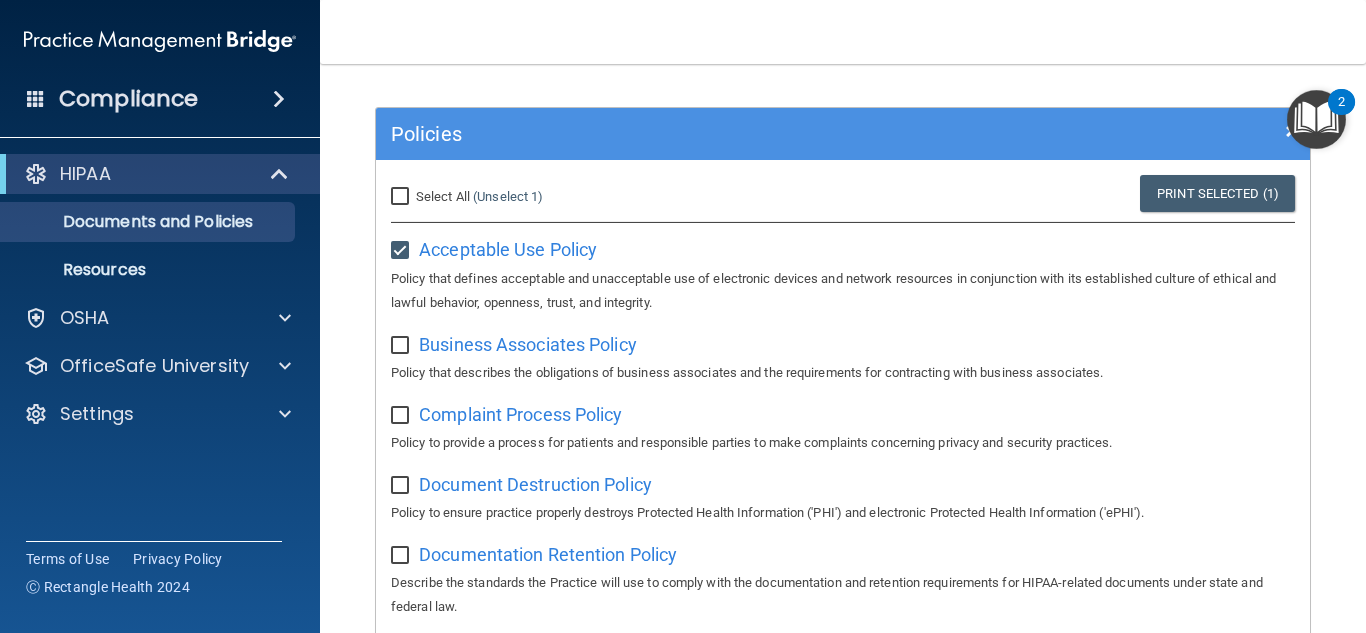 scroll, scrollTop: 100, scrollLeft: 0, axis: vertical 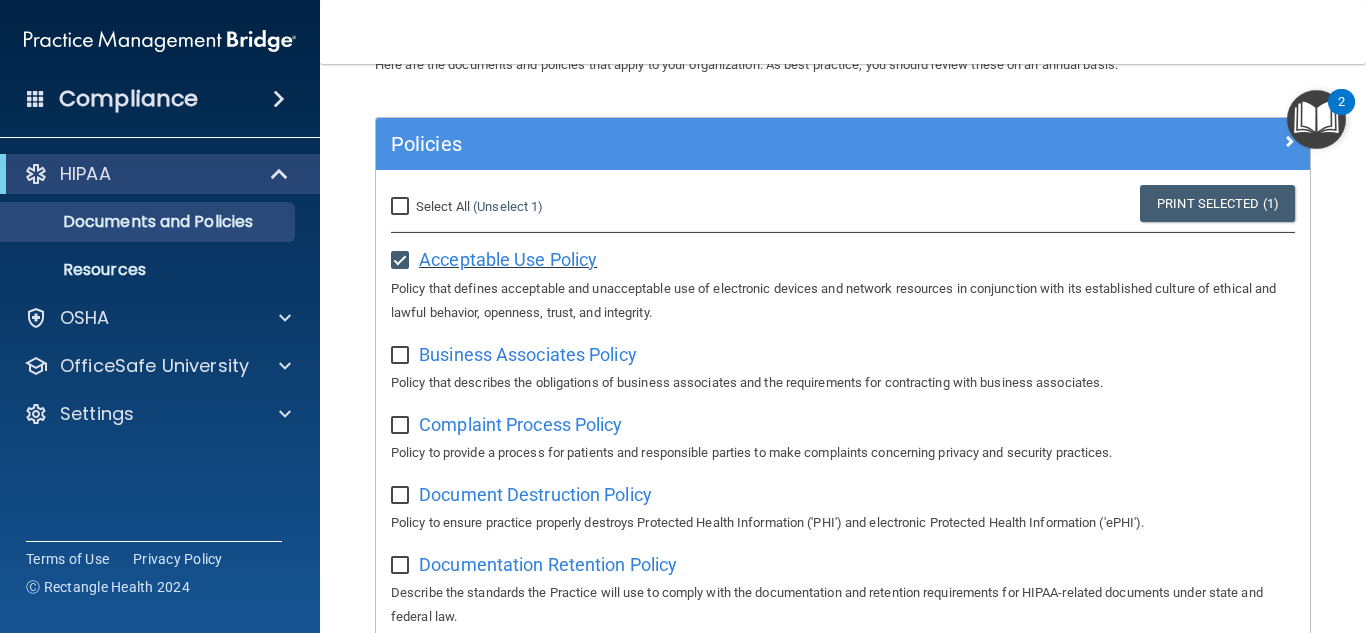 click on "Acceptable Use Policy" at bounding box center [508, 259] 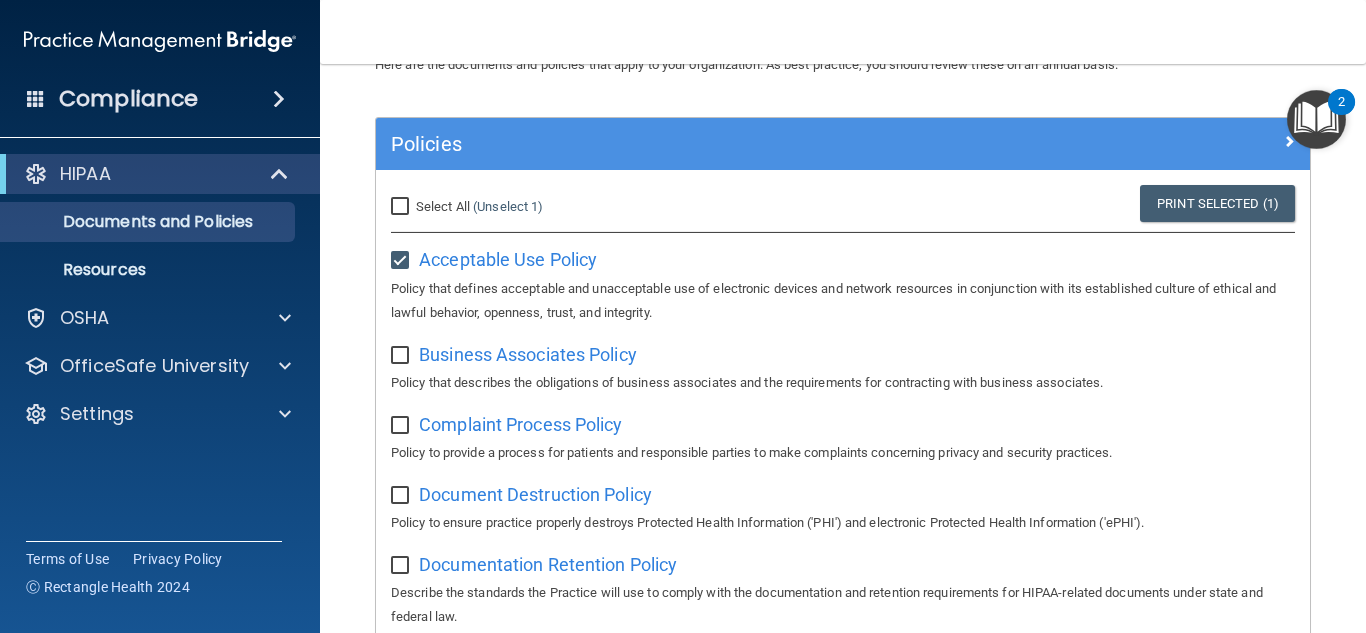 click at bounding box center (402, 261) 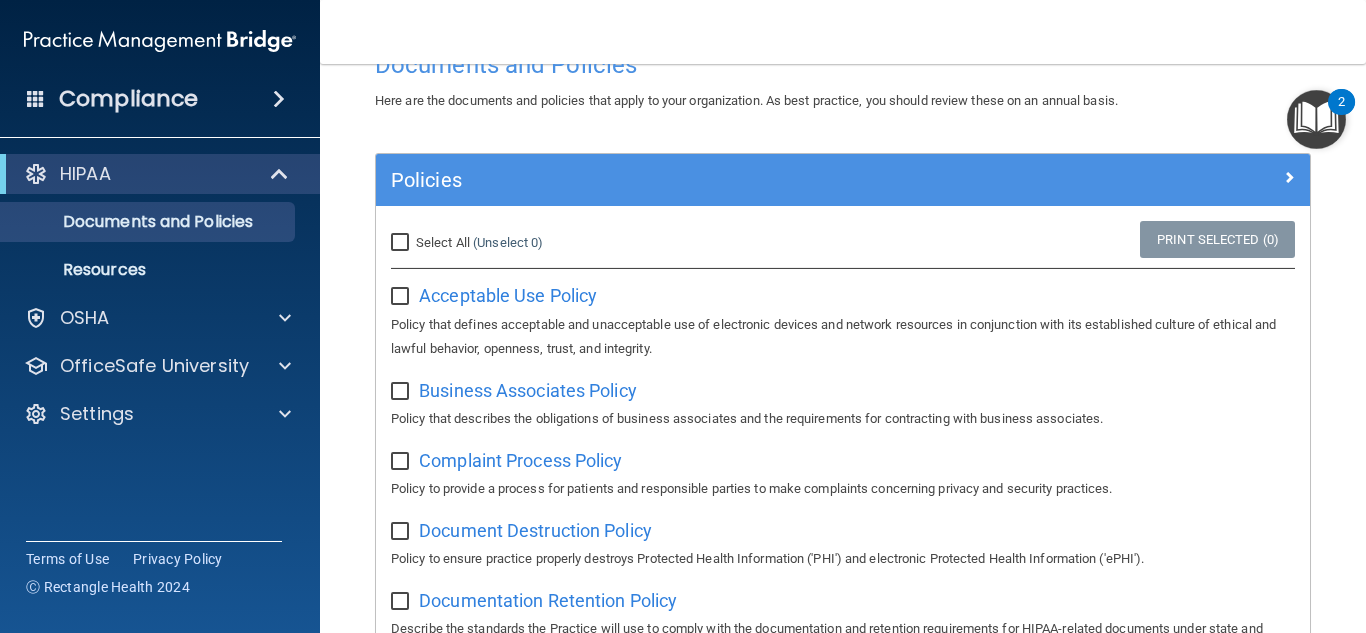 scroll, scrollTop: 0, scrollLeft: 0, axis: both 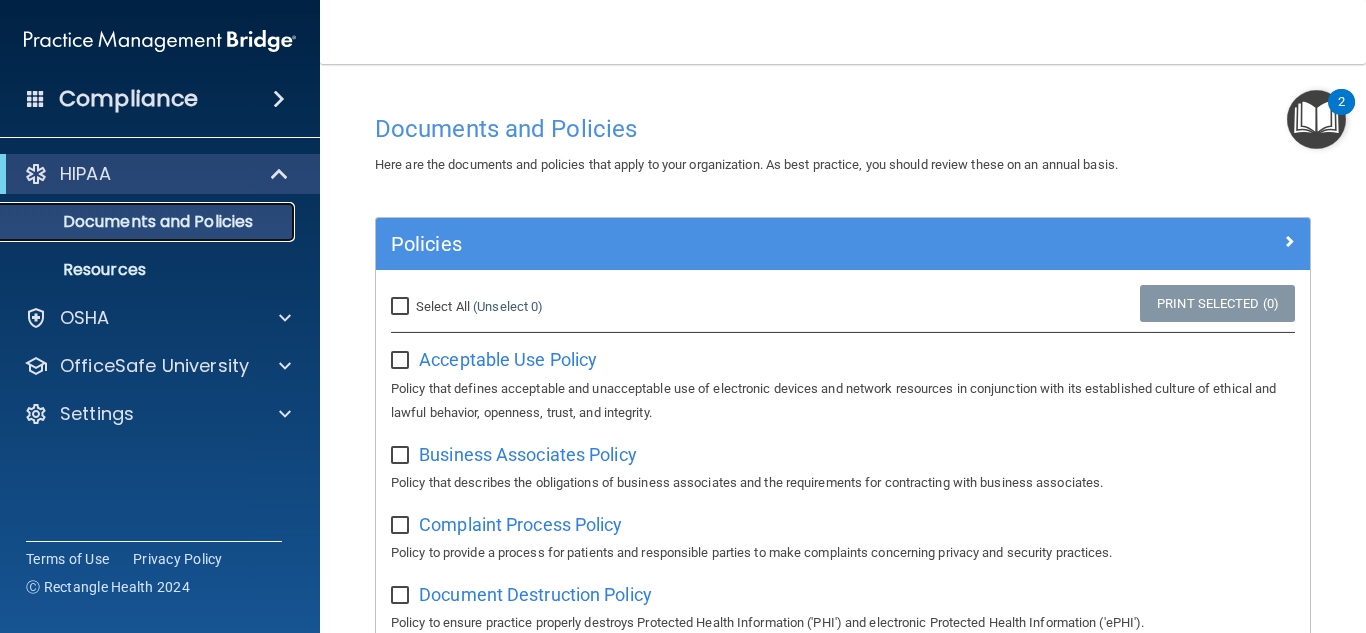 click on "Documents and Policies" at bounding box center [149, 222] 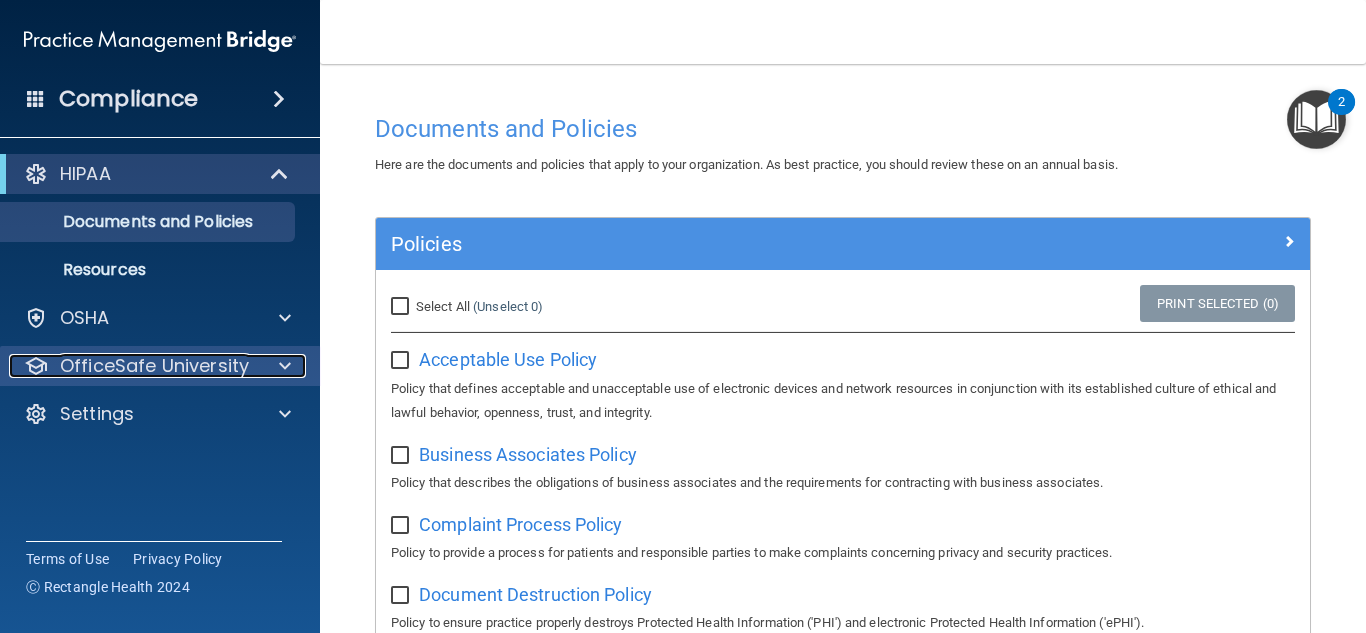click on "OfficeSafe University" at bounding box center (154, 366) 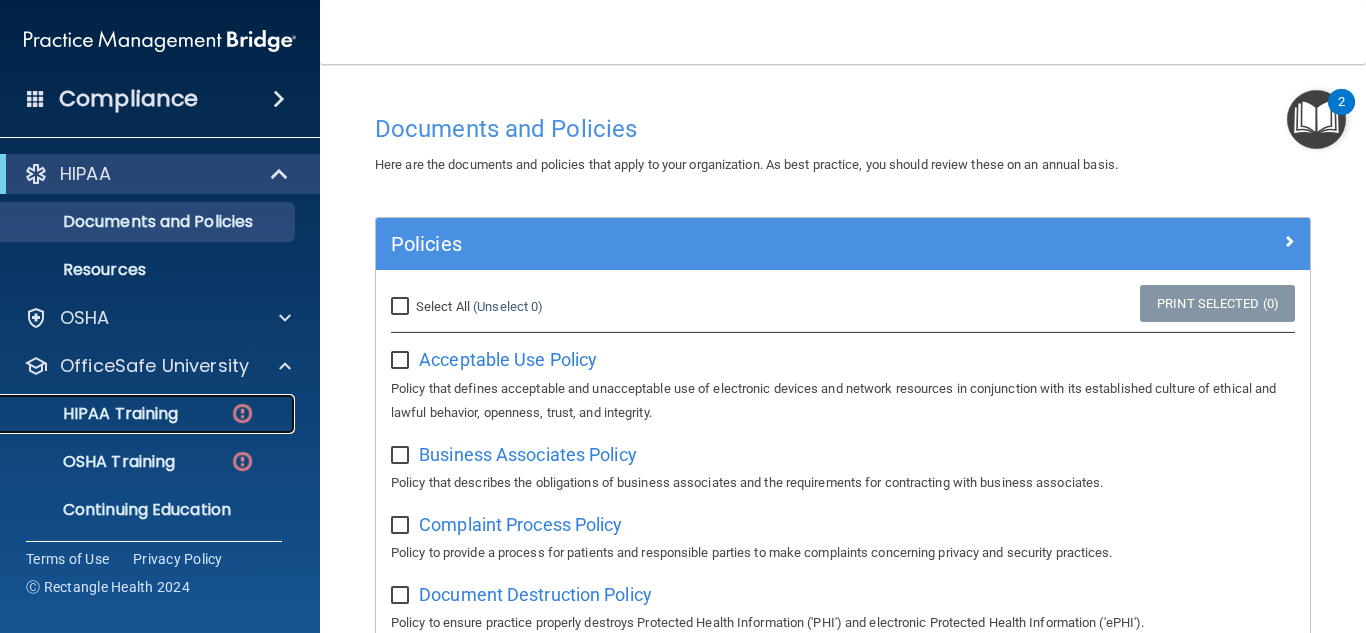 click on "HIPAA Training" at bounding box center (149, 414) 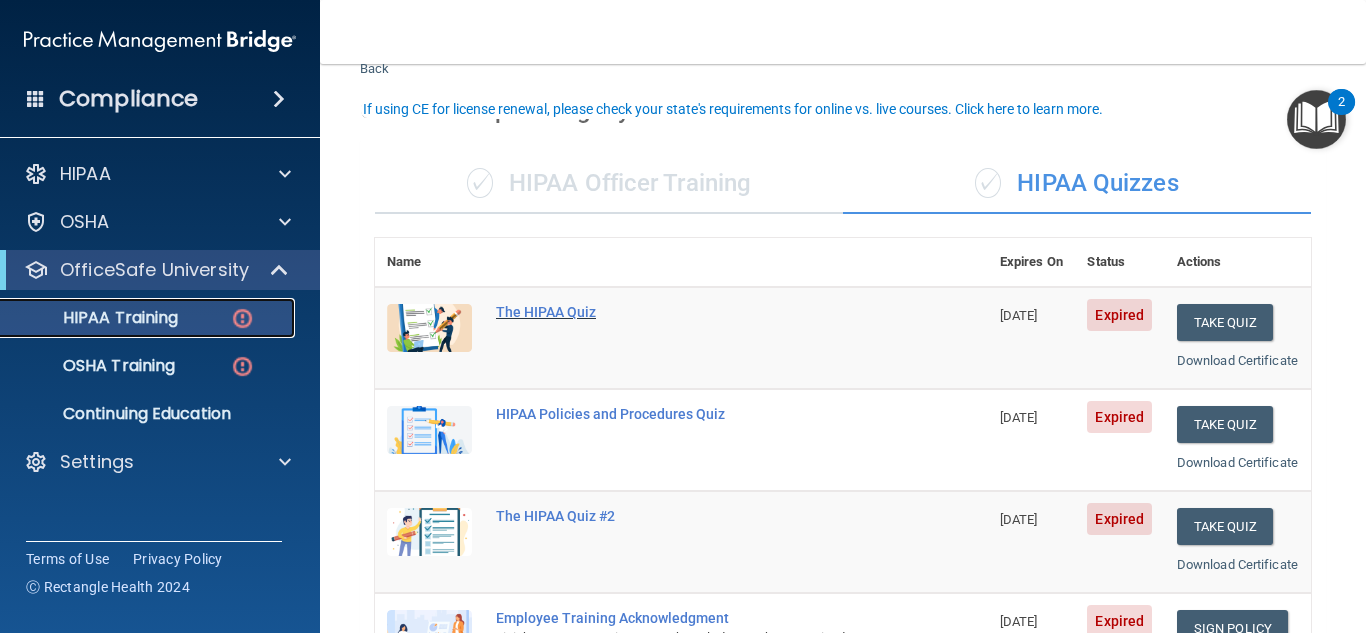 scroll, scrollTop: 100, scrollLeft: 0, axis: vertical 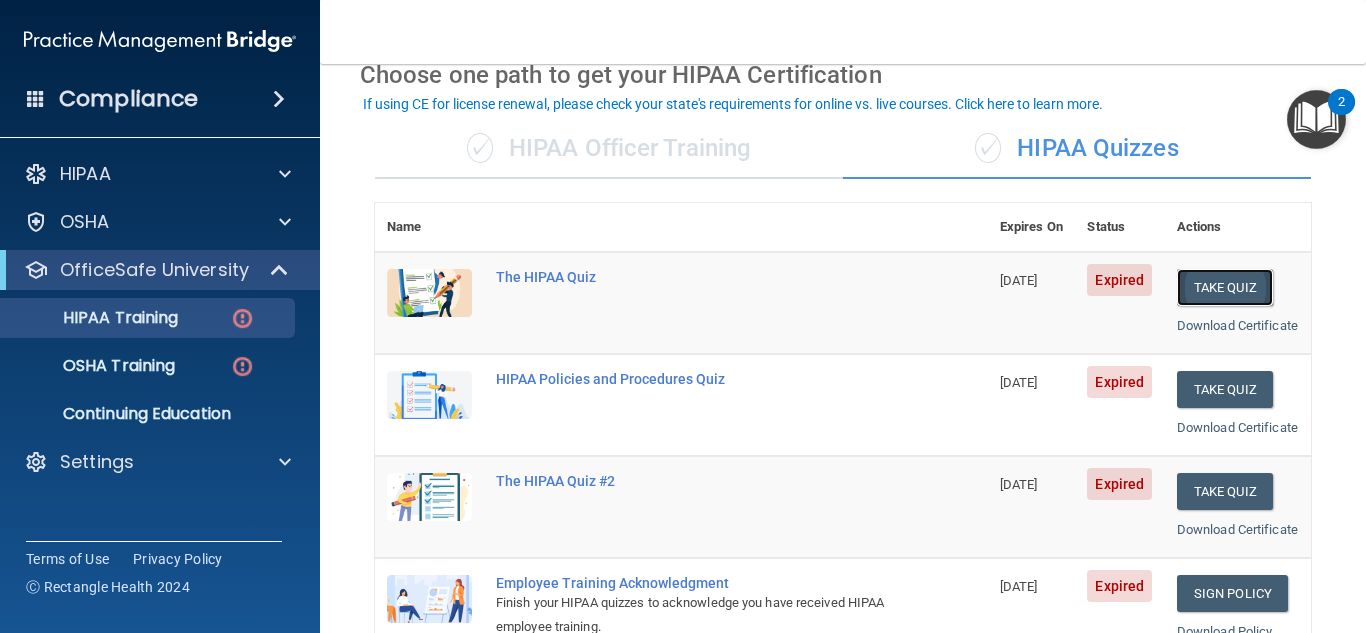 click on "Take Quiz" at bounding box center (1225, 287) 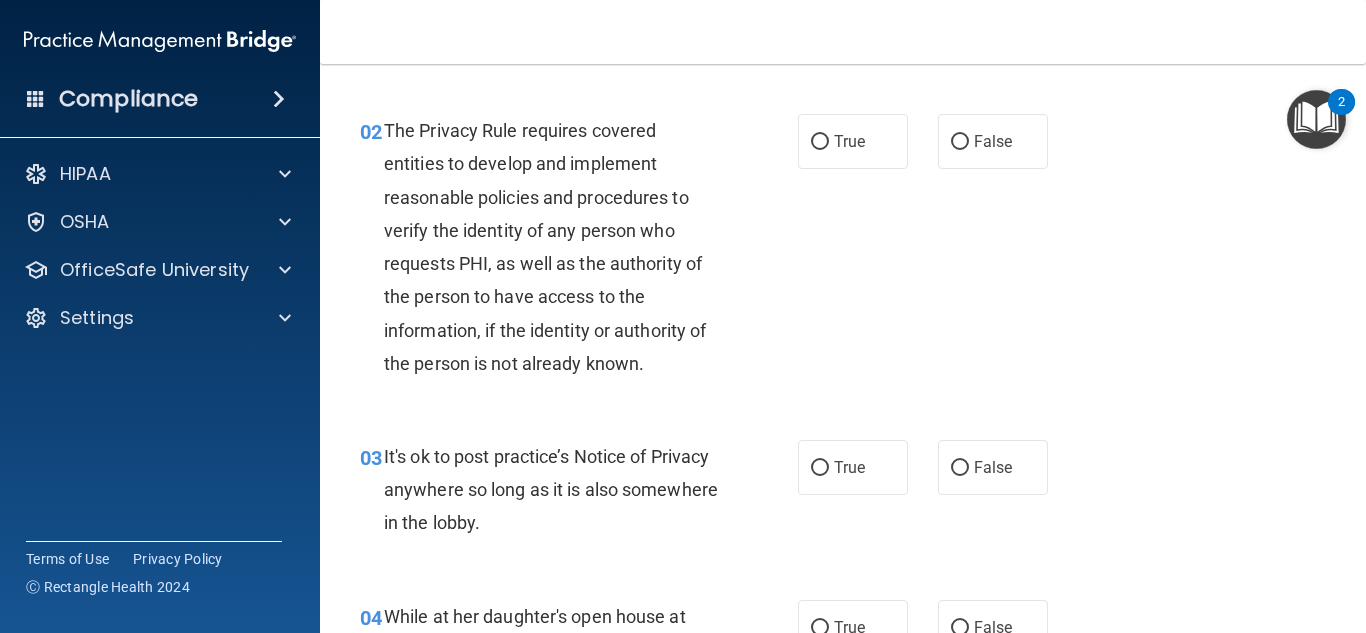 scroll, scrollTop: 0, scrollLeft: 0, axis: both 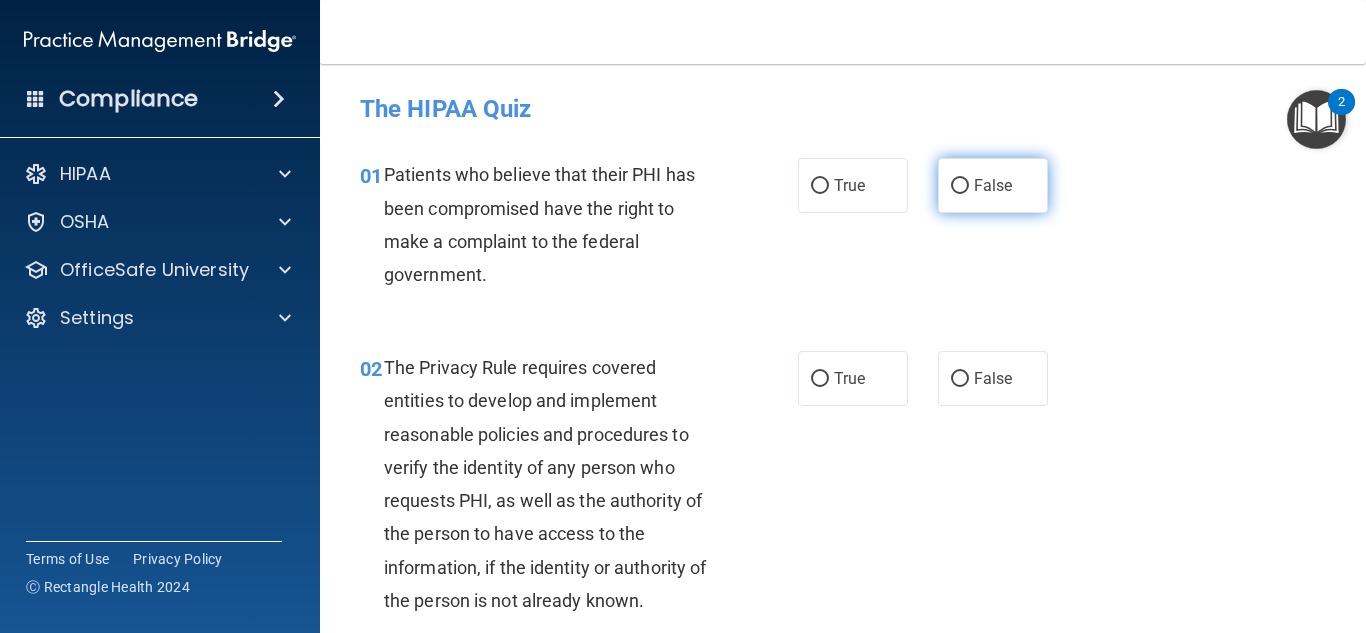 click on "False" at bounding box center (960, 186) 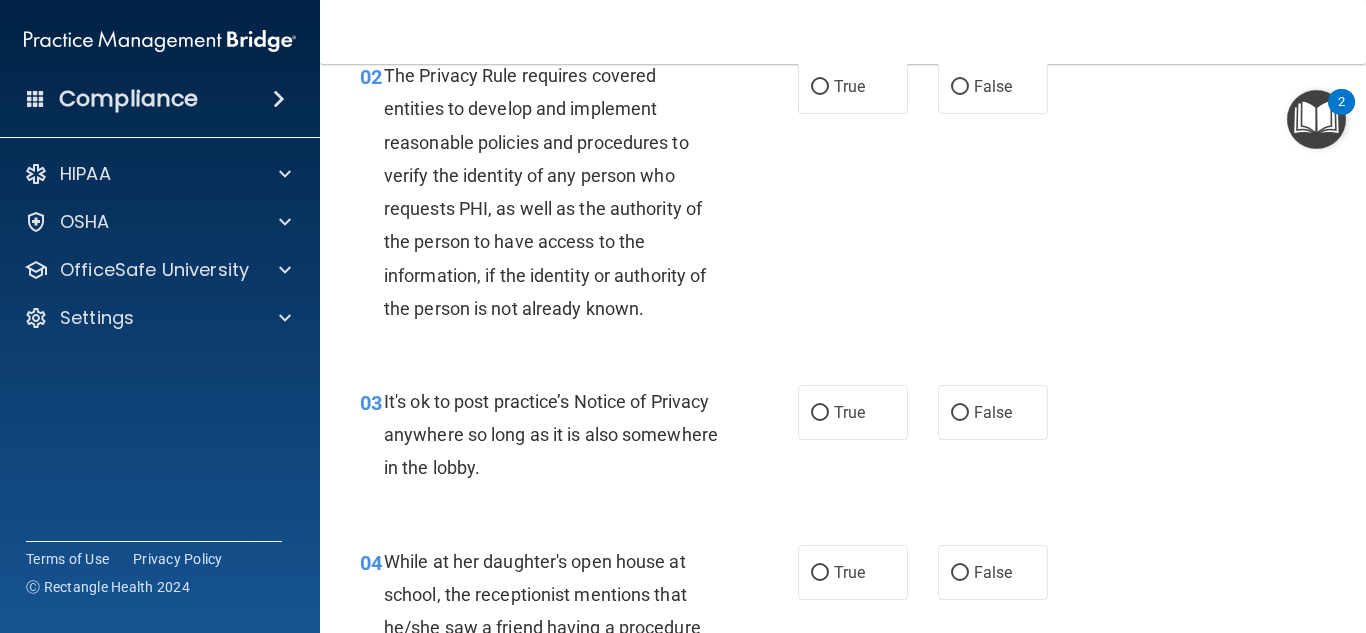 scroll, scrollTop: 300, scrollLeft: 0, axis: vertical 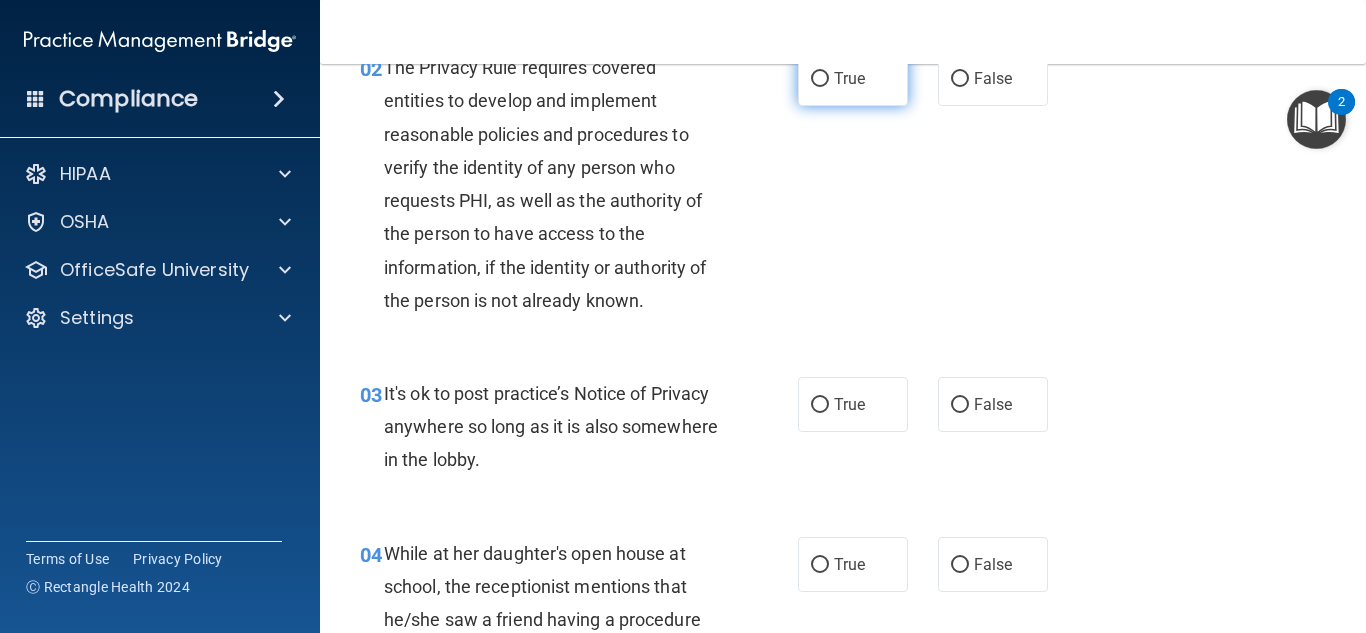 click on "True" at bounding box center (853, 78) 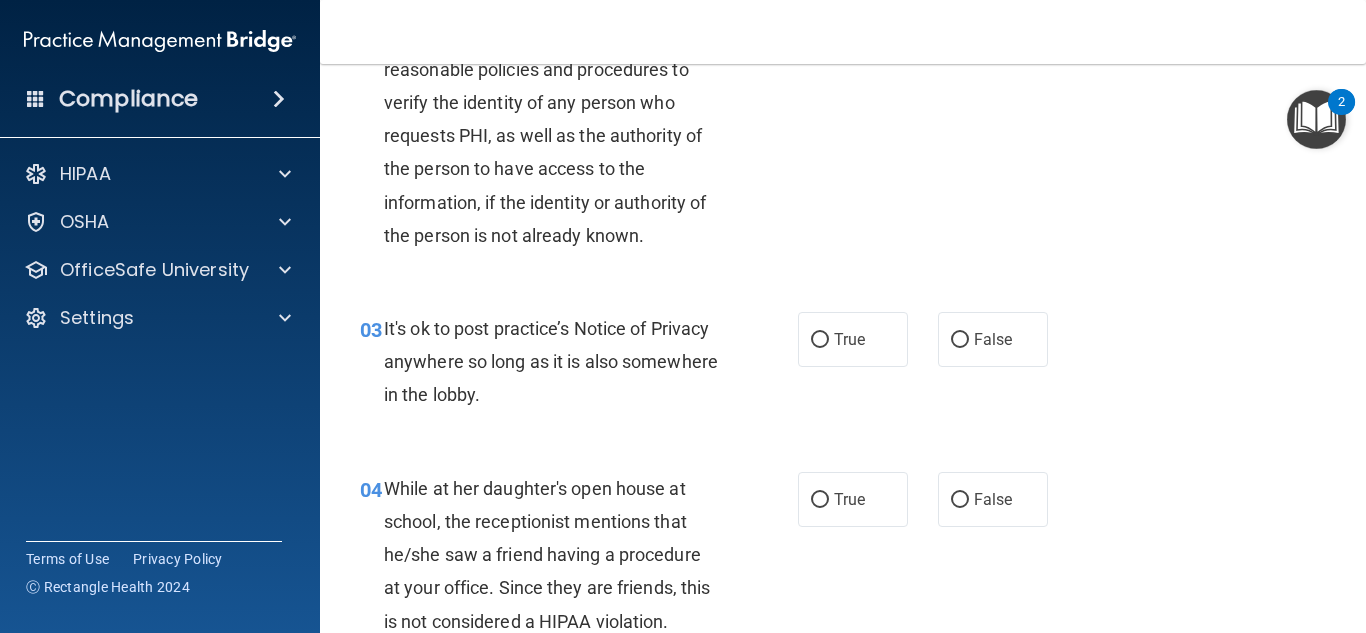 scroll, scrollTop: 400, scrollLeft: 0, axis: vertical 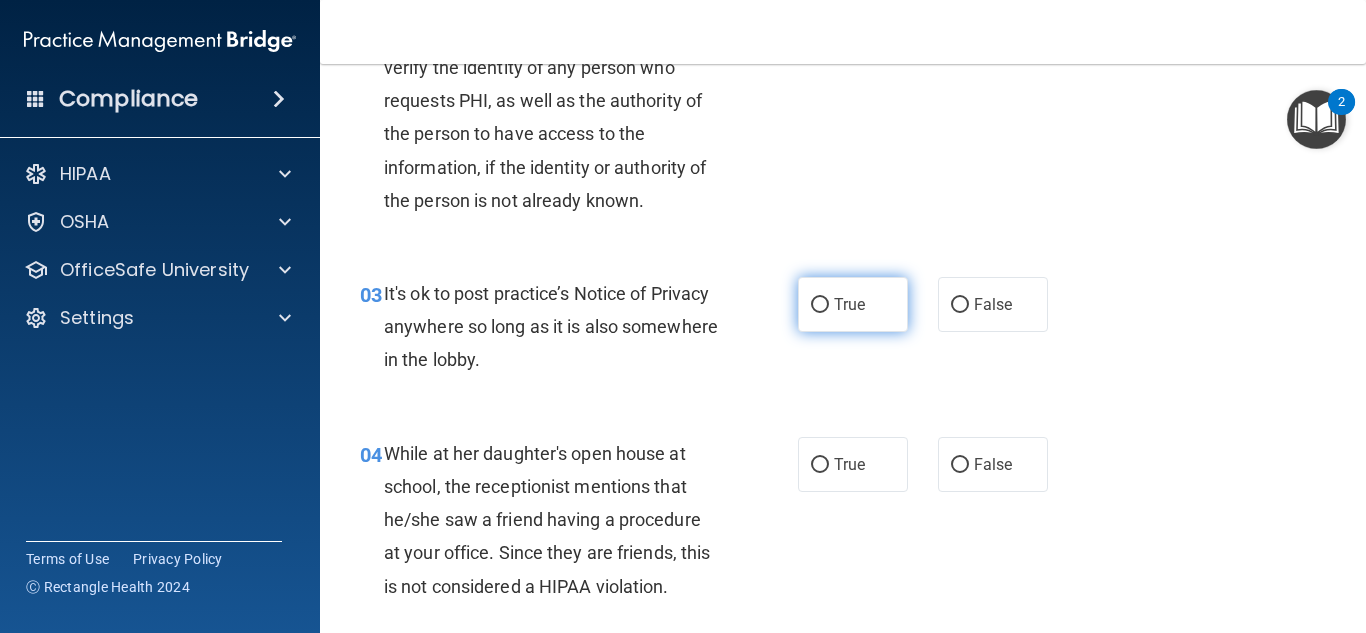 click on "True" at bounding box center [853, 304] 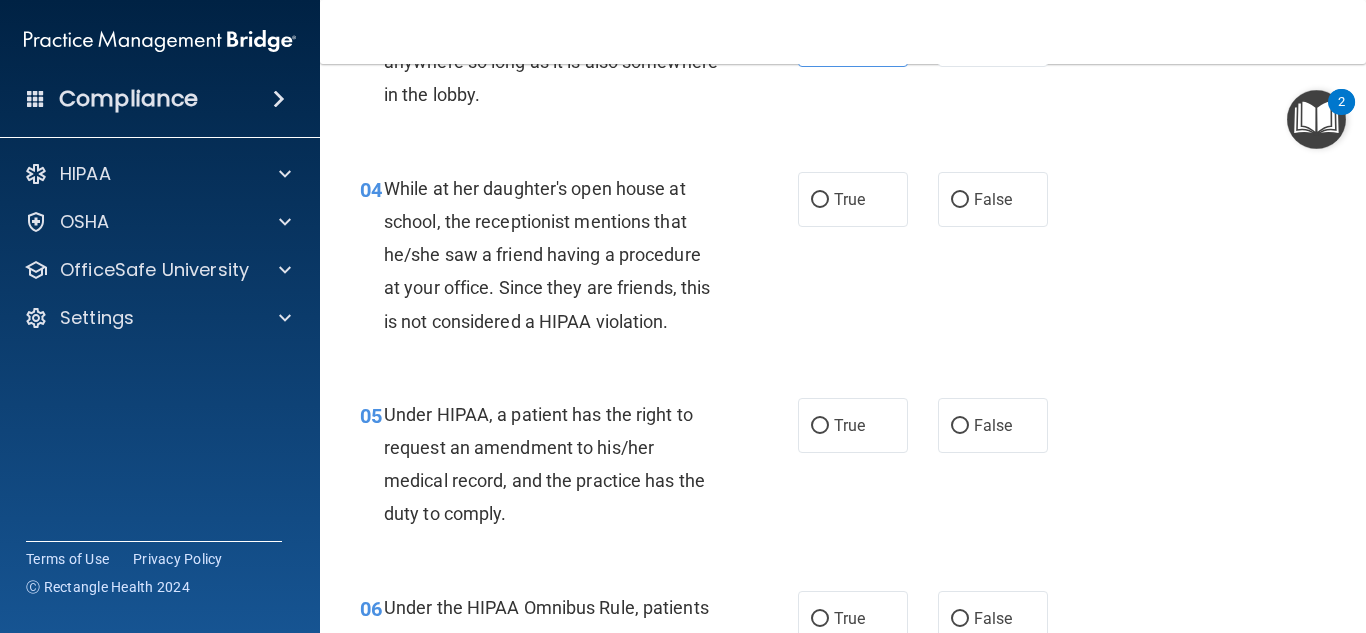 scroll, scrollTop: 700, scrollLeft: 0, axis: vertical 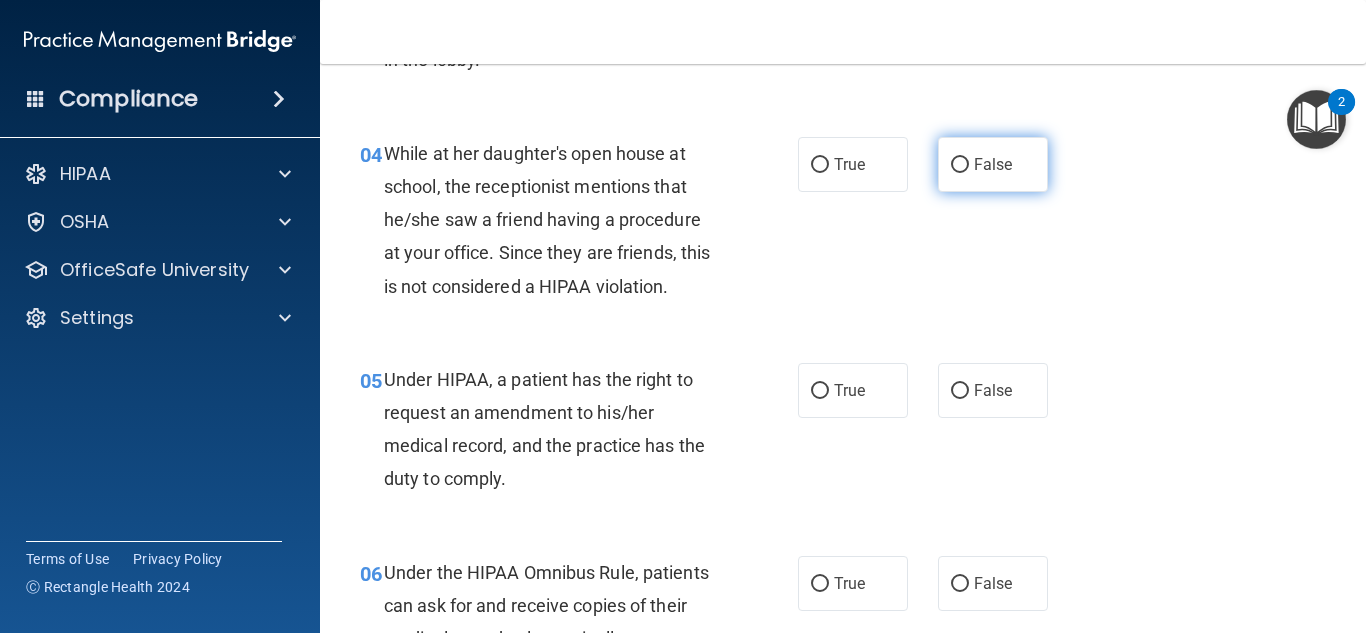 click on "False" at bounding box center (993, 164) 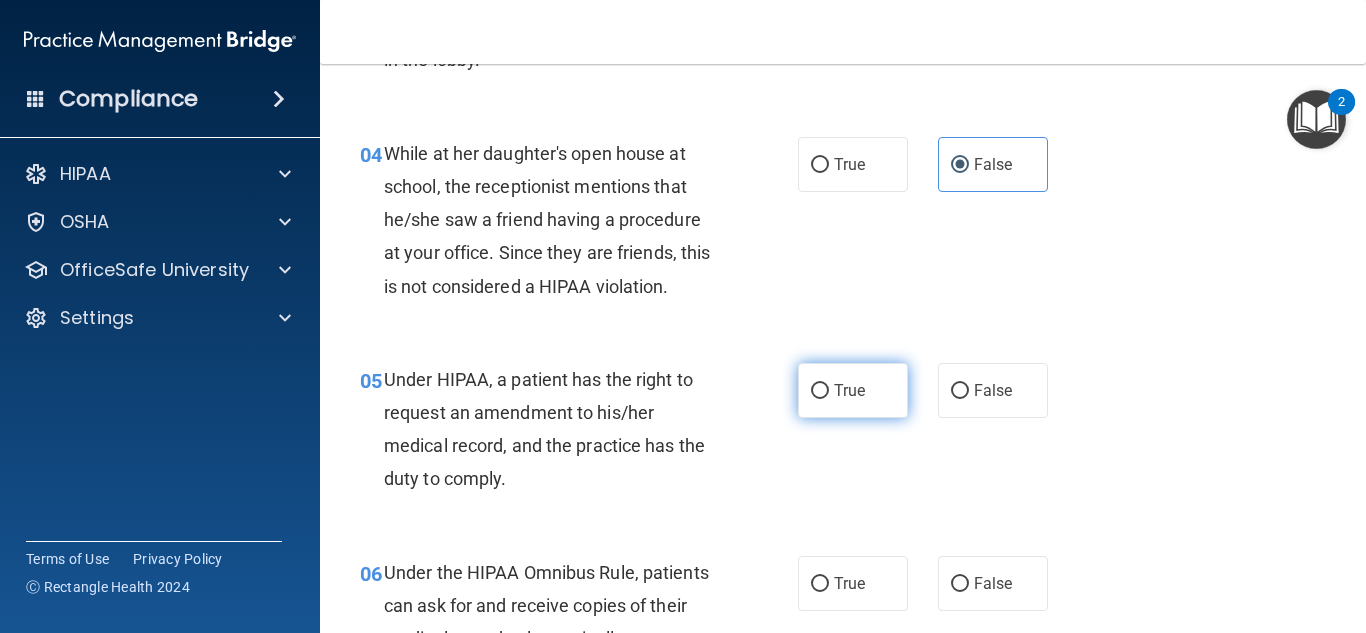 click on "True" at bounding box center [849, 390] 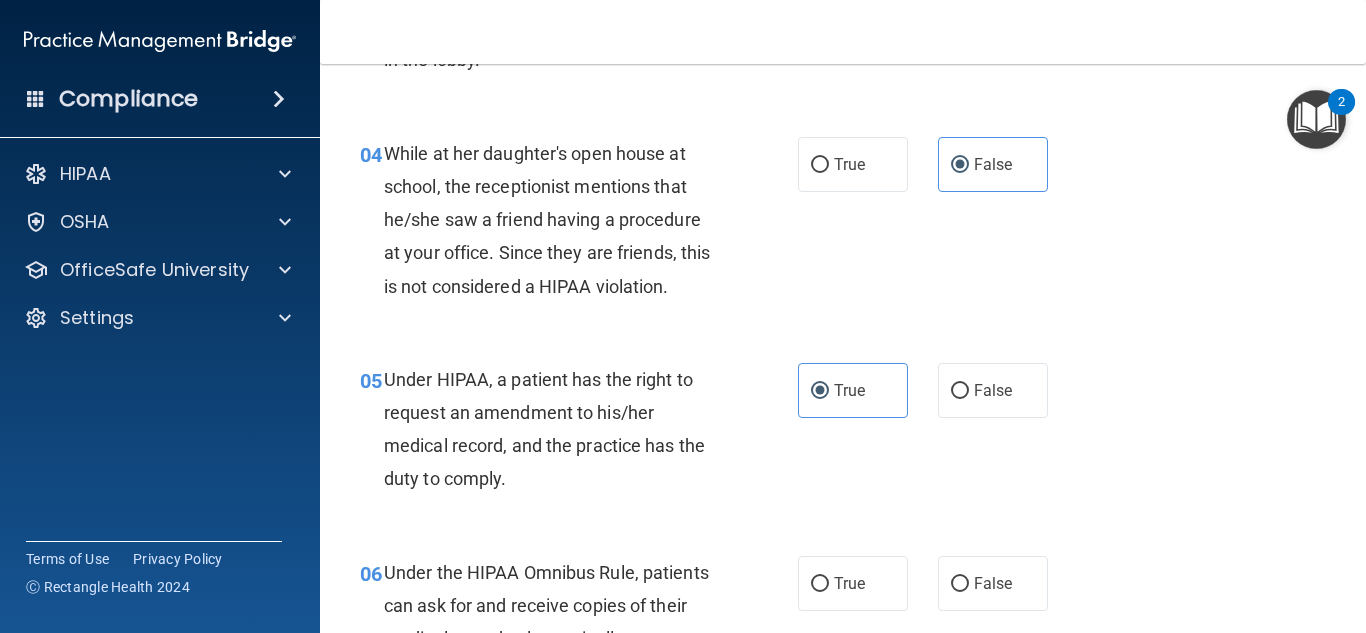 scroll, scrollTop: 800, scrollLeft: 0, axis: vertical 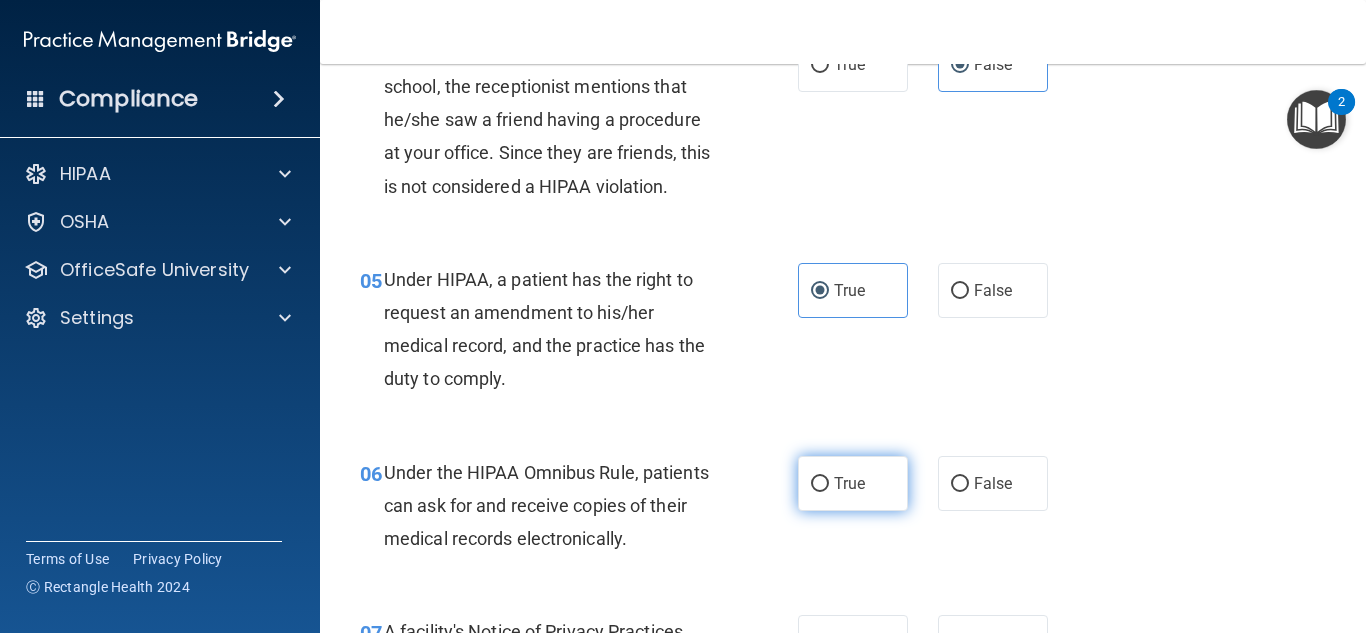 click on "True" at bounding box center [820, 484] 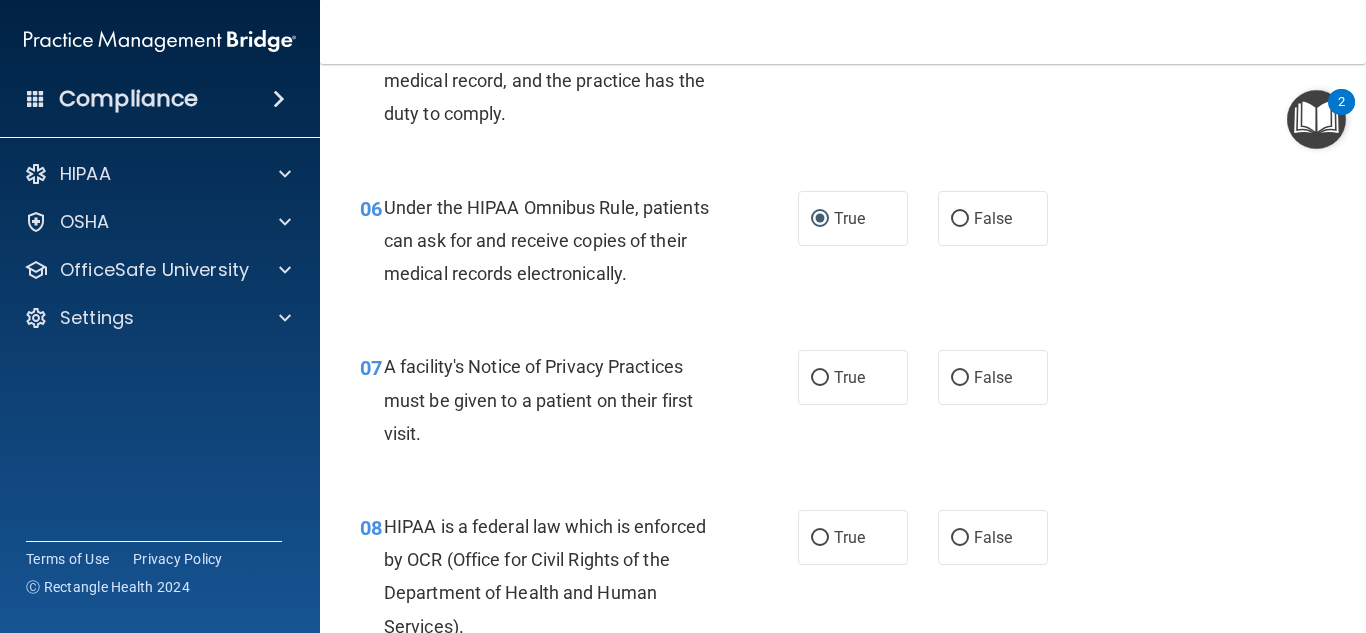 scroll, scrollTop: 1100, scrollLeft: 0, axis: vertical 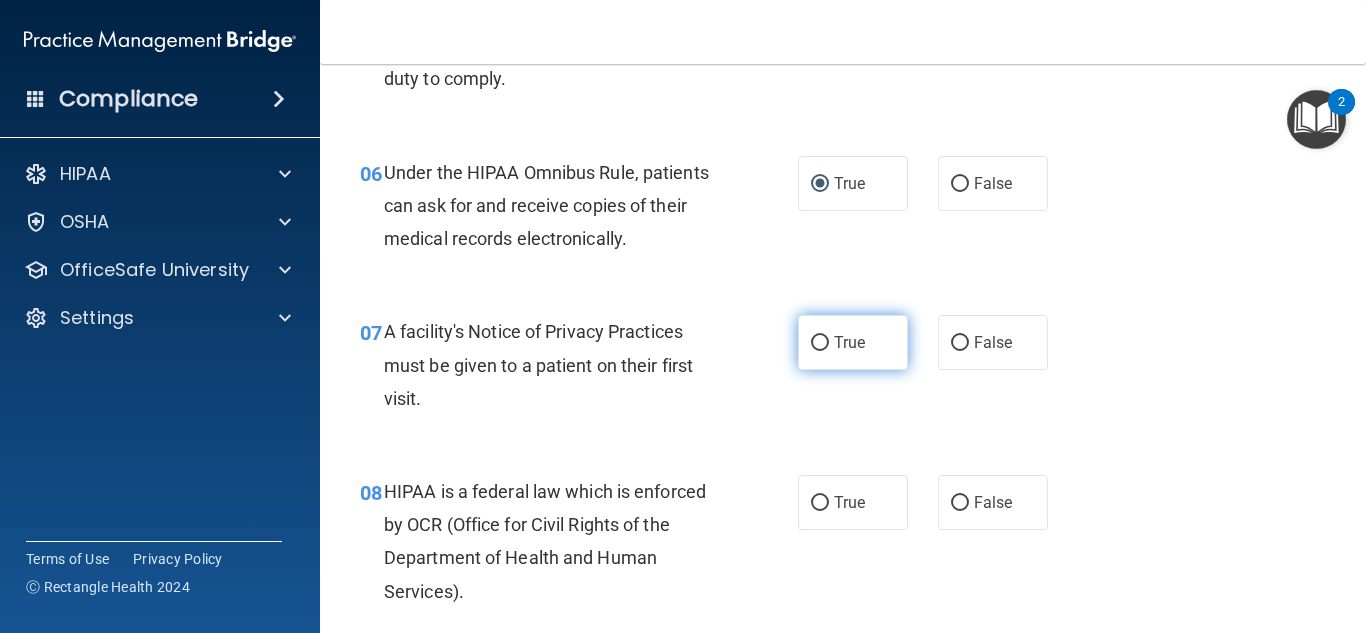 click on "True" at bounding box center [849, 342] 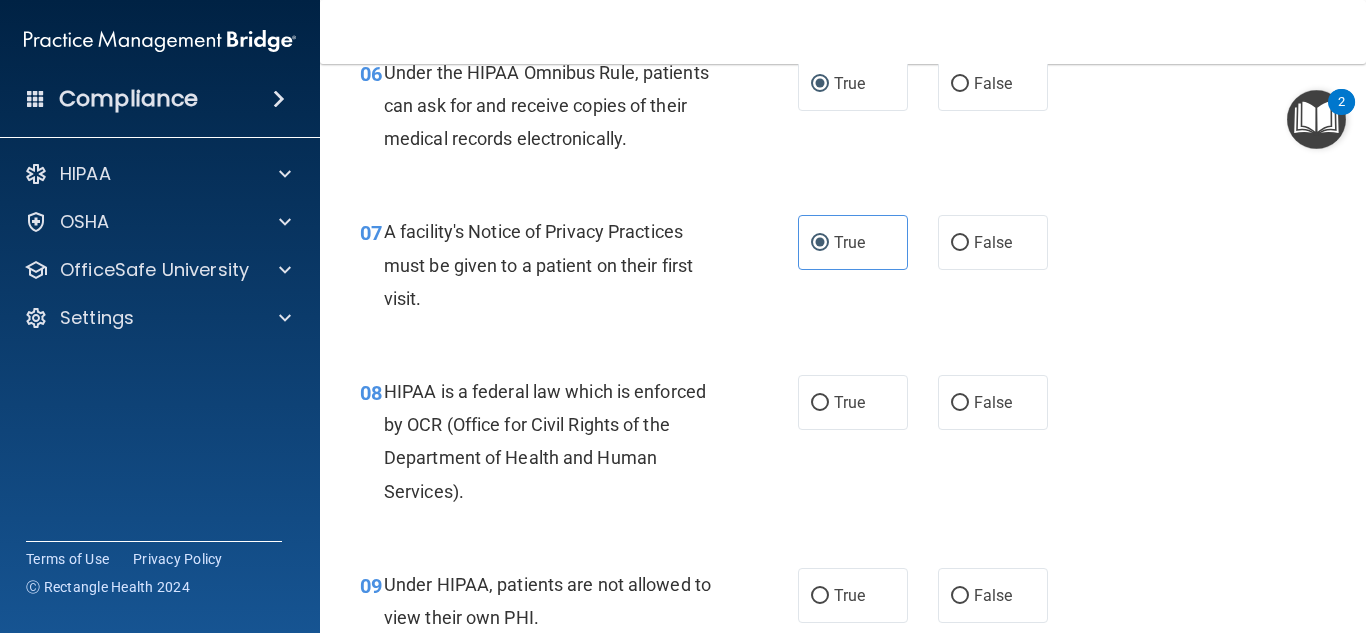 scroll, scrollTop: 1300, scrollLeft: 0, axis: vertical 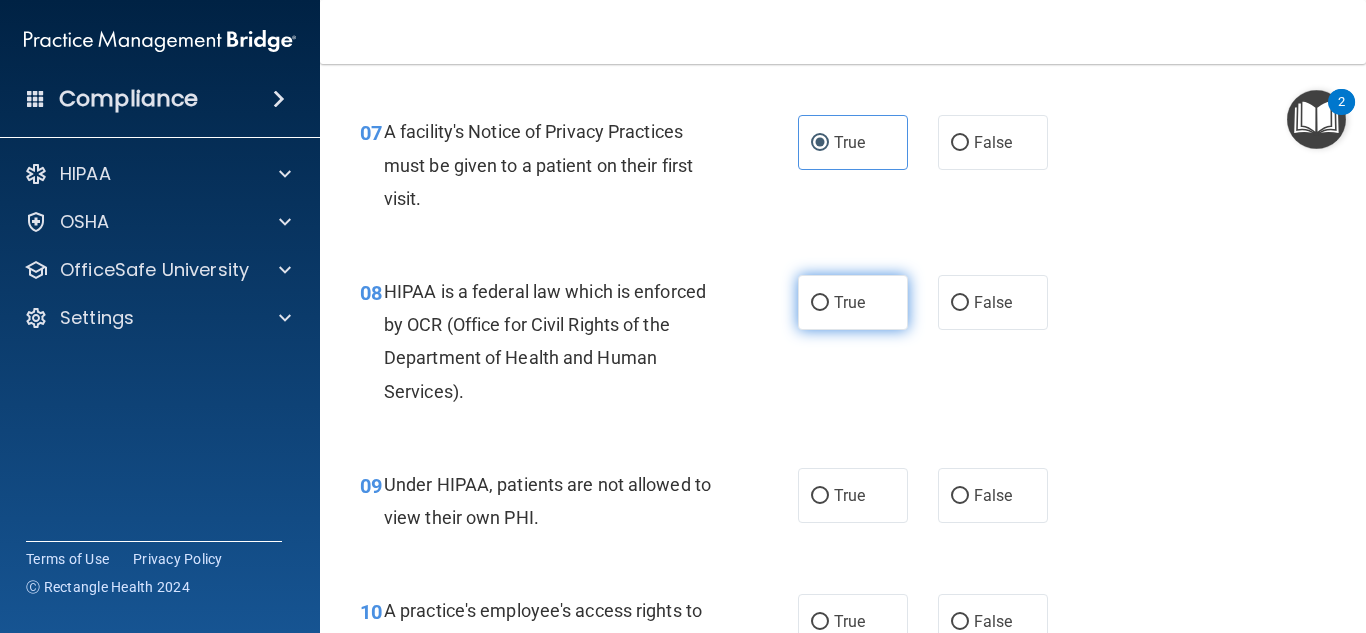 click on "True" at bounding box center [853, 302] 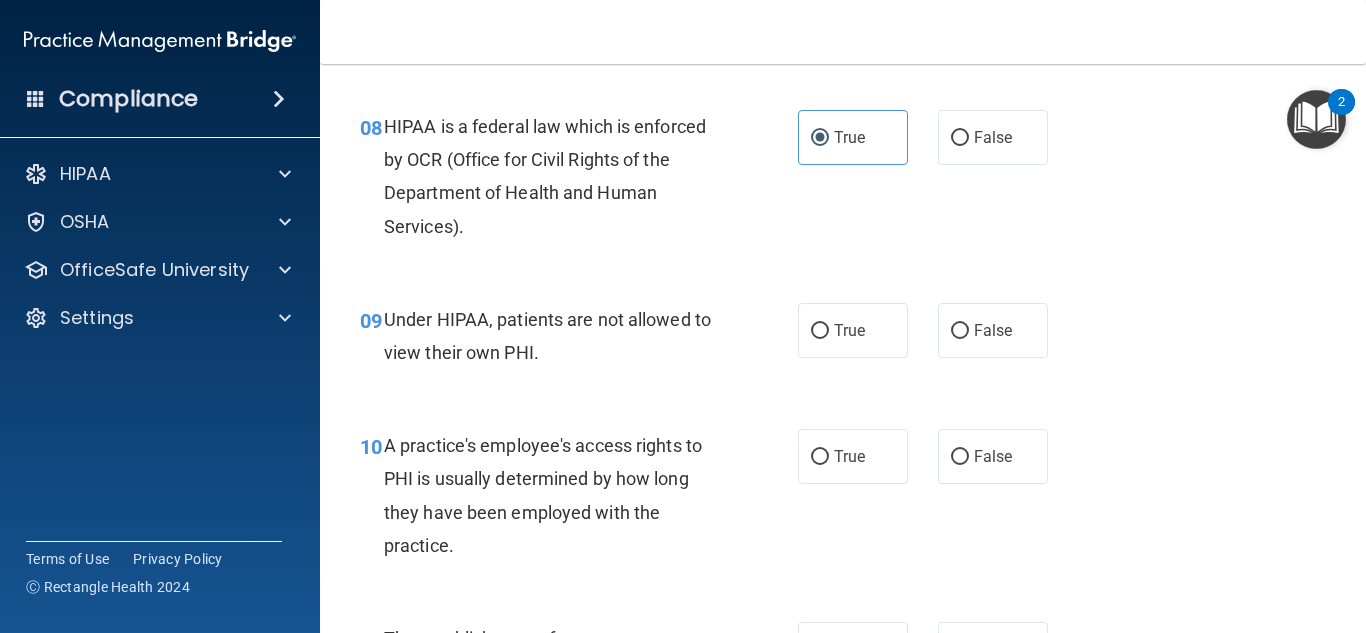 scroll, scrollTop: 1500, scrollLeft: 0, axis: vertical 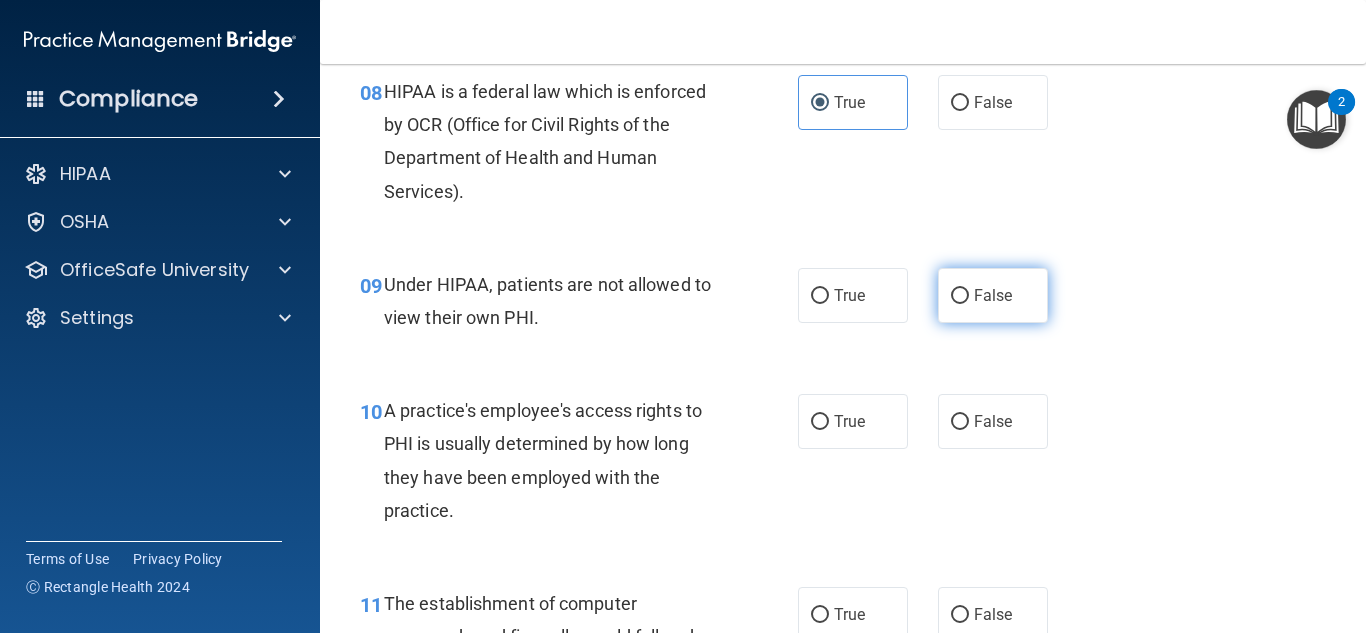 click on "False" at bounding box center (993, 295) 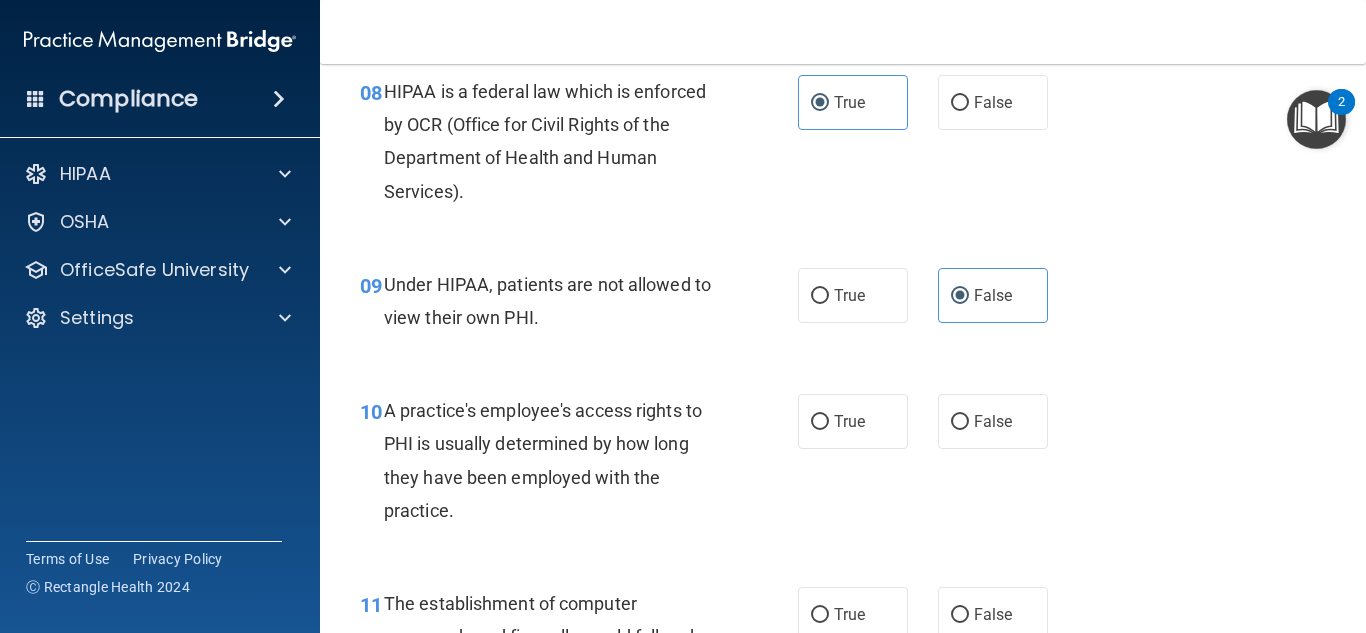 scroll, scrollTop: 1600, scrollLeft: 0, axis: vertical 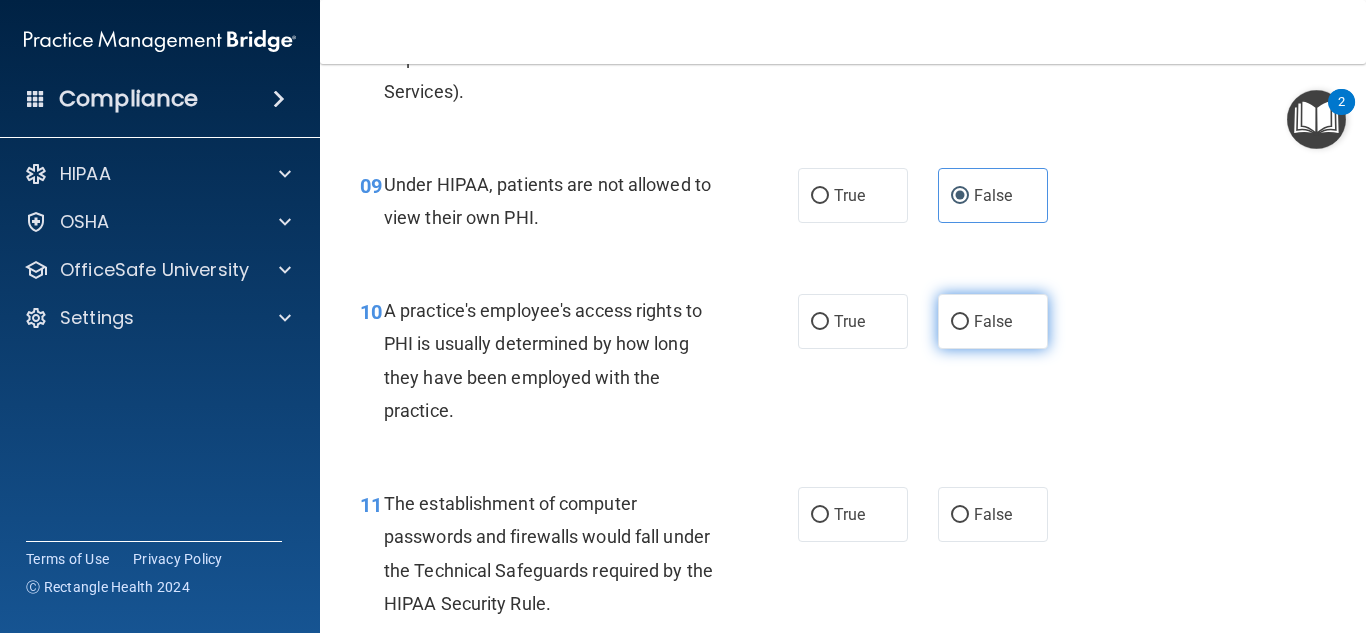 click on "False" at bounding box center [993, 321] 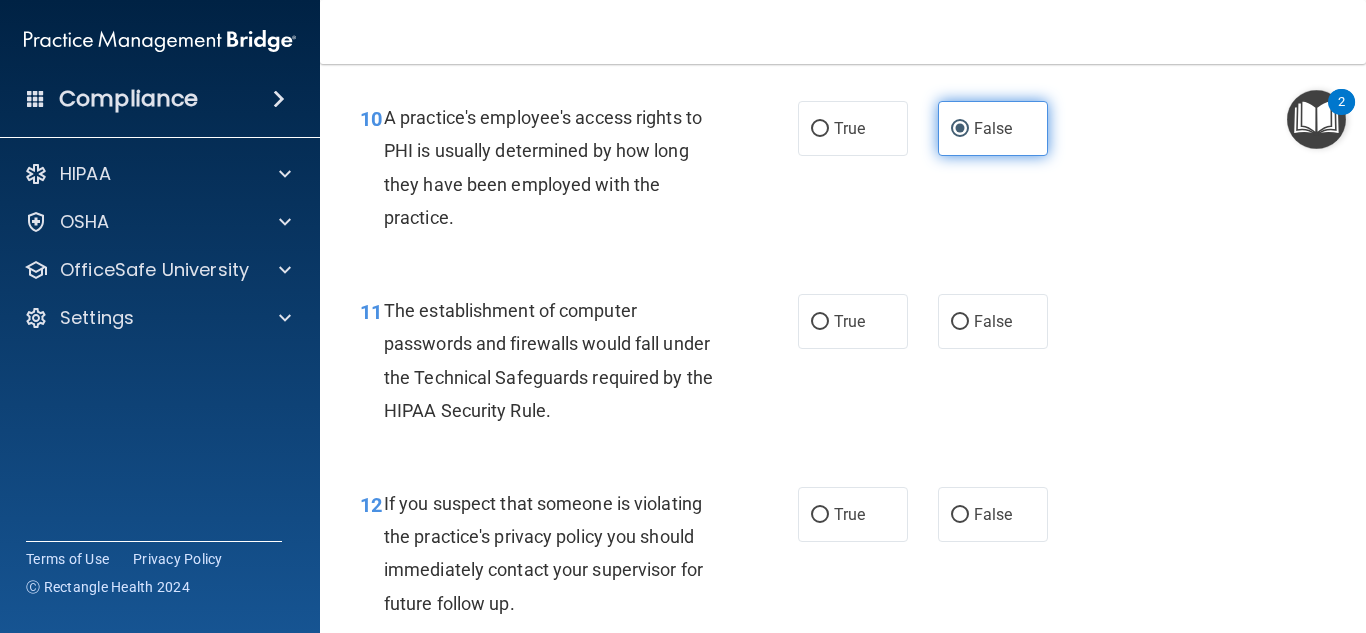 scroll, scrollTop: 1800, scrollLeft: 0, axis: vertical 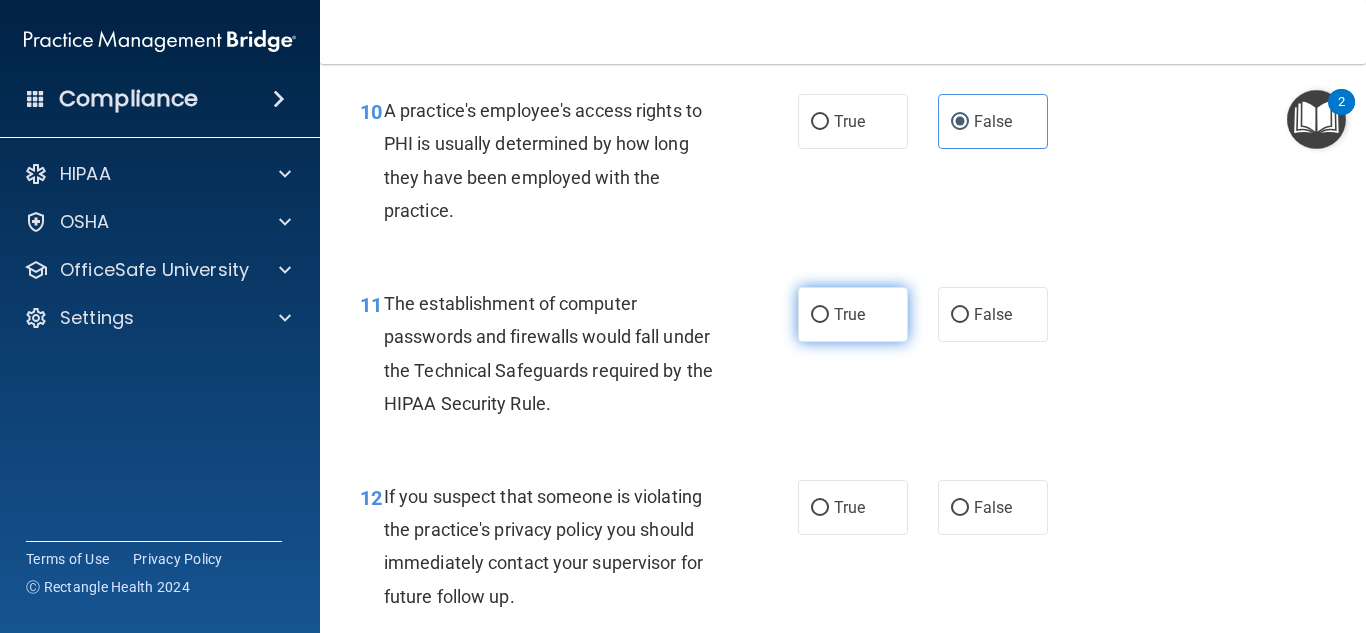 click on "True" at bounding box center (853, 314) 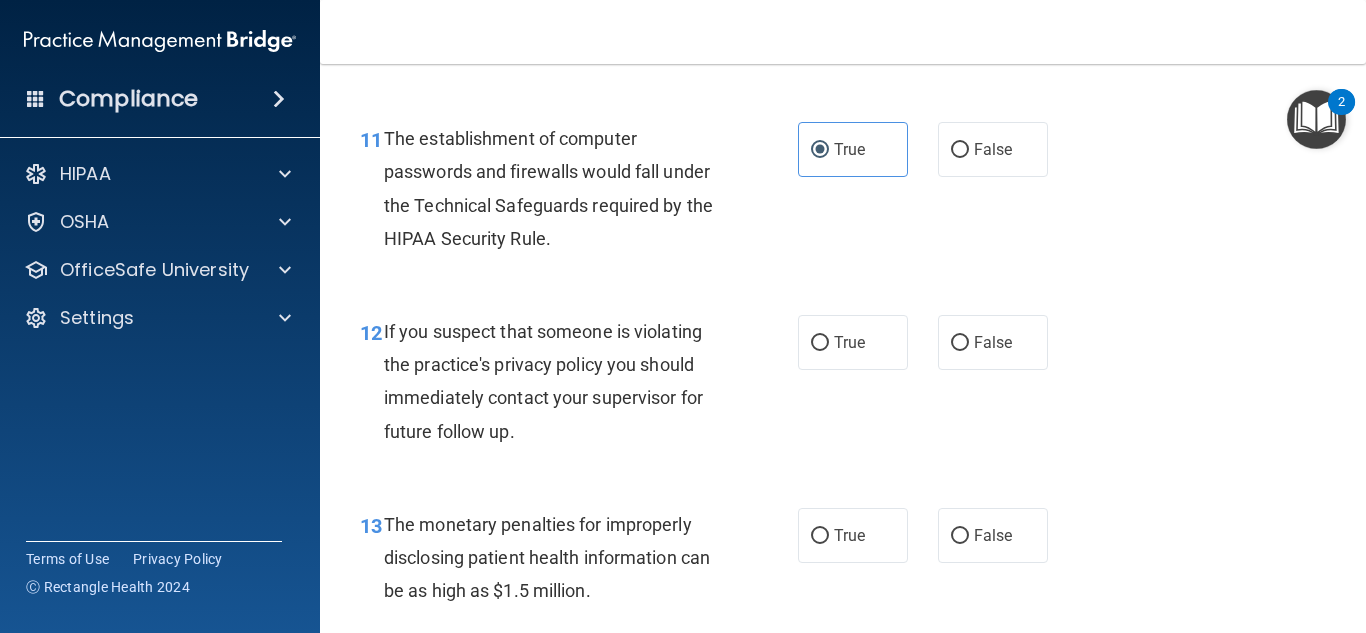 scroll, scrollTop: 2000, scrollLeft: 0, axis: vertical 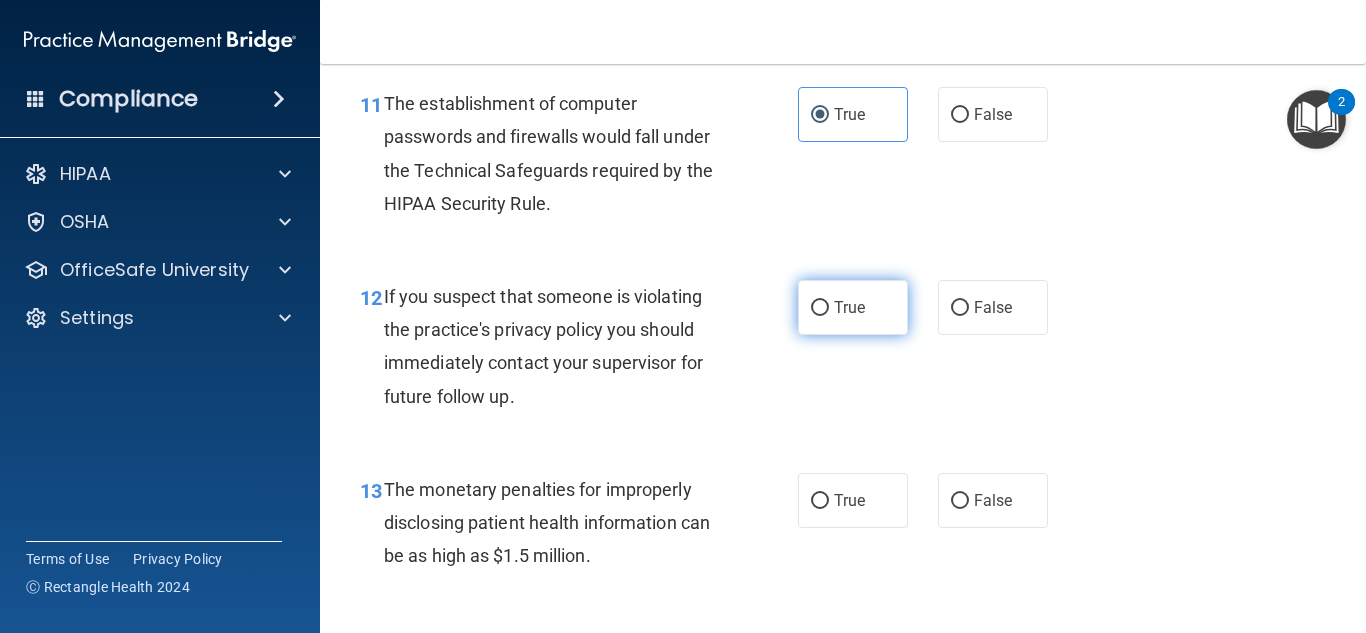 click on "True" at bounding box center [849, 307] 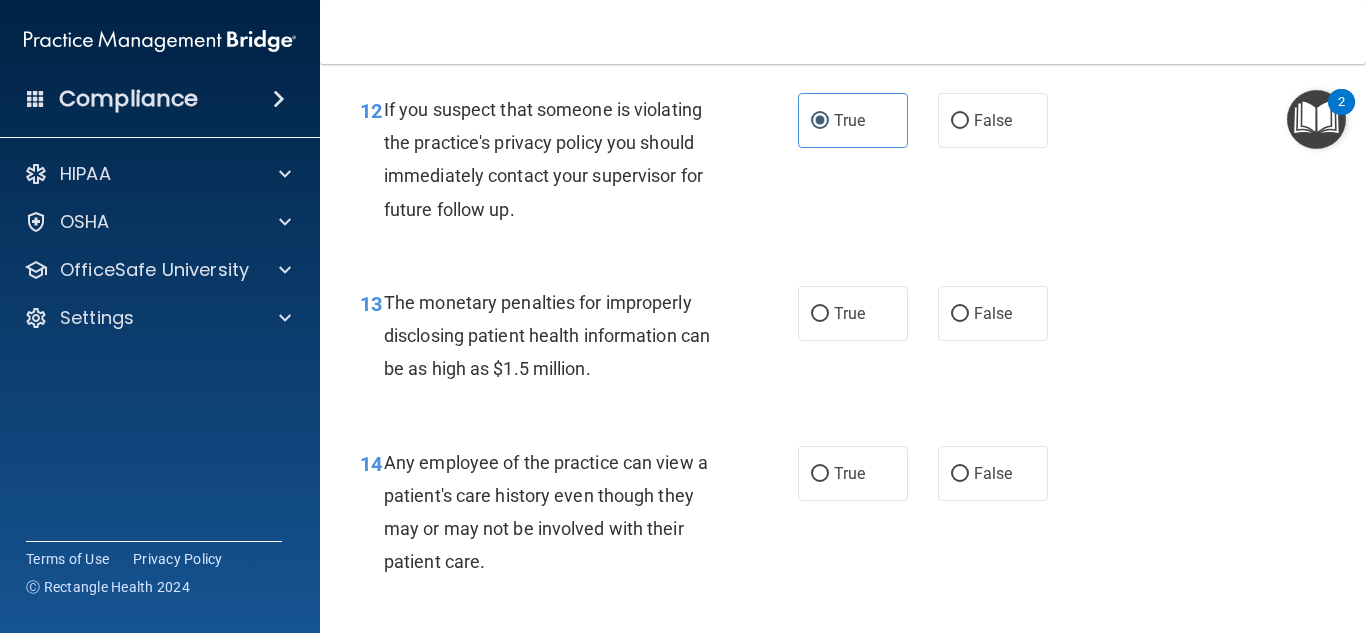 scroll, scrollTop: 2200, scrollLeft: 0, axis: vertical 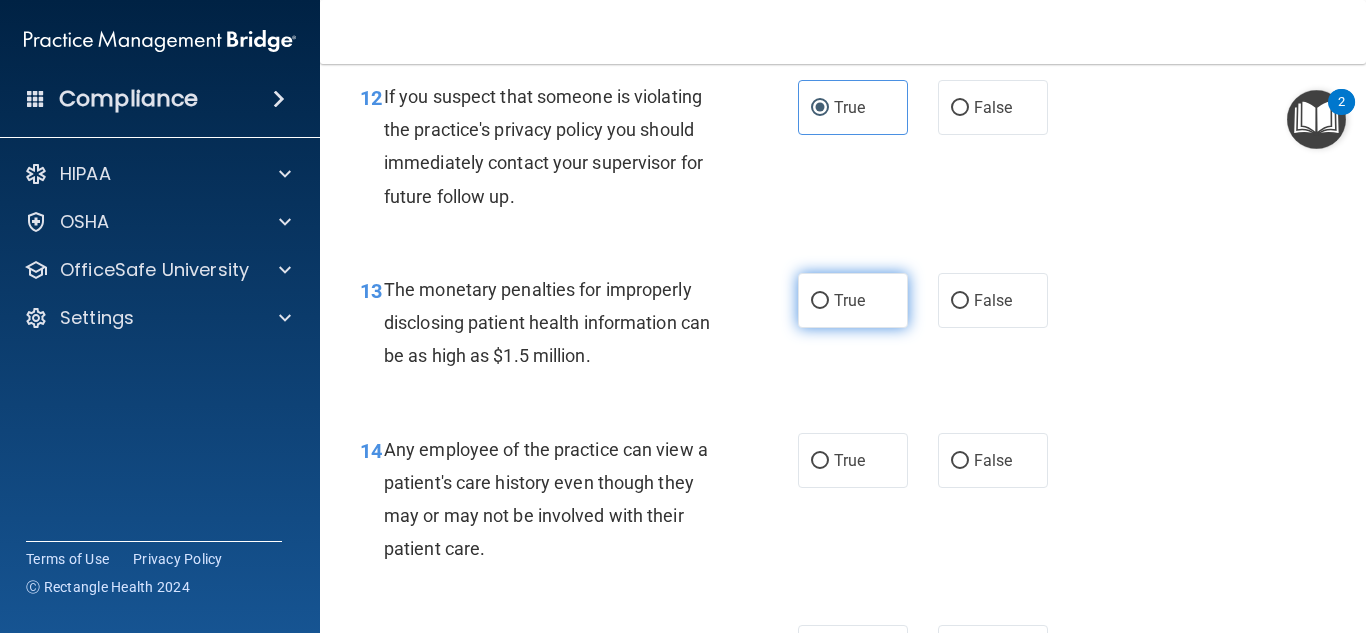 click on "True" at bounding box center [849, 300] 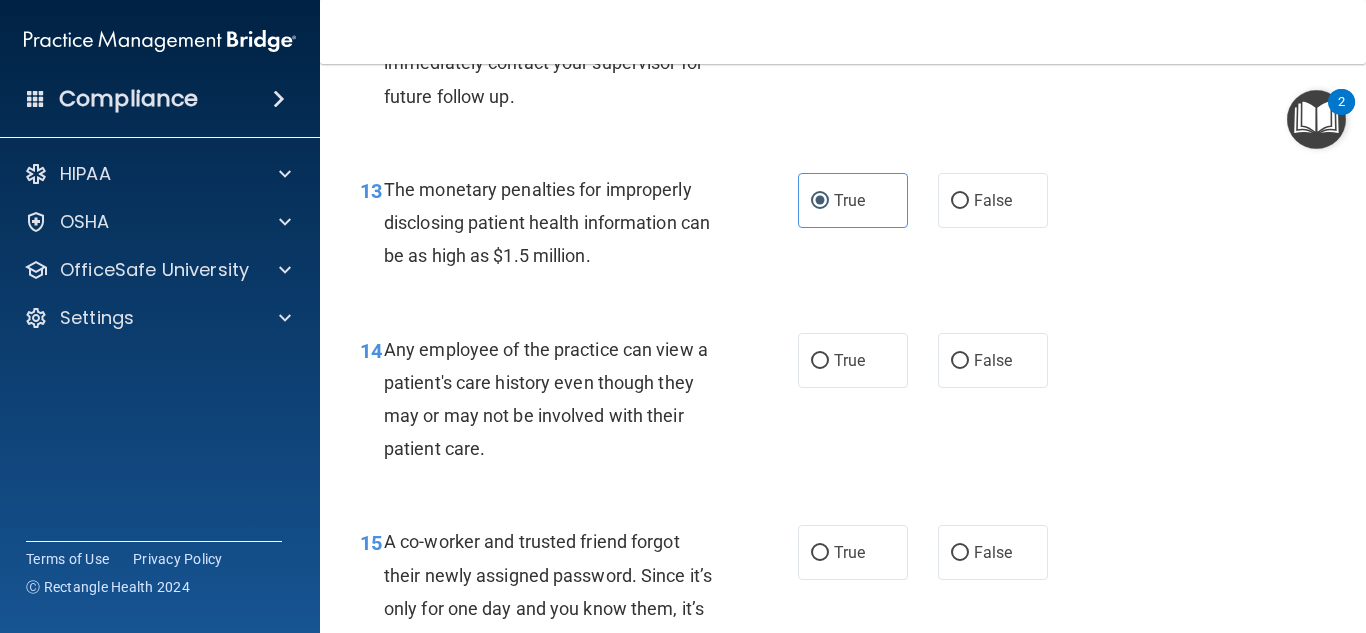 scroll, scrollTop: 2400, scrollLeft: 0, axis: vertical 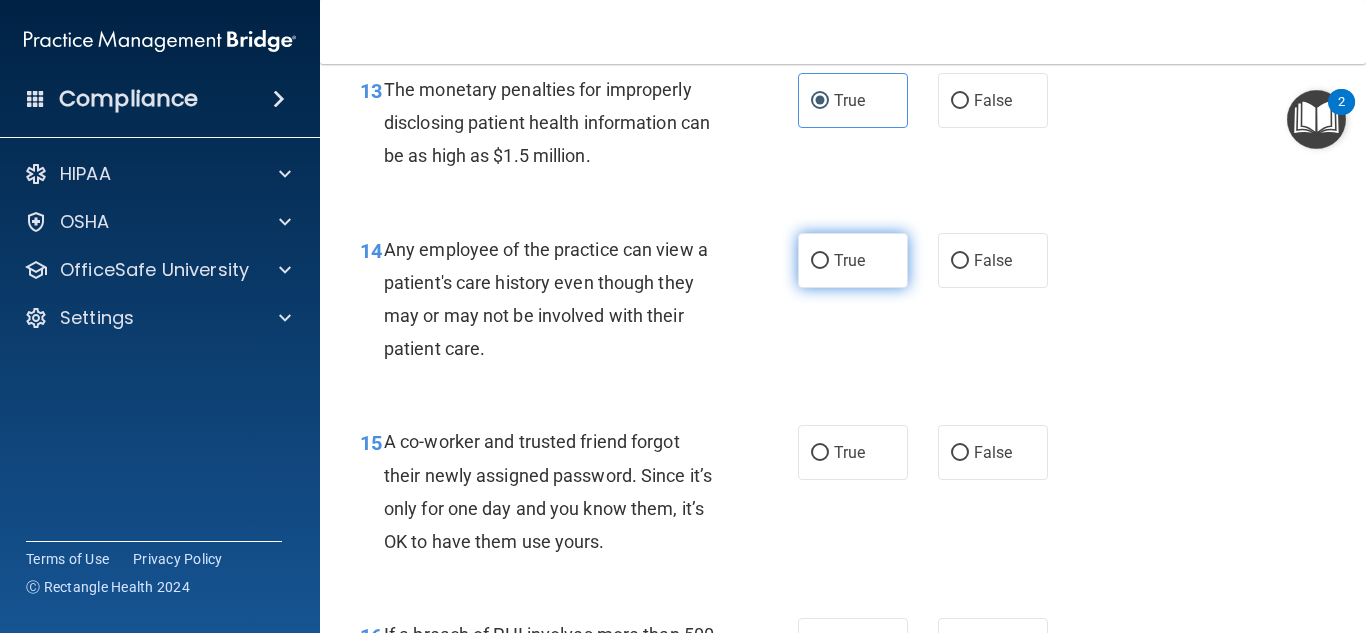 click on "True" at bounding box center (853, 260) 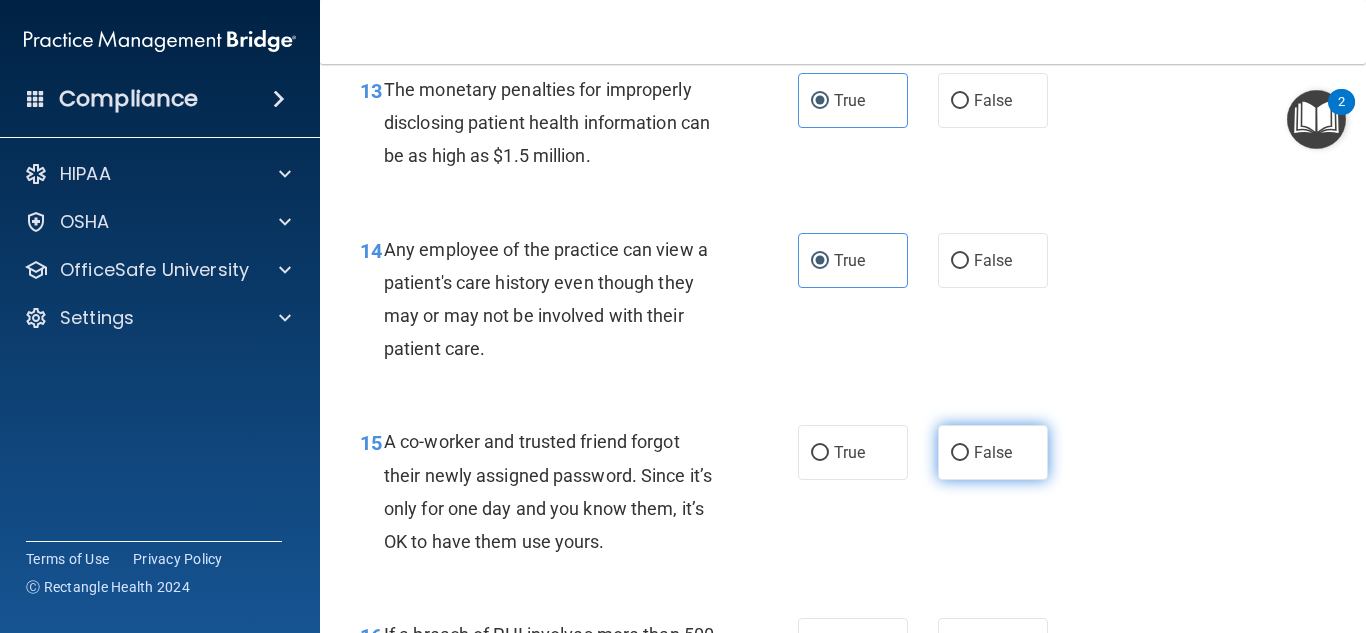 click on "False" at bounding box center [993, 452] 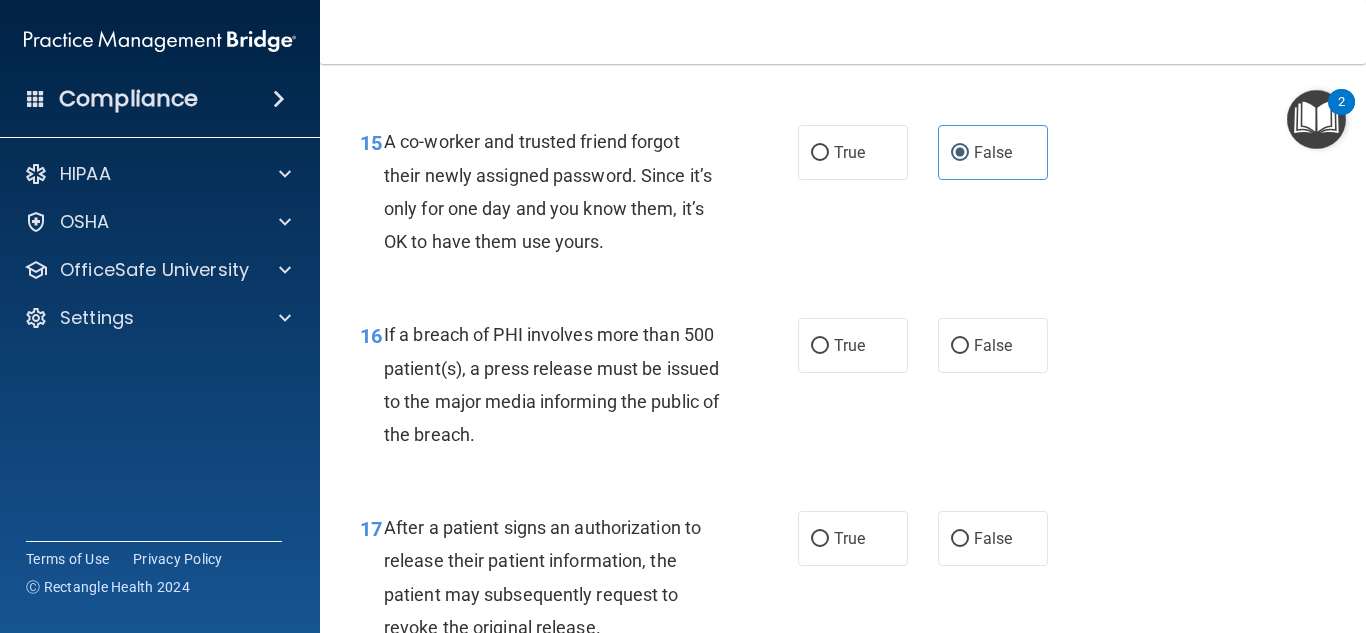 scroll, scrollTop: 2800, scrollLeft: 0, axis: vertical 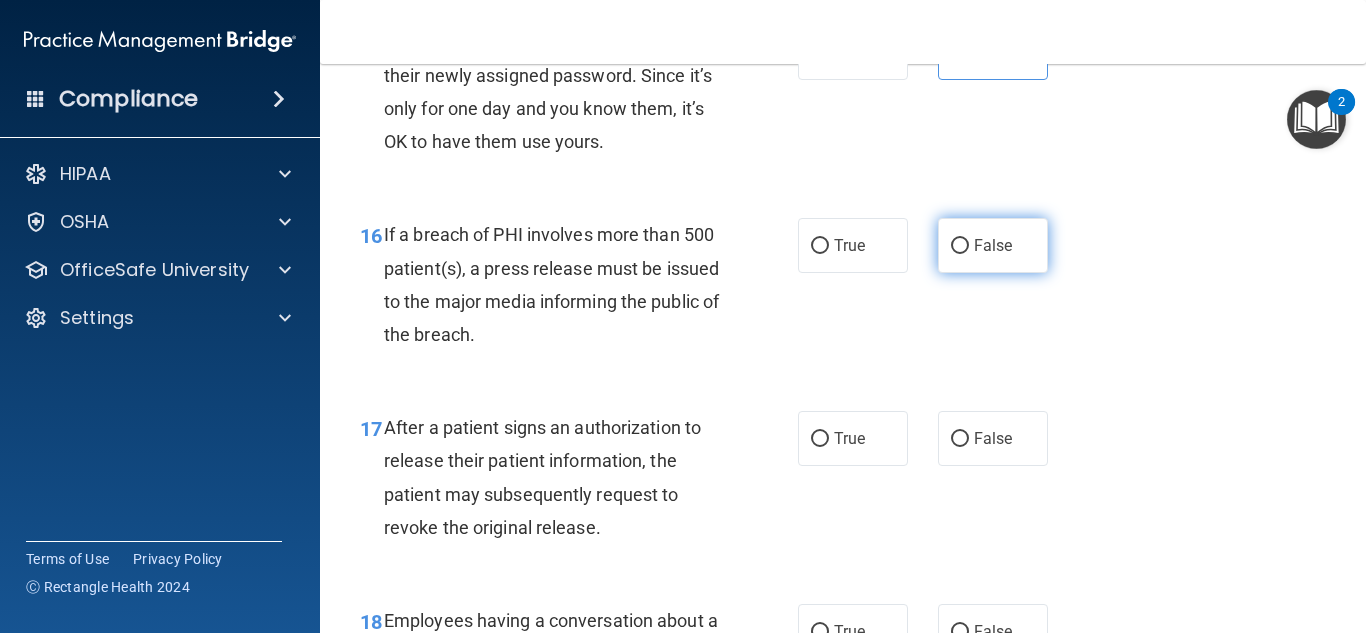 click on "False" at bounding box center [993, 245] 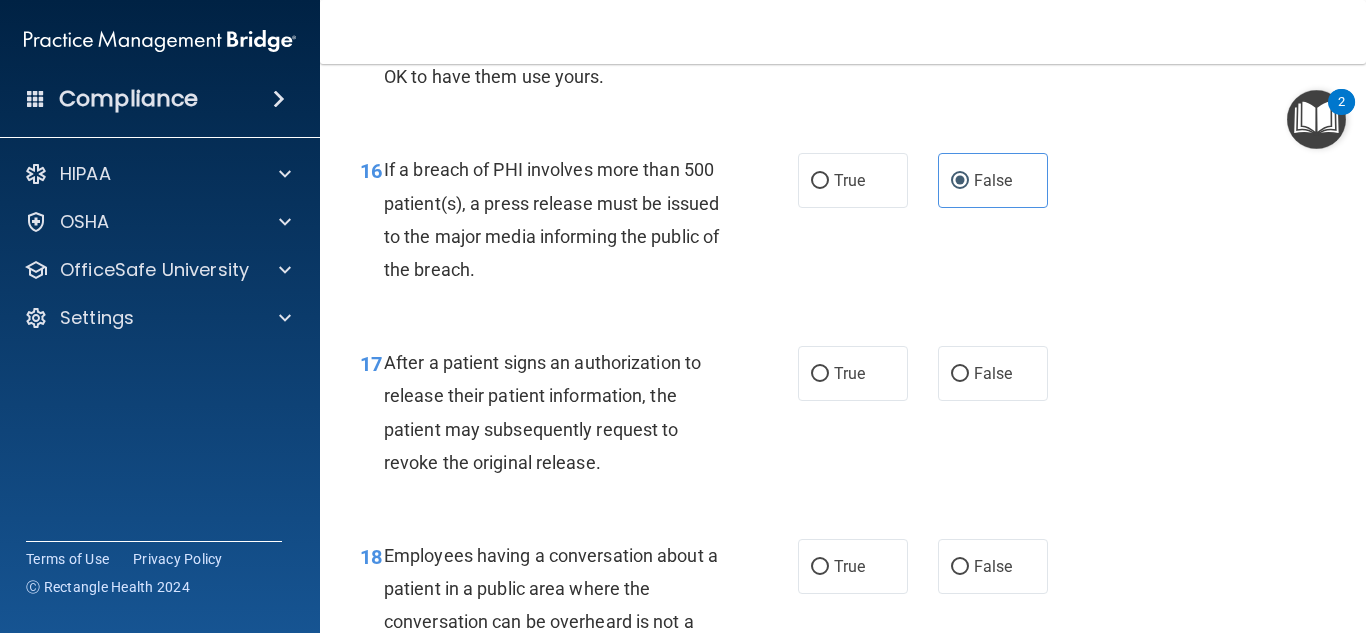 scroll, scrollTop: 2900, scrollLeft: 0, axis: vertical 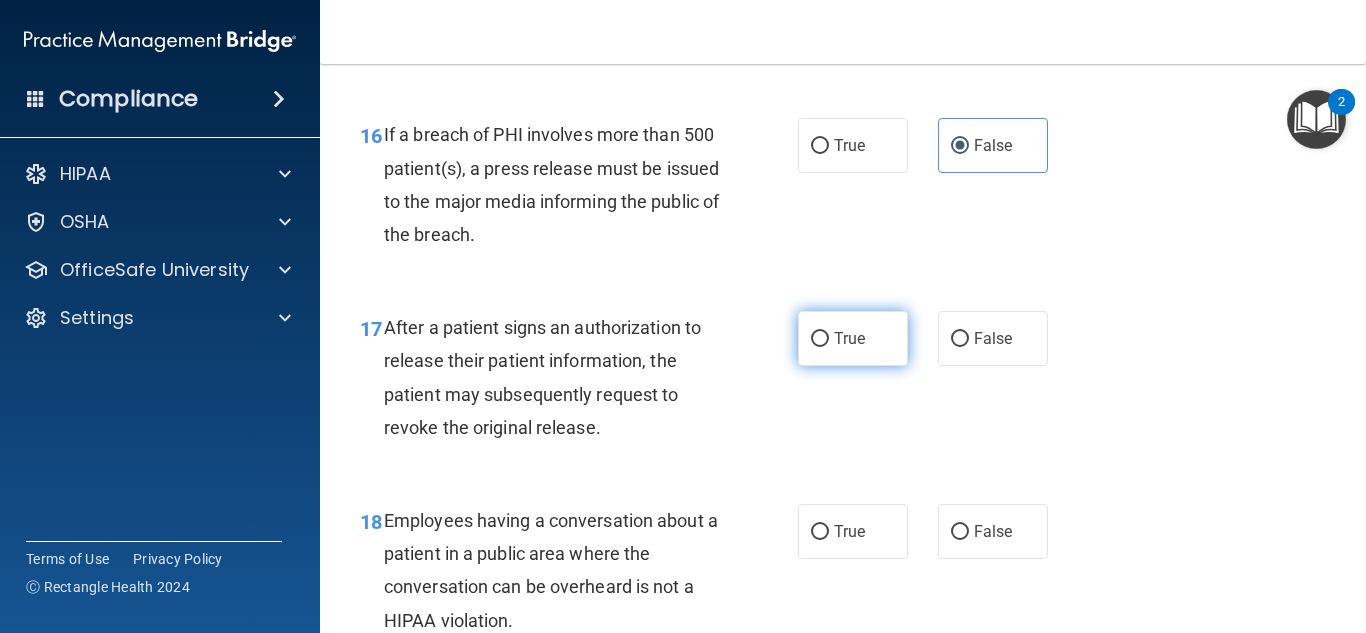 click on "True" at bounding box center [853, 338] 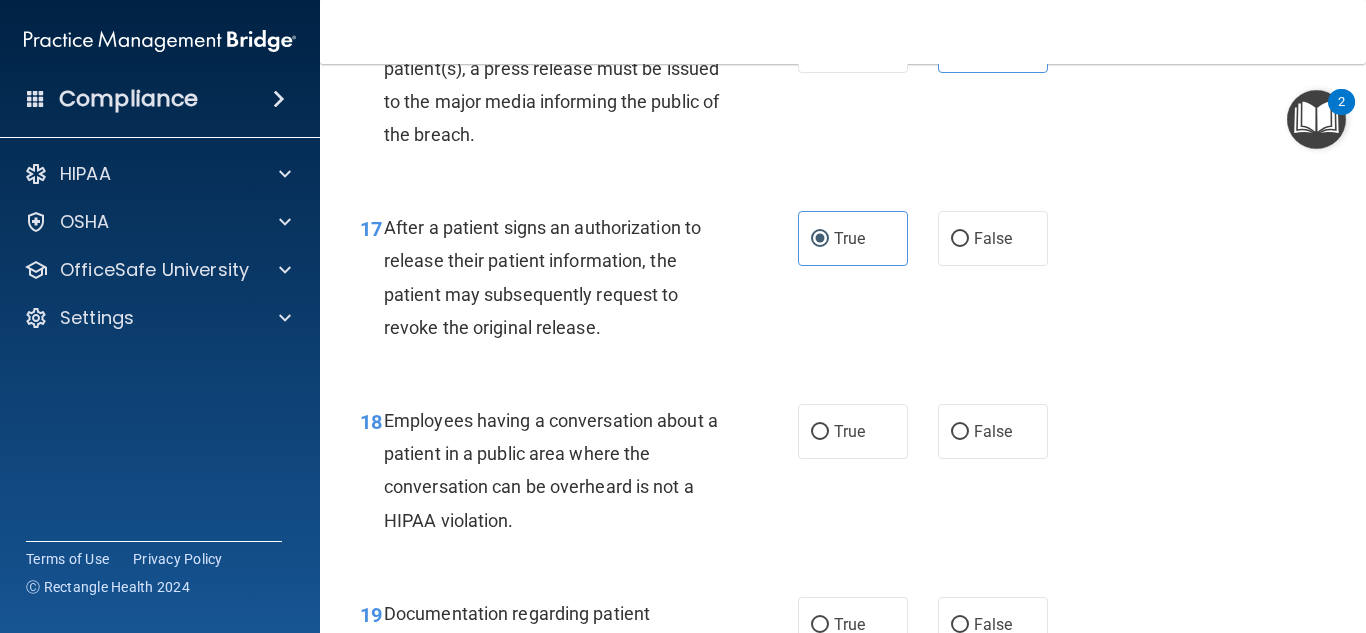 scroll, scrollTop: 3100, scrollLeft: 0, axis: vertical 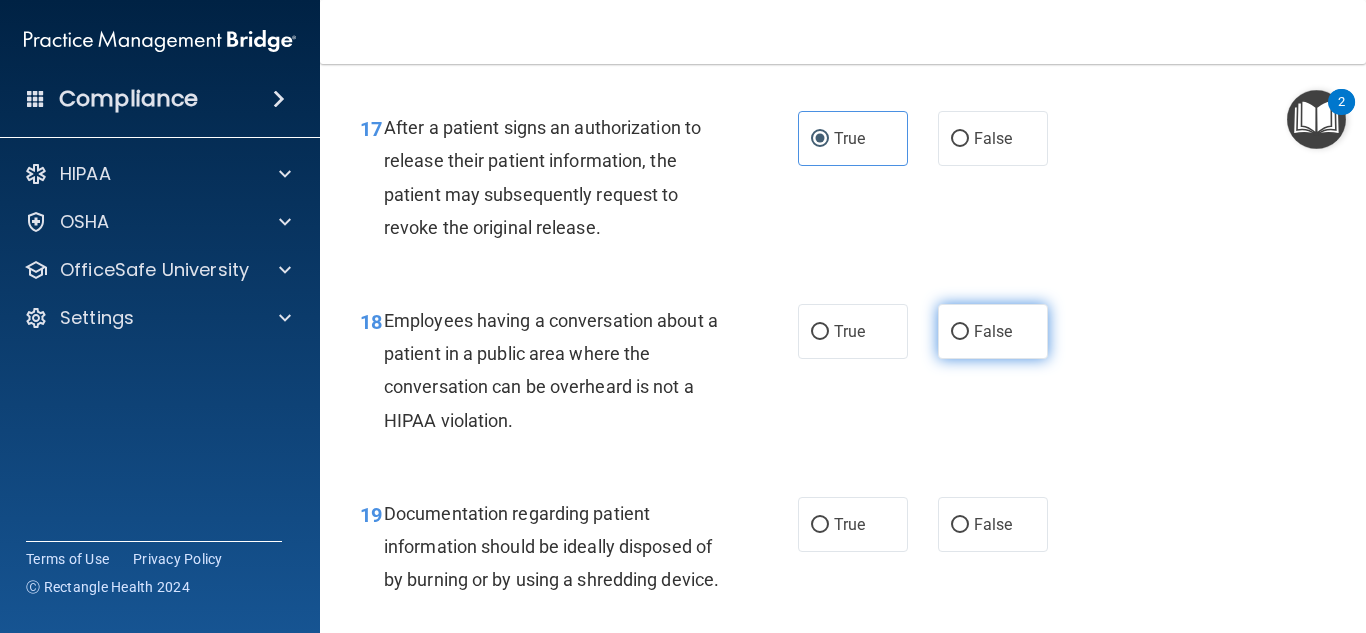click on "False" at bounding box center (993, 331) 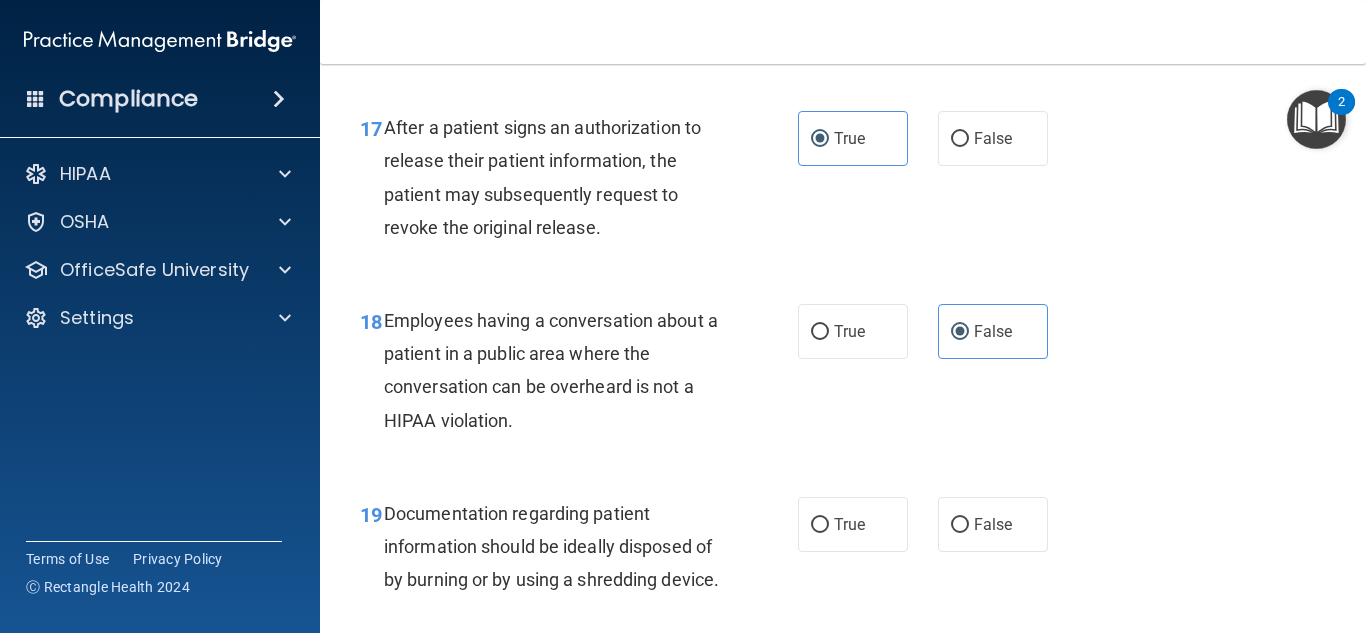 scroll, scrollTop: 3200, scrollLeft: 0, axis: vertical 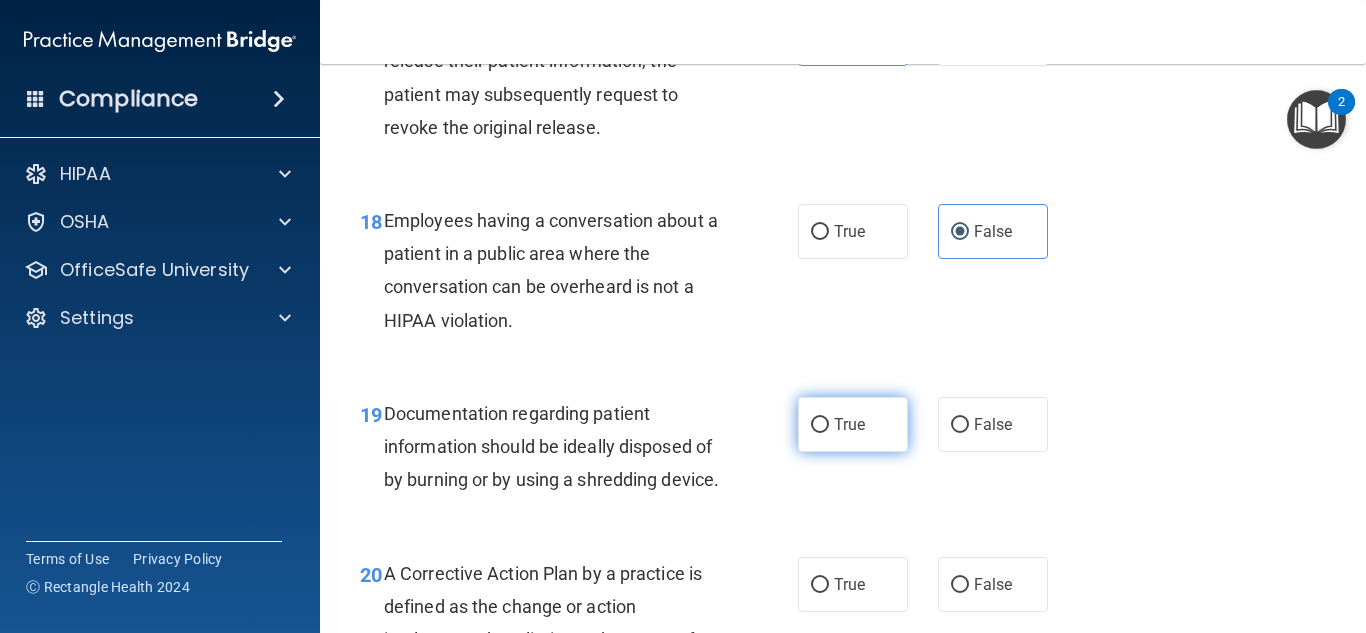 click on "True" at bounding box center (853, 424) 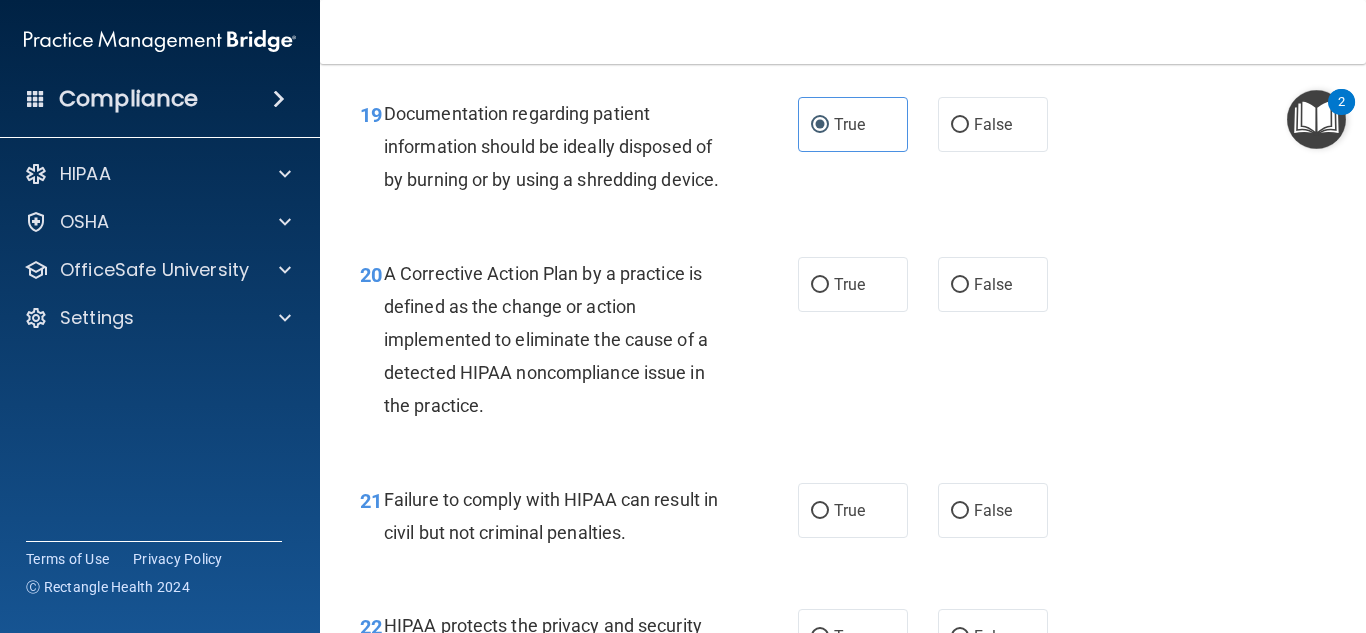 scroll, scrollTop: 3600, scrollLeft: 0, axis: vertical 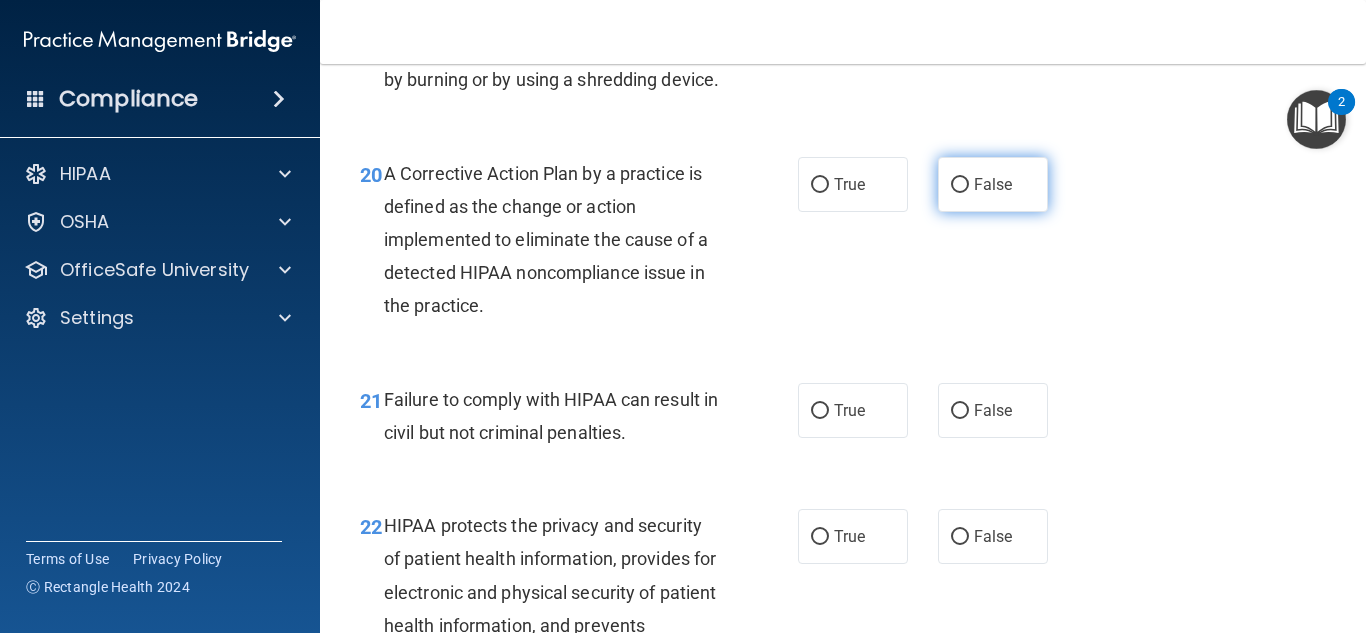 click on "False" at bounding box center (993, 184) 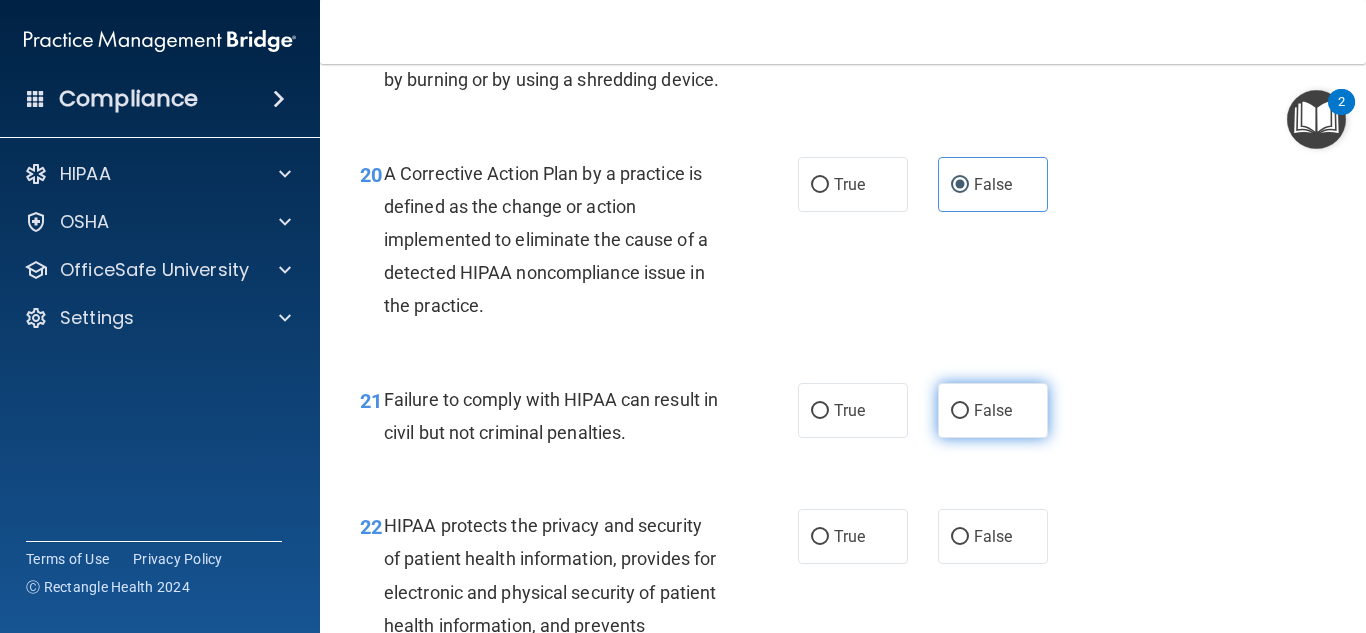 scroll, scrollTop: 3700, scrollLeft: 0, axis: vertical 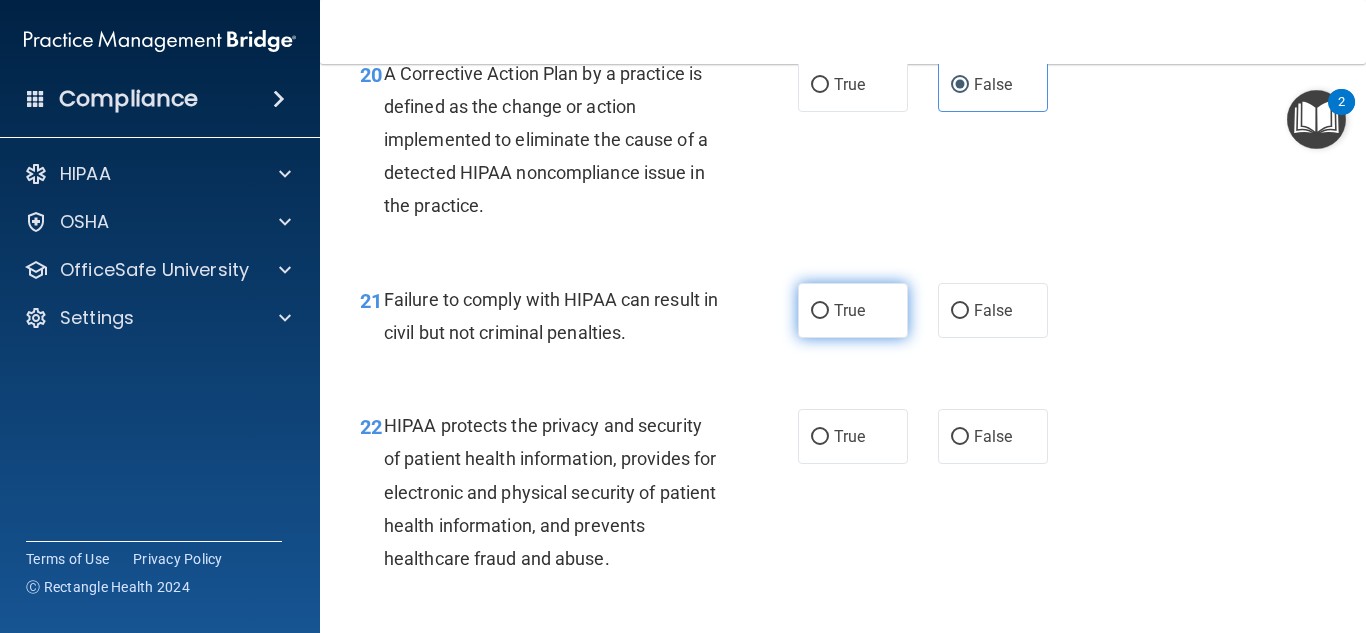 click on "True" at bounding box center [853, 310] 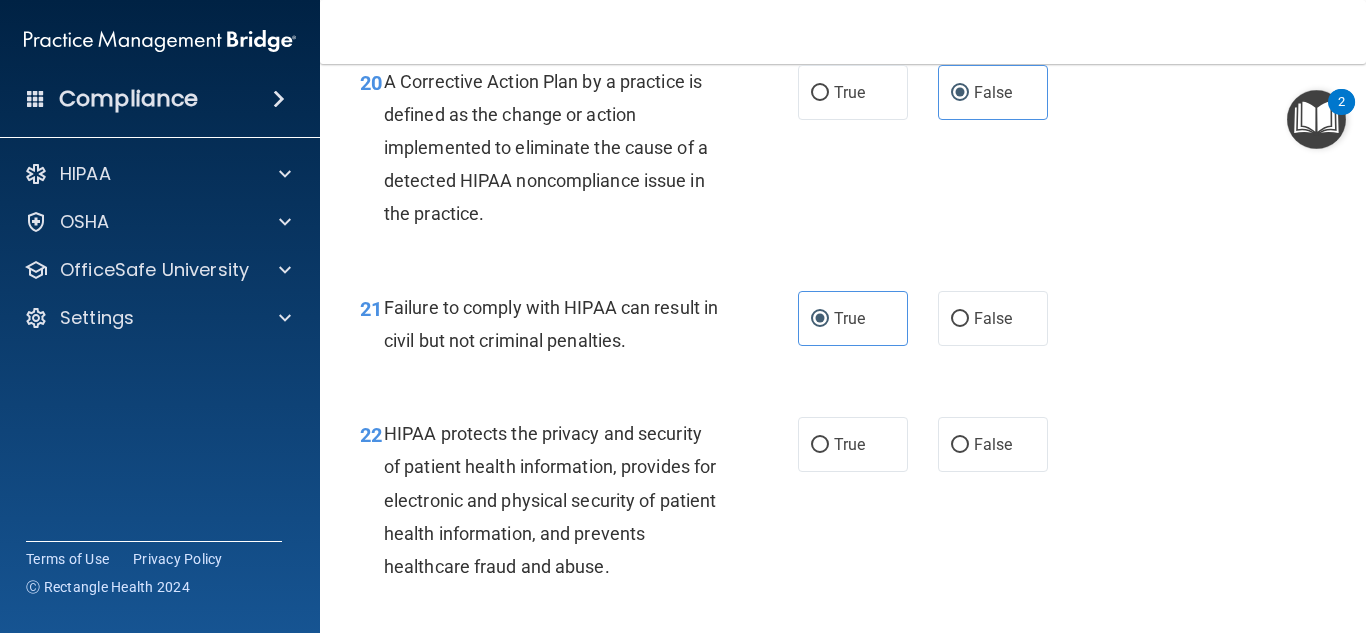 scroll, scrollTop: 3700, scrollLeft: 0, axis: vertical 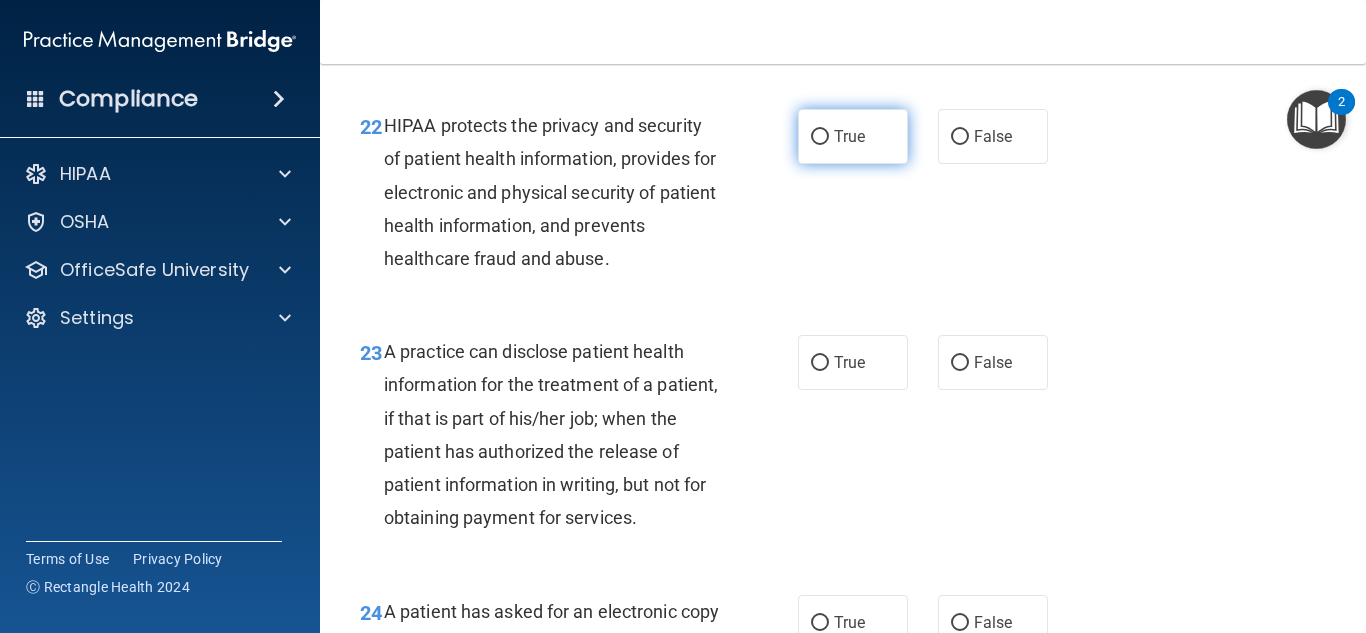 click on "True" at bounding box center (853, 136) 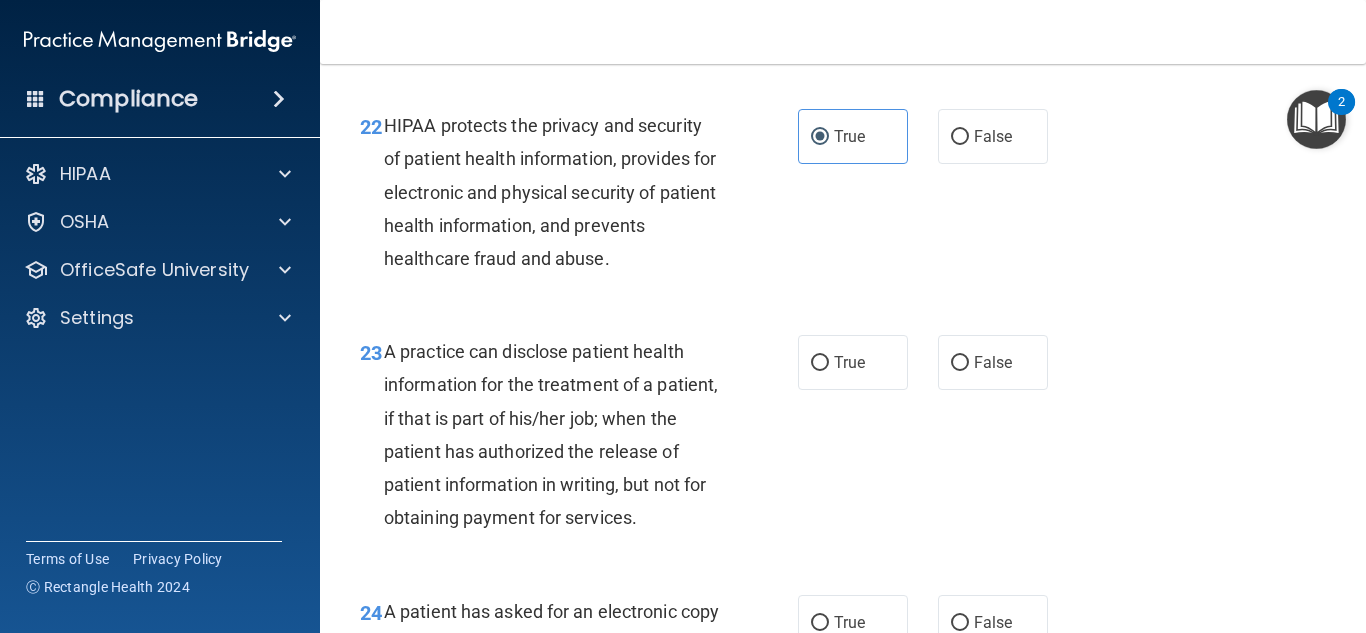 scroll, scrollTop: 4200, scrollLeft: 0, axis: vertical 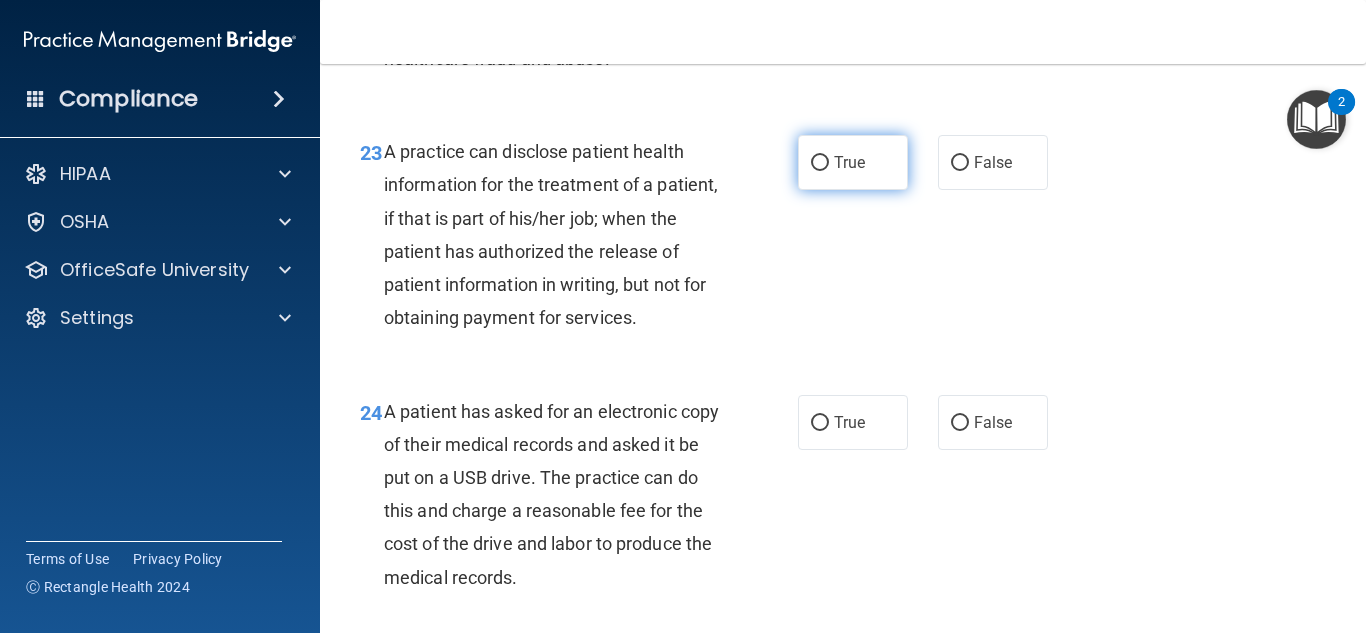 click on "True" at bounding box center [849, 162] 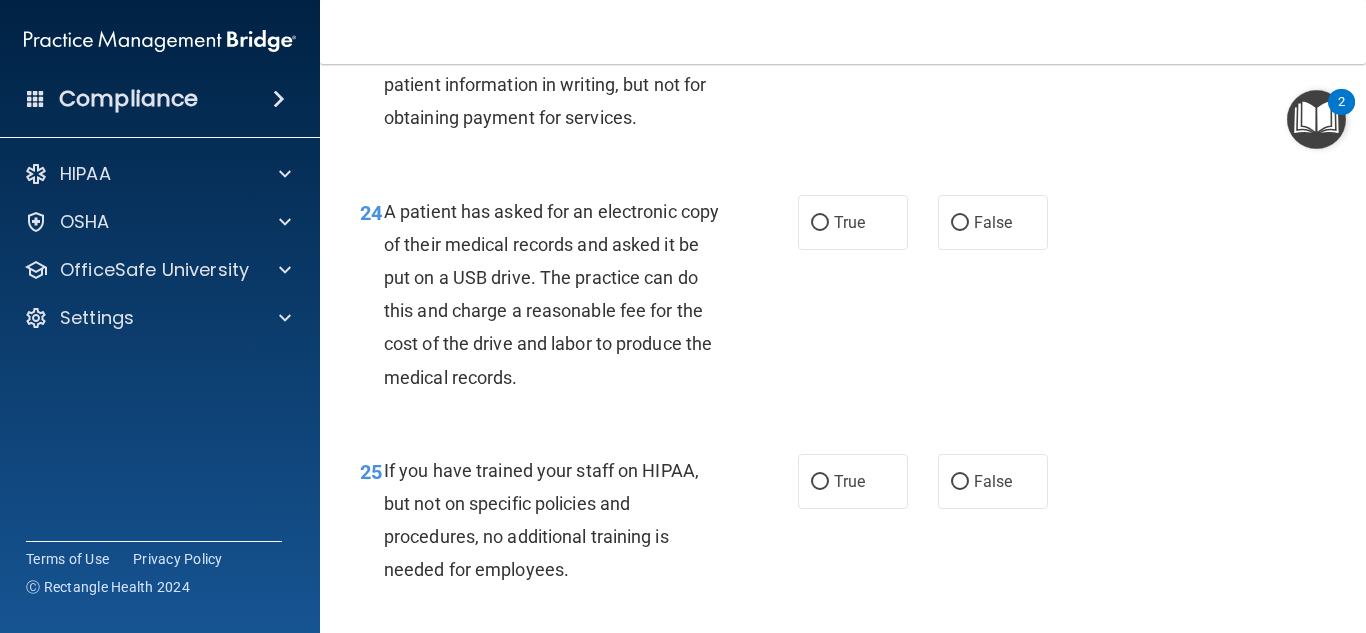 scroll, scrollTop: 4500, scrollLeft: 0, axis: vertical 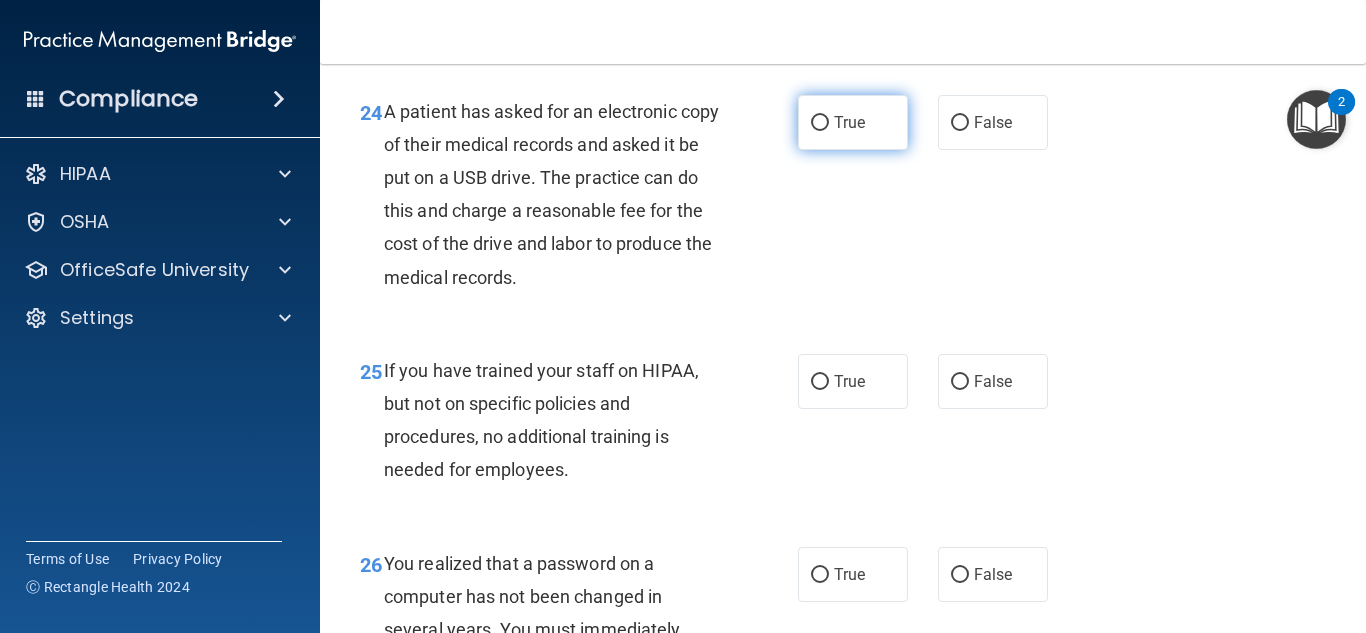 click on "True" at bounding box center [853, 122] 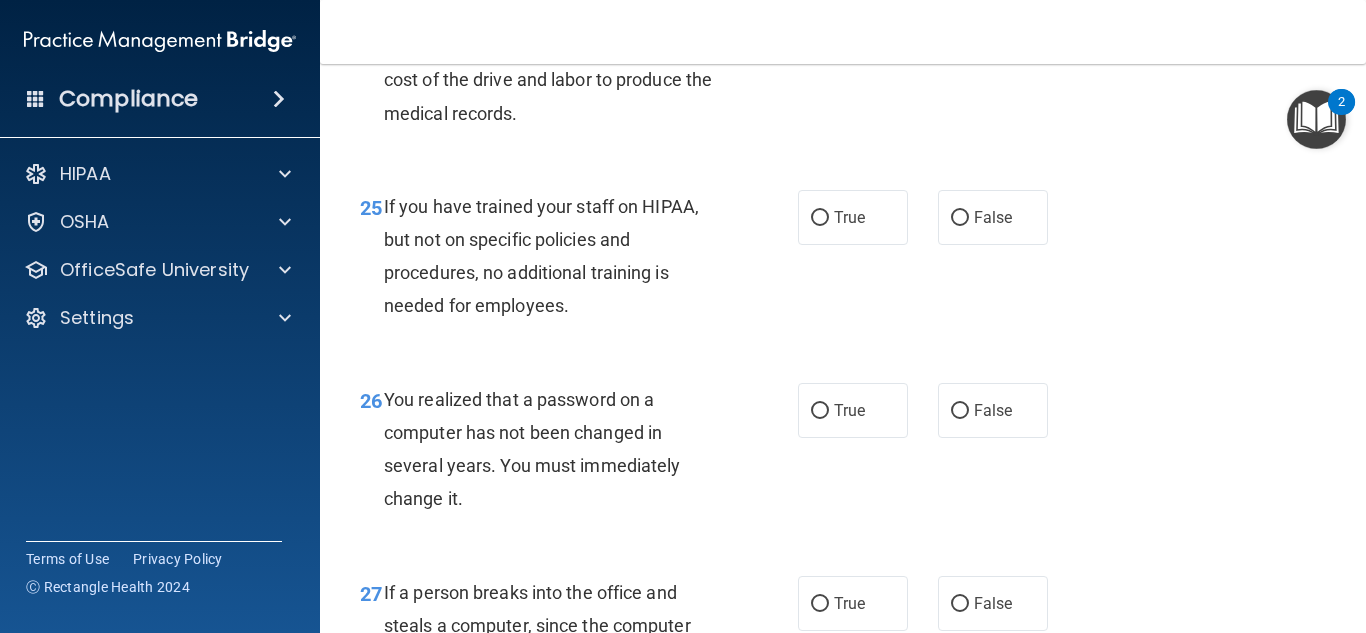 scroll, scrollTop: 4700, scrollLeft: 0, axis: vertical 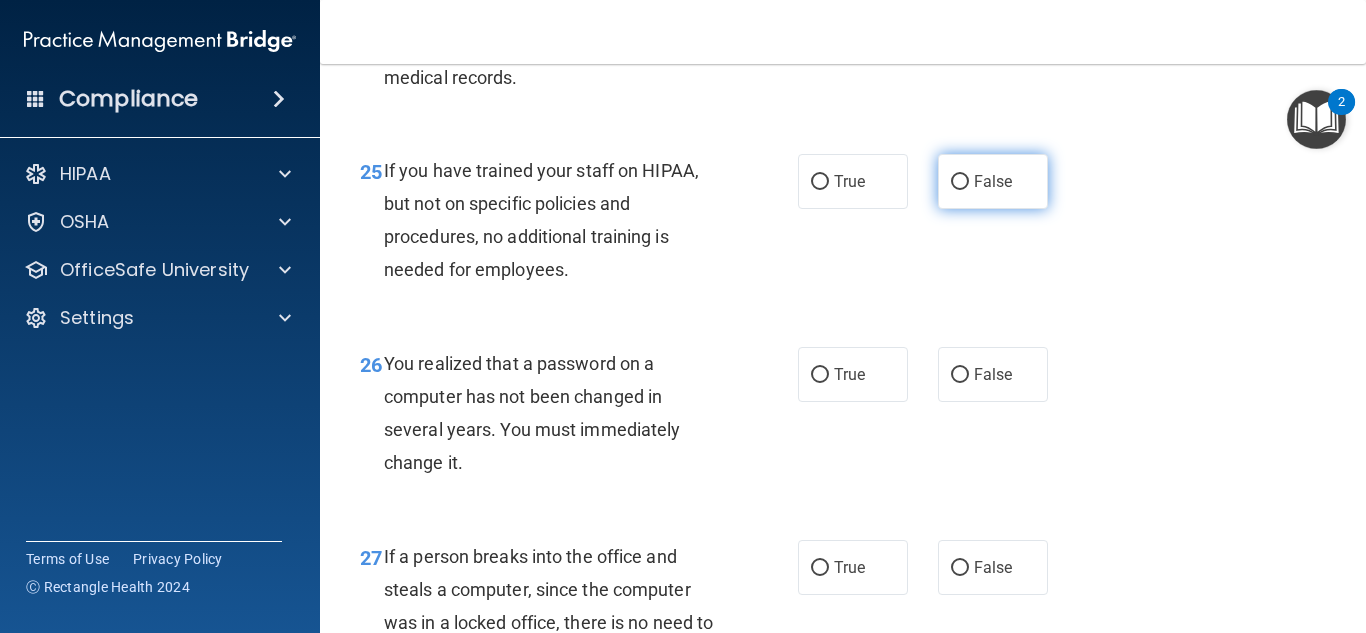 click on "False" at bounding box center (993, 181) 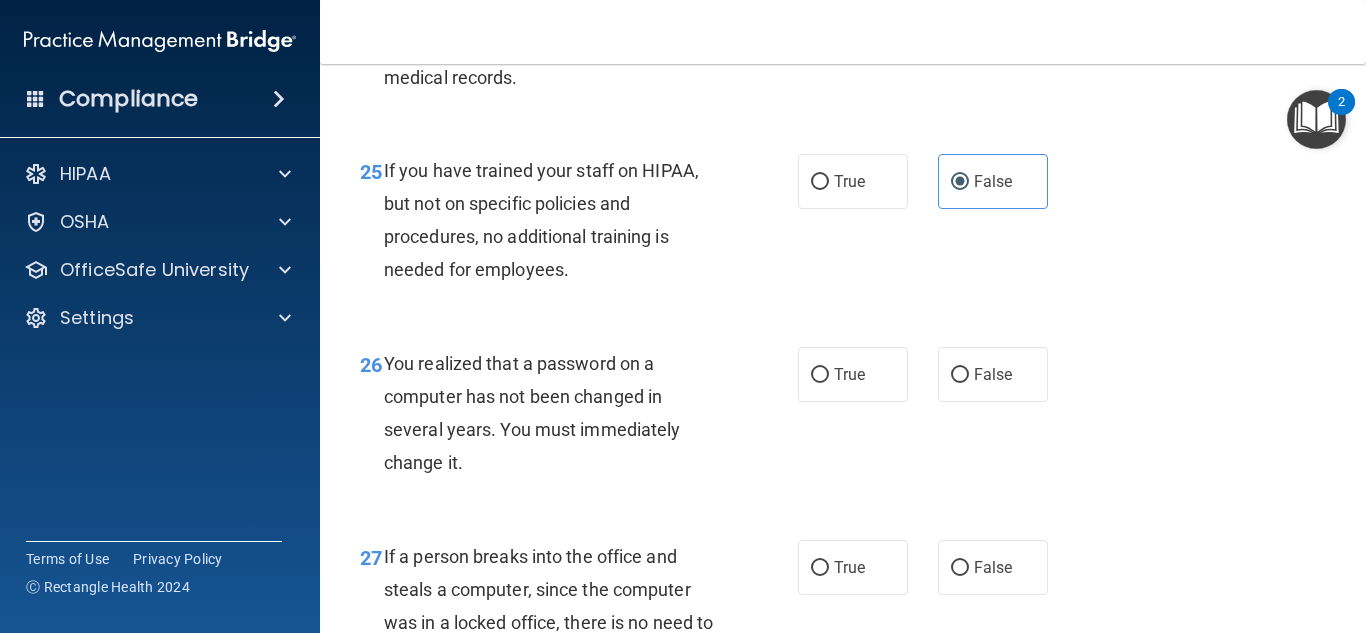scroll, scrollTop: 4800, scrollLeft: 0, axis: vertical 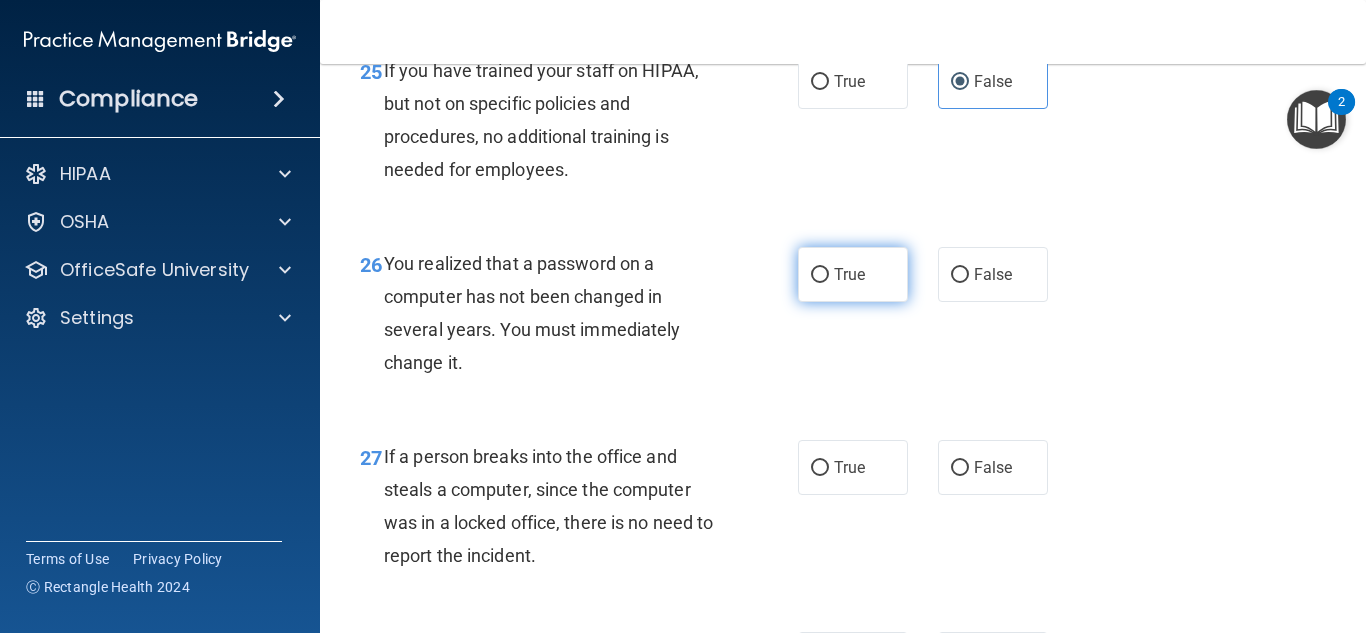 click on "True" at bounding box center (849, 274) 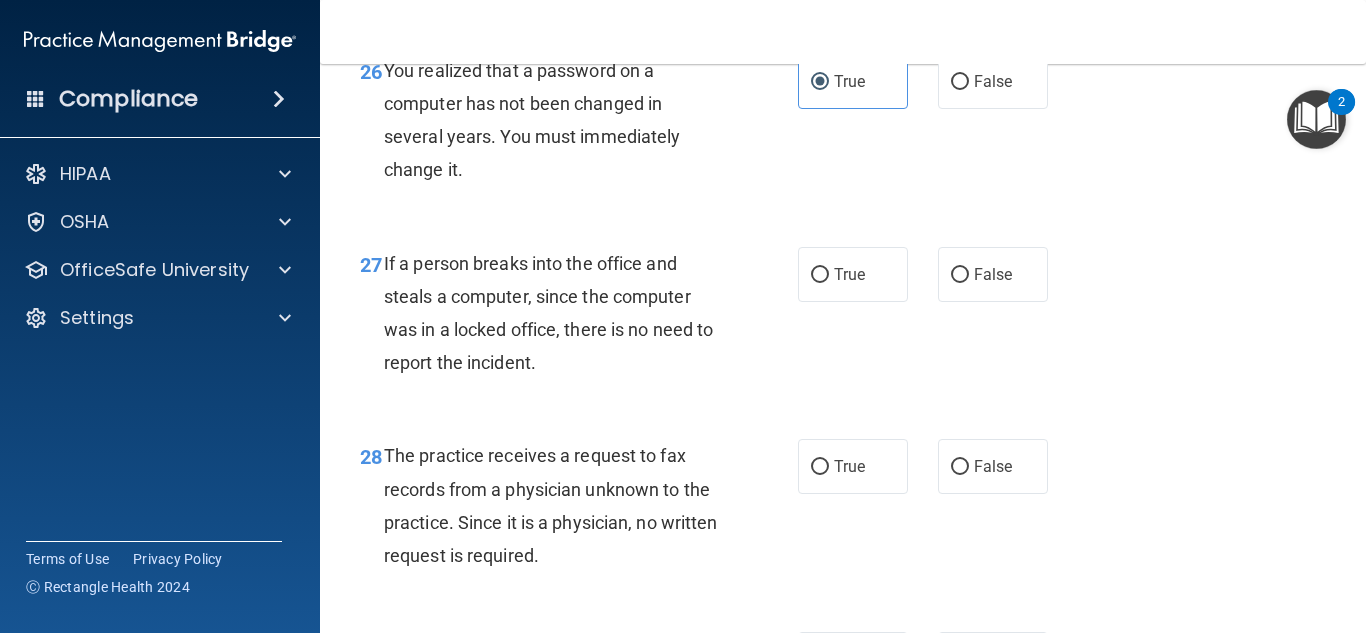 scroll, scrollTop: 5000, scrollLeft: 0, axis: vertical 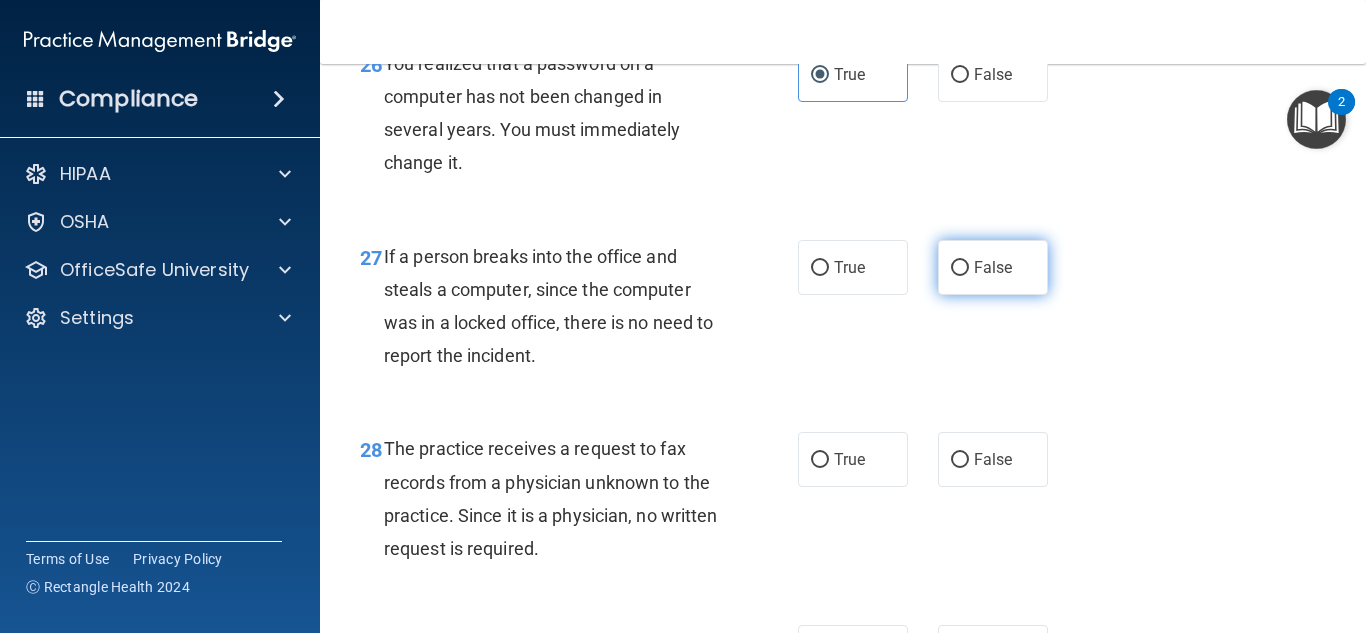 click on "False" at bounding box center (960, 268) 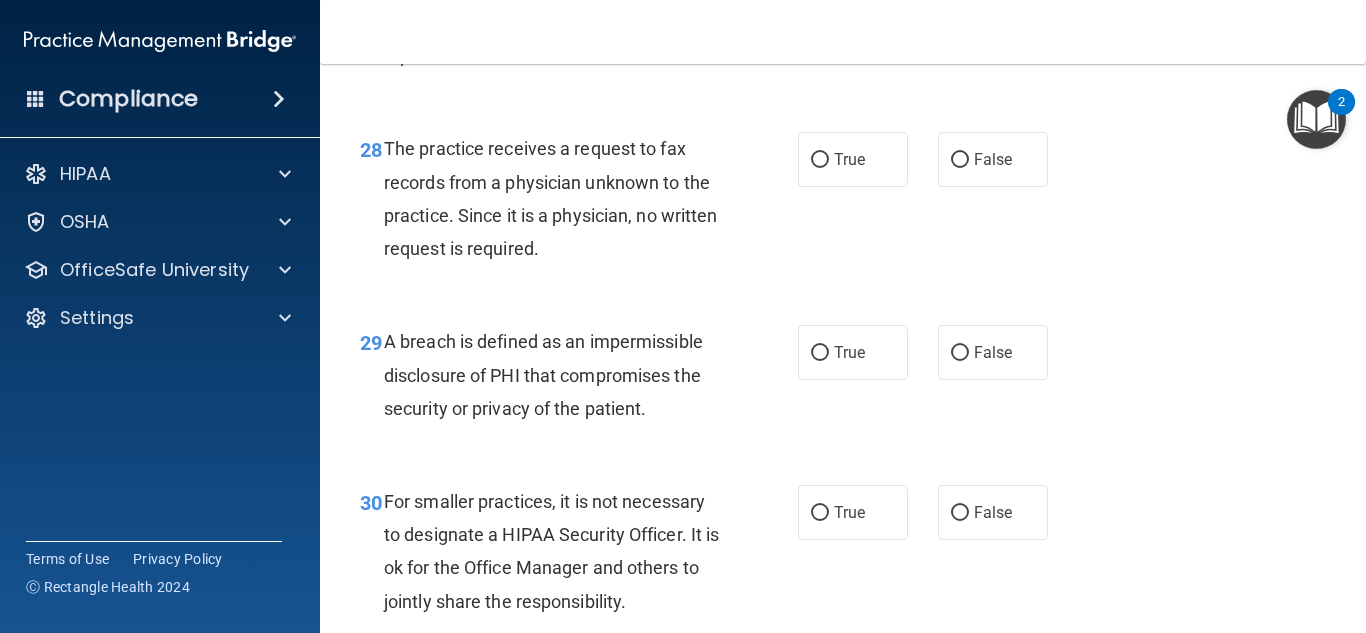 scroll, scrollTop: 5400, scrollLeft: 0, axis: vertical 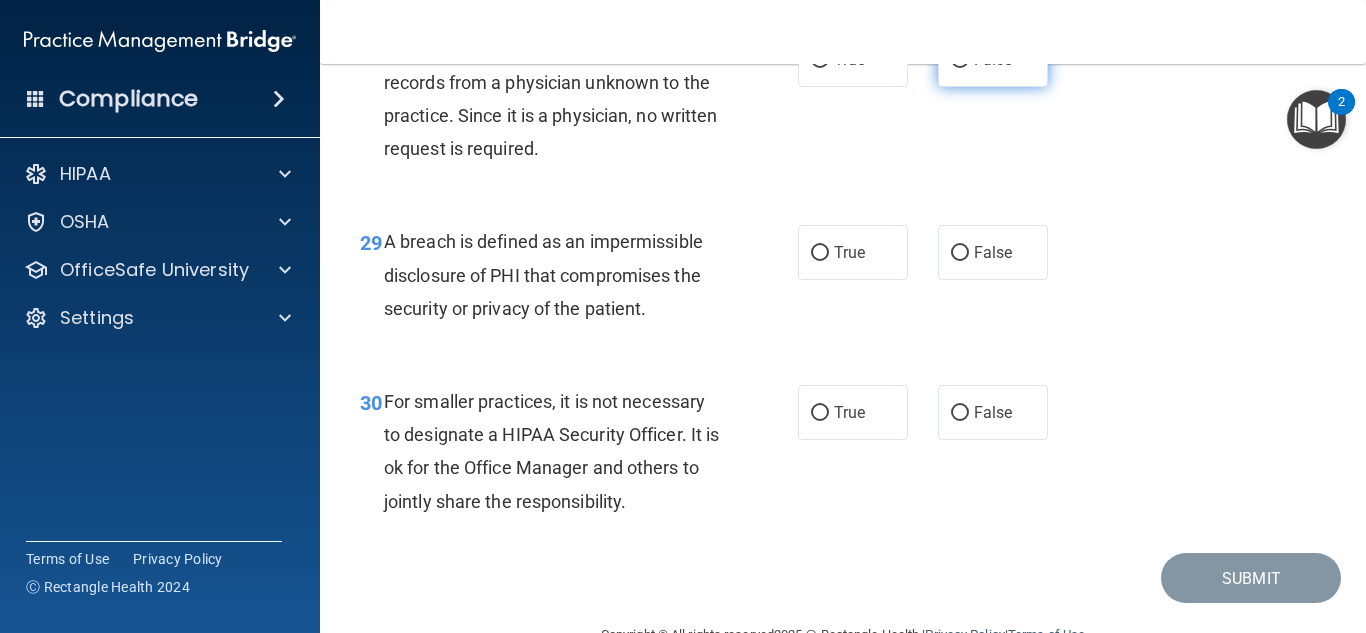 click on "False" at bounding box center [993, 59] 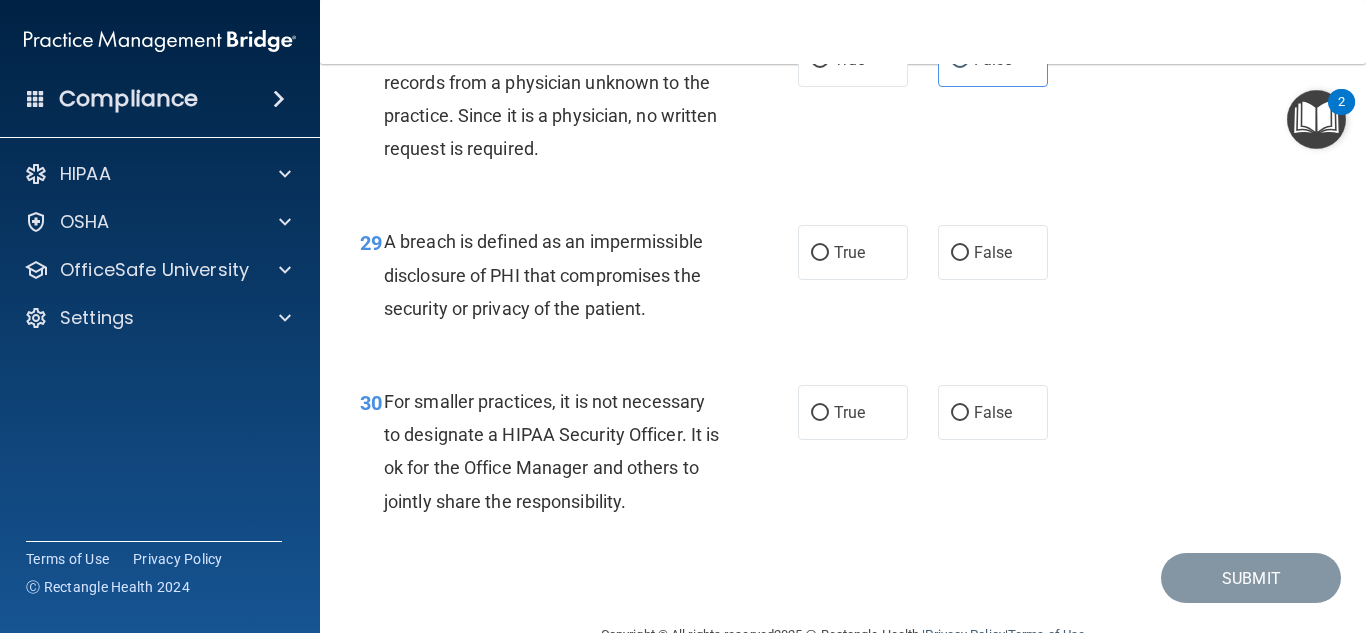 scroll, scrollTop: 5500, scrollLeft: 0, axis: vertical 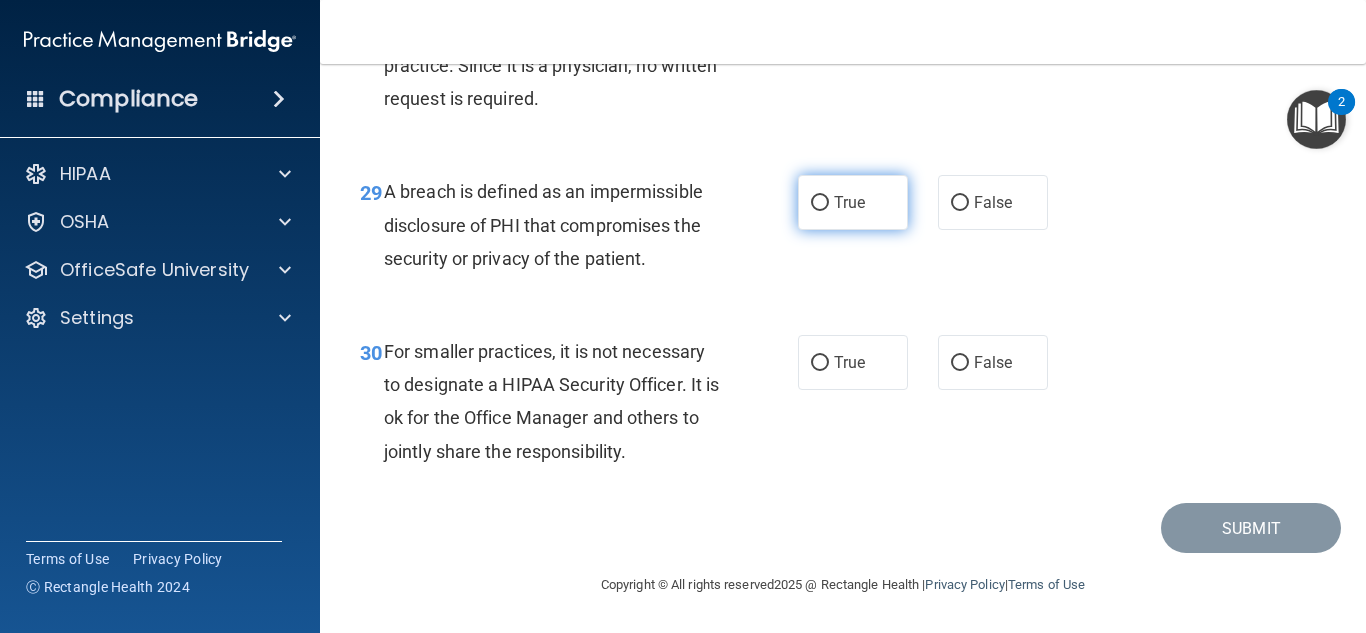 click on "True" at bounding box center (853, 202) 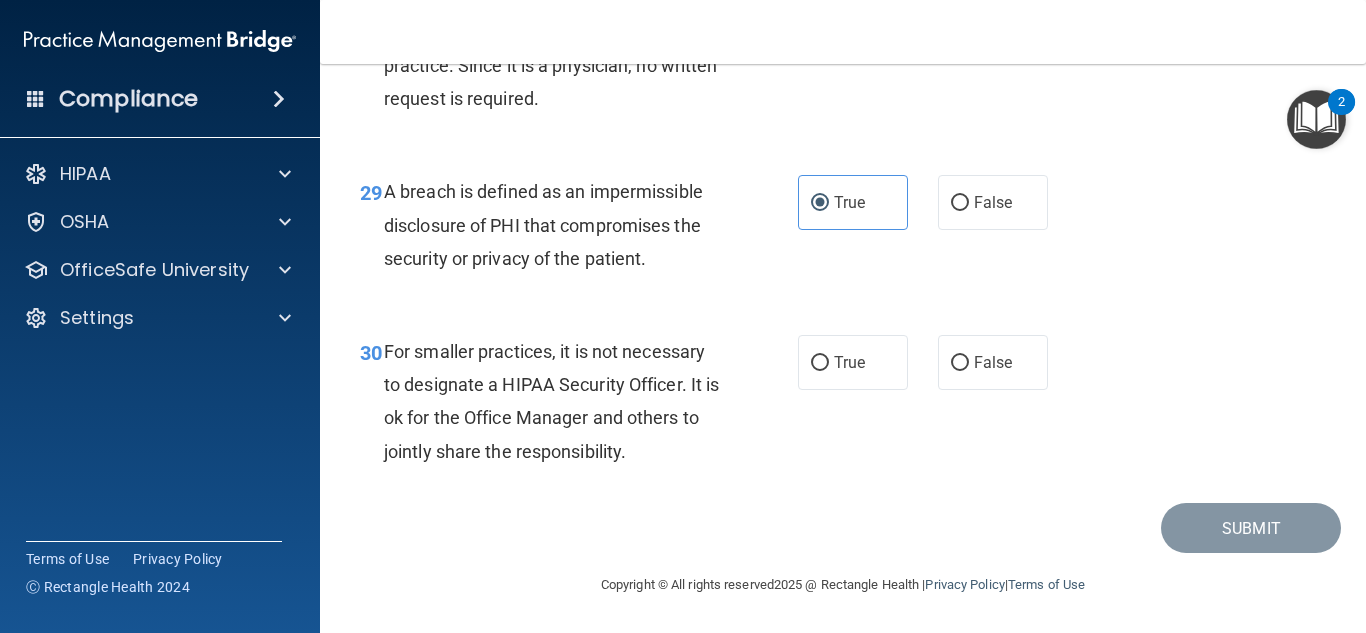 scroll, scrollTop: 5517, scrollLeft: 0, axis: vertical 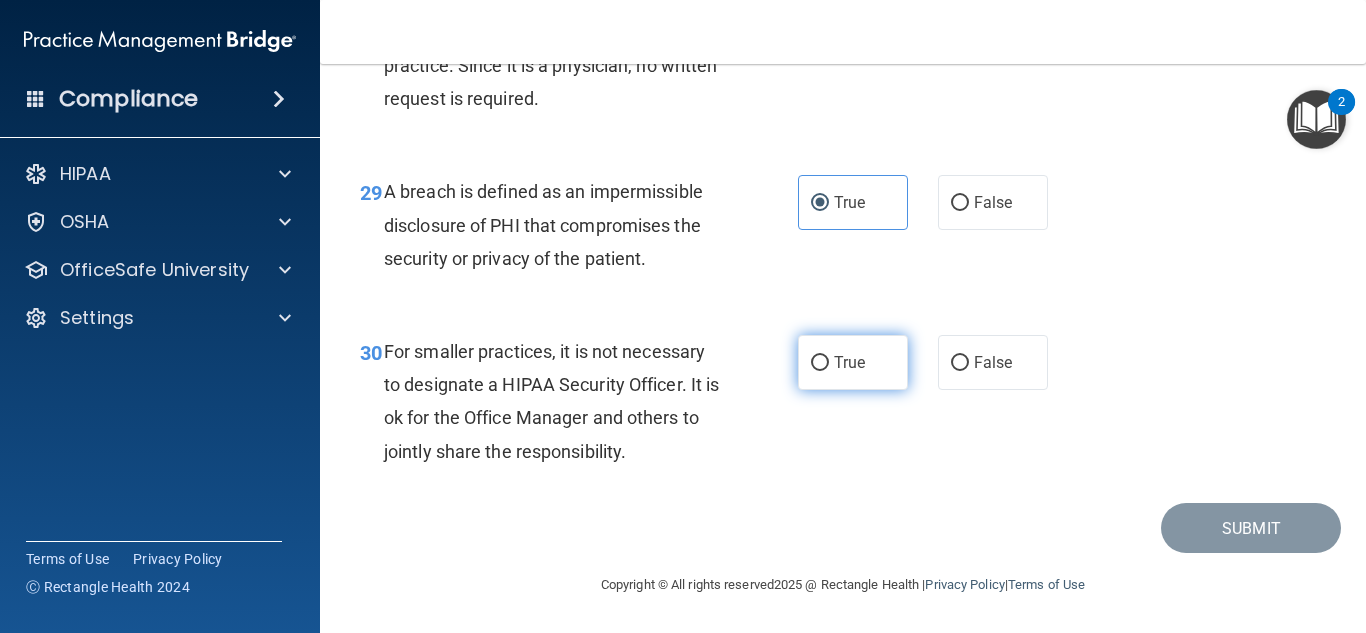 click on "True" at bounding box center (853, 362) 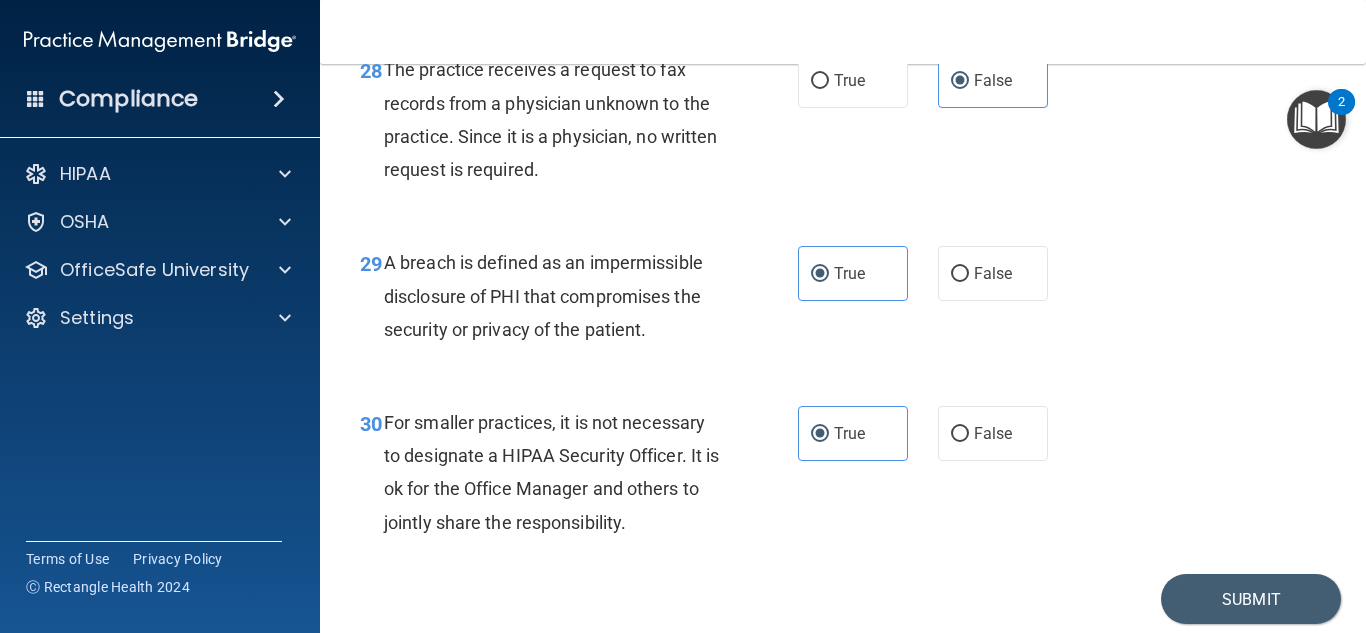 scroll, scrollTop: 5517, scrollLeft: 0, axis: vertical 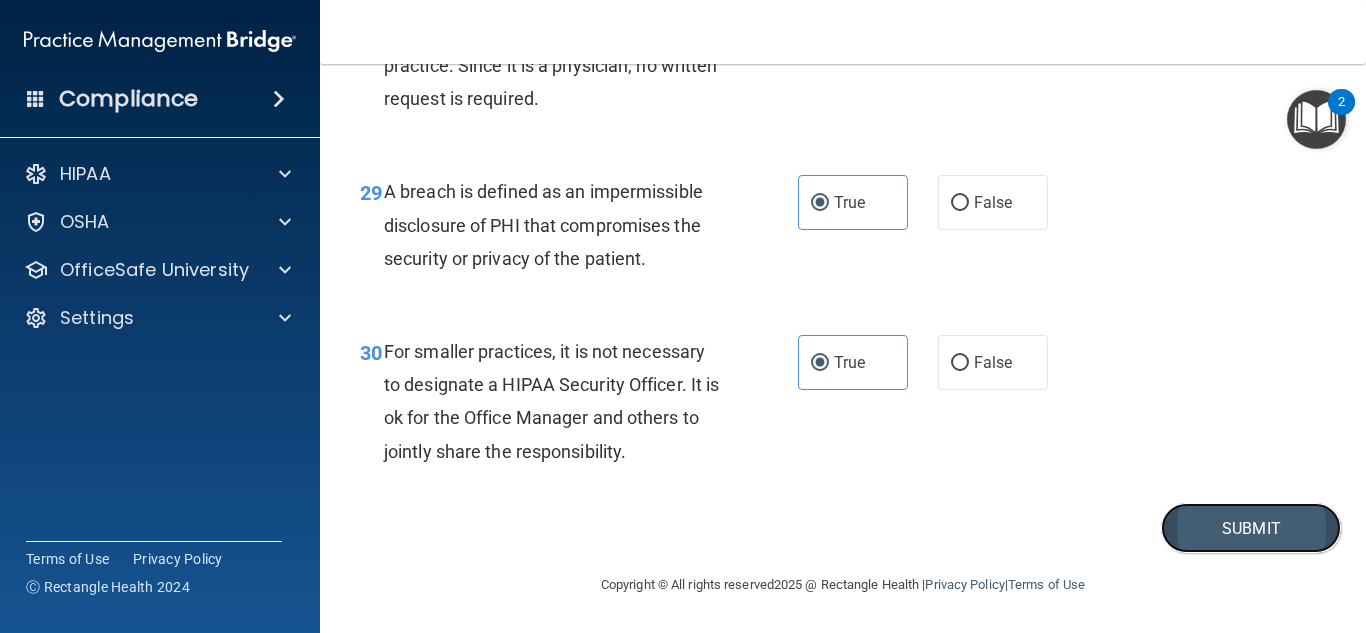 click on "Submit" at bounding box center (1251, 528) 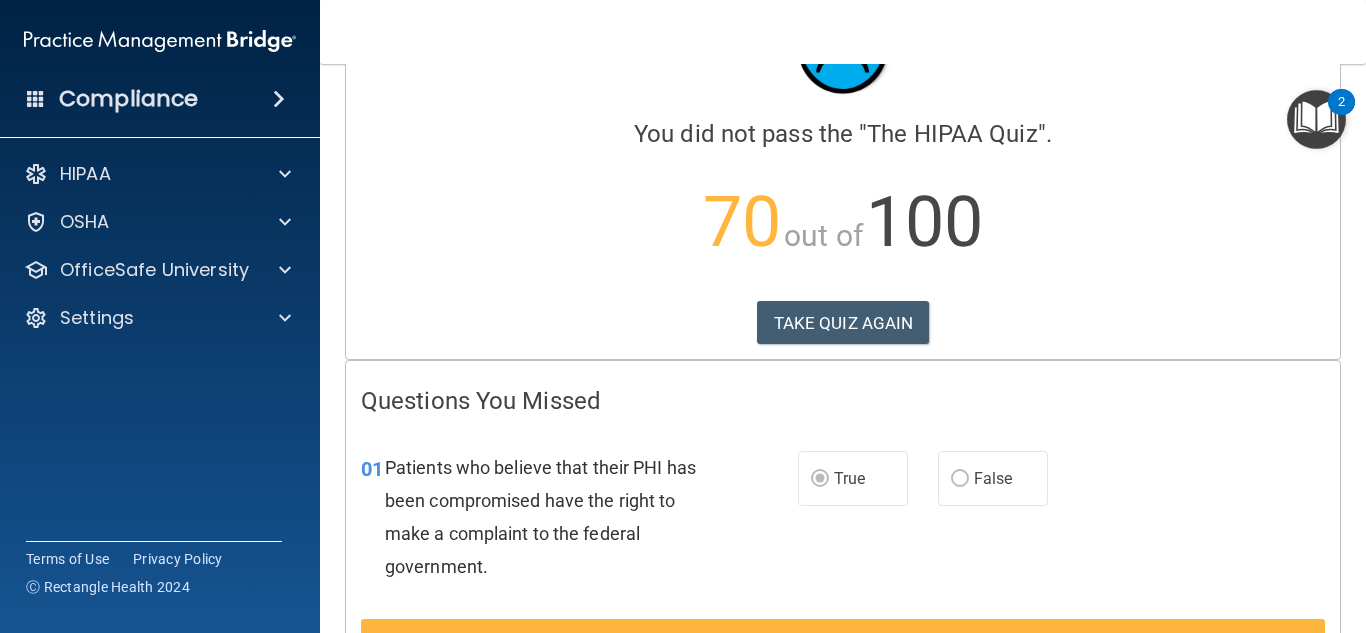 scroll, scrollTop: 0, scrollLeft: 0, axis: both 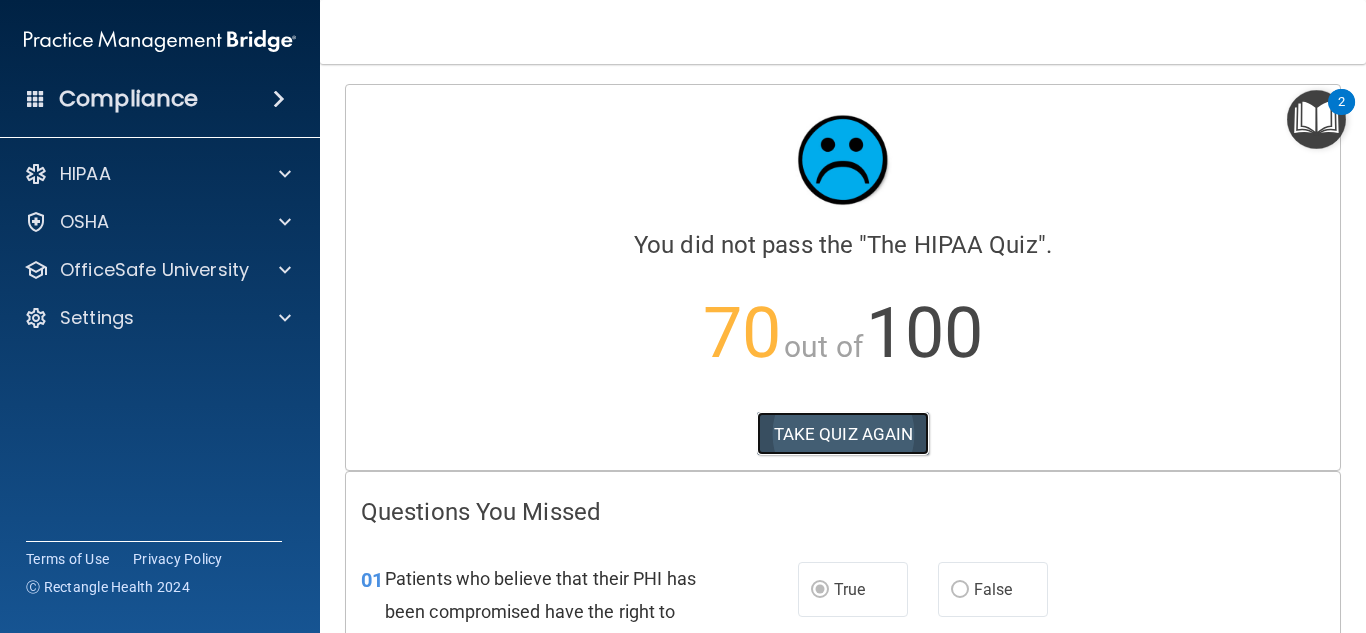 click on "TAKE QUIZ AGAIN" at bounding box center [843, 434] 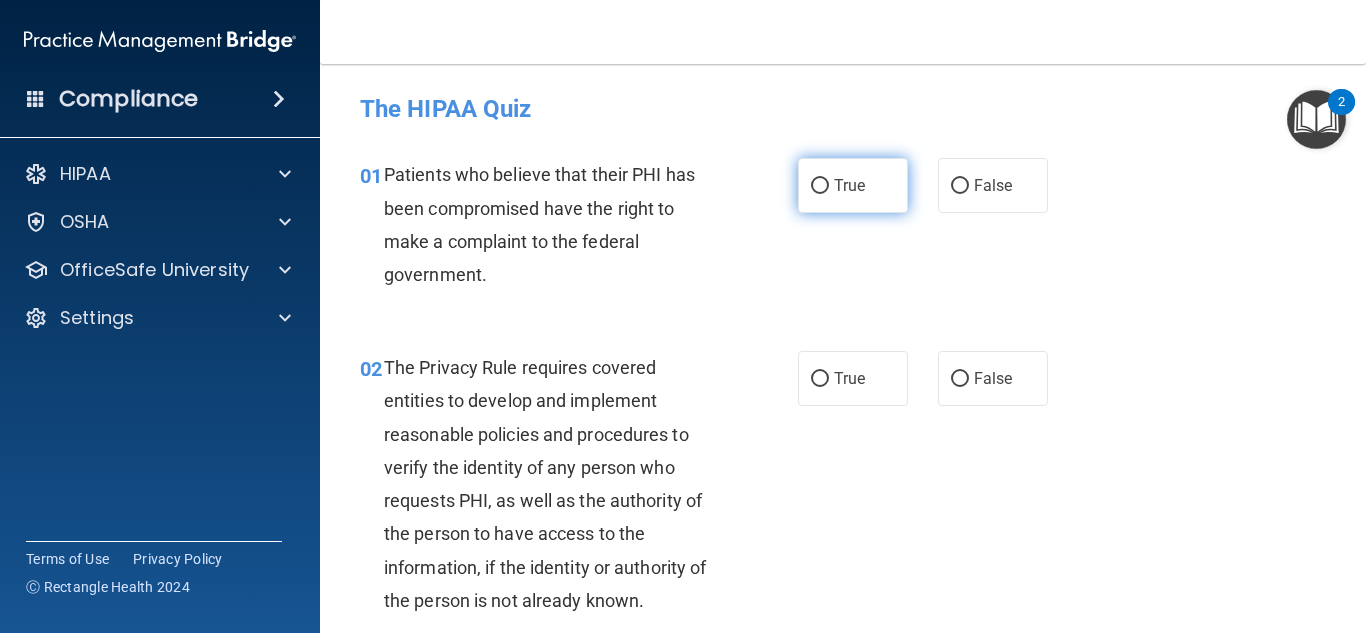 click on "True" at bounding box center (853, 185) 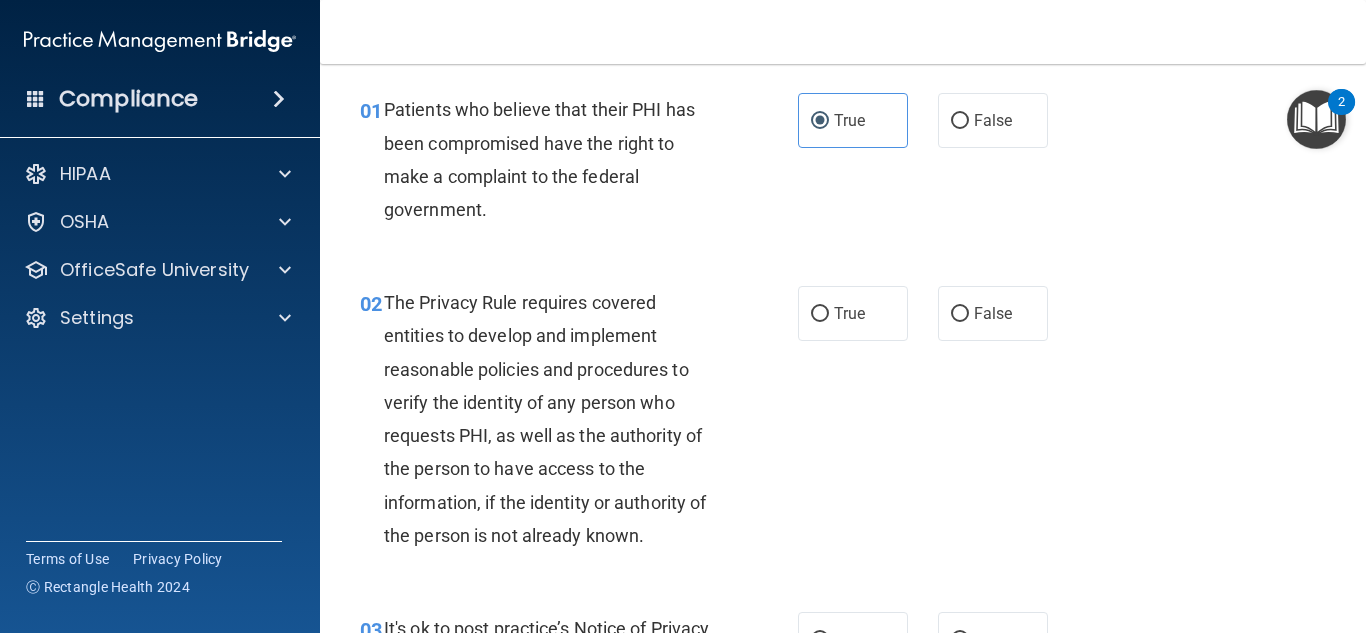 scroll, scrollTop: 100, scrollLeft: 0, axis: vertical 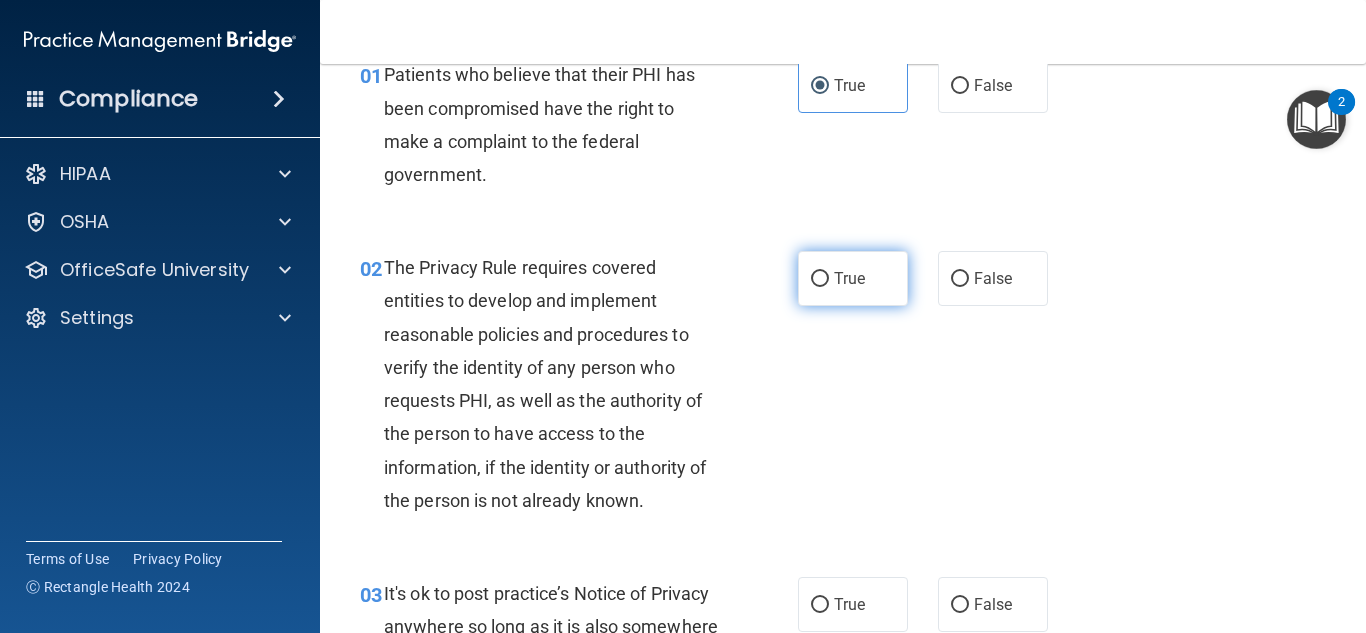 click on "True" at bounding box center [853, 278] 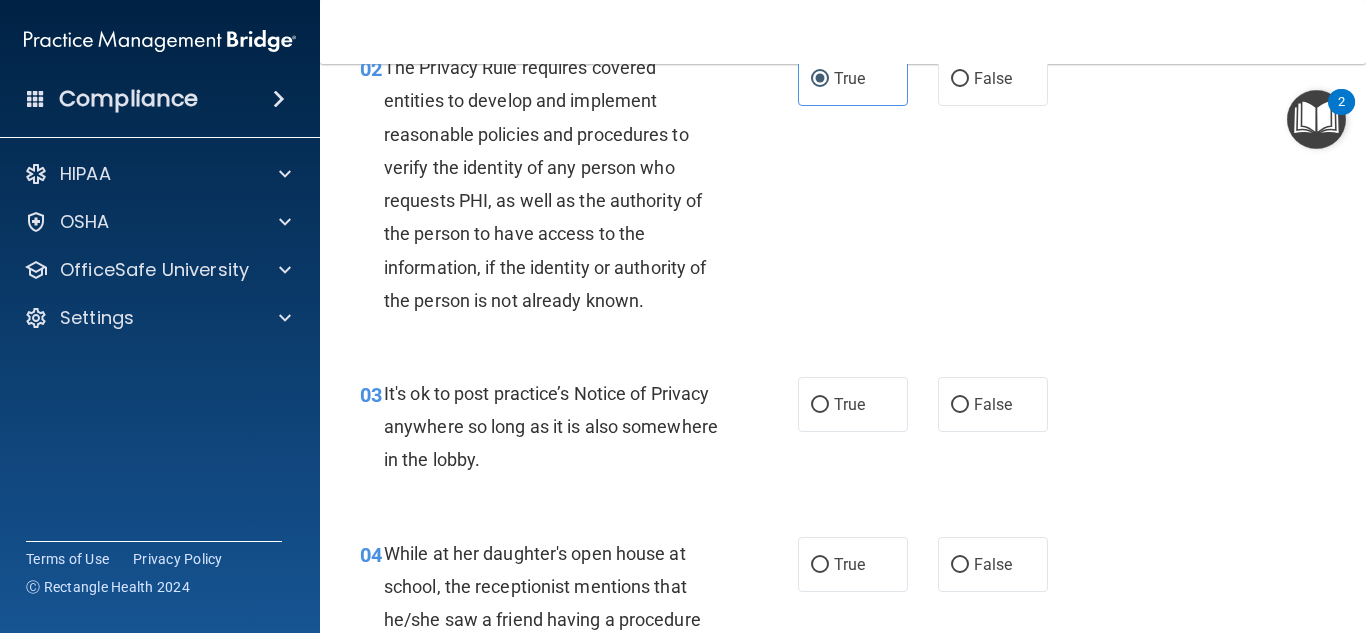 scroll, scrollTop: 400, scrollLeft: 0, axis: vertical 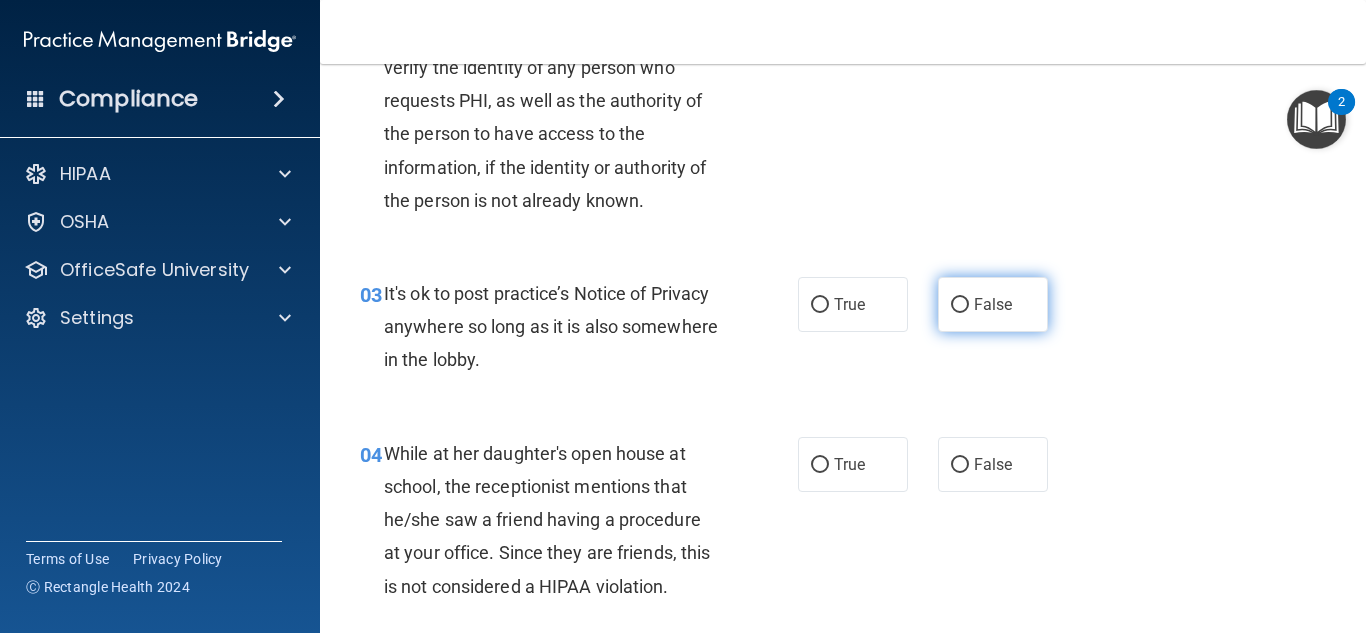 click on "False" at bounding box center (993, 304) 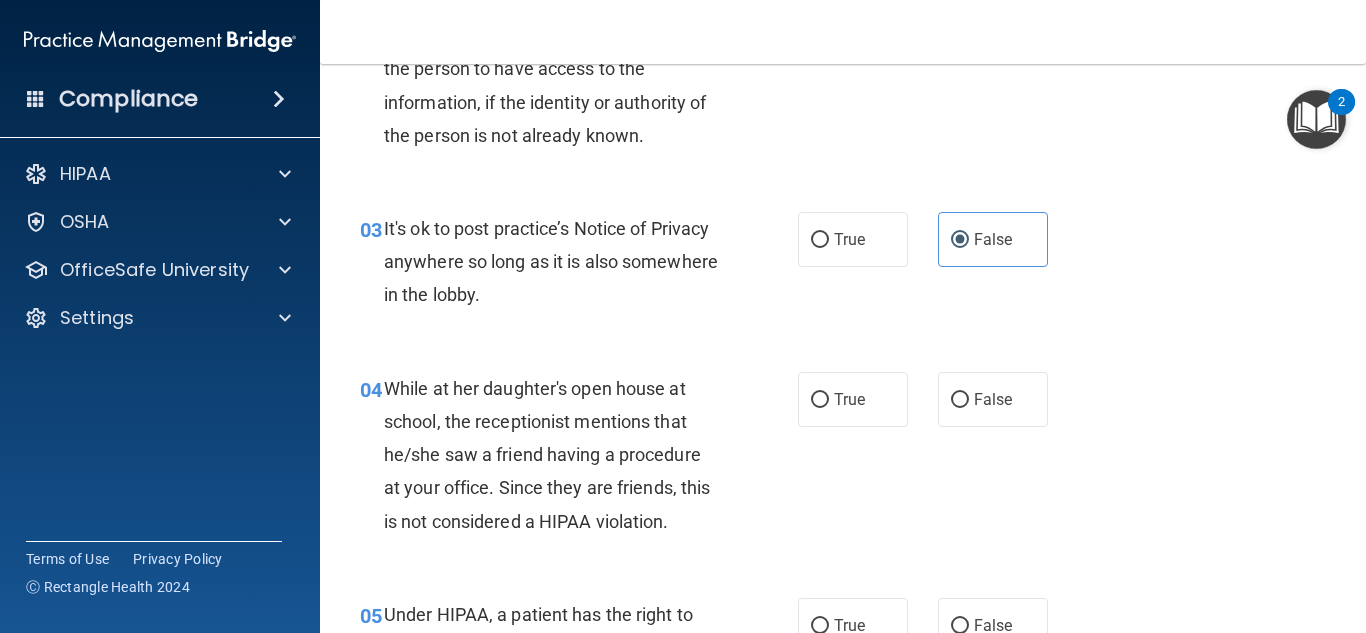 scroll, scrollTop: 500, scrollLeft: 0, axis: vertical 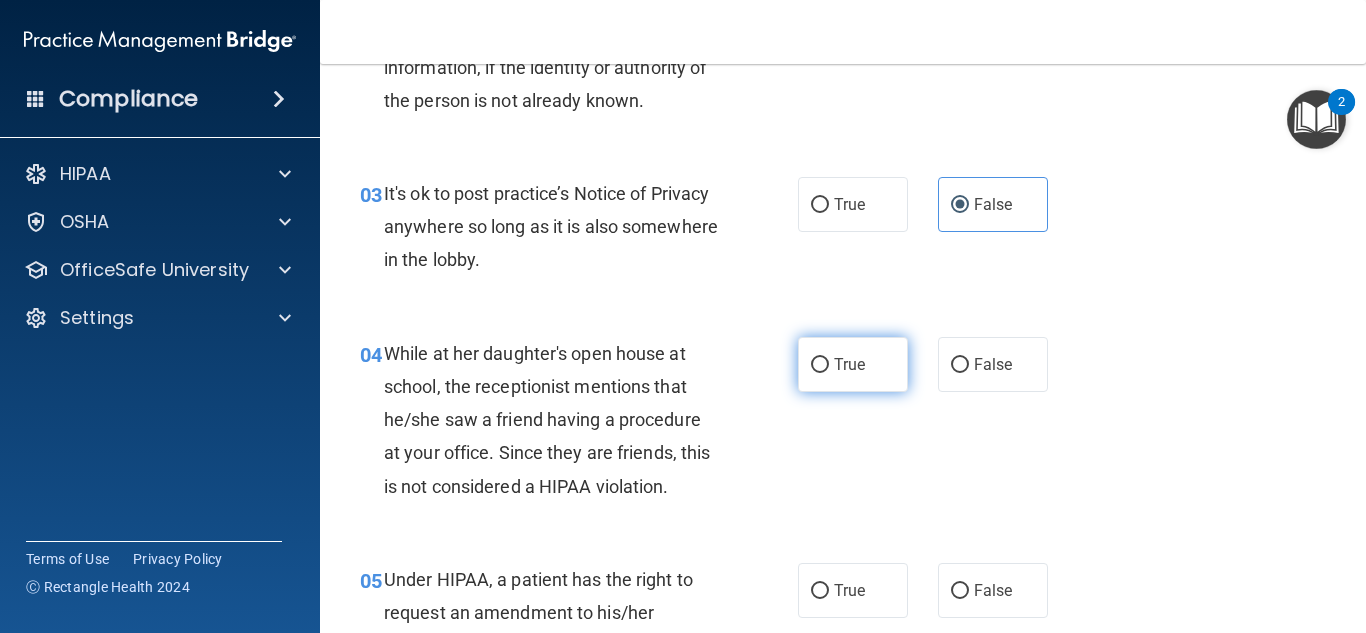 click on "True" at bounding box center [853, 364] 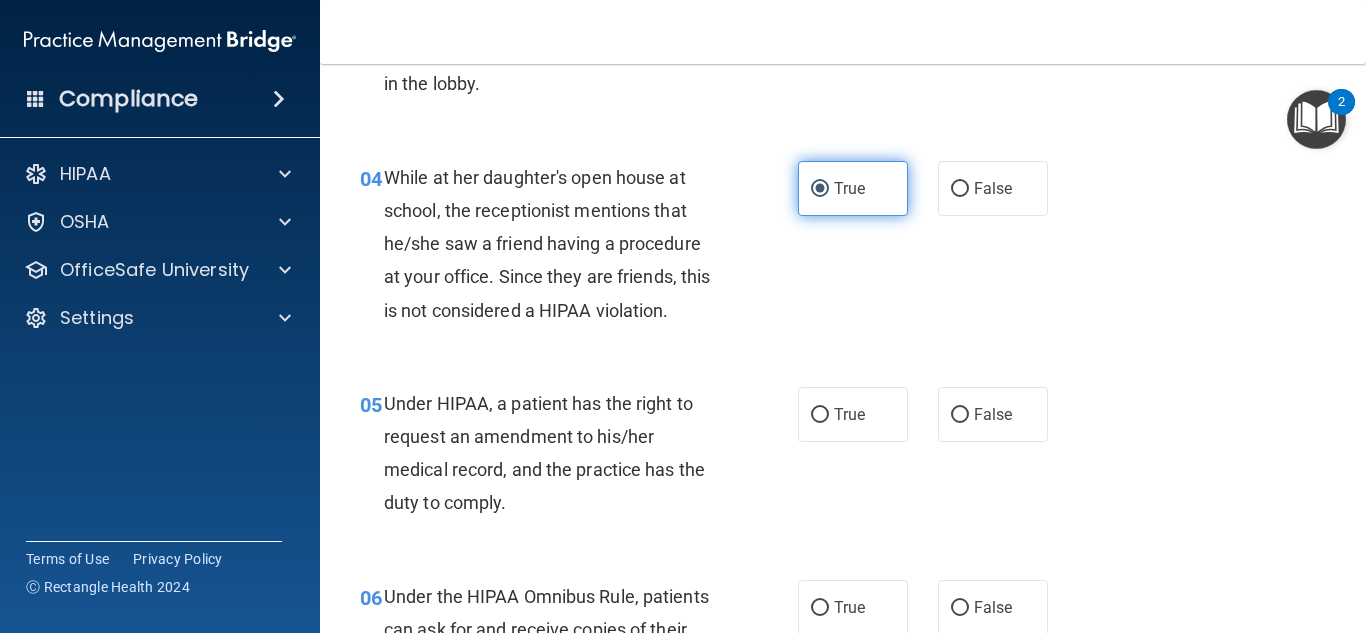 scroll, scrollTop: 700, scrollLeft: 0, axis: vertical 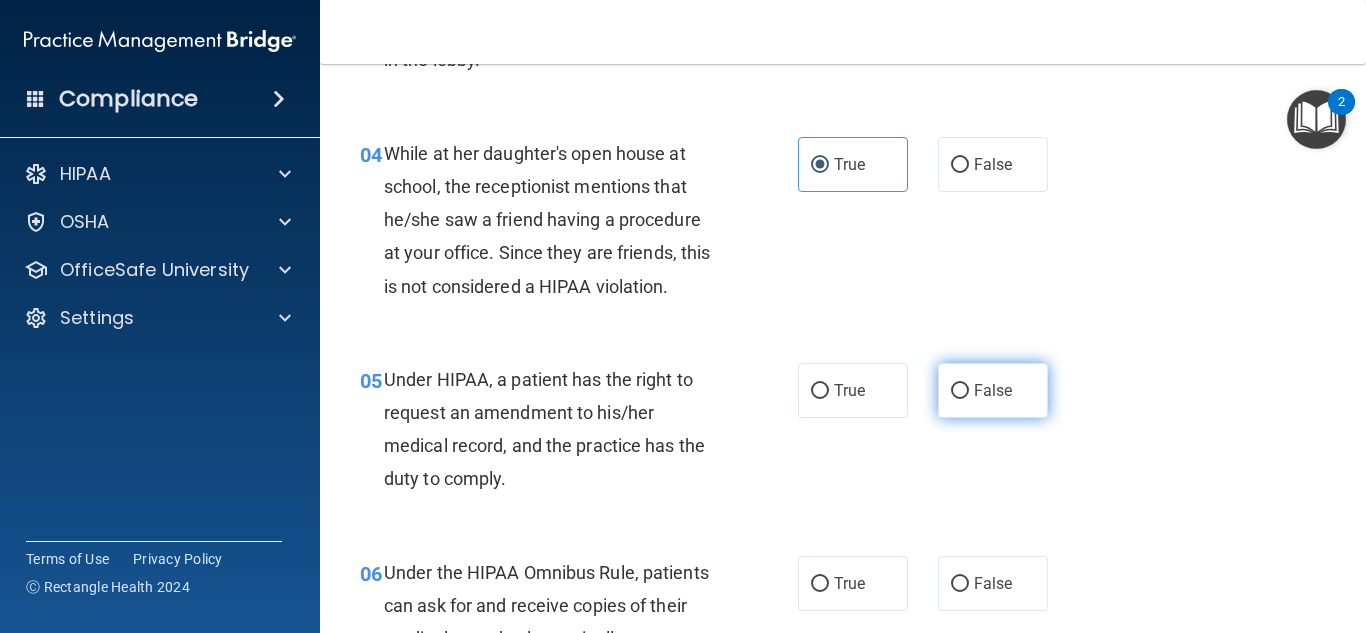click on "False" at bounding box center [993, 390] 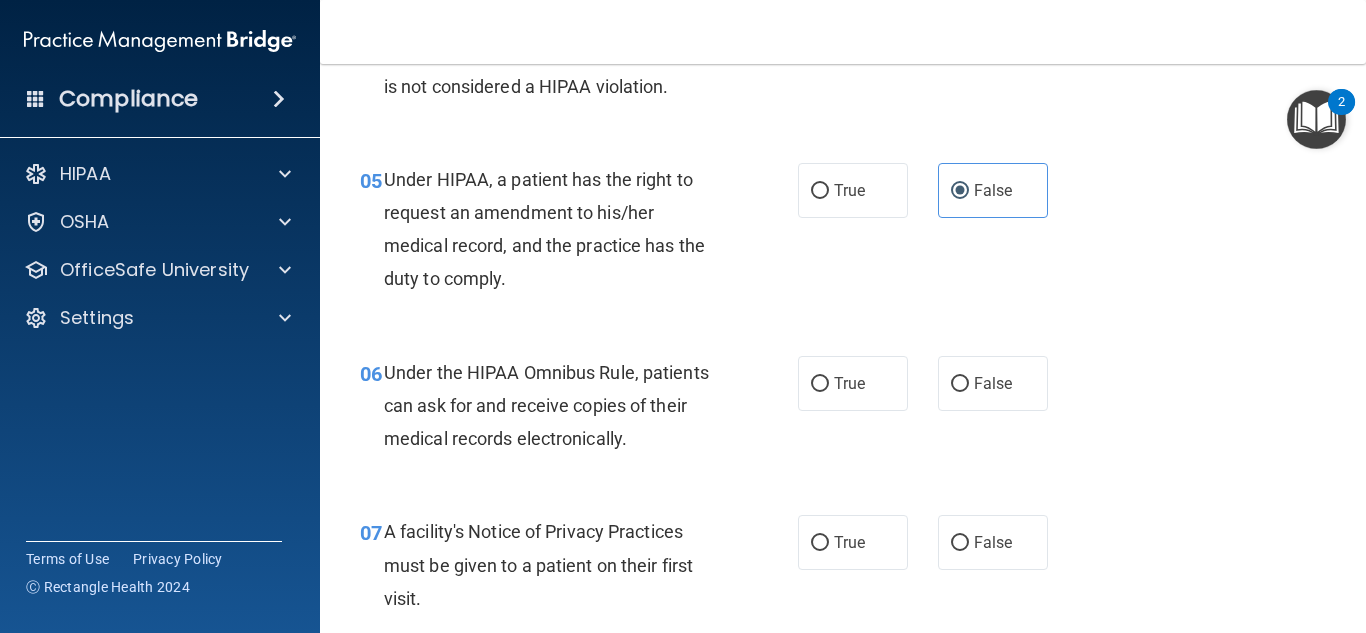 scroll, scrollTop: 1000, scrollLeft: 0, axis: vertical 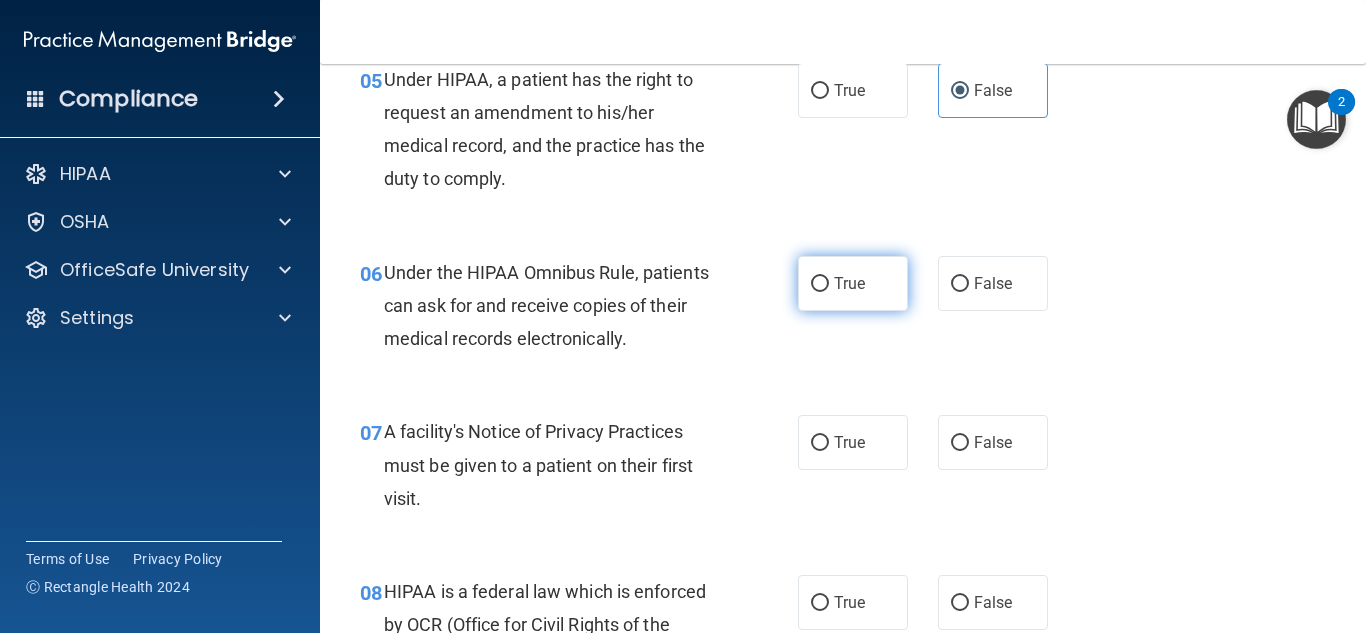 click on "True" at bounding box center [849, 283] 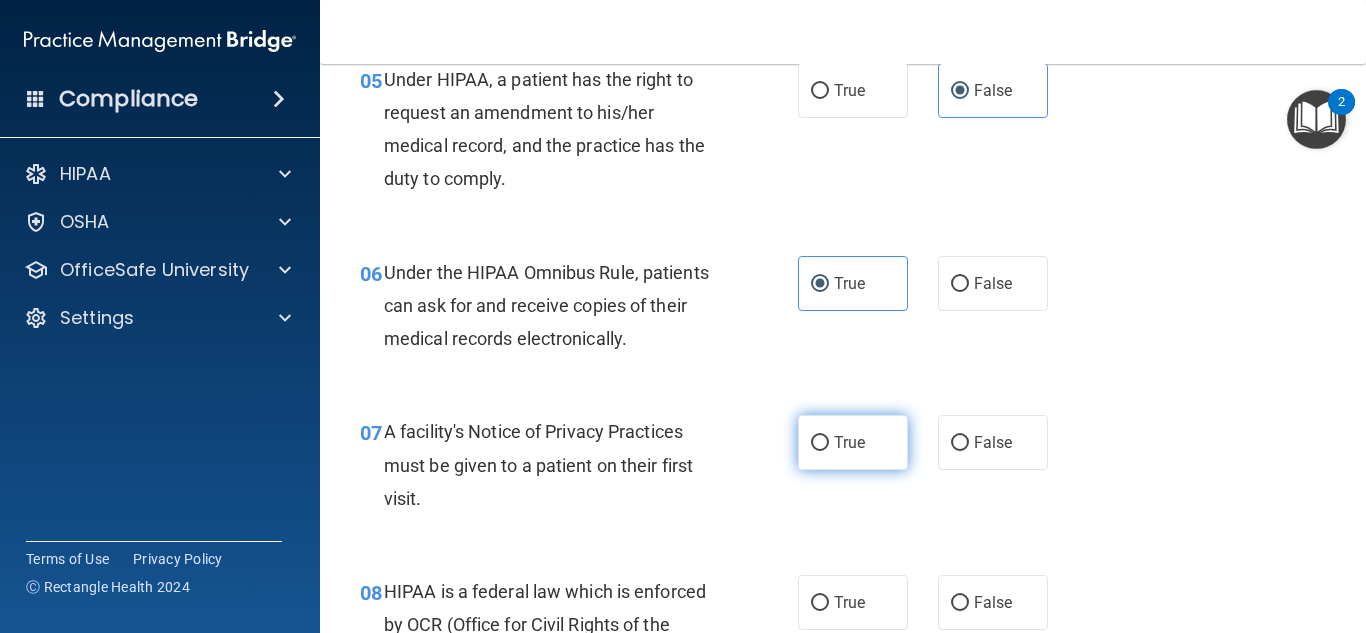 click on "True" at bounding box center [853, 442] 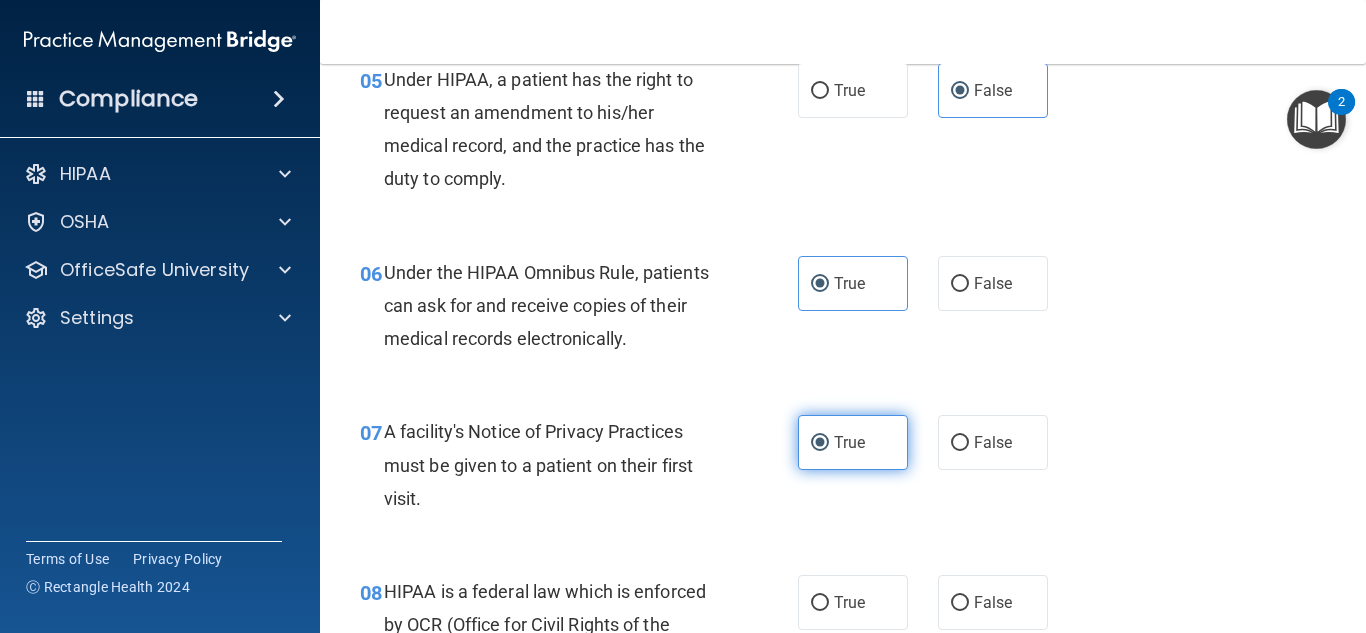 scroll, scrollTop: 1100, scrollLeft: 0, axis: vertical 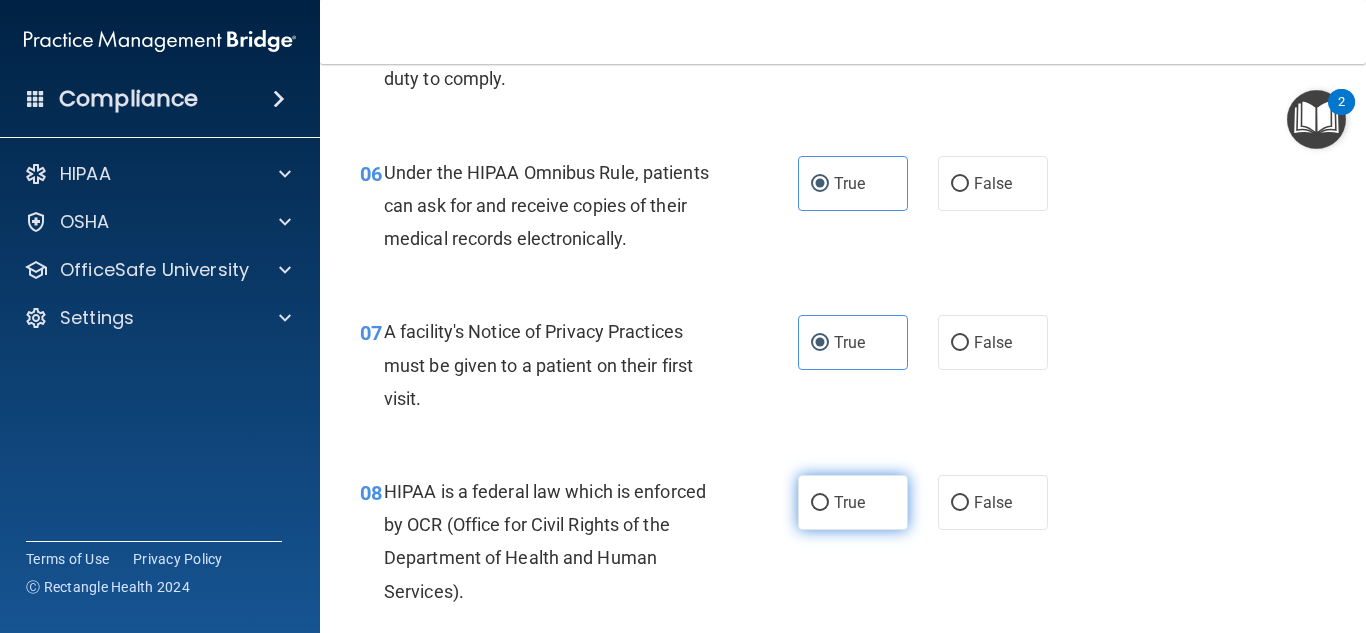 click on "True" at bounding box center [853, 502] 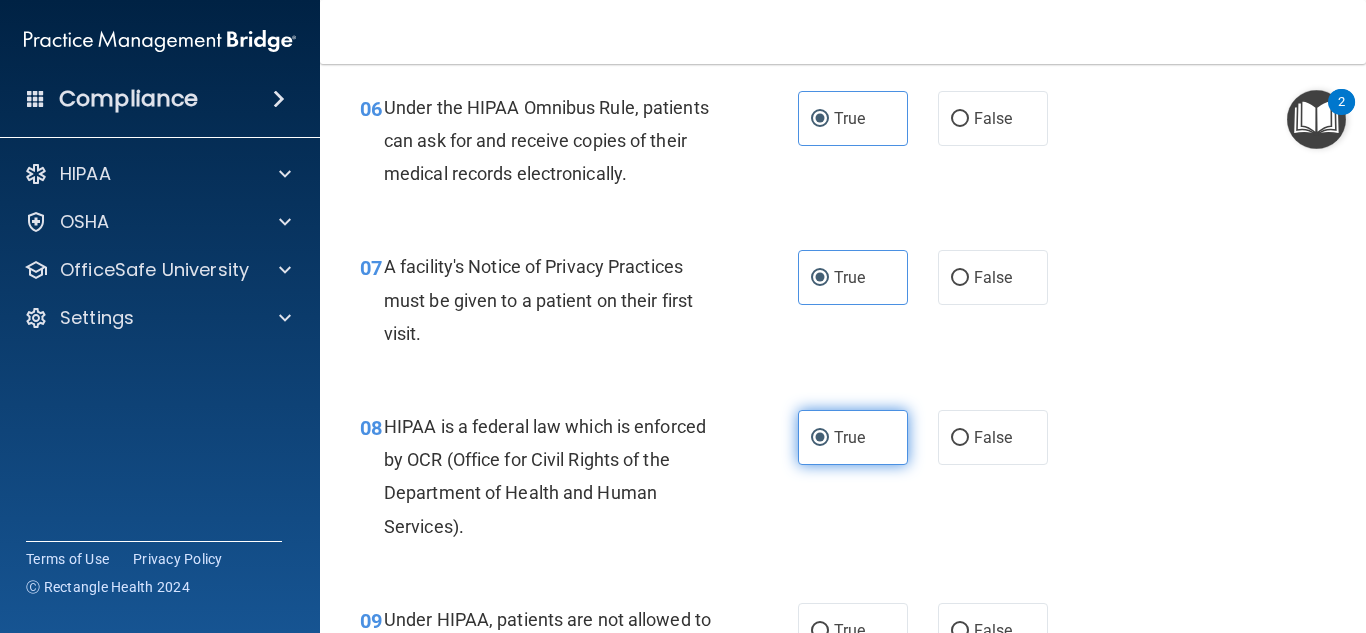 scroll, scrollTop: 1200, scrollLeft: 0, axis: vertical 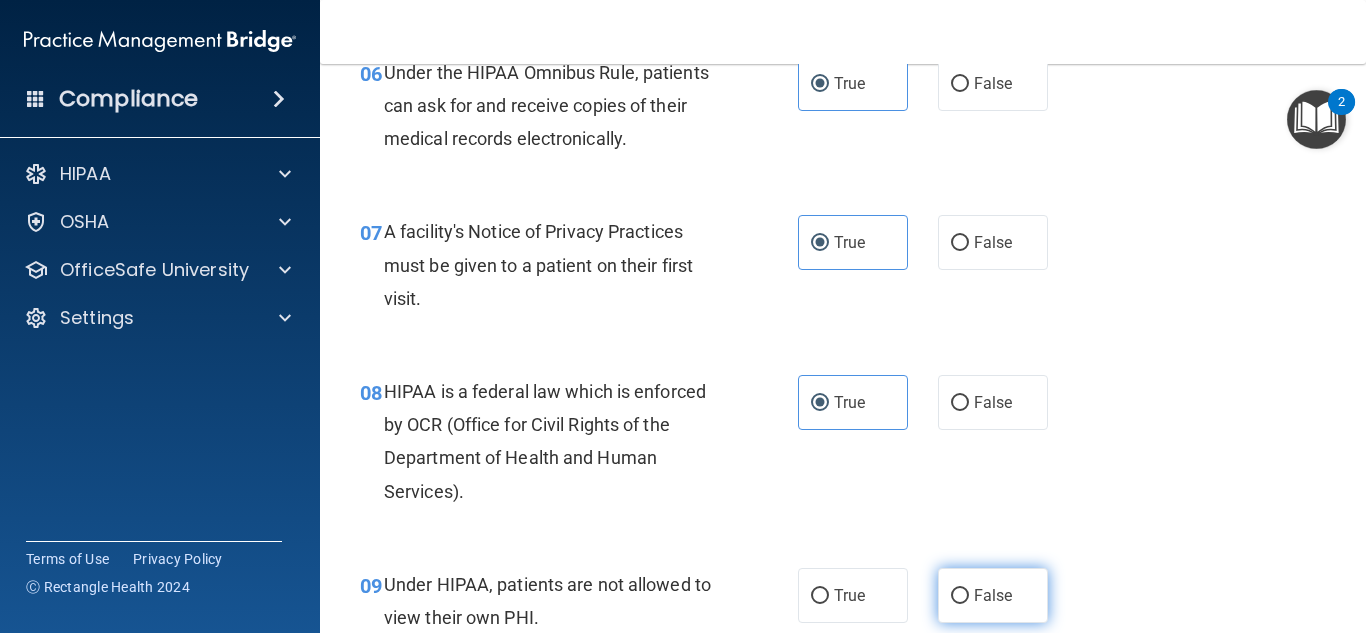 click on "False" at bounding box center (993, 595) 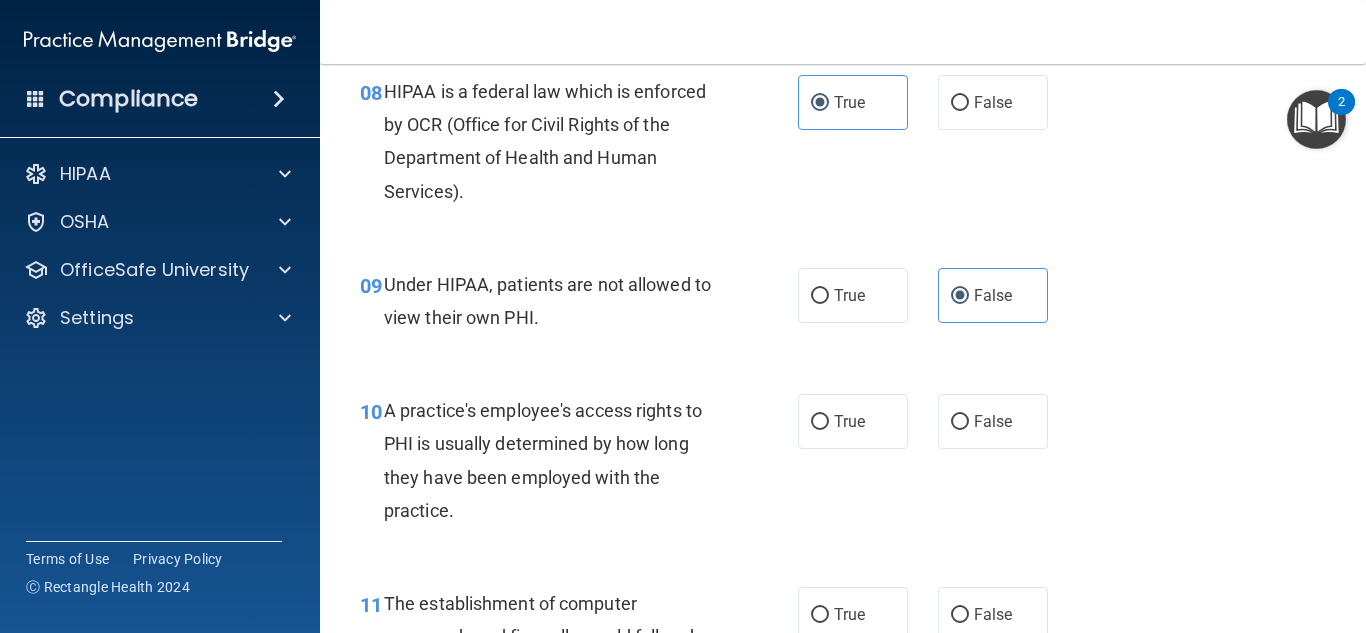 scroll, scrollTop: 1600, scrollLeft: 0, axis: vertical 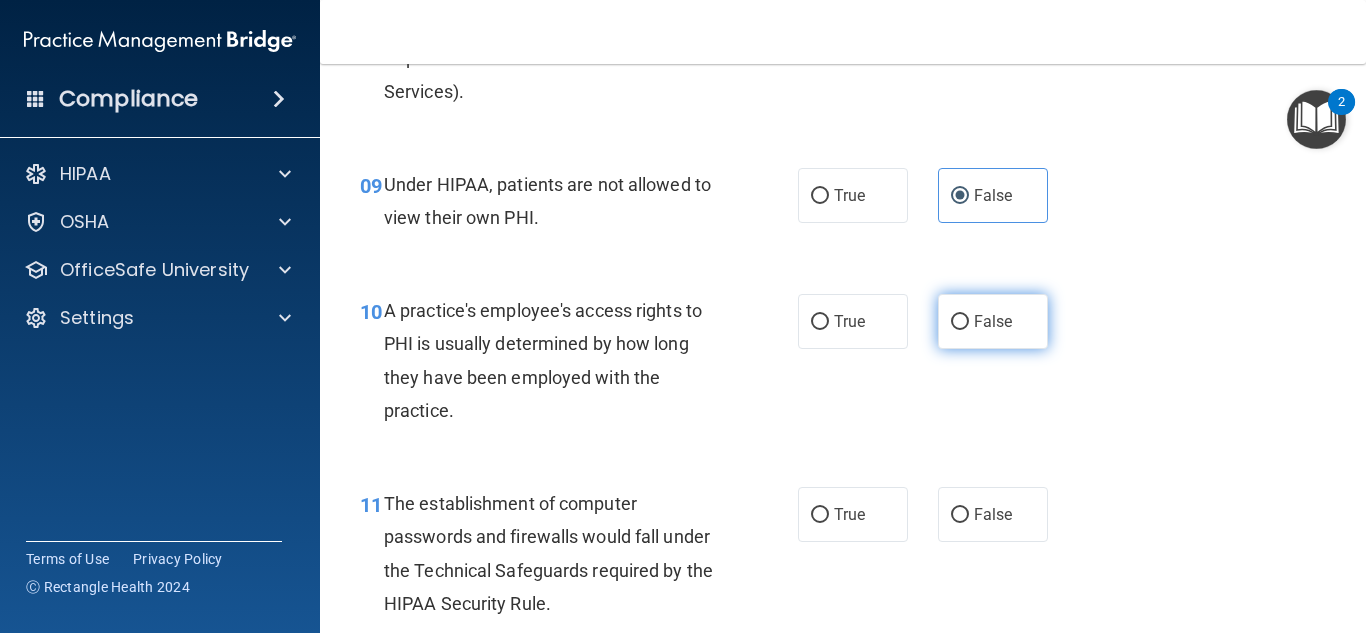 click on "False" at bounding box center [993, 321] 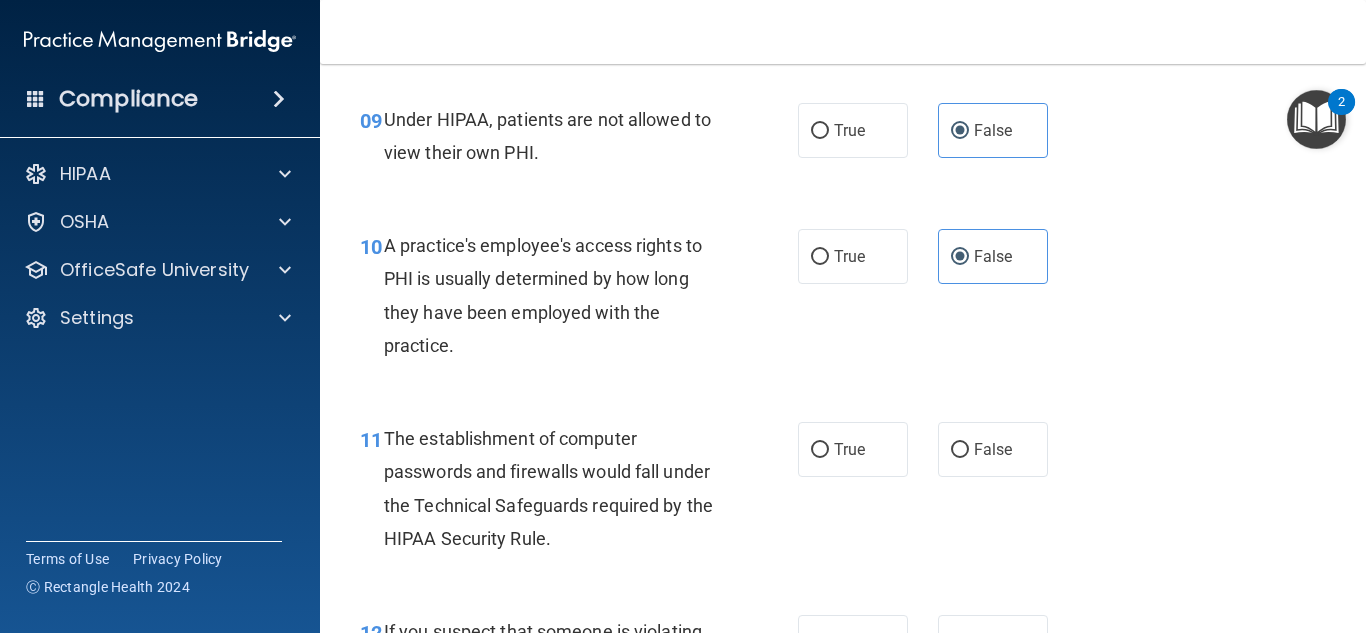 scroll, scrollTop: 1700, scrollLeft: 0, axis: vertical 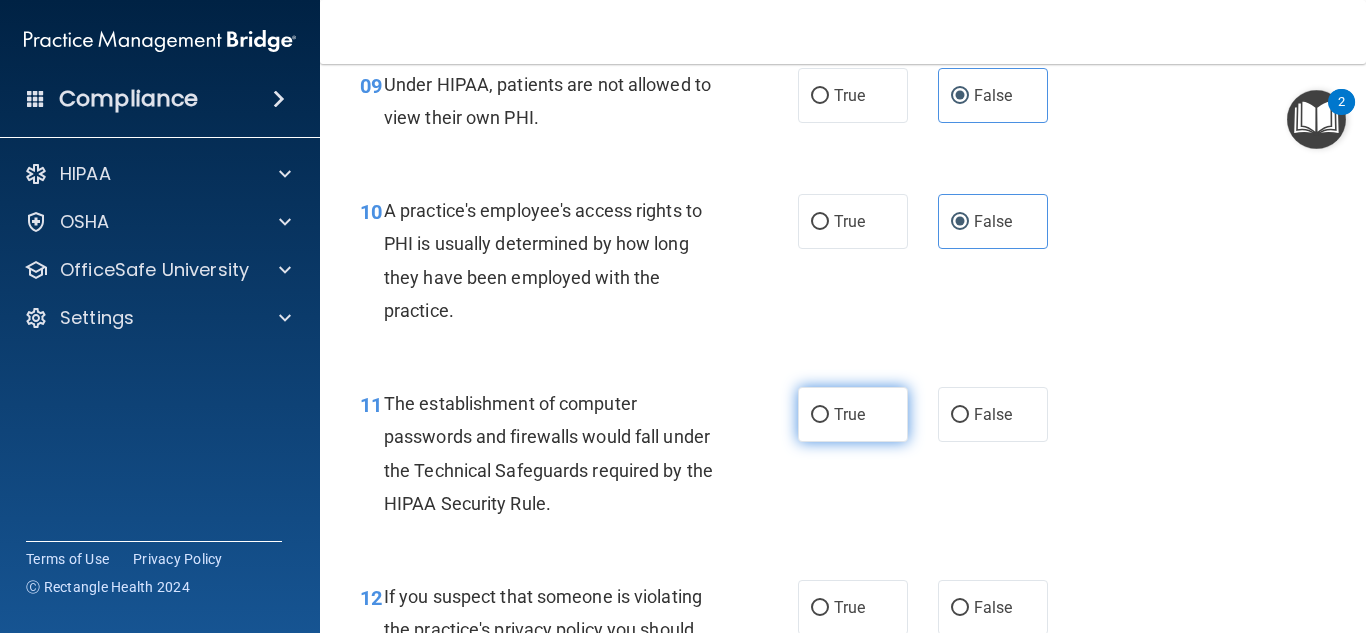 click on "True" at bounding box center (849, 414) 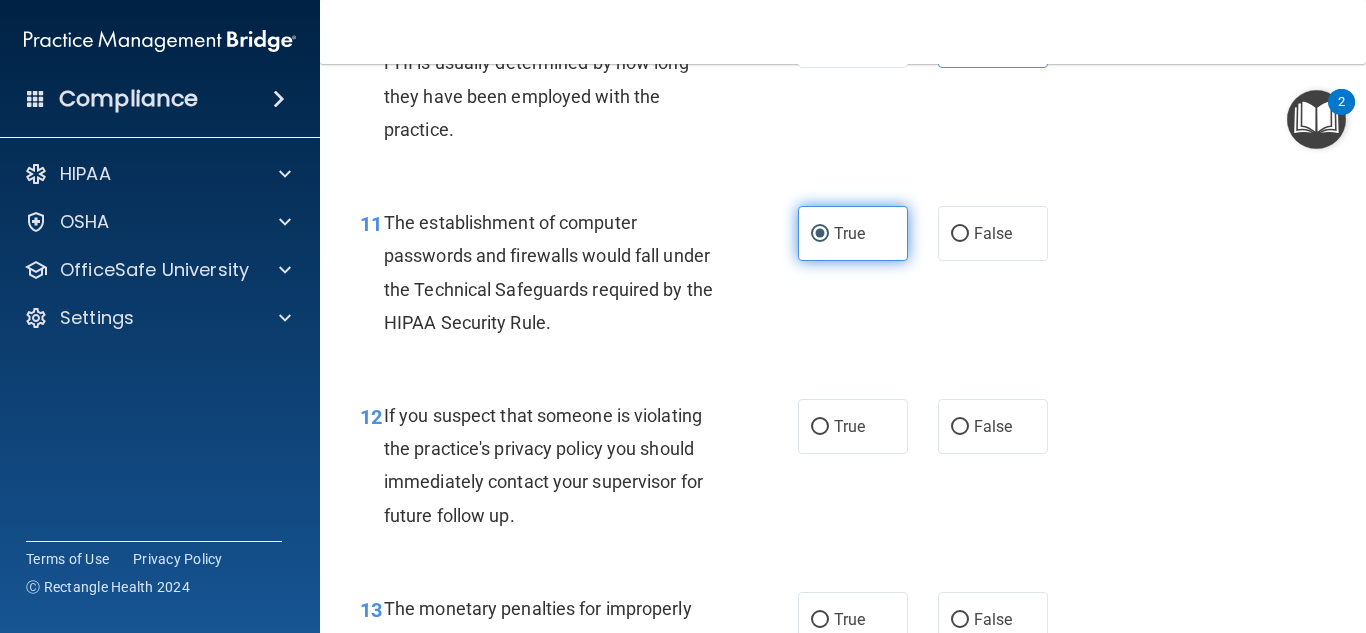 scroll, scrollTop: 1900, scrollLeft: 0, axis: vertical 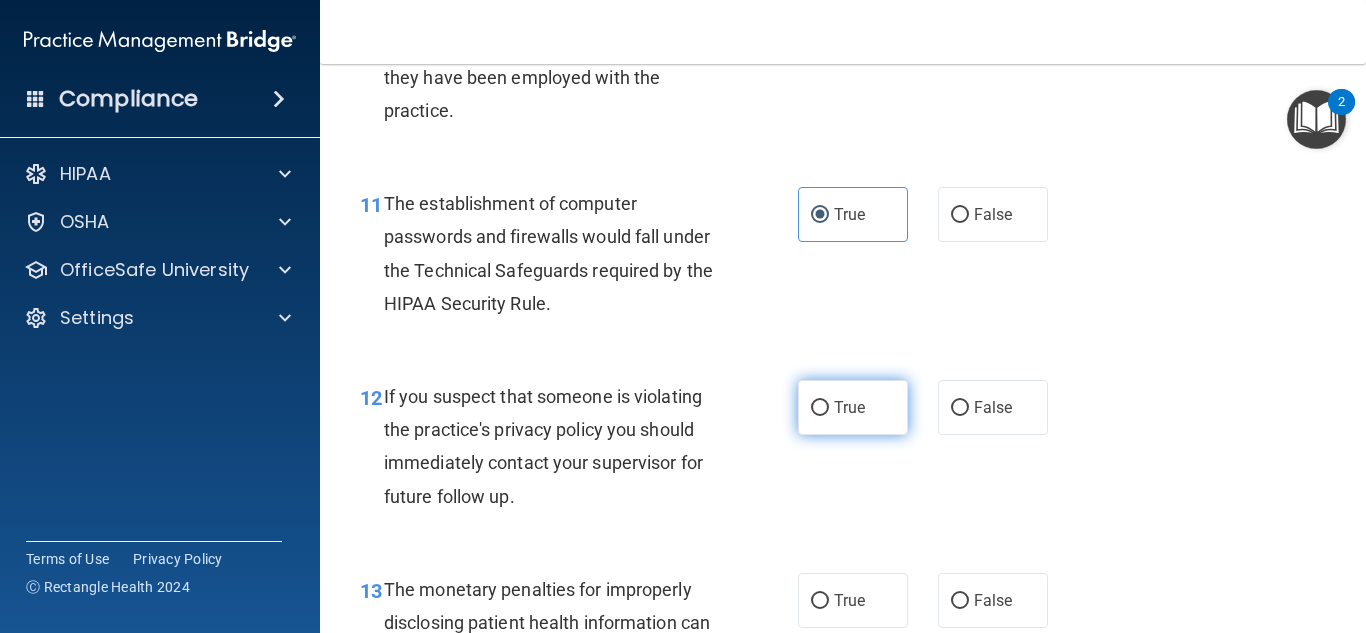 click on "True" at bounding box center [849, 407] 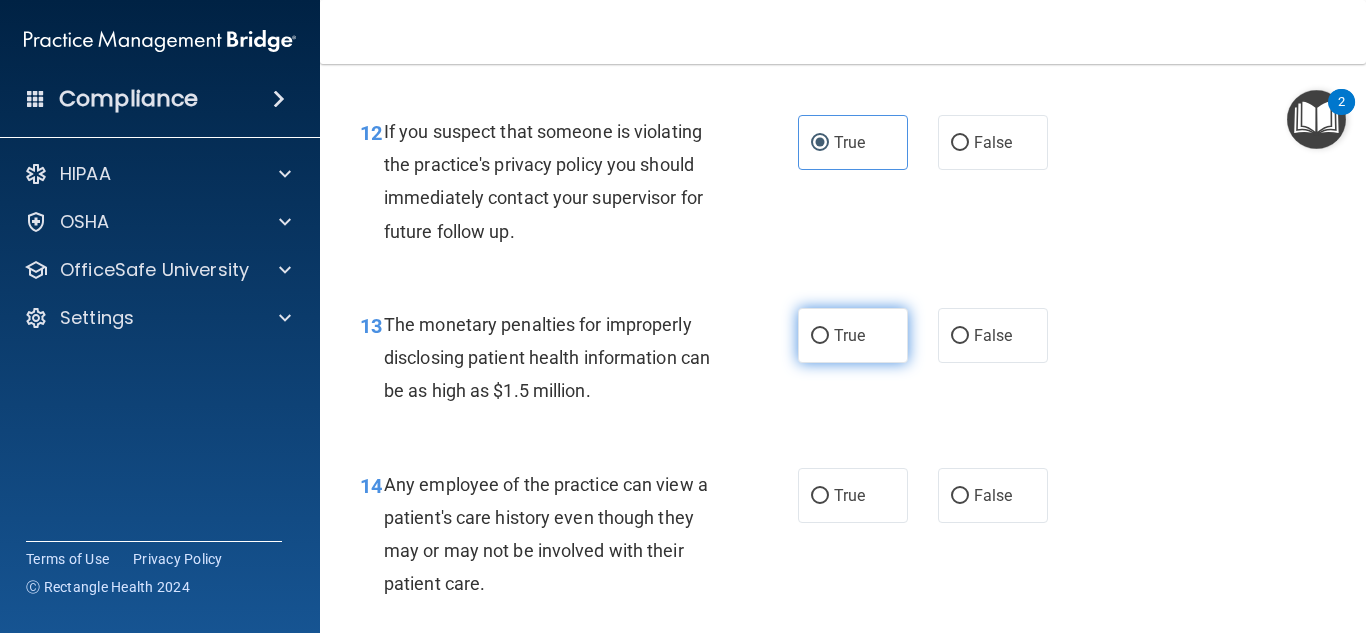 scroll, scrollTop: 2200, scrollLeft: 0, axis: vertical 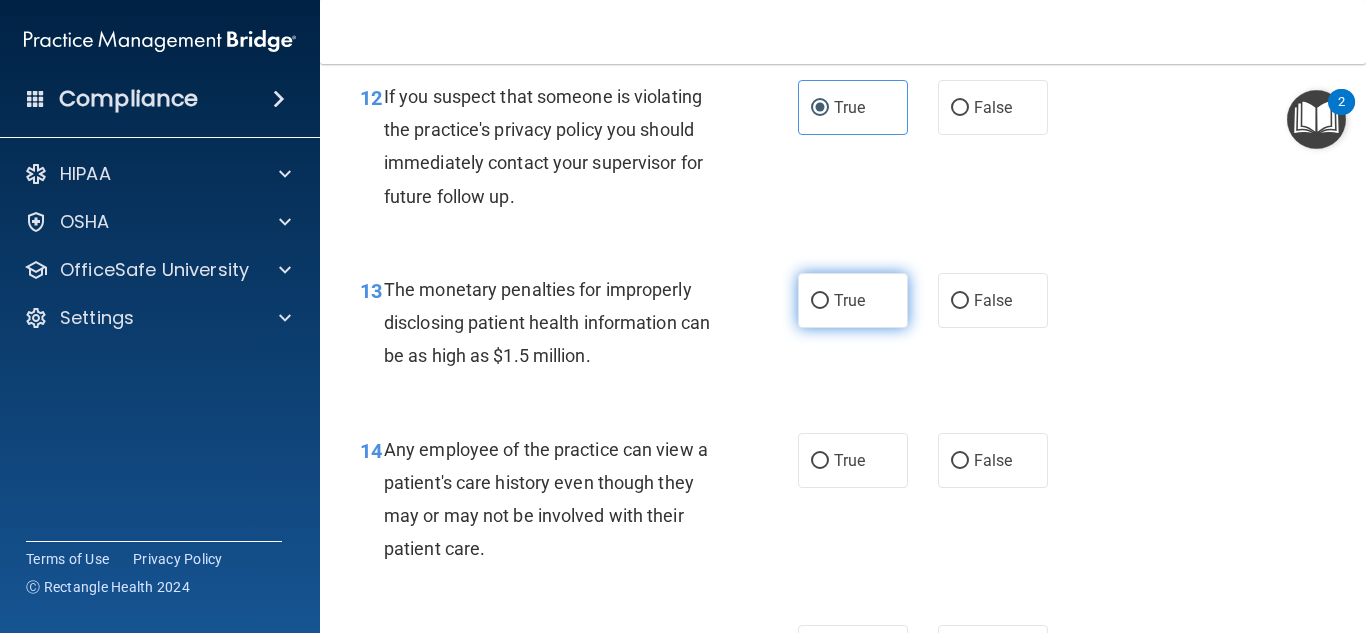 click on "True" at bounding box center [849, 300] 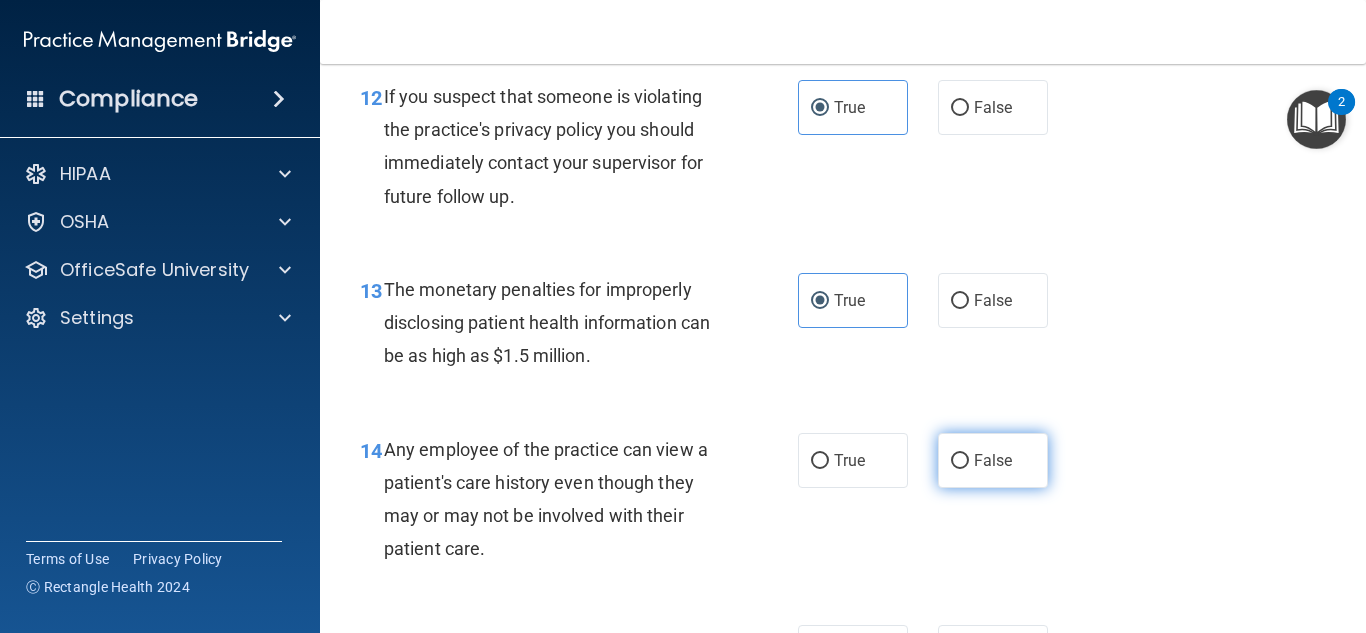 click on "False" at bounding box center (993, 460) 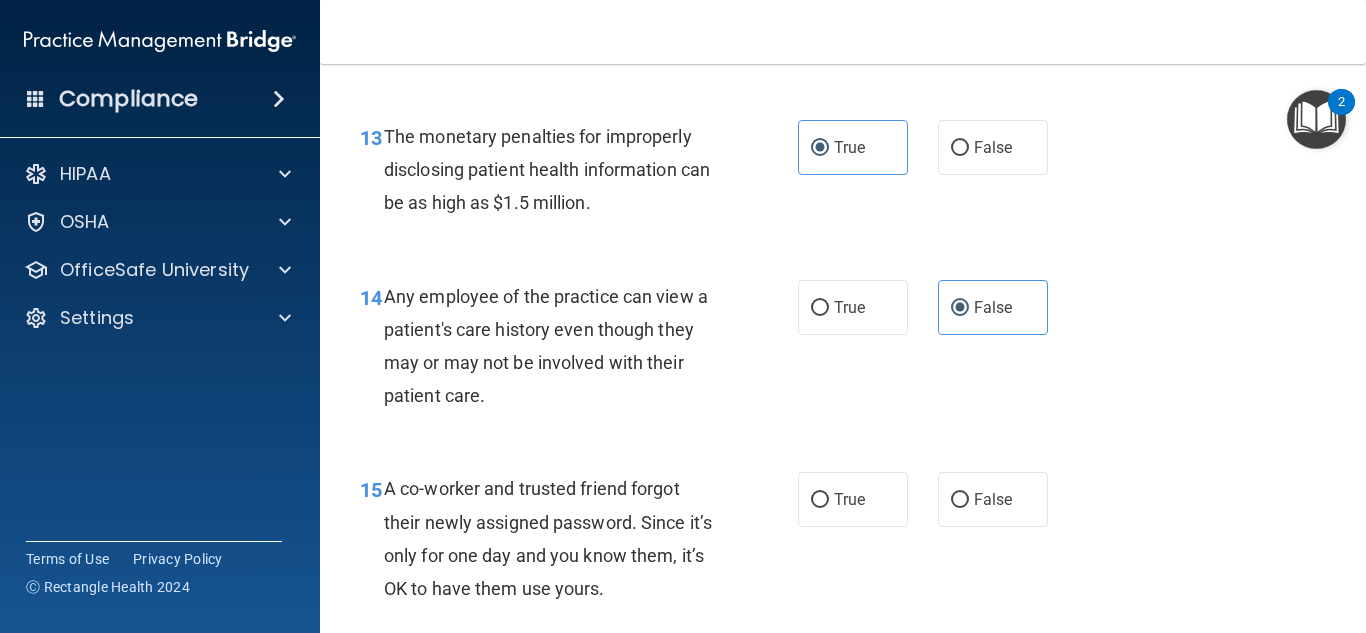 scroll, scrollTop: 2400, scrollLeft: 0, axis: vertical 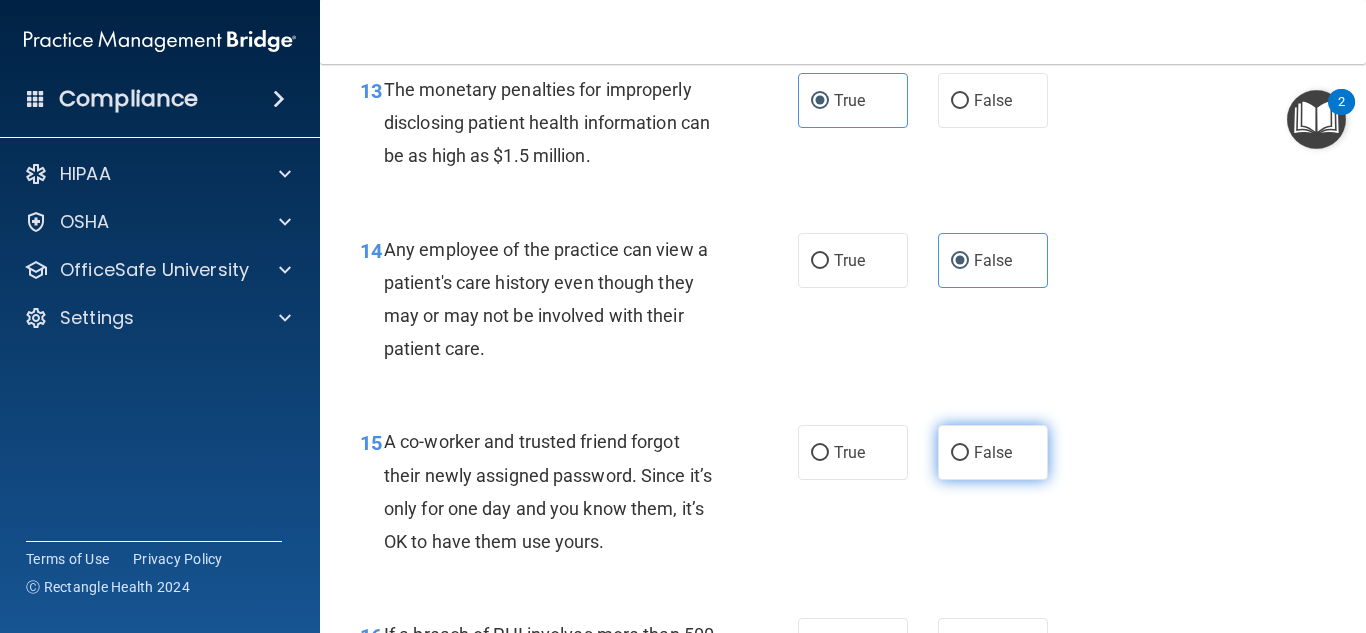 click on "False" at bounding box center (993, 452) 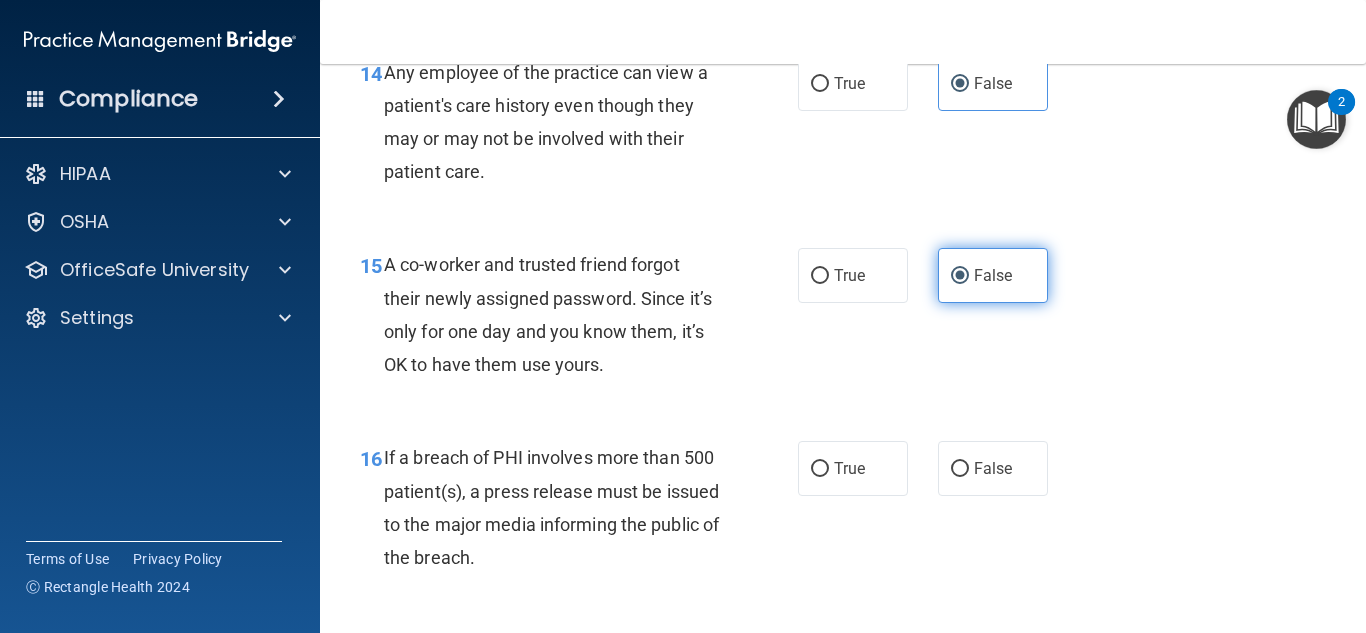 scroll, scrollTop: 2600, scrollLeft: 0, axis: vertical 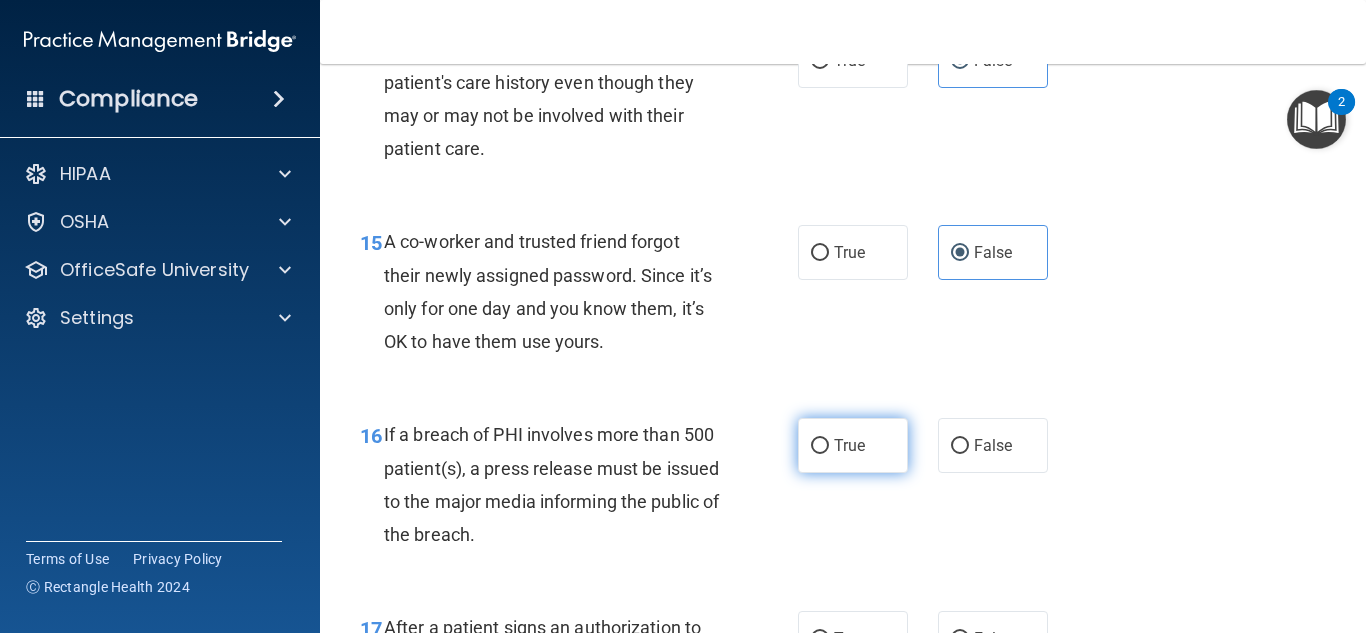 click on "True" at bounding box center (853, 445) 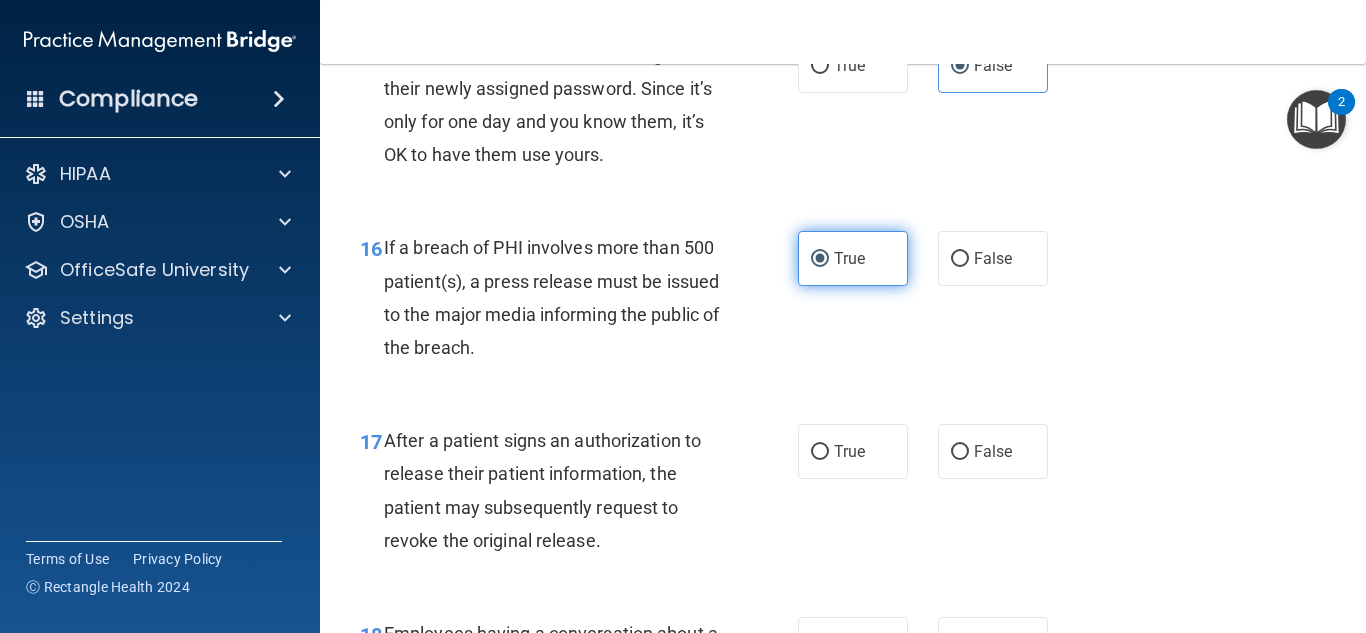 scroll, scrollTop: 2800, scrollLeft: 0, axis: vertical 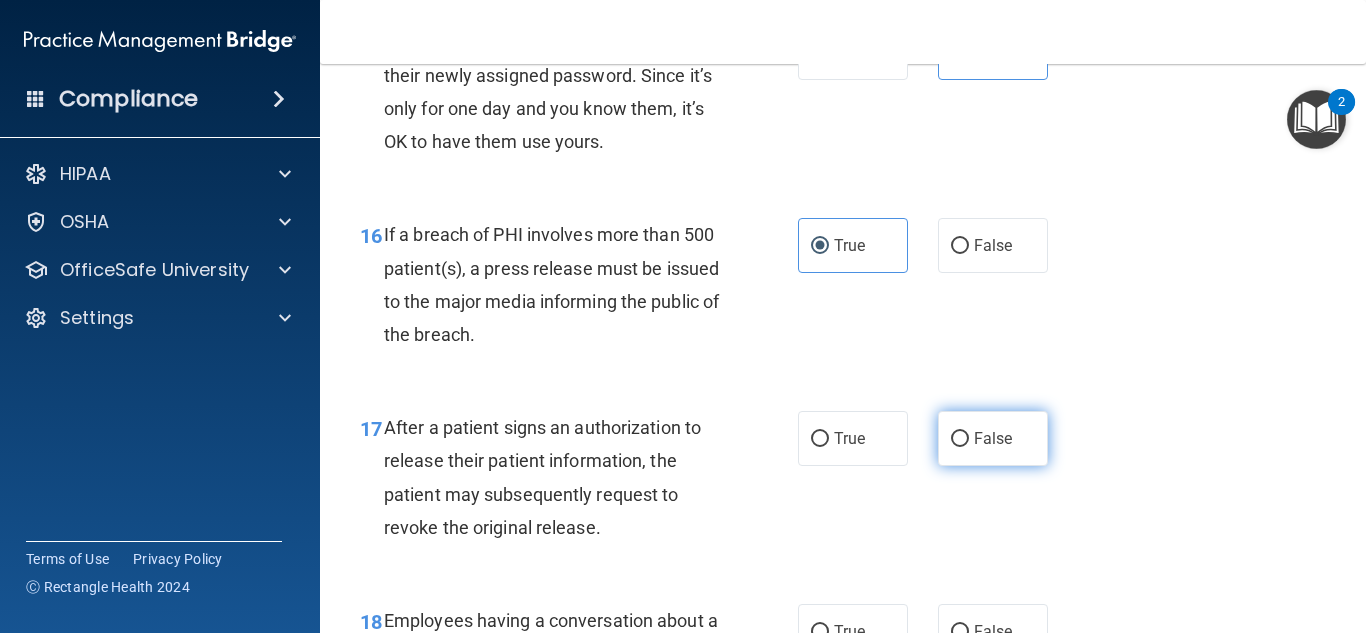 click on "False" at bounding box center [993, 438] 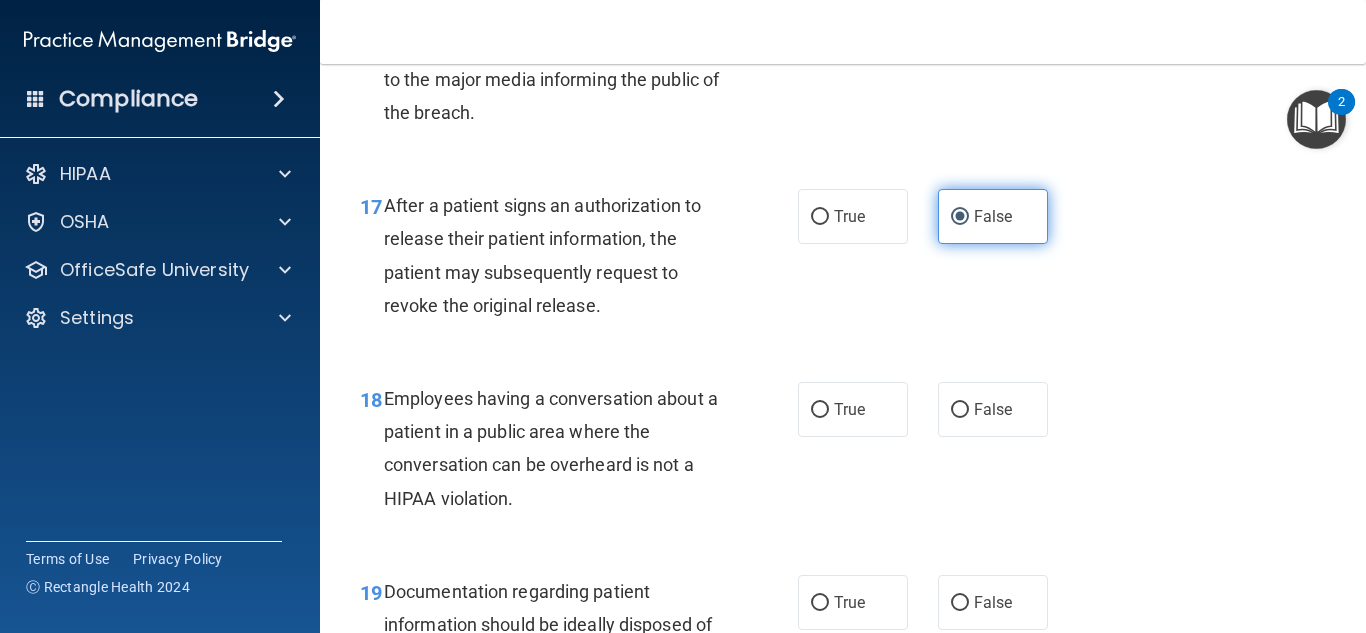 scroll, scrollTop: 3100, scrollLeft: 0, axis: vertical 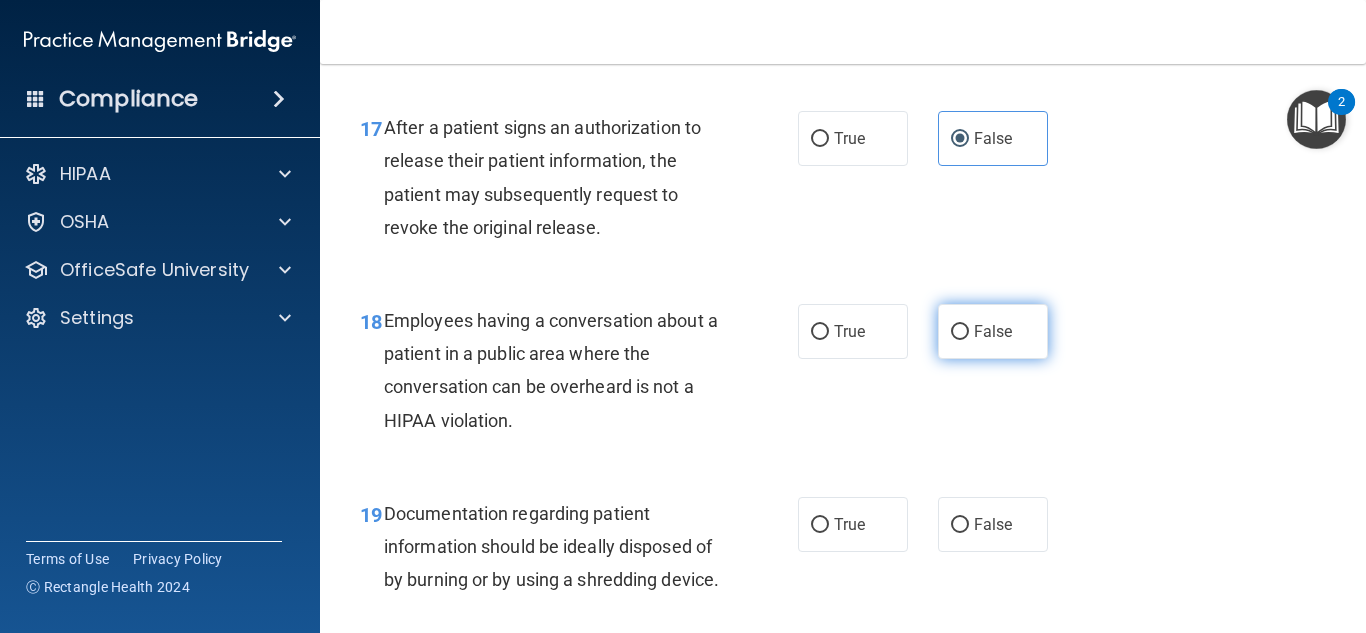 click on "False" at bounding box center (993, 331) 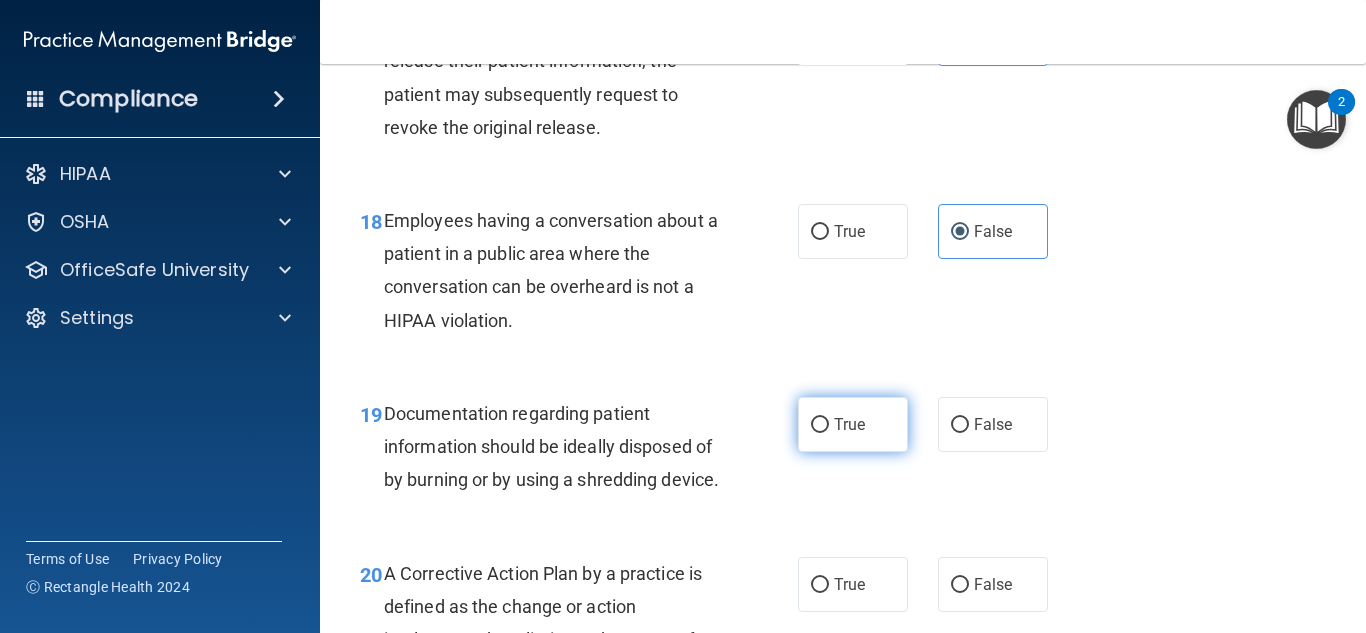 click on "True" at bounding box center [853, 424] 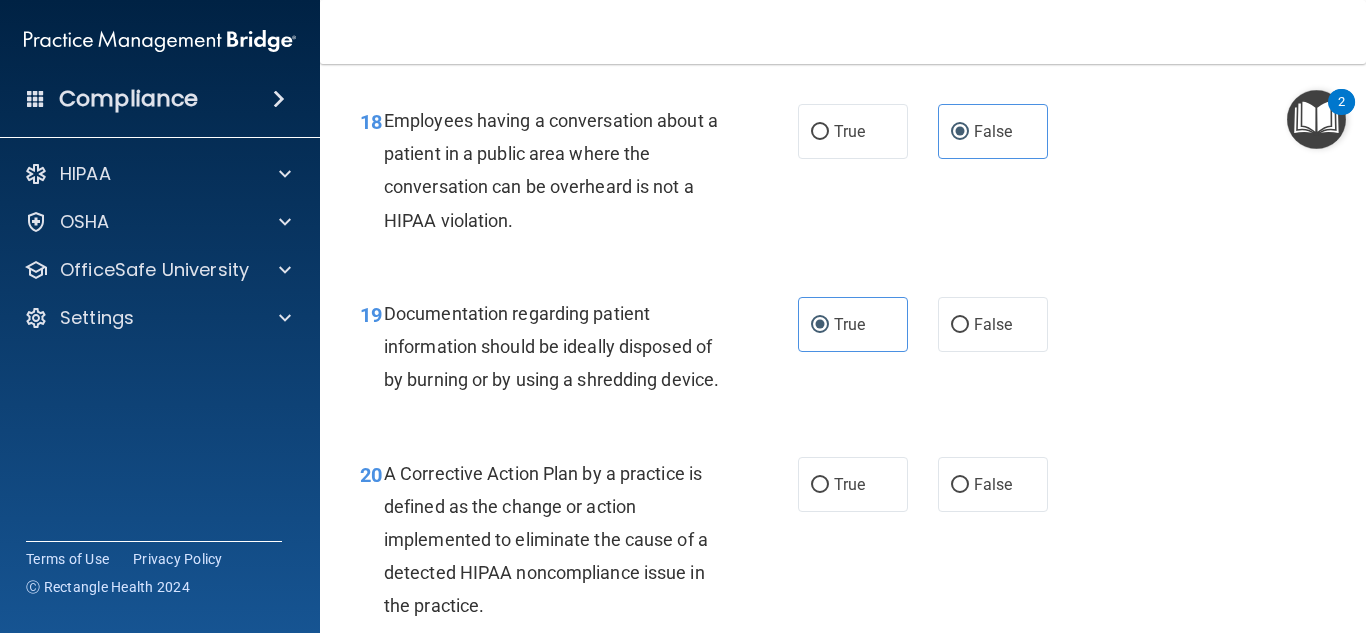 scroll, scrollTop: 3400, scrollLeft: 0, axis: vertical 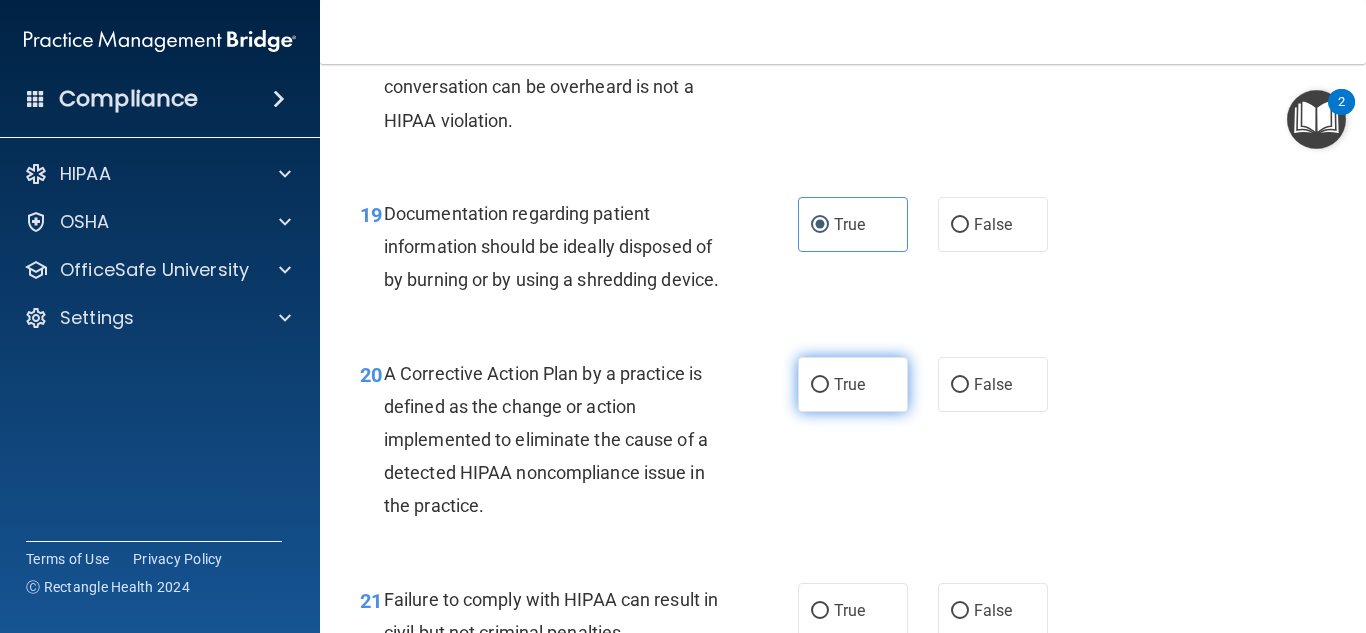 click on "True" at bounding box center [853, 384] 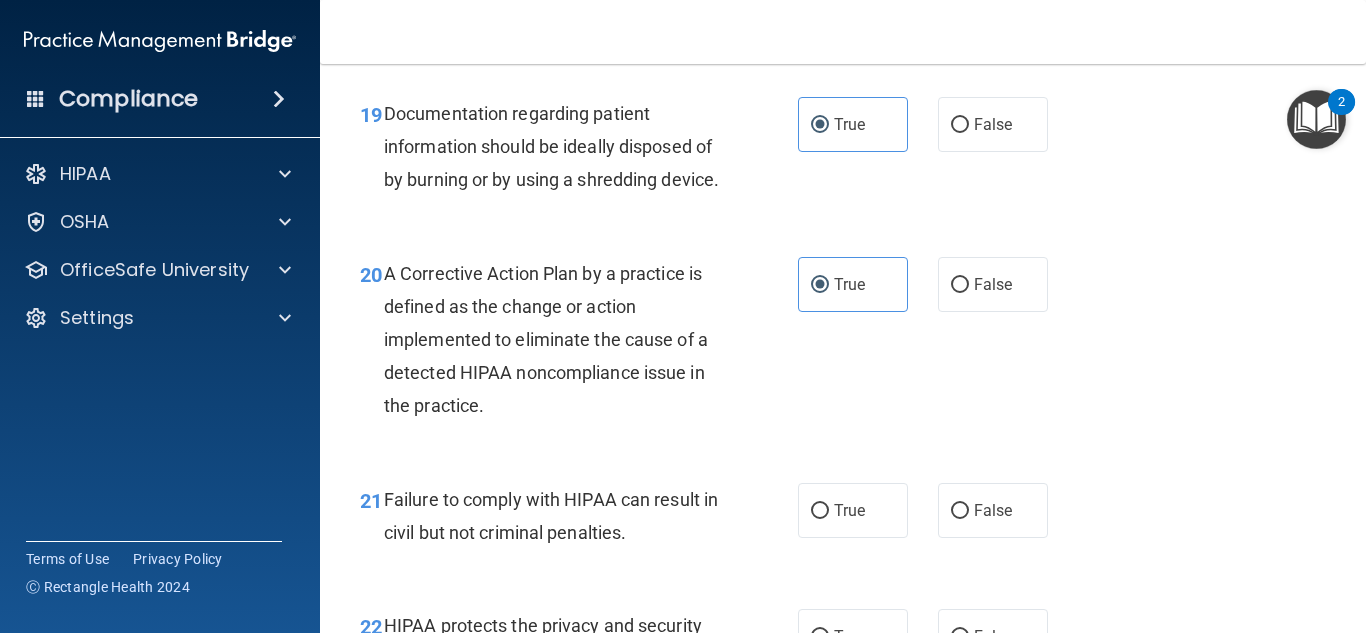 scroll, scrollTop: 3600, scrollLeft: 0, axis: vertical 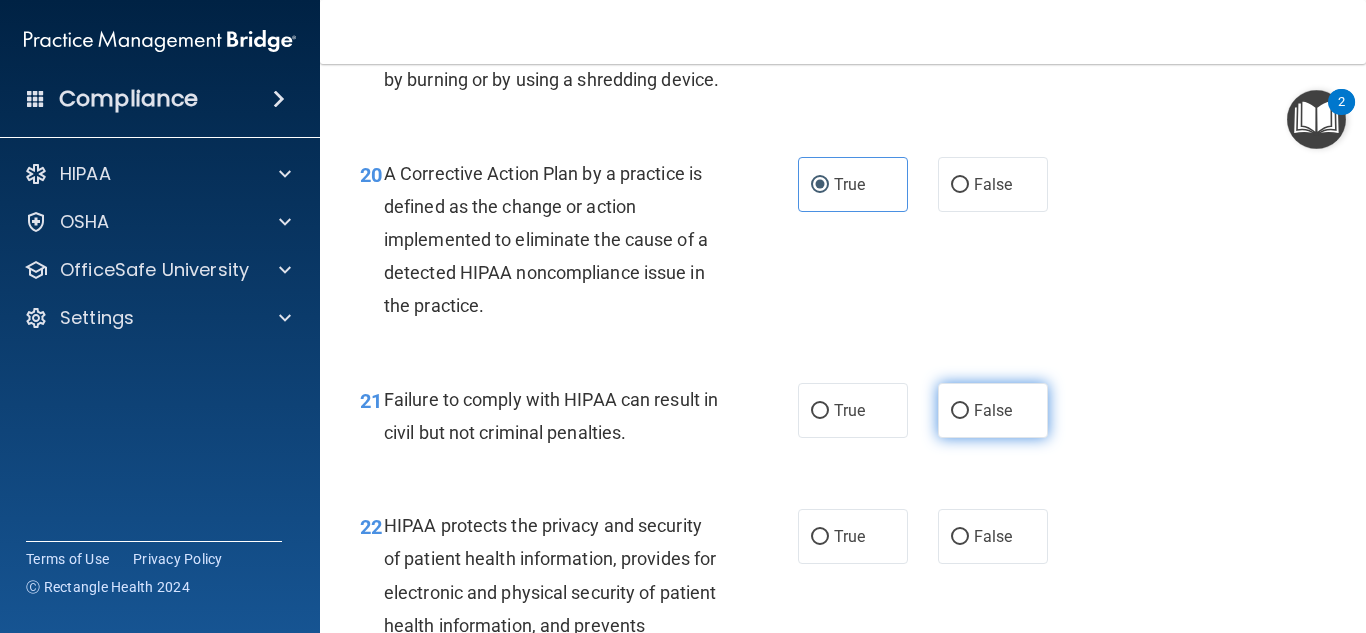 click on "False" at bounding box center [993, 410] 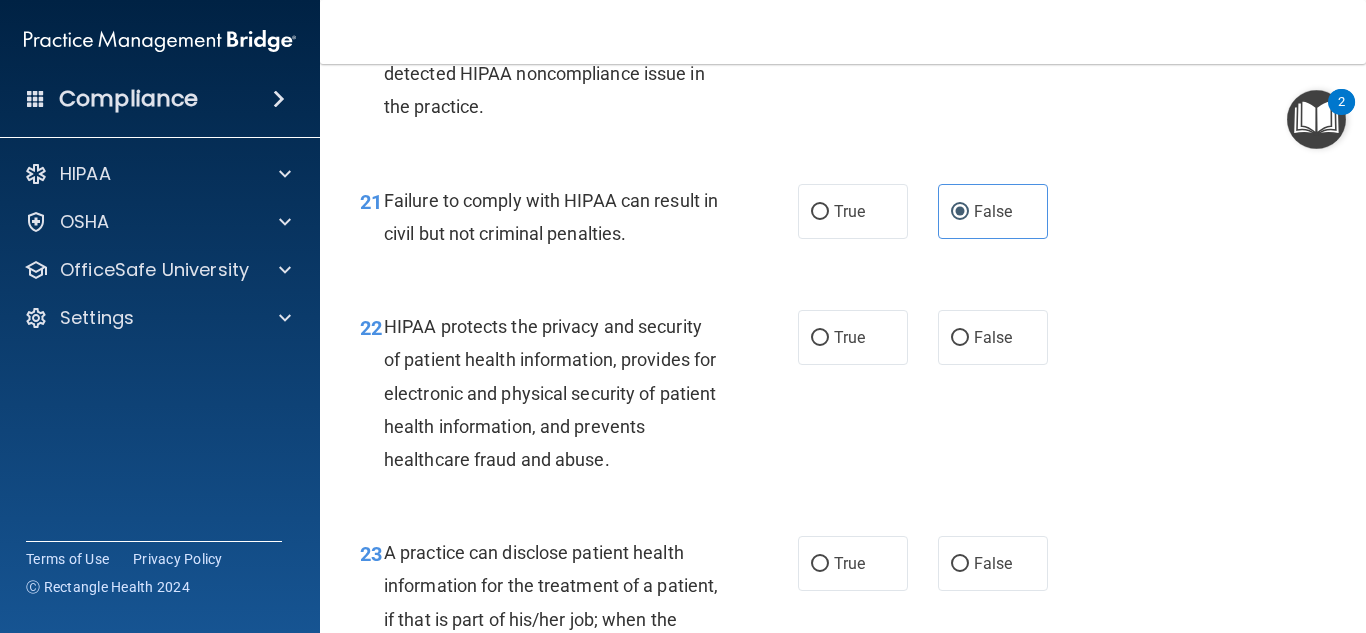 scroll, scrollTop: 3800, scrollLeft: 0, axis: vertical 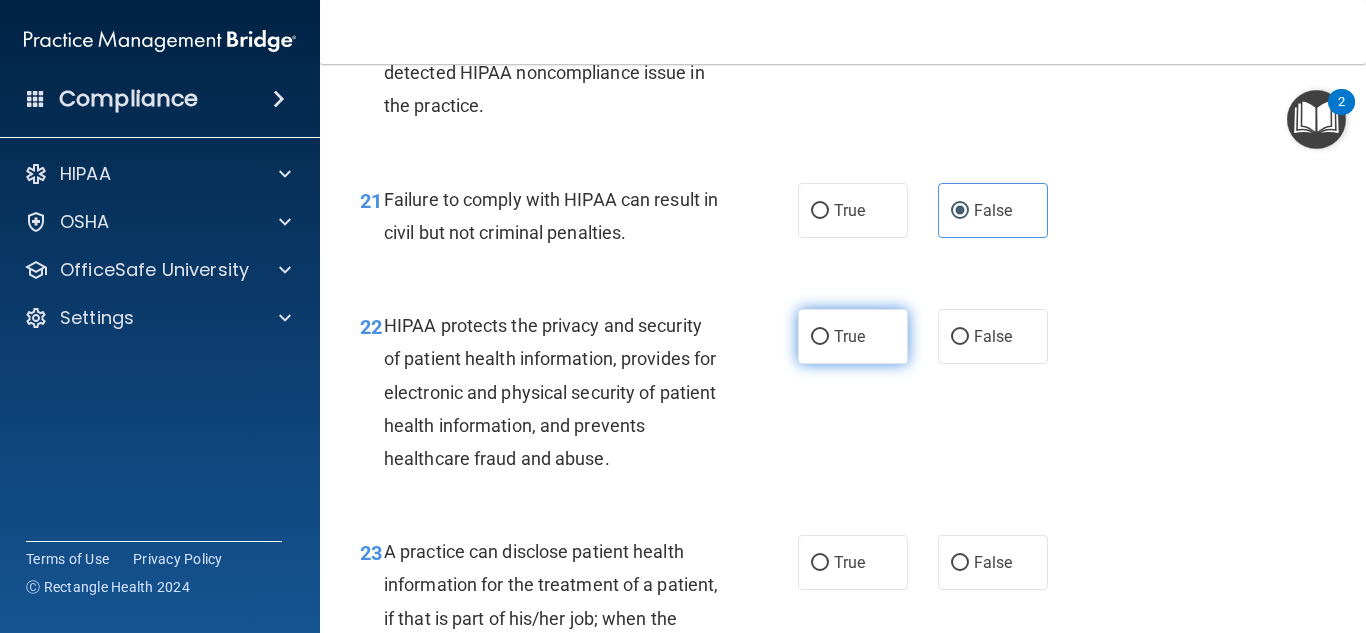 click on "True" at bounding box center (853, 336) 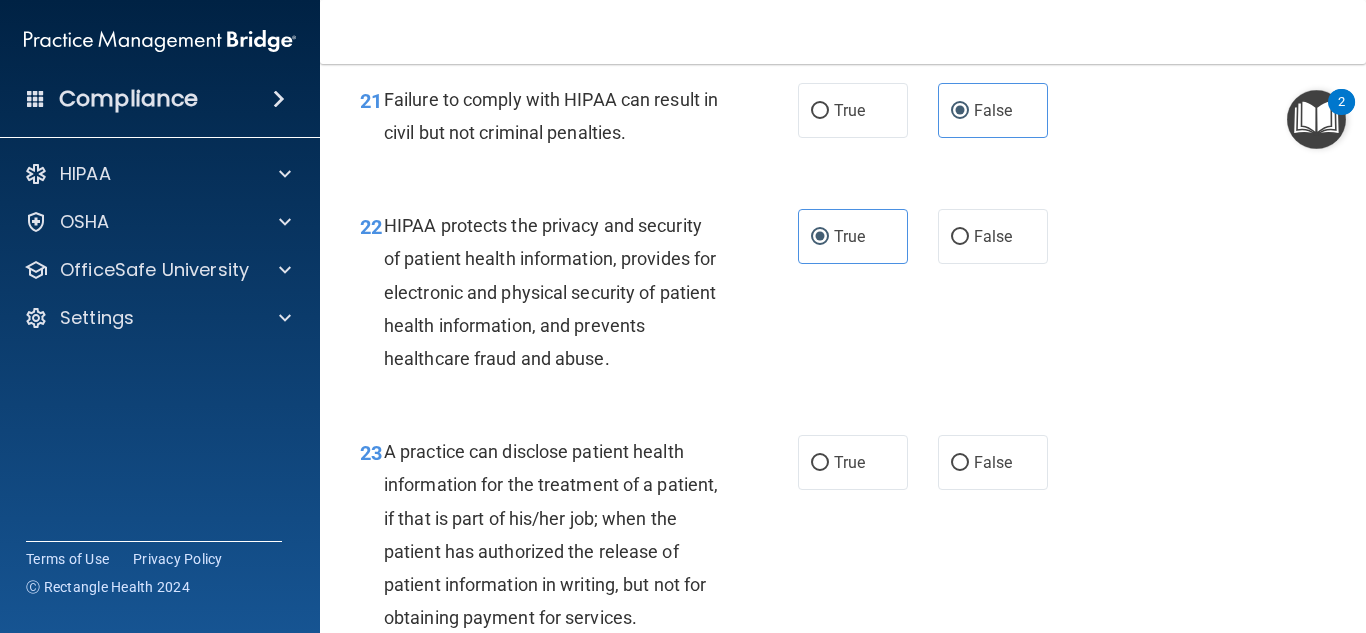 scroll, scrollTop: 4000, scrollLeft: 0, axis: vertical 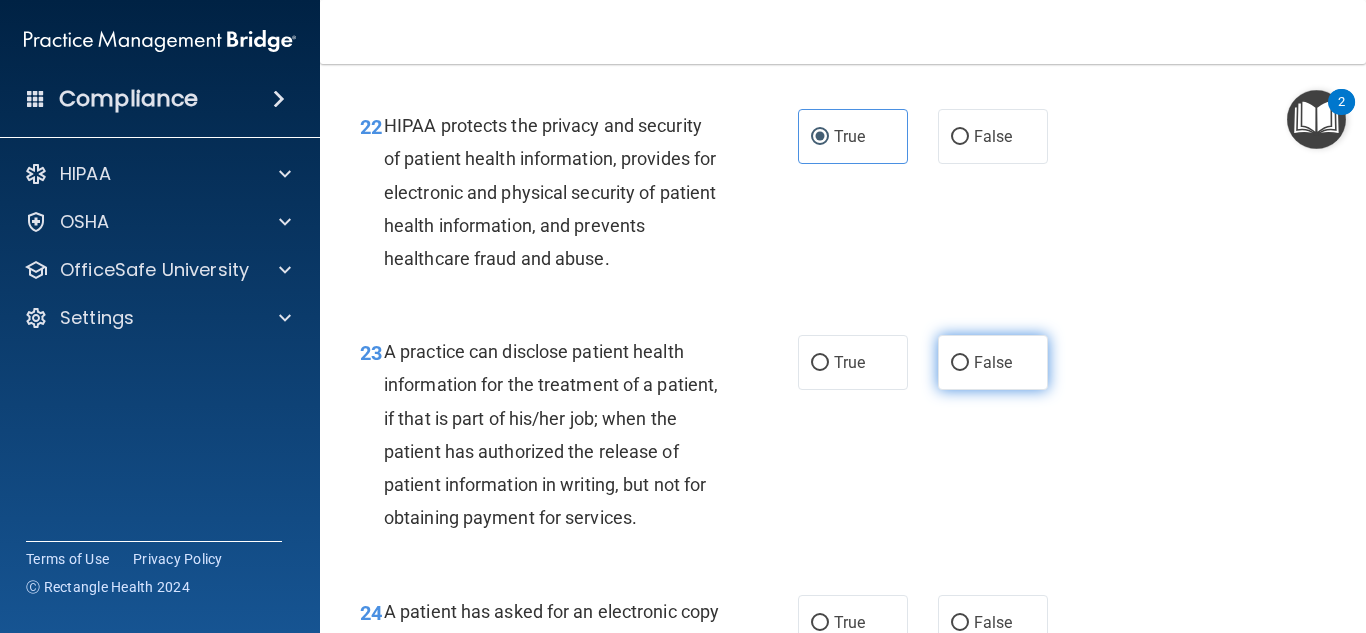 click on "False" at bounding box center (960, 363) 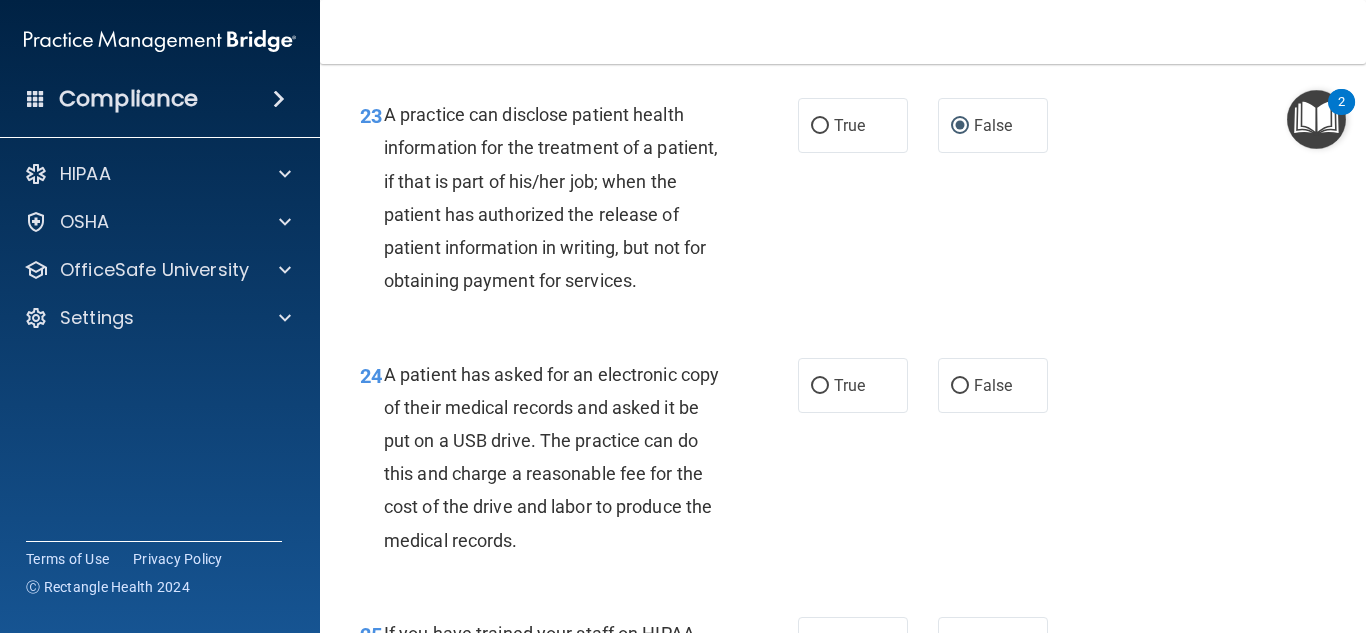scroll, scrollTop: 4300, scrollLeft: 0, axis: vertical 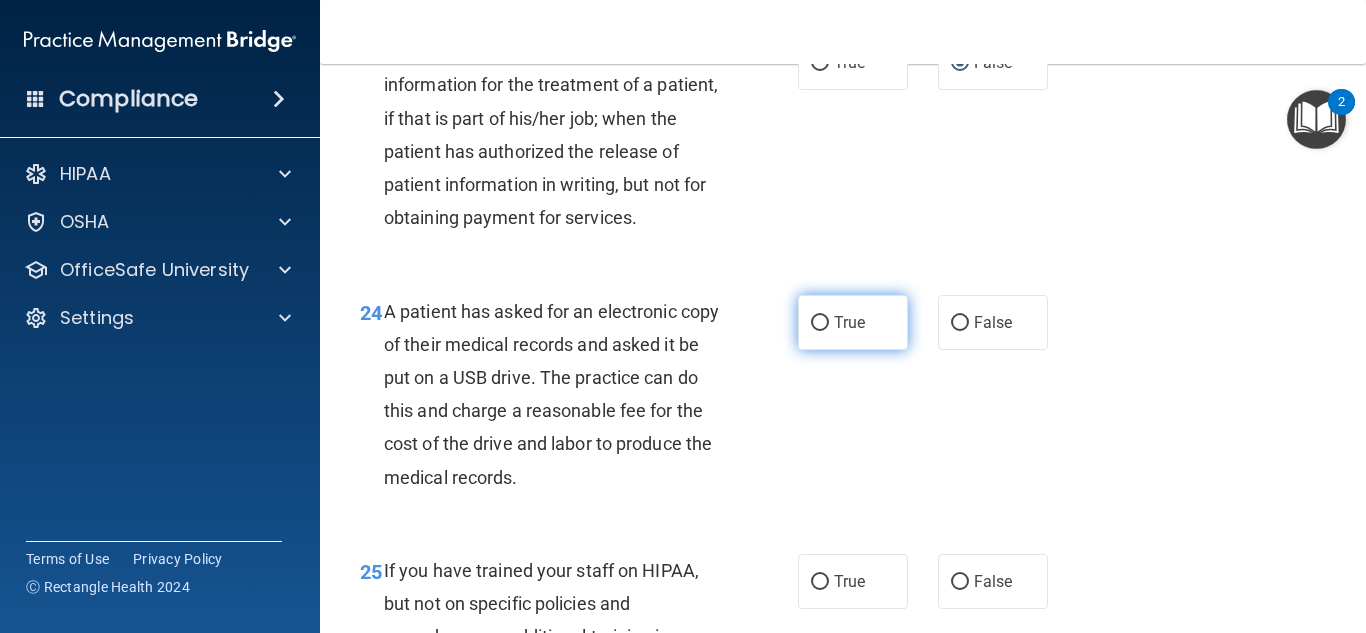 click on "True" at bounding box center (853, 322) 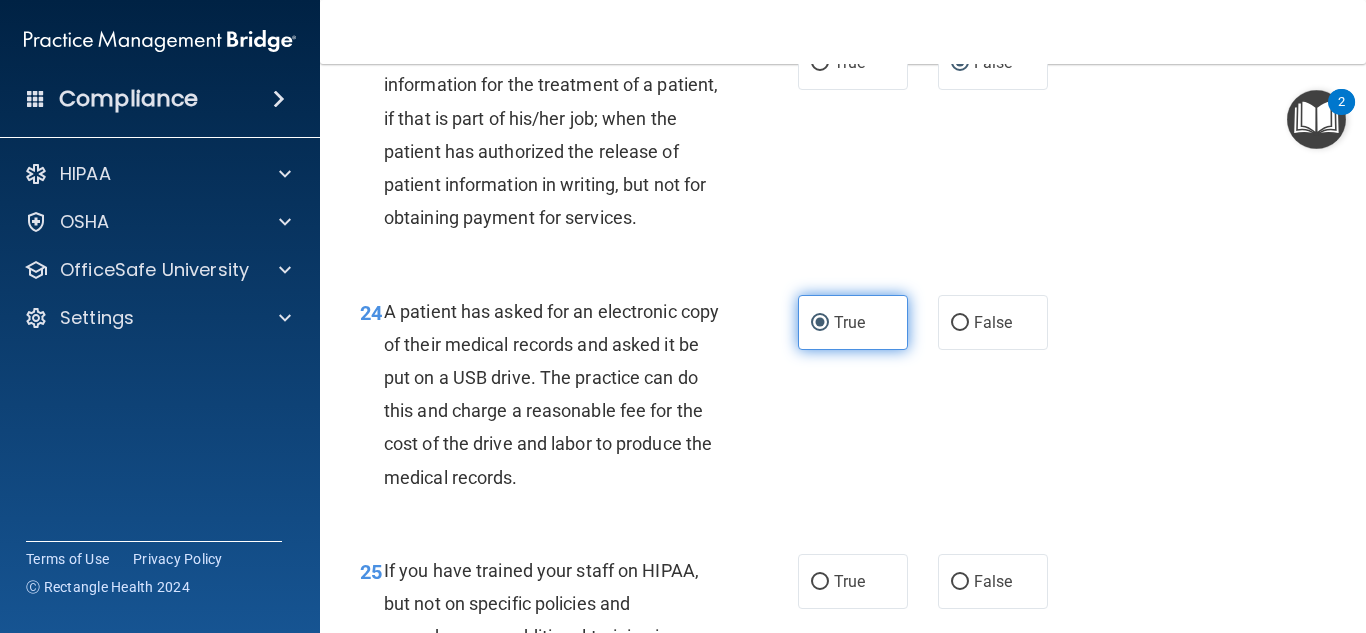 scroll, scrollTop: 4500, scrollLeft: 0, axis: vertical 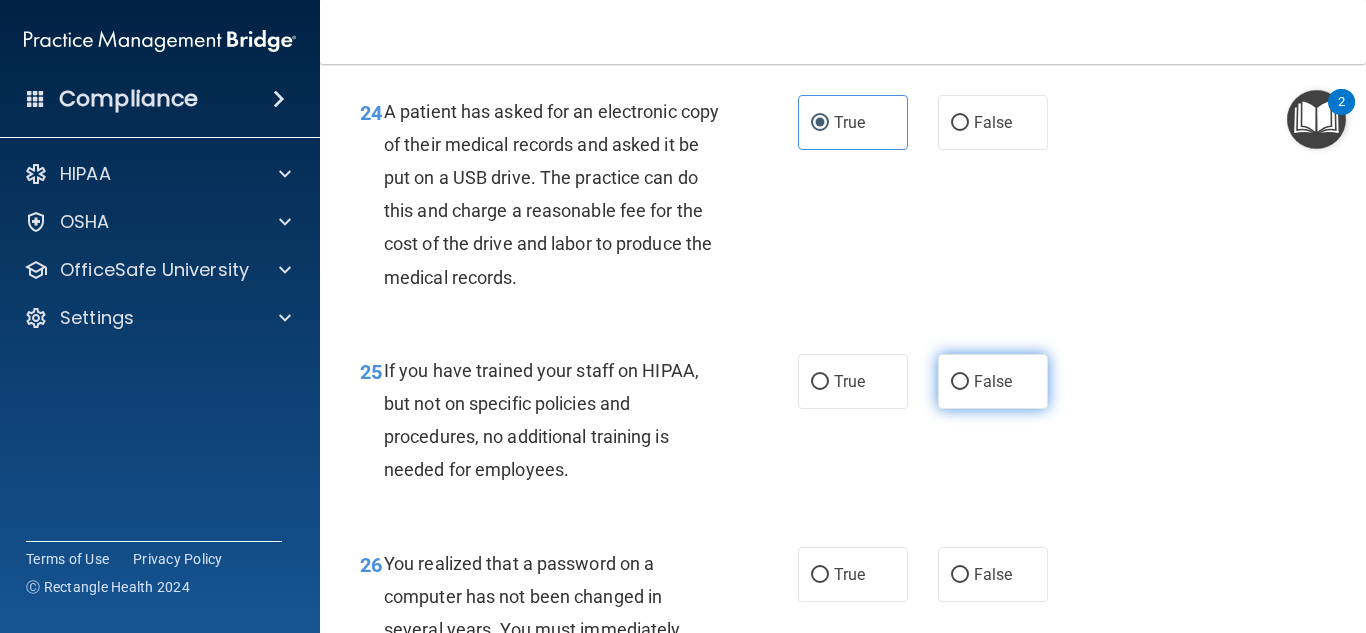 click on "False" at bounding box center [993, 381] 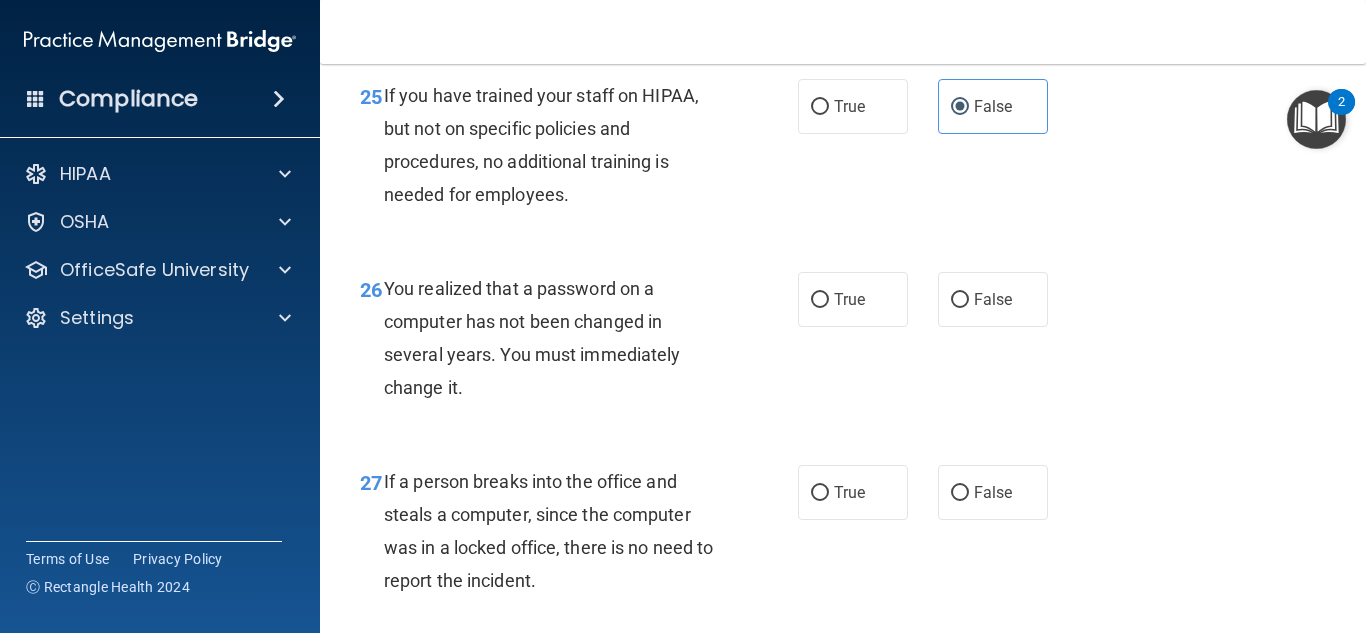 scroll, scrollTop: 4800, scrollLeft: 0, axis: vertical 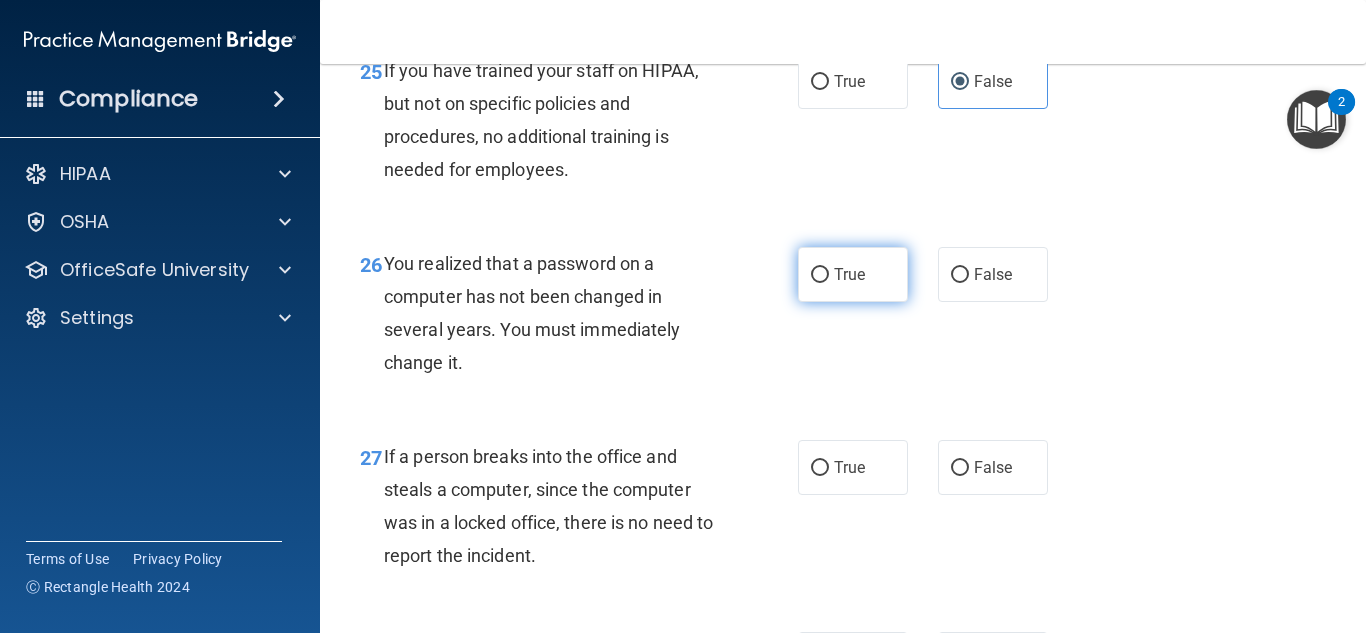 click on "True" at bounding box center [853, 274] 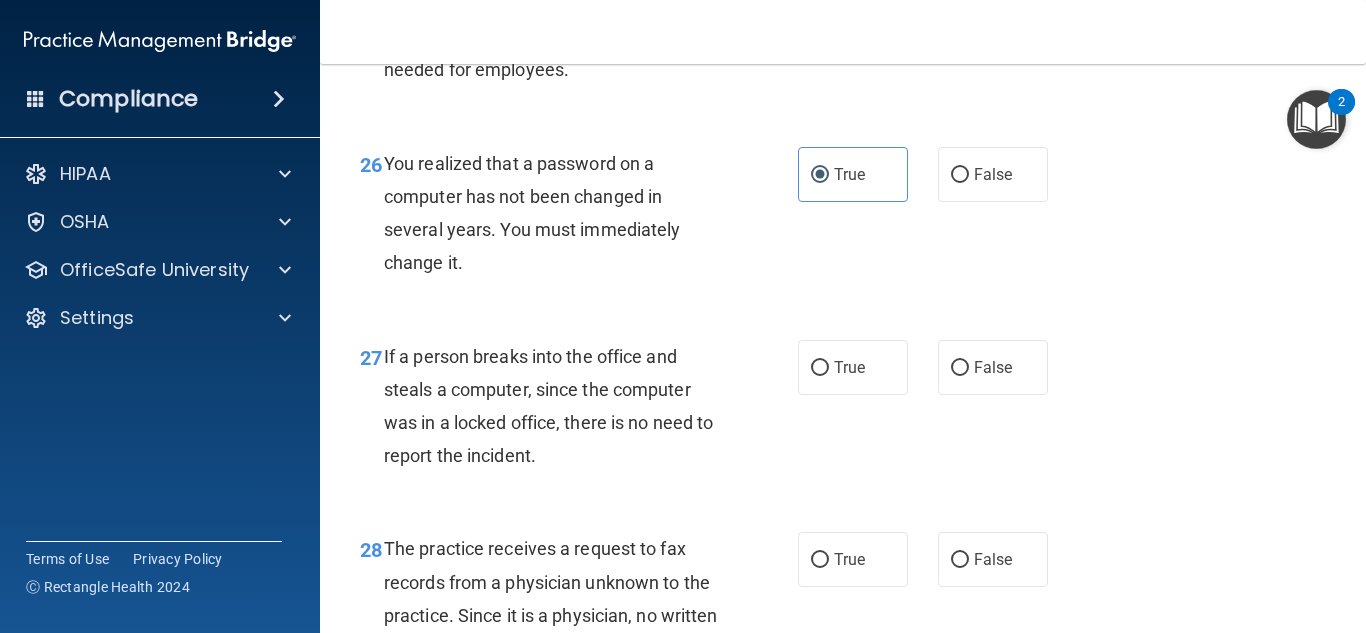 scroll, scrollTop: 5000, scrollLeft: 0, axis: vertical 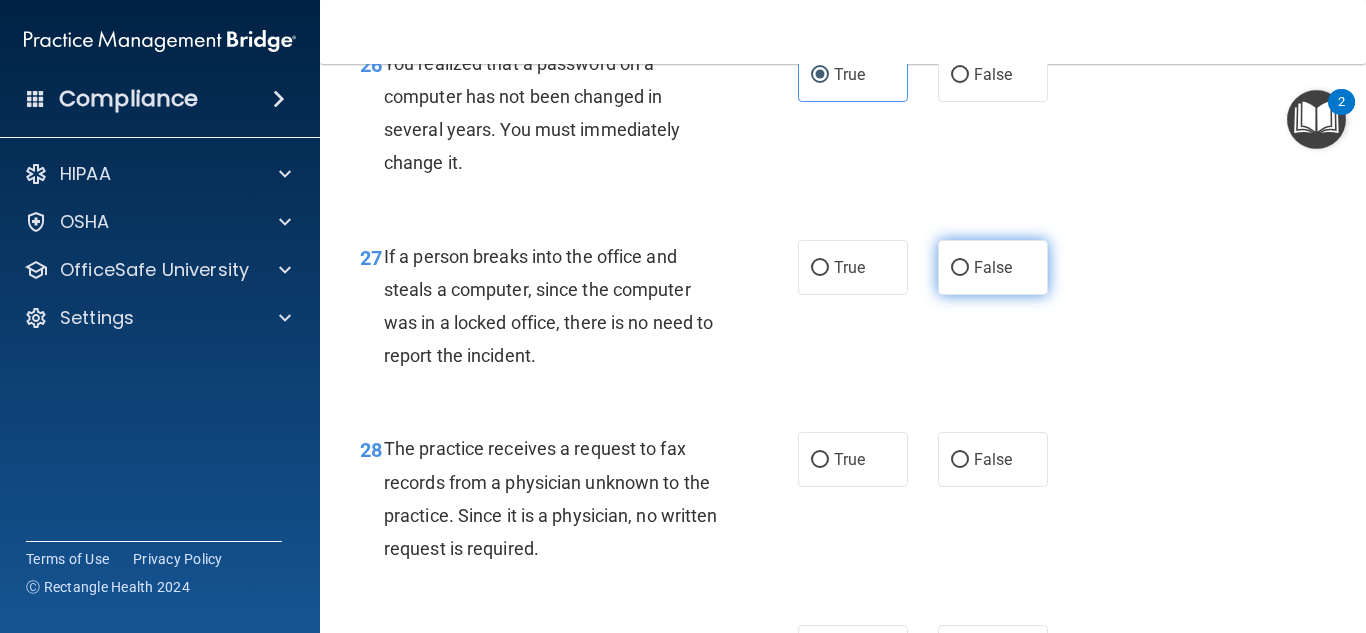 click on "False" at bounding box center (993, 267) 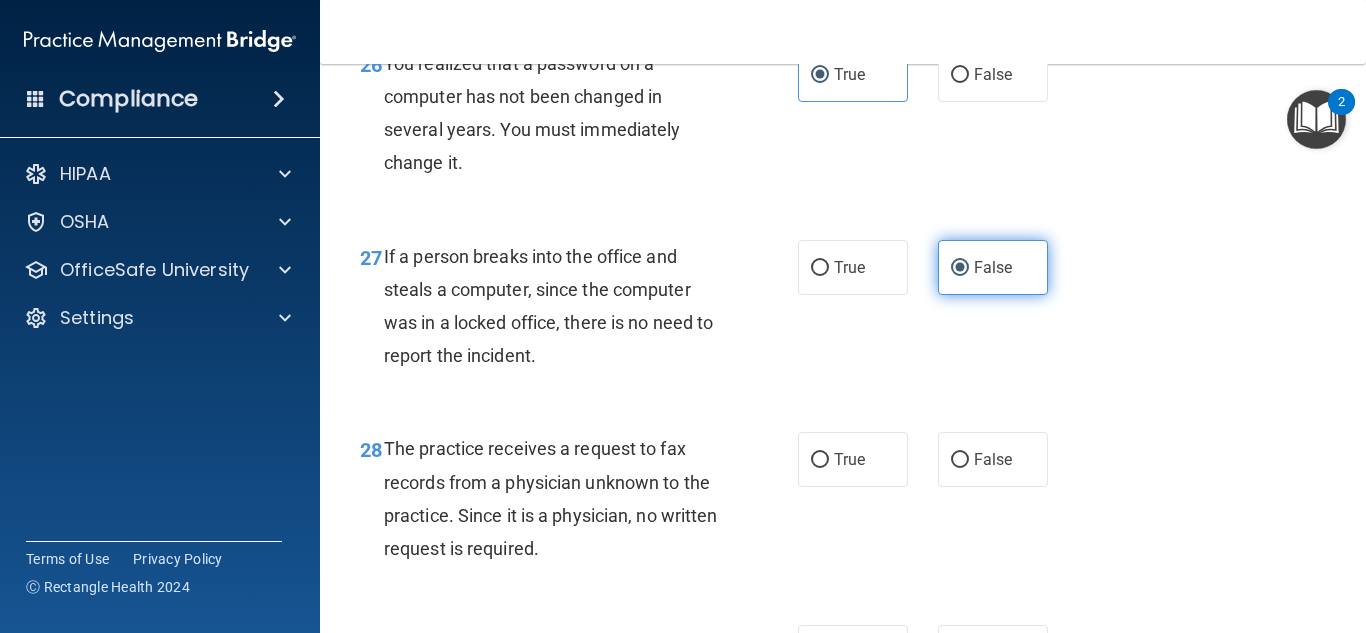 scroll, scrollTop: 5100, scrollLeft: 0, axis: vertical 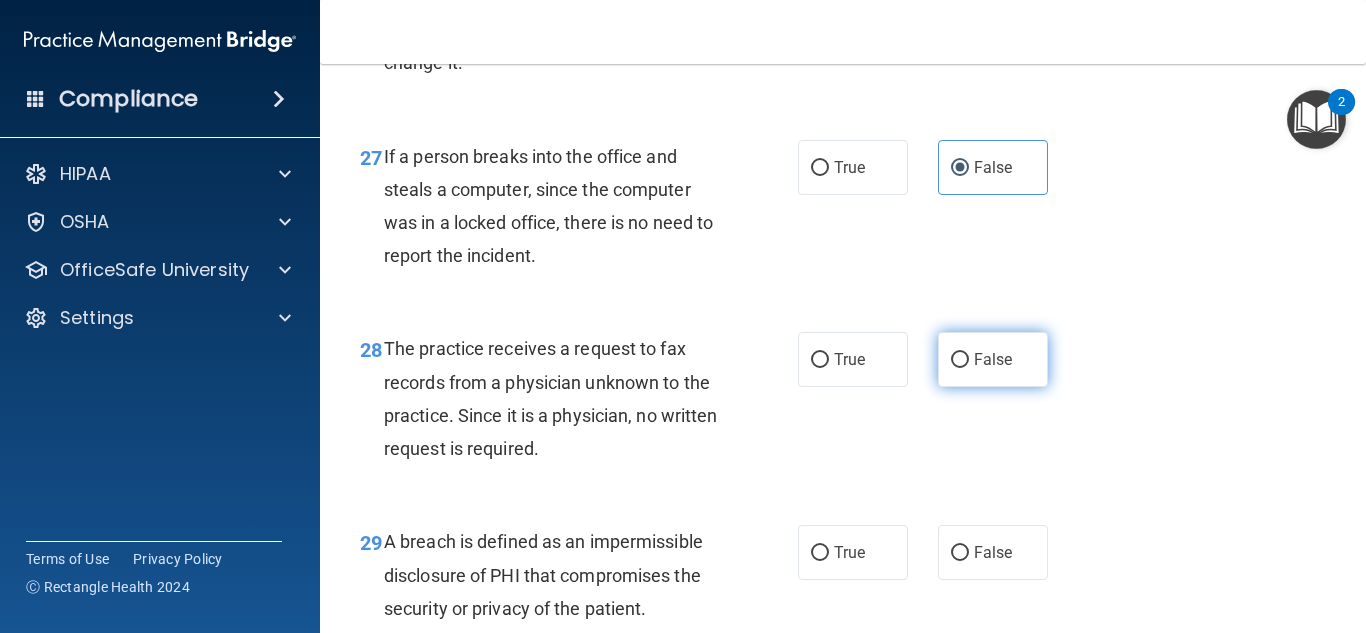 click on "False" at bounding box center [993, 359] 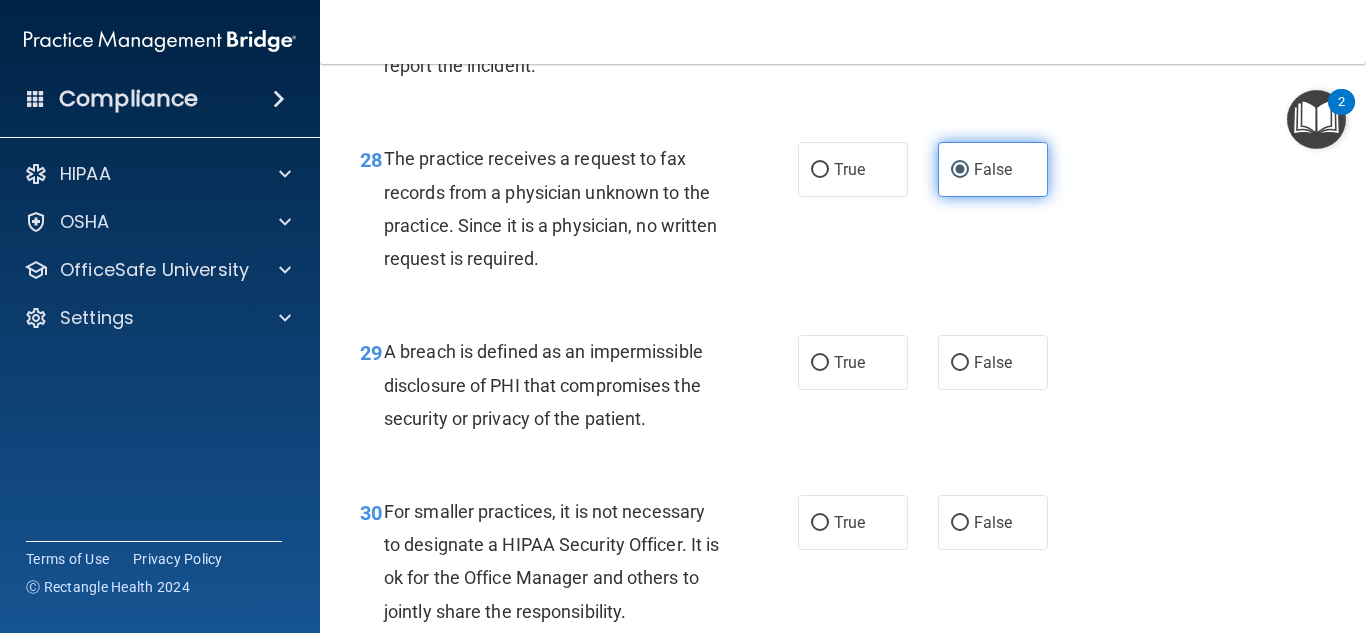 scroll, scrollTop: 5300, scrollLeft: 0, axis: vertical 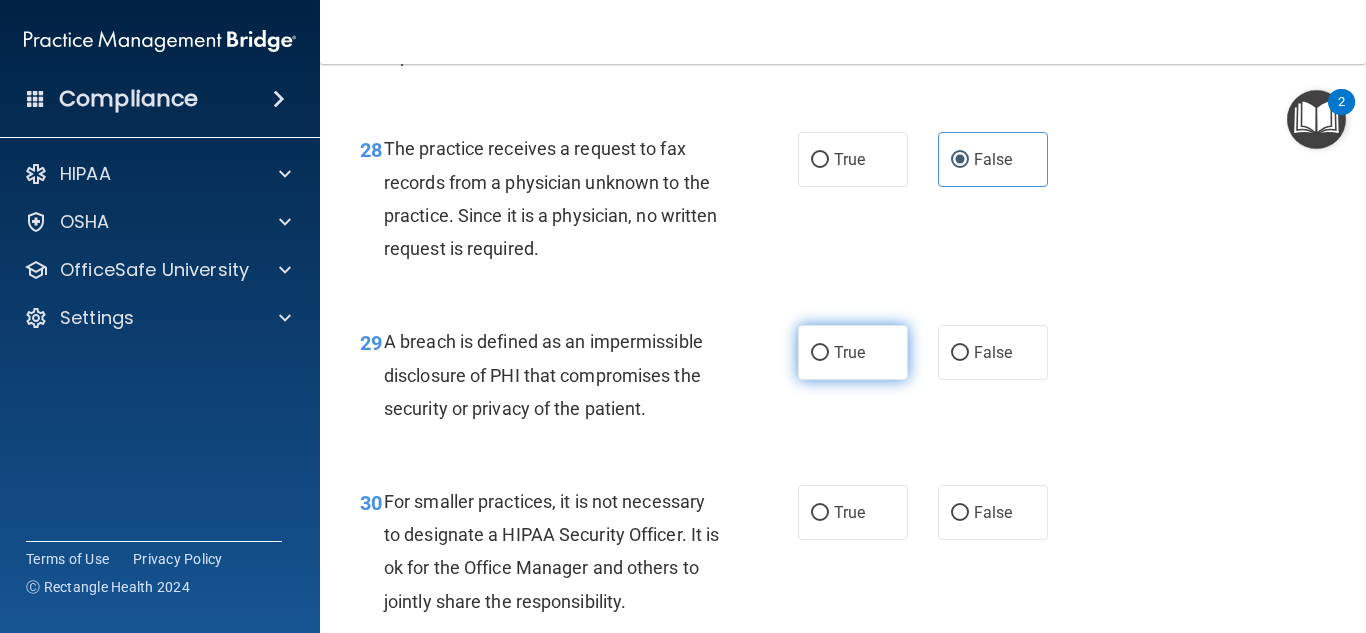 click on "True" at bounding box center (849, 352) 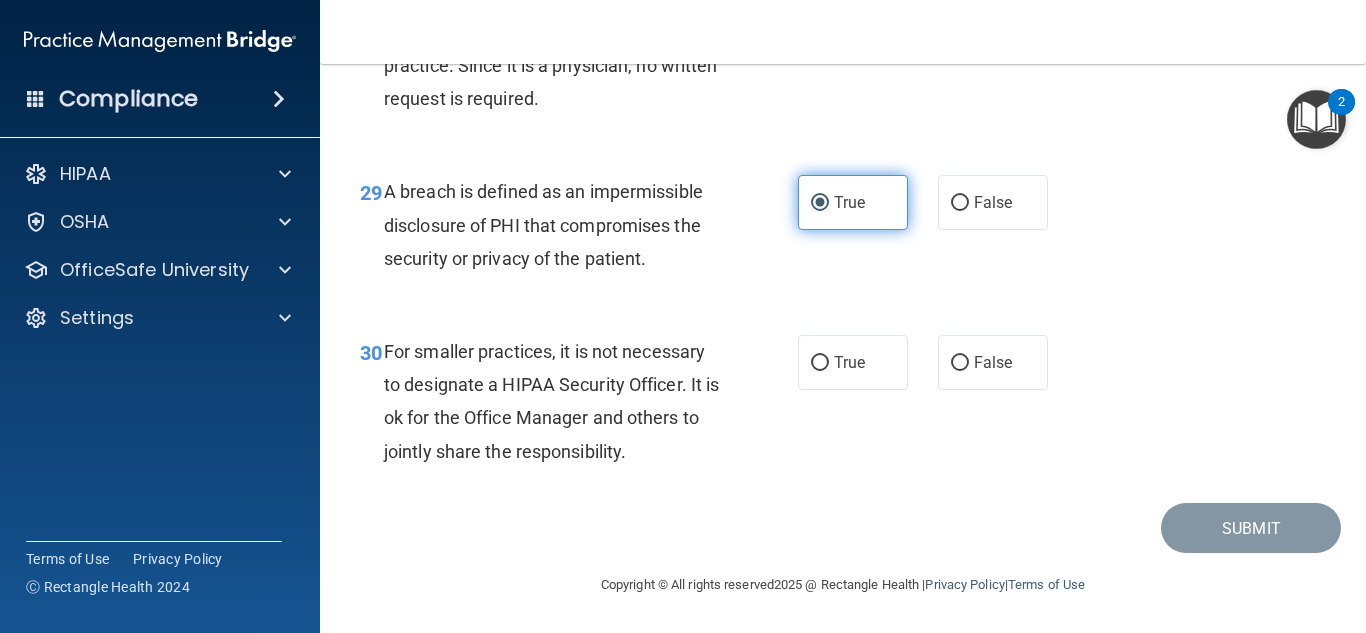 scroll, scrollTop: 5517, scrollLeft: 0, axis: vertical 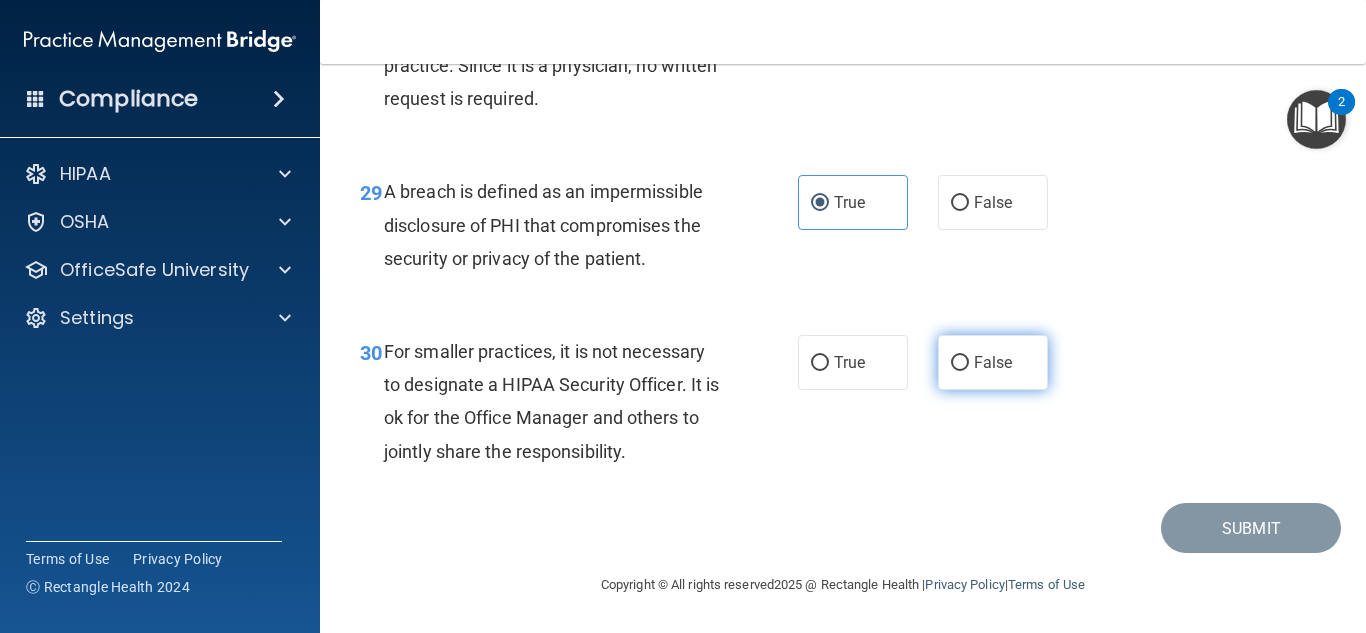 click on "False" at bounding box center [993, 362] 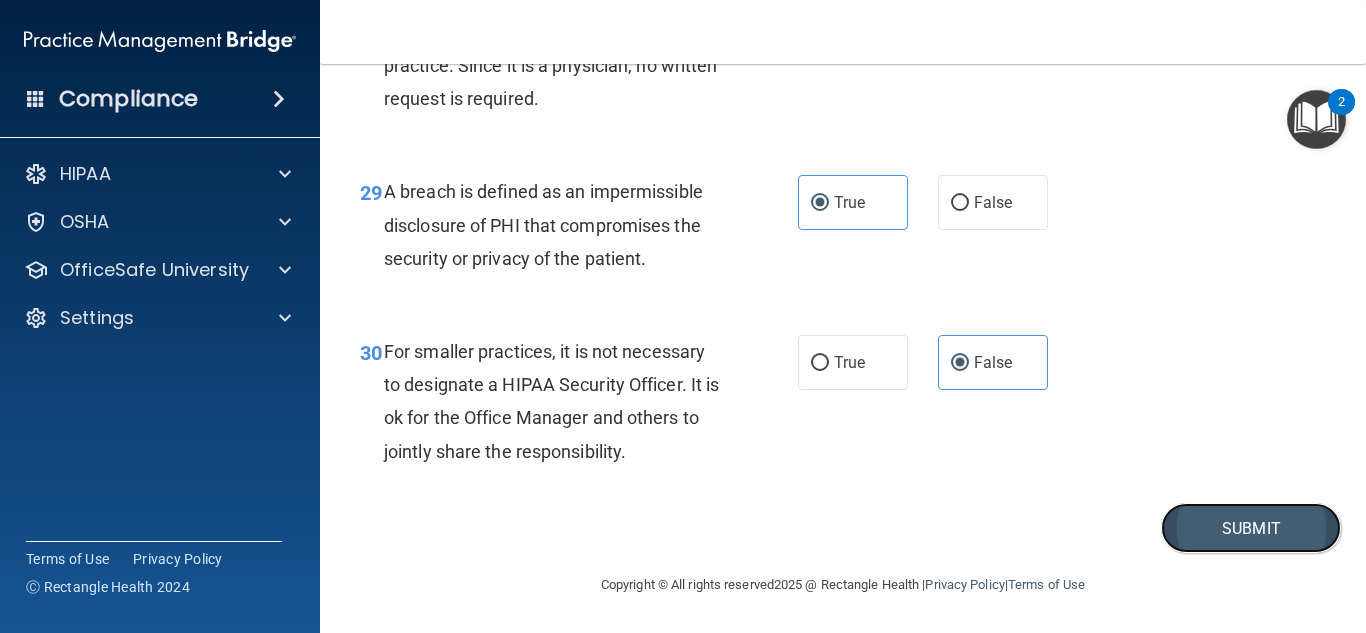 click on "Submit" at bounding box center [1251, 528] 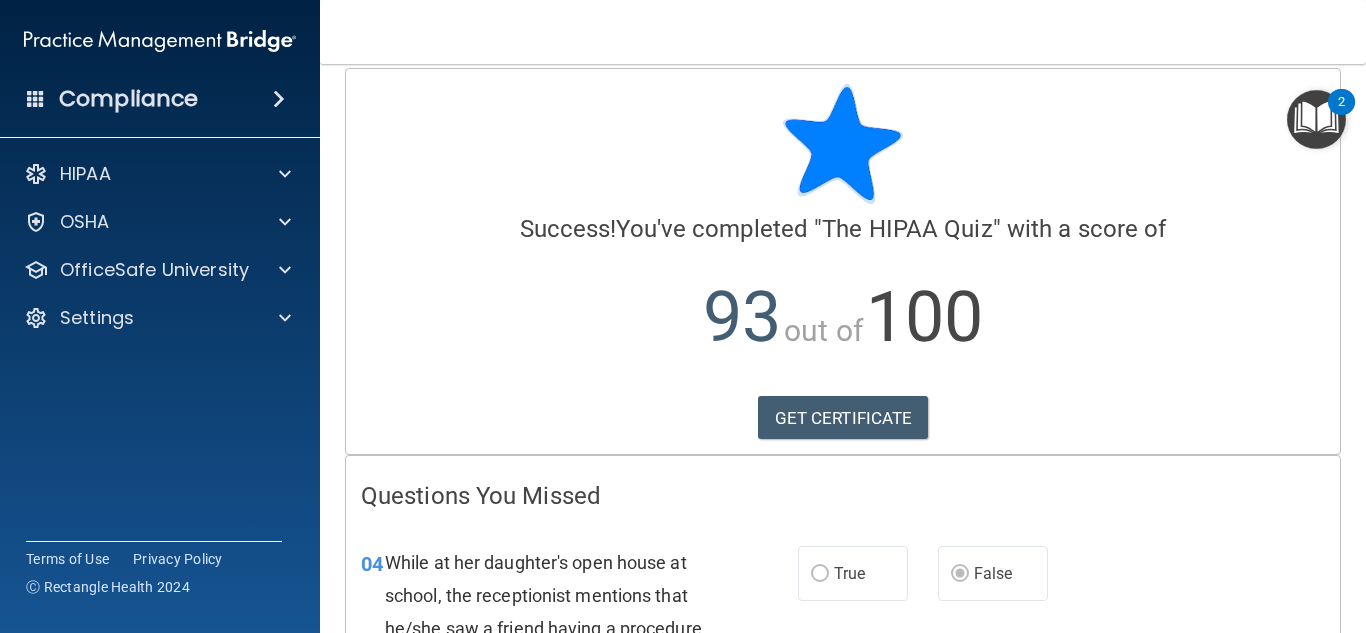 scroll, scrollTop: 0, scrollLeft: 0, axis: both 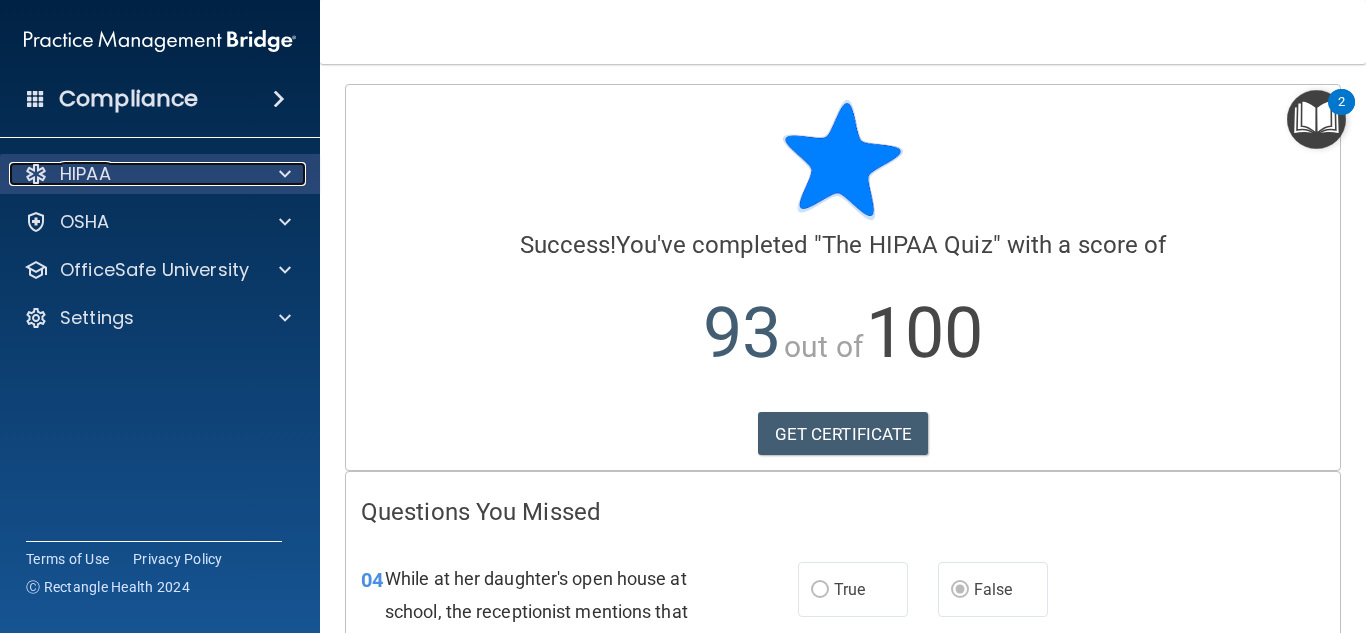 click on "HIPAA" at bounding box center (133, 174) 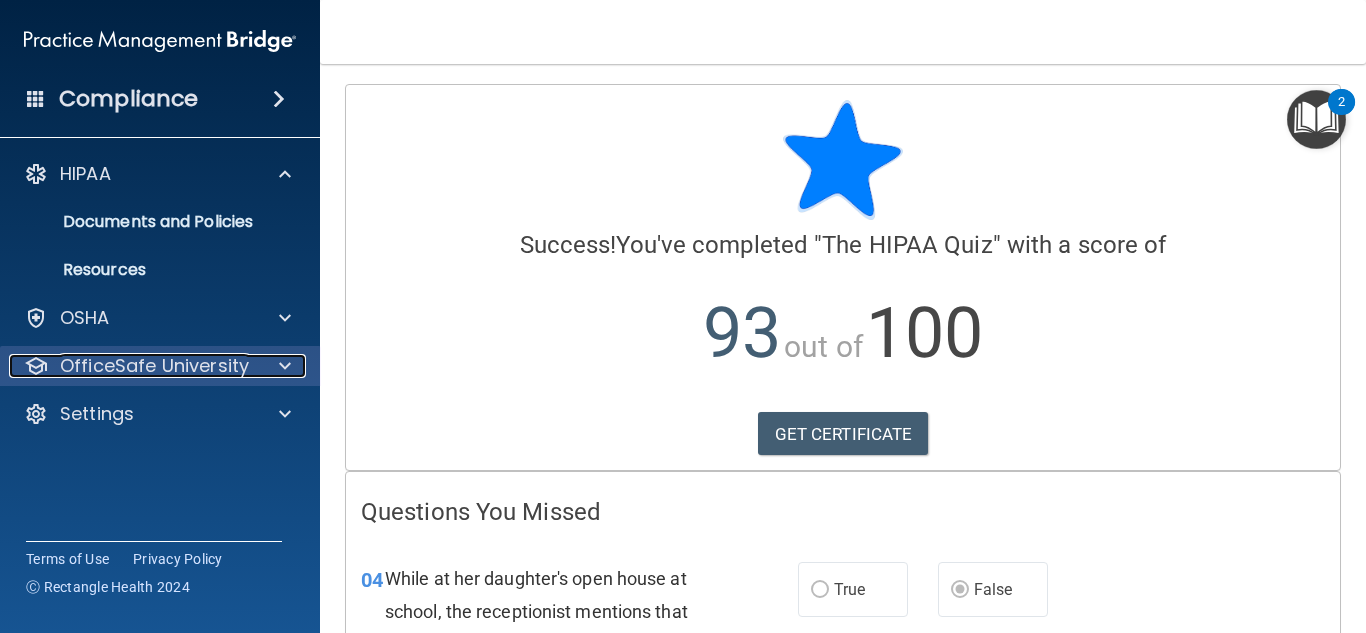 click on "OfficeSafe University" at bounding box center (154, 366) 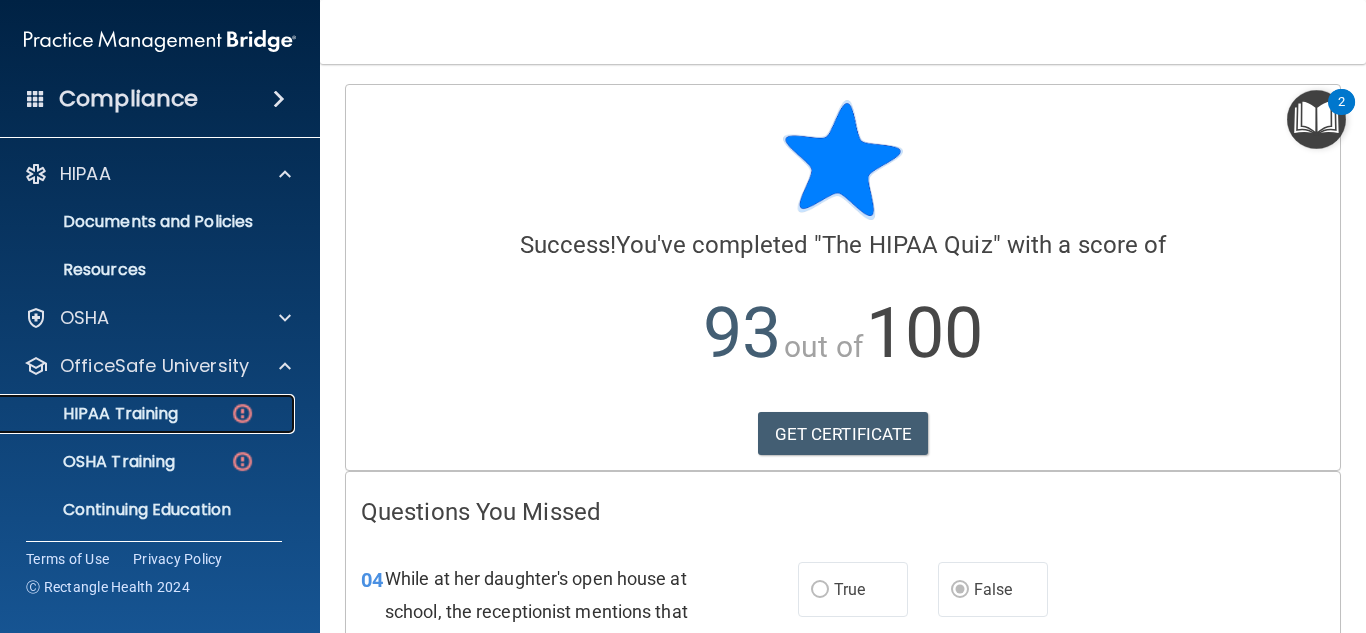 click on "HIPAA Training" at bounding box center (95, 414) 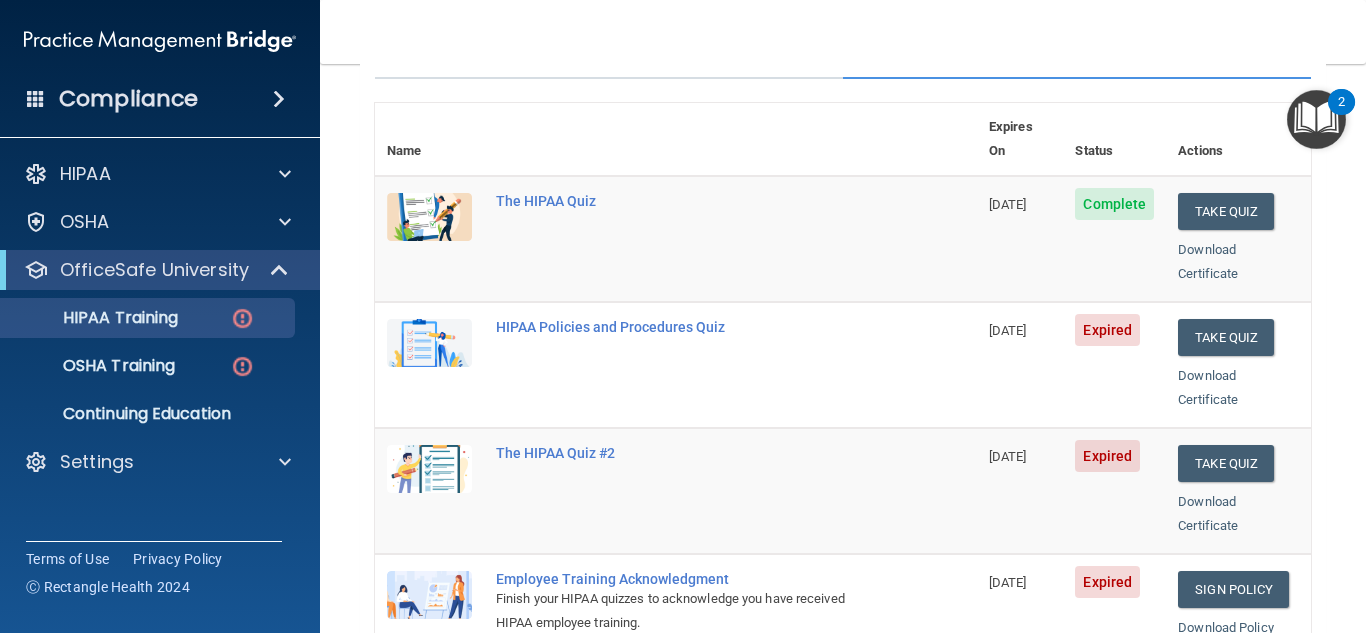 scroll, scrollTop: 300, scrollLeft: 0, axis: vertical 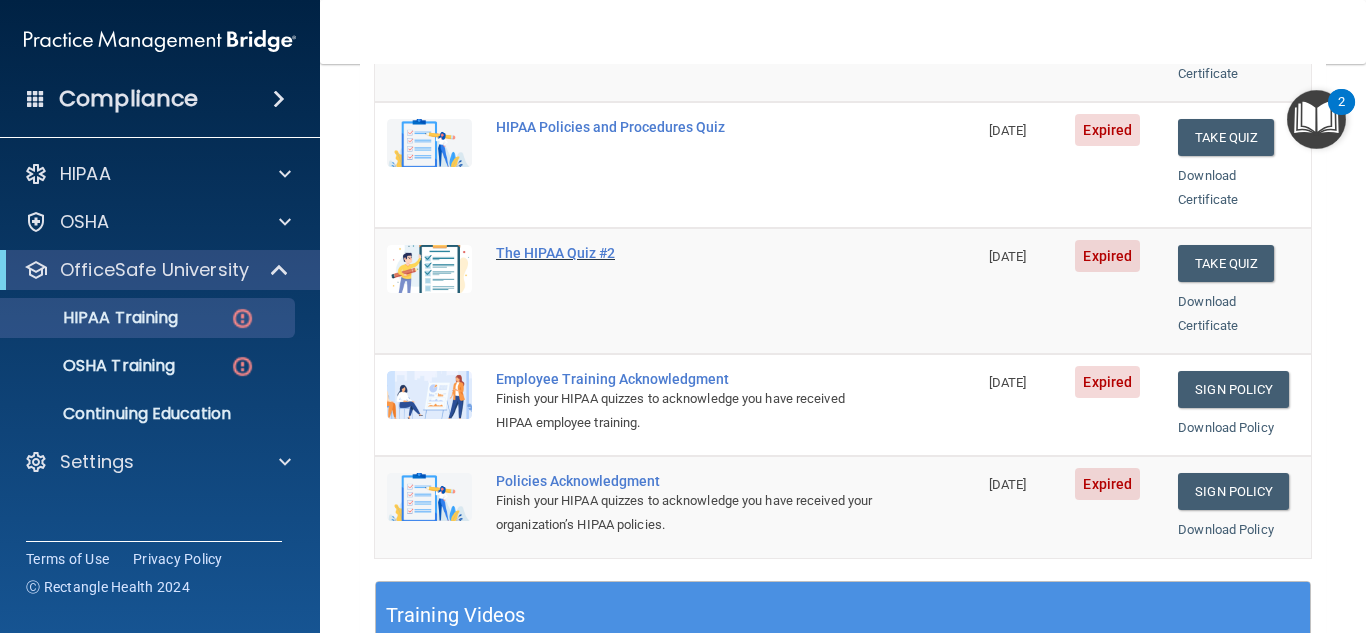 click on "The HIPAA Quiz #2" at bounding box center (686, 253) 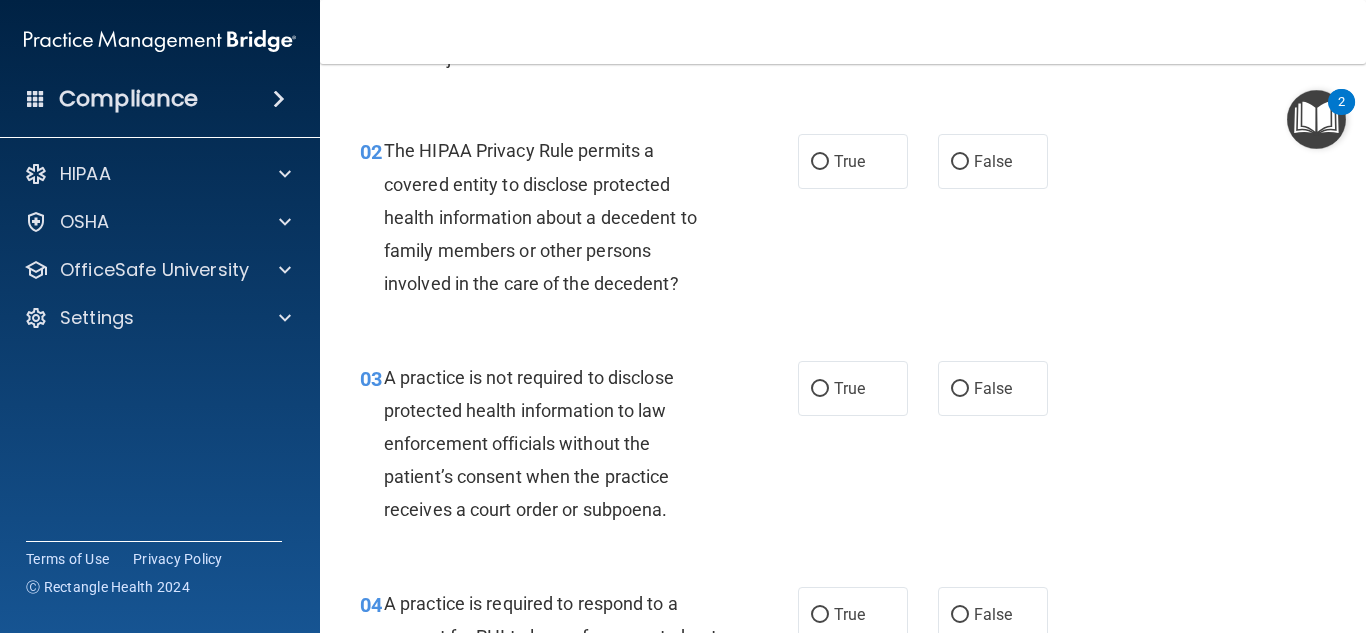 scroll, scrollTop: 0, scrollLeft: 0, axis: both 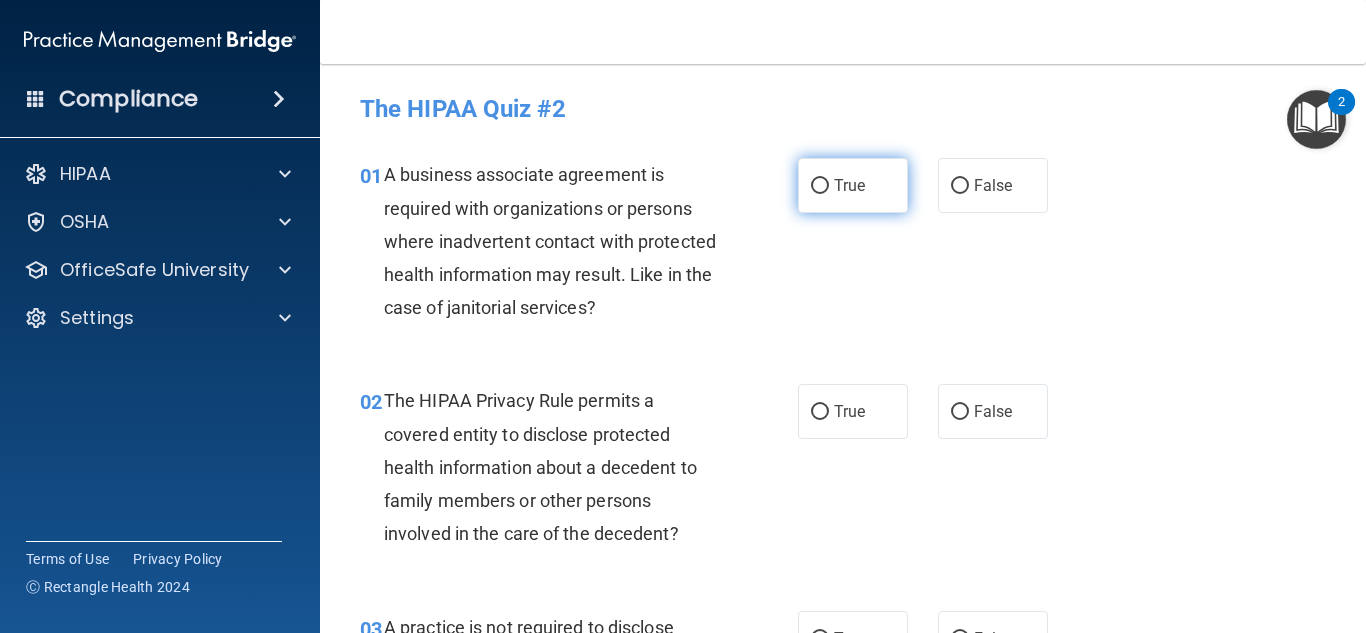 click on "True" at bounding box center [853, 185] 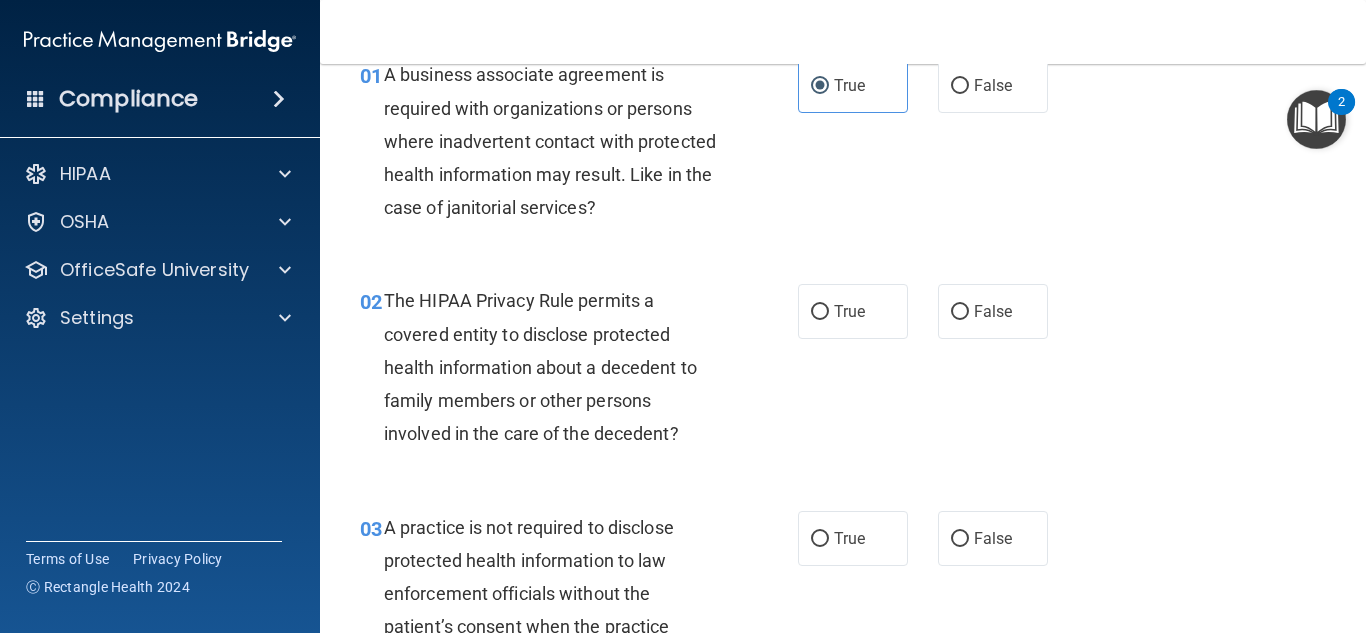 scroll, scrollTop: 200, scrollLeft: 0, axis: vertical 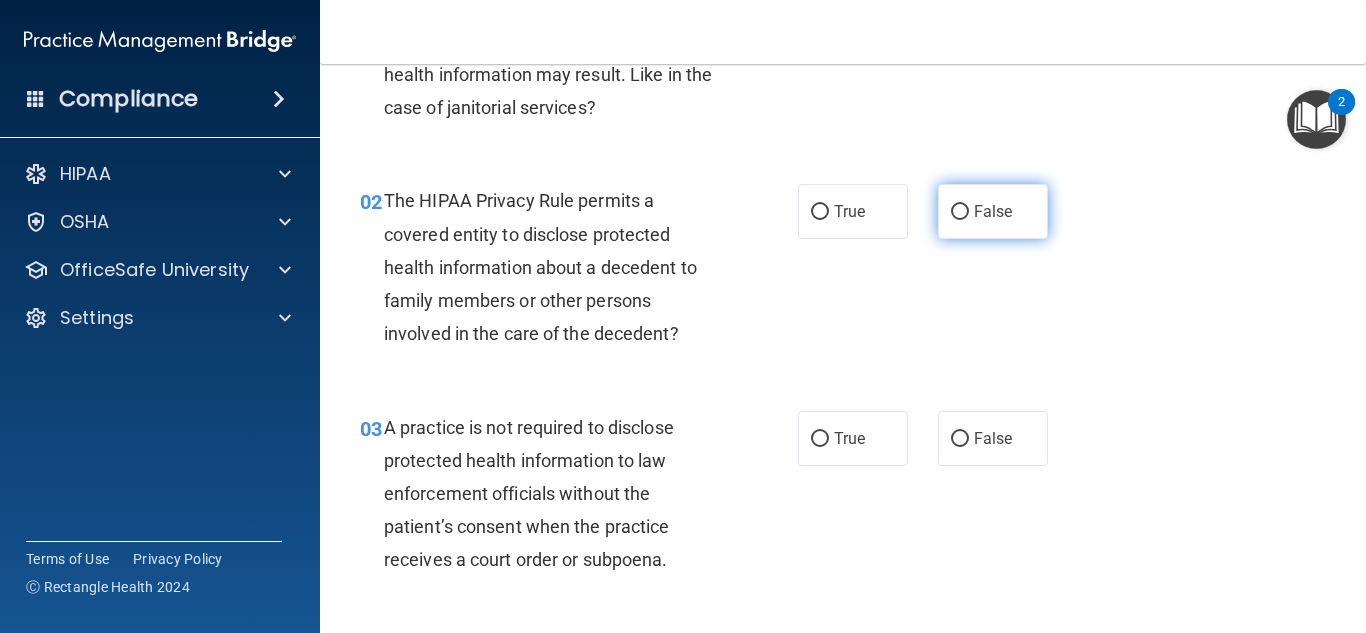 click on "False" at bounding box center [993, 211] 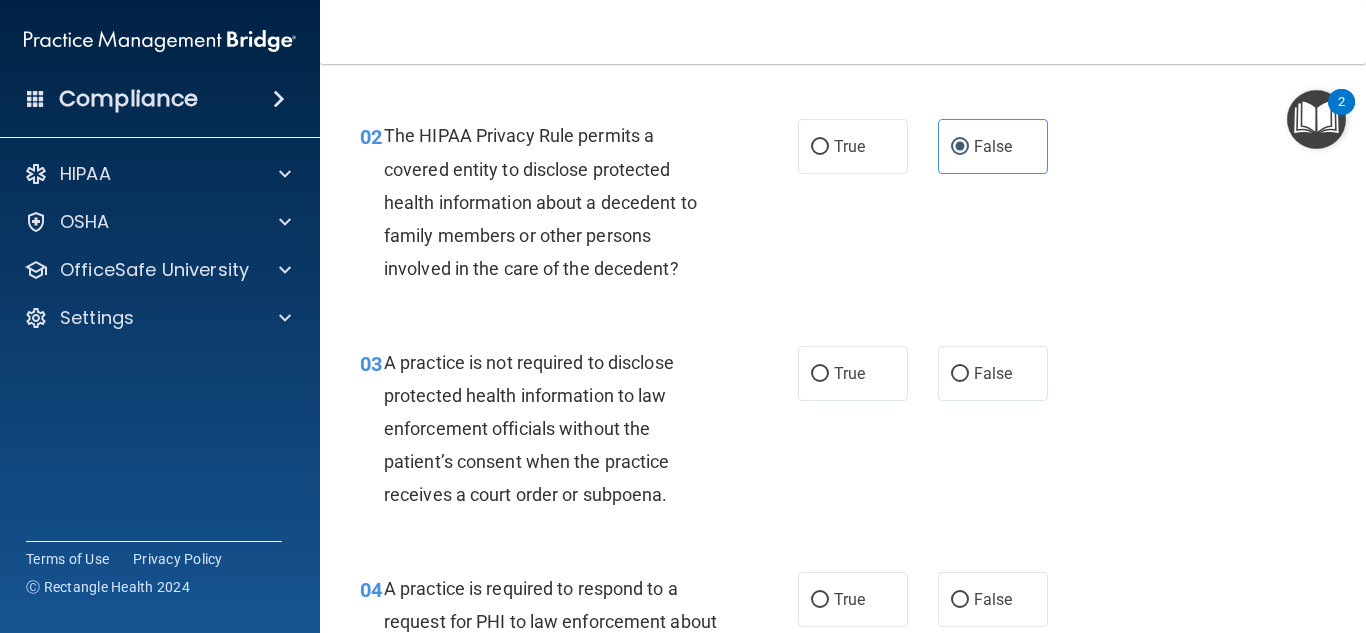 scroll, scrollTop: 300, scrollLeft: 0, axis: vertical 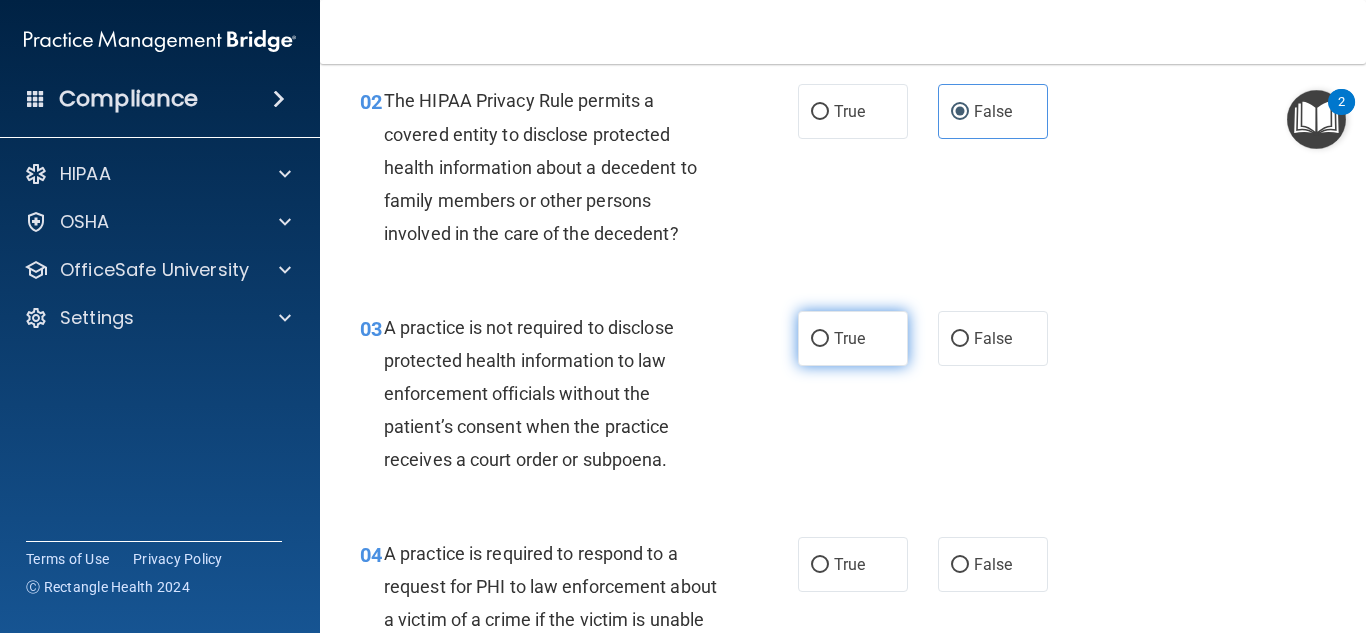 click on "True" at bounding box center (853, 338) 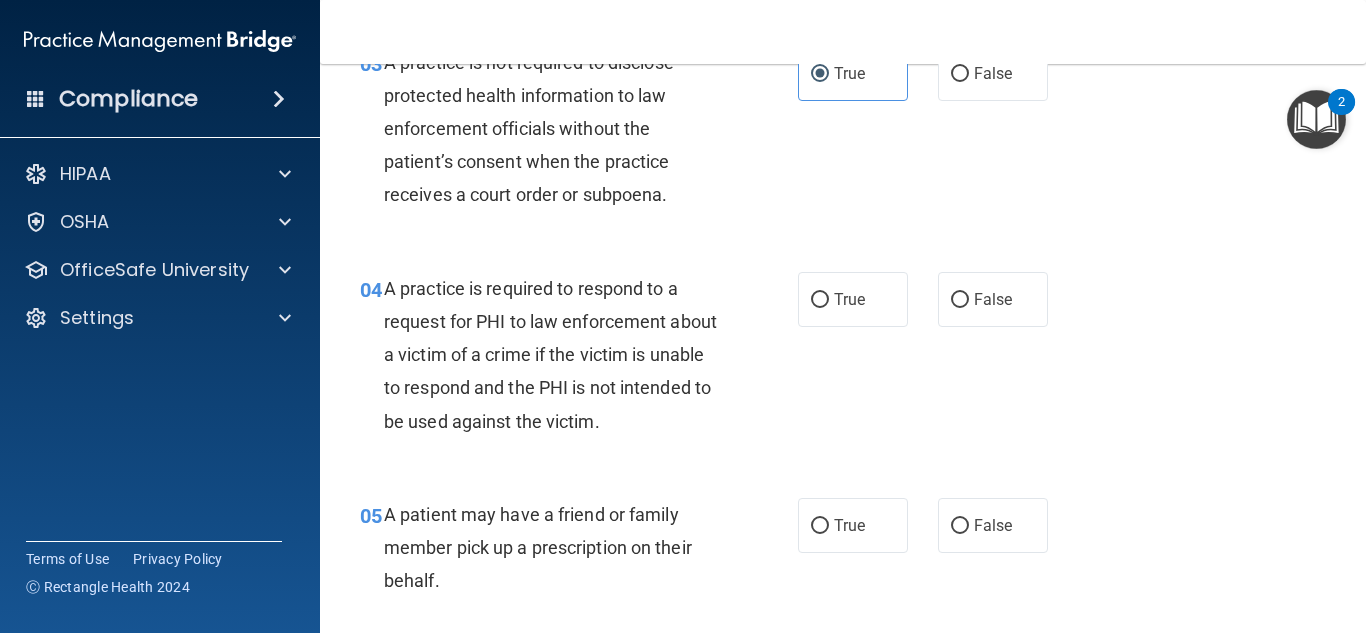 scroll, scrollTop: 600, scrollLeft: 0, axis: vertical 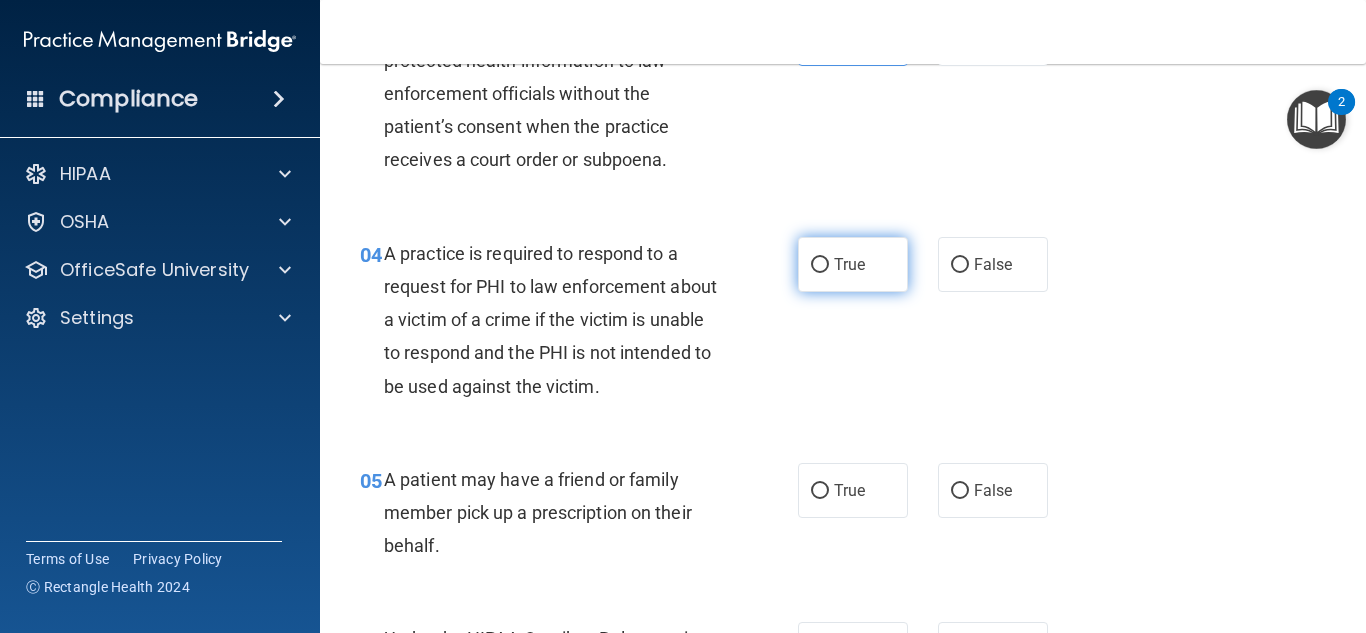 click on "True" at bounding box center [853, 264] 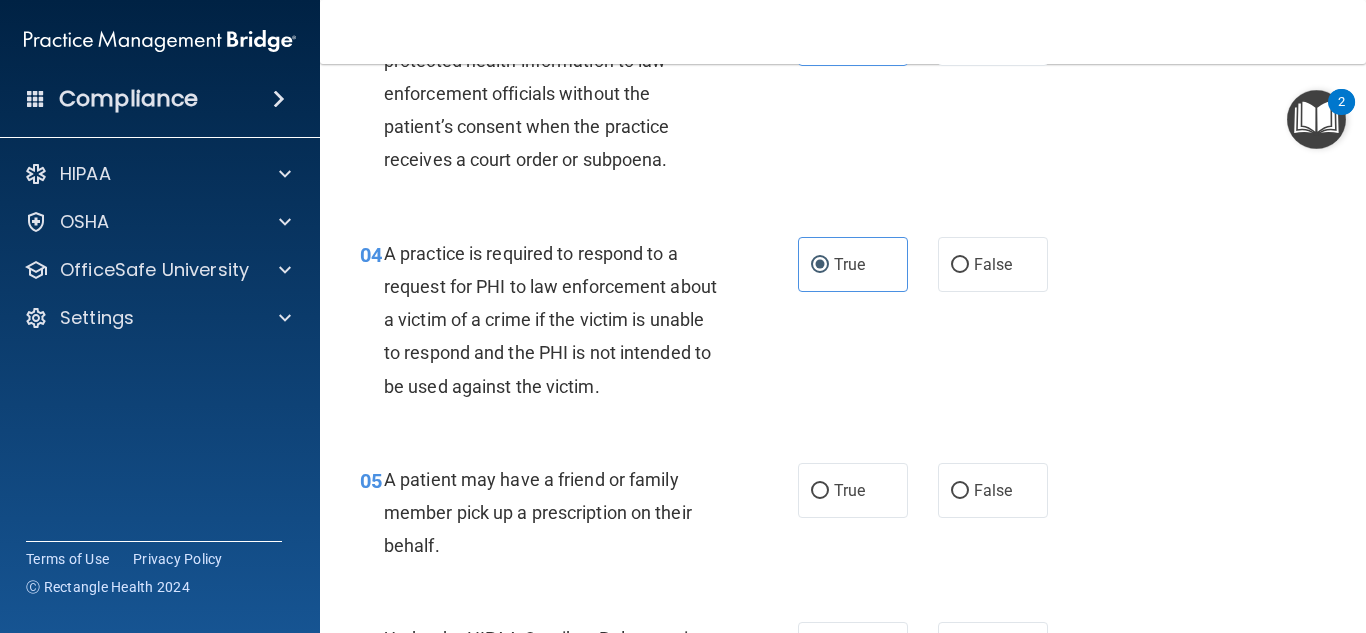 scroll, scrollTop: 700, scrollLeft: 0, axis: vertical 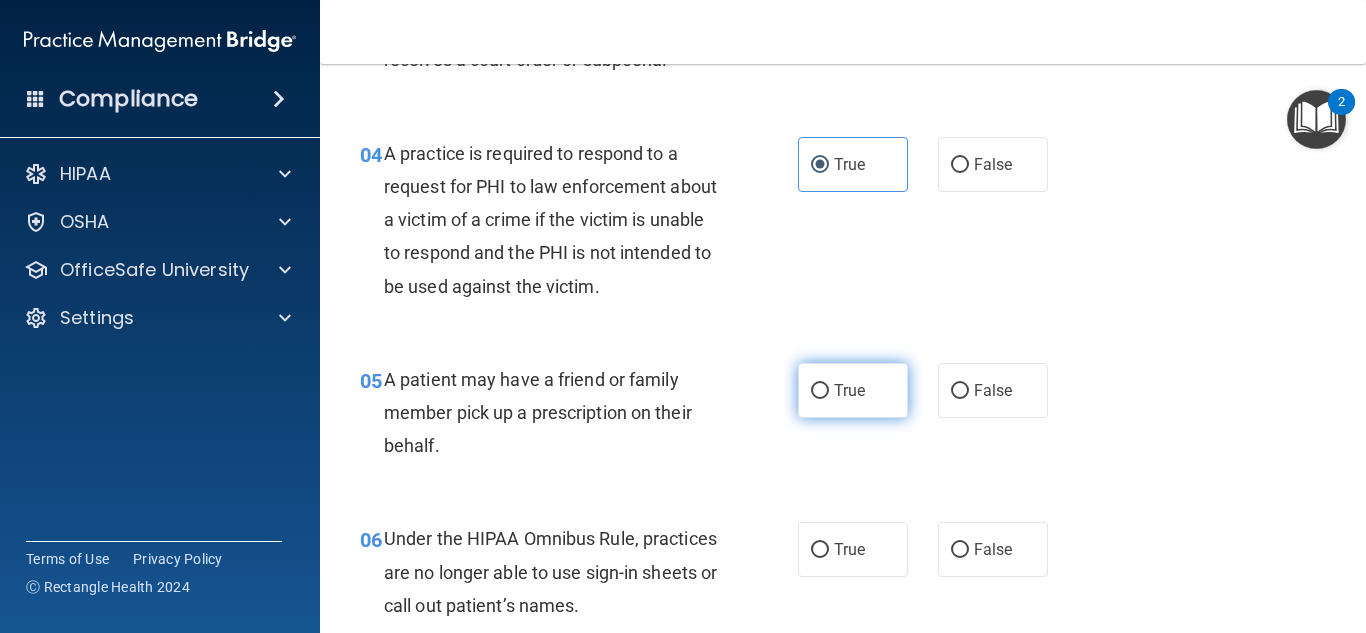 click on "True" at bounding box center [853, 390] 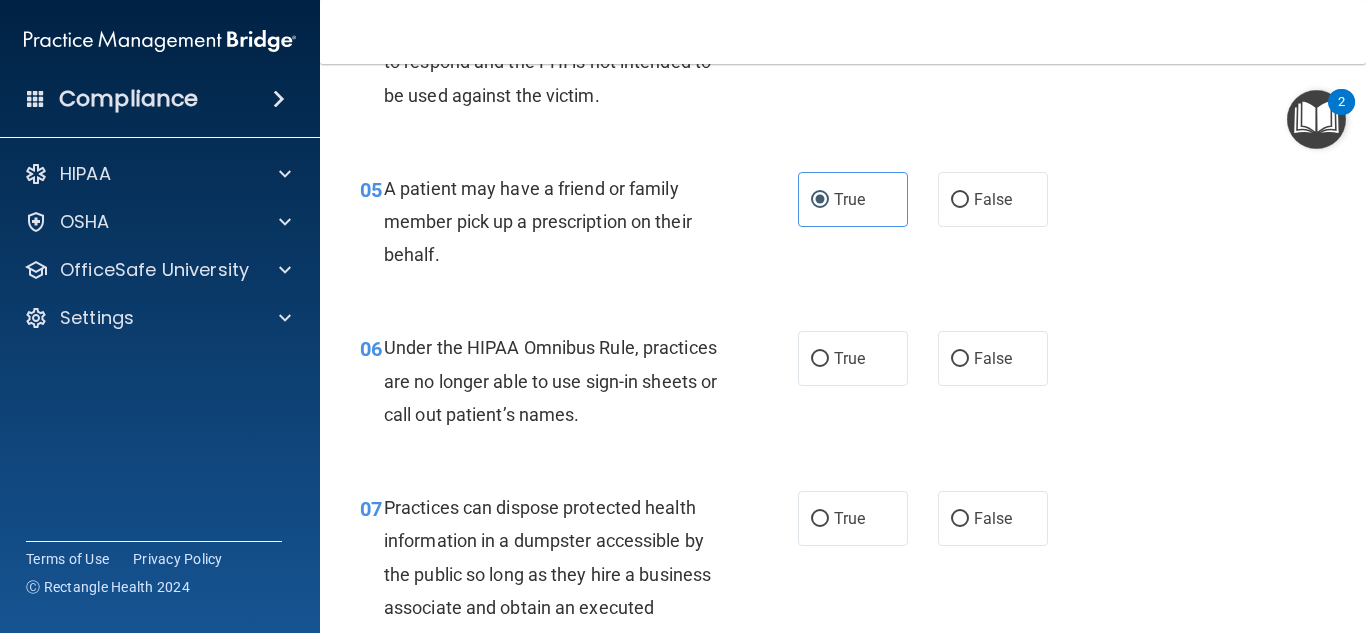 scroll, scrollTop: 900, scrollLeft: 0, axis: vertical 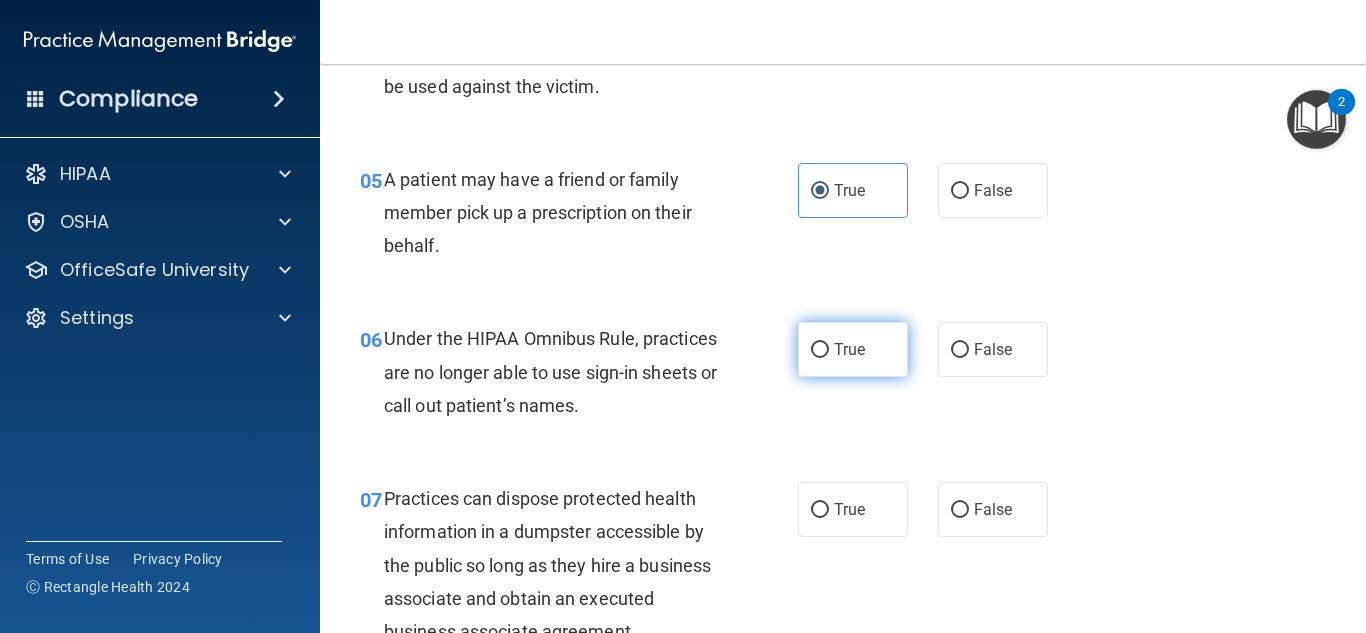 click on "True" at bounding box center [853, 349] 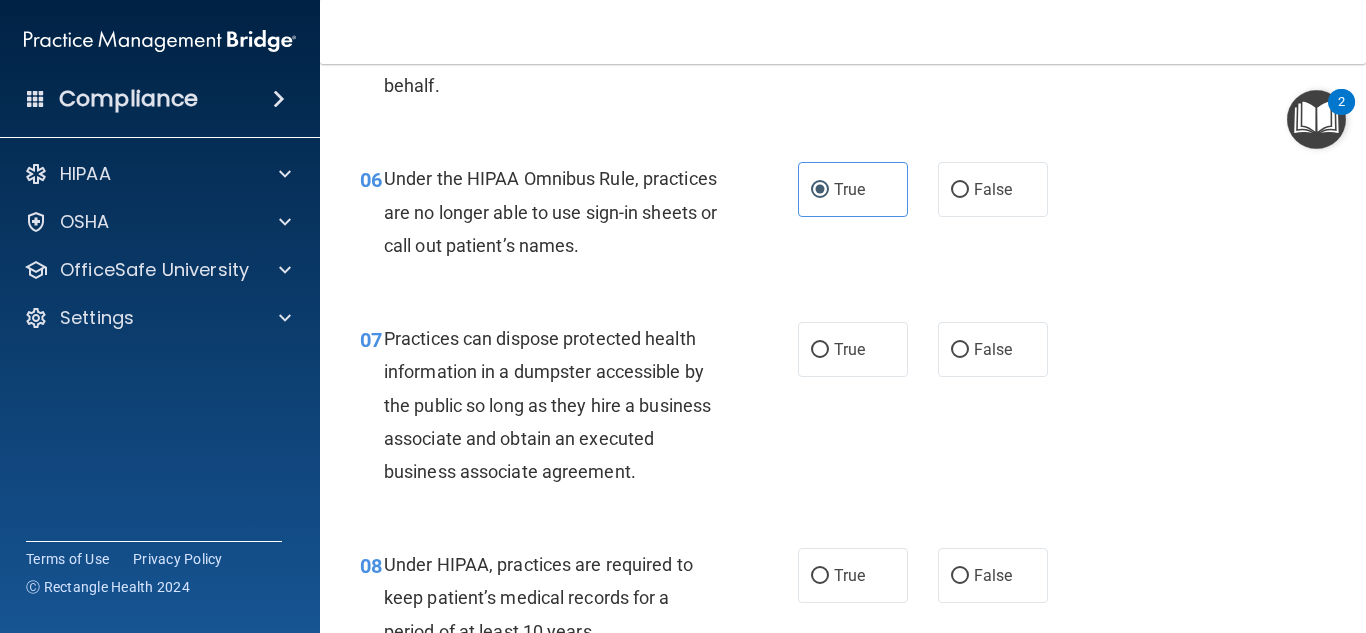 scroll, scrollTop: 1100, scrollLeft: 0, axis: vertical 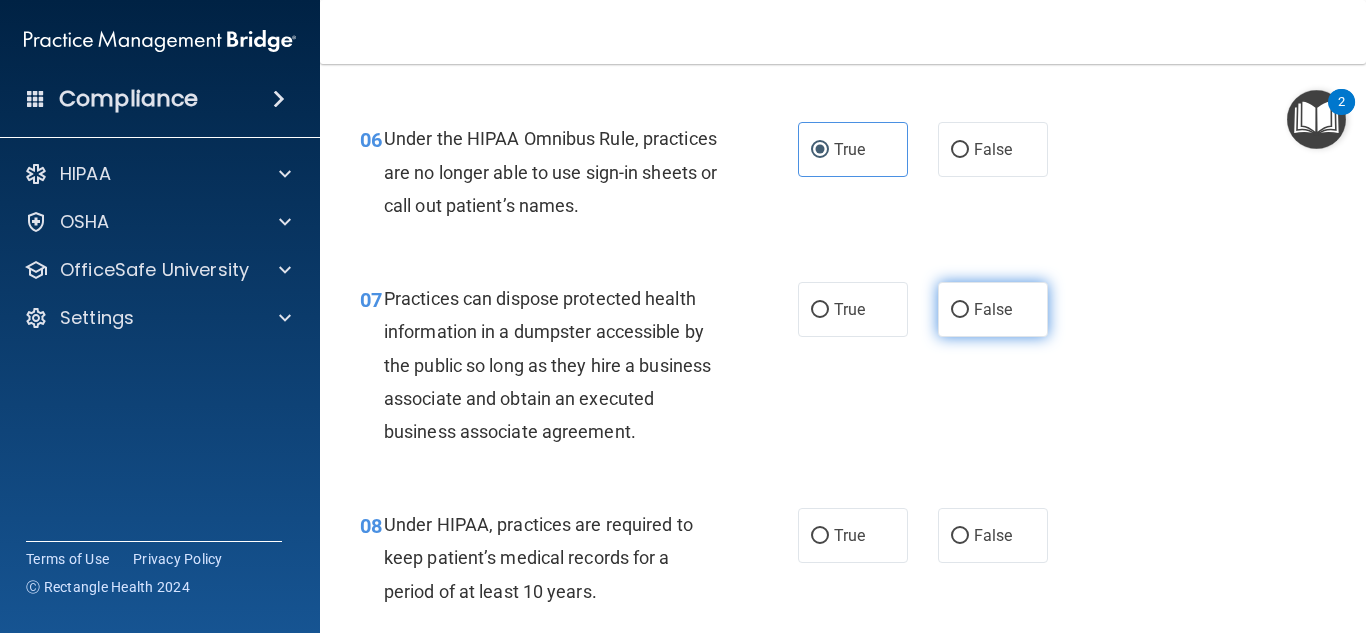 click on "False" at bounding box center (993, 309) 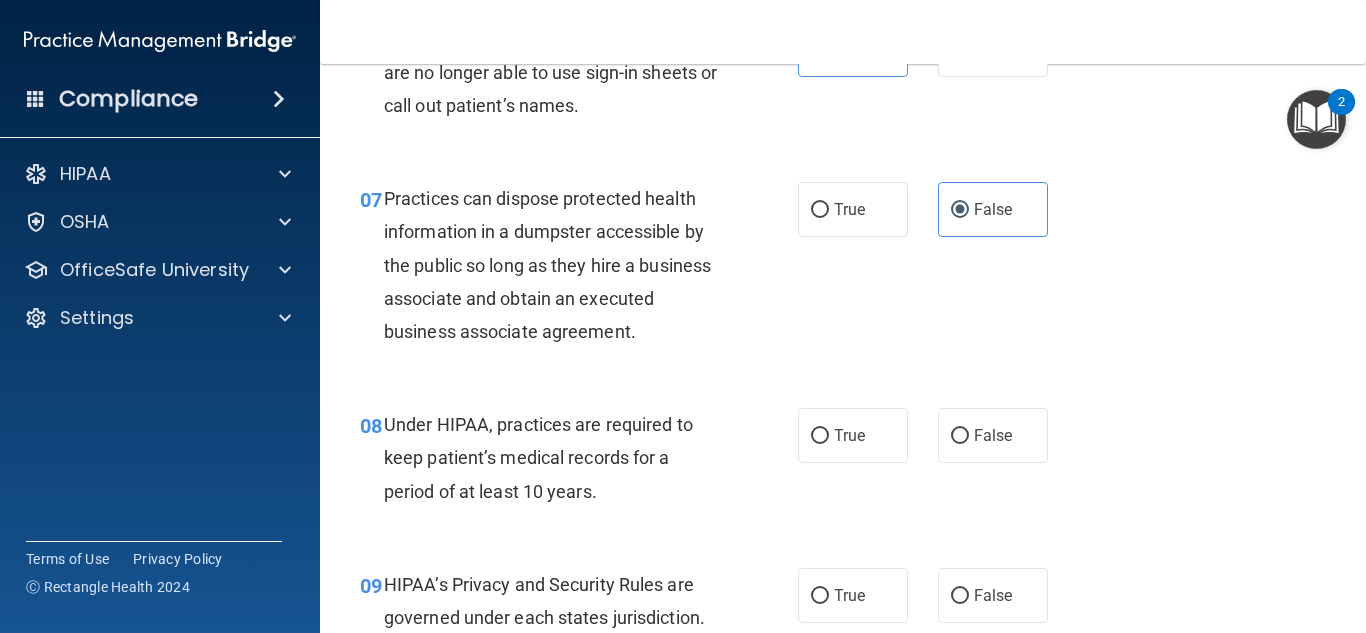 scroll, scrollTop: 1300, scrollLeft: 0, axis: vertical 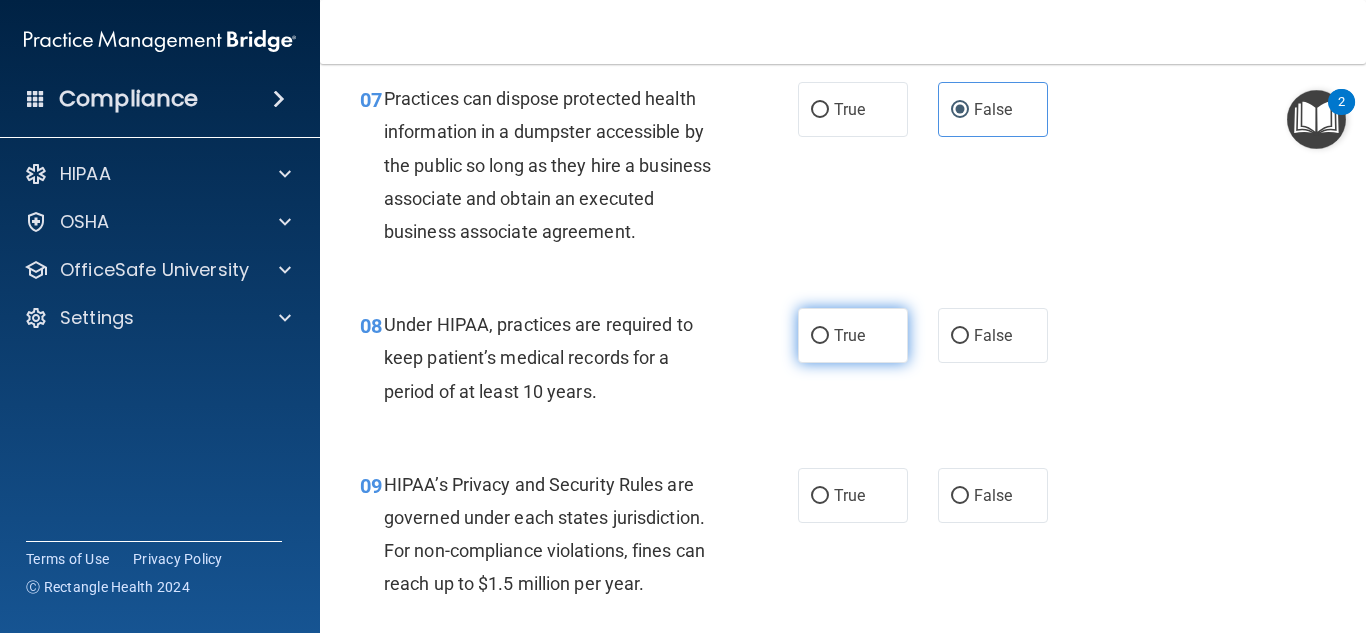 click on "True" at bounding box center [849, 335] 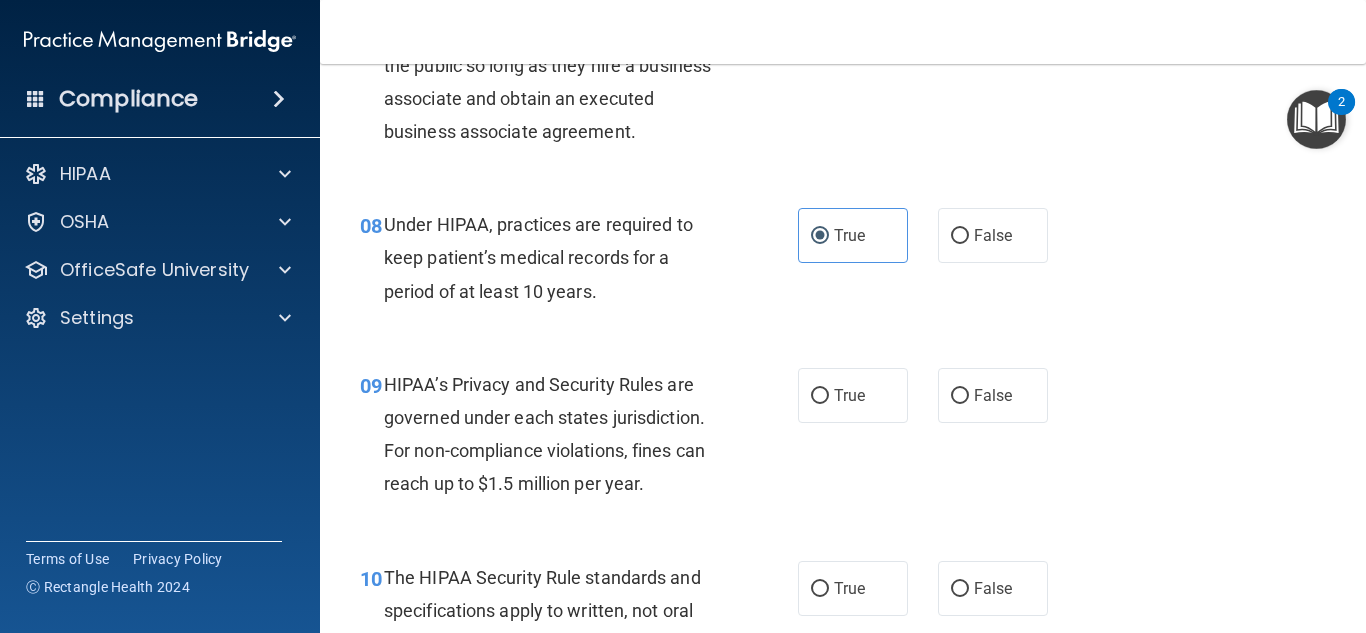 scroll, scrollTop: 1500, scrollLeft: 0, axis: vertical 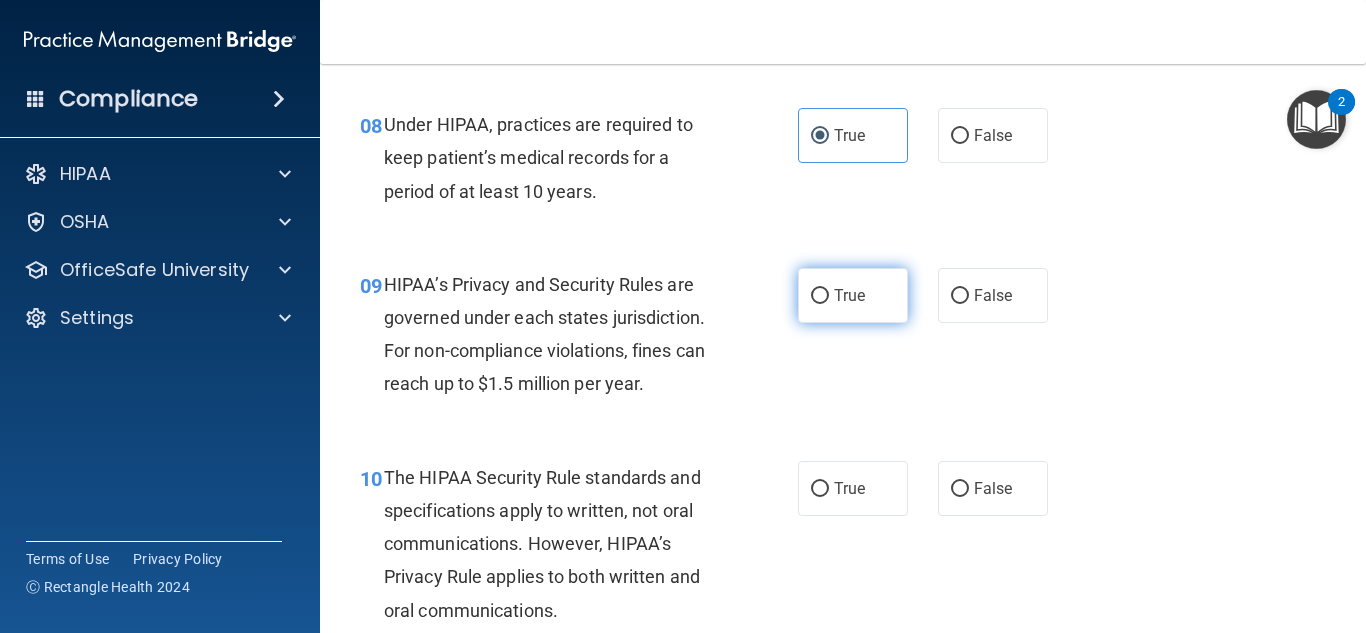 click on "True" at bounding box center (853, 295) 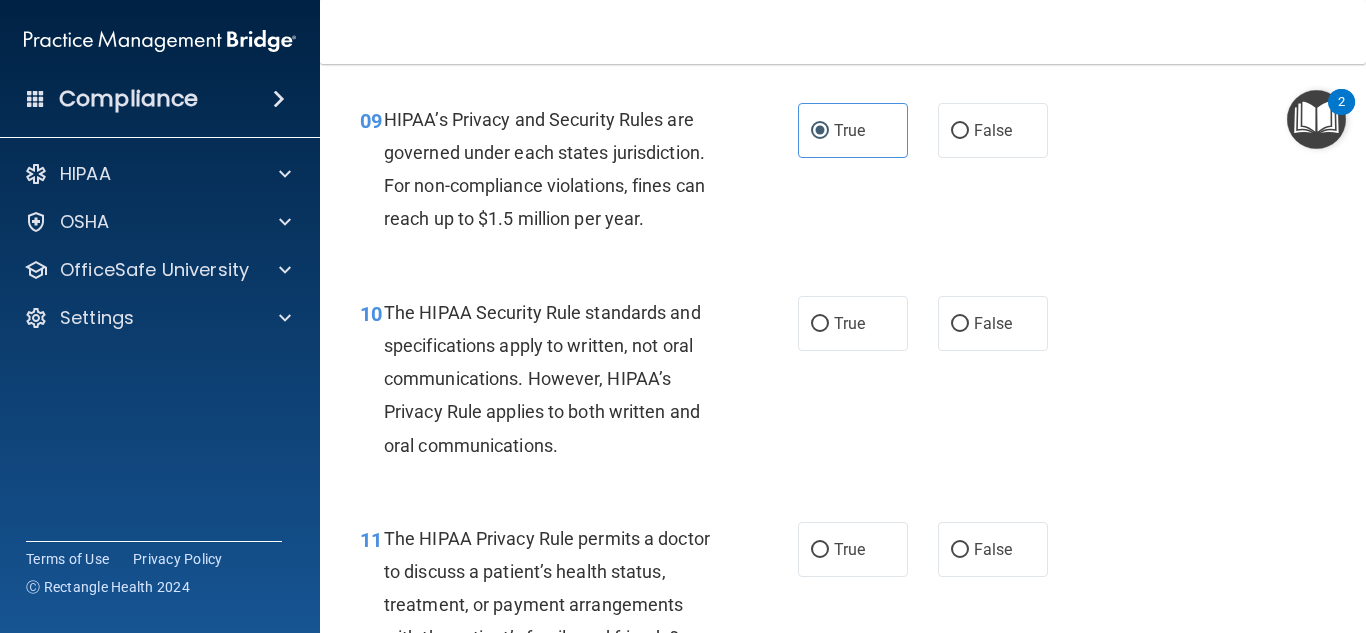 scroll, scrollTop: 1700, scrollLeft: 0, axis: vertical 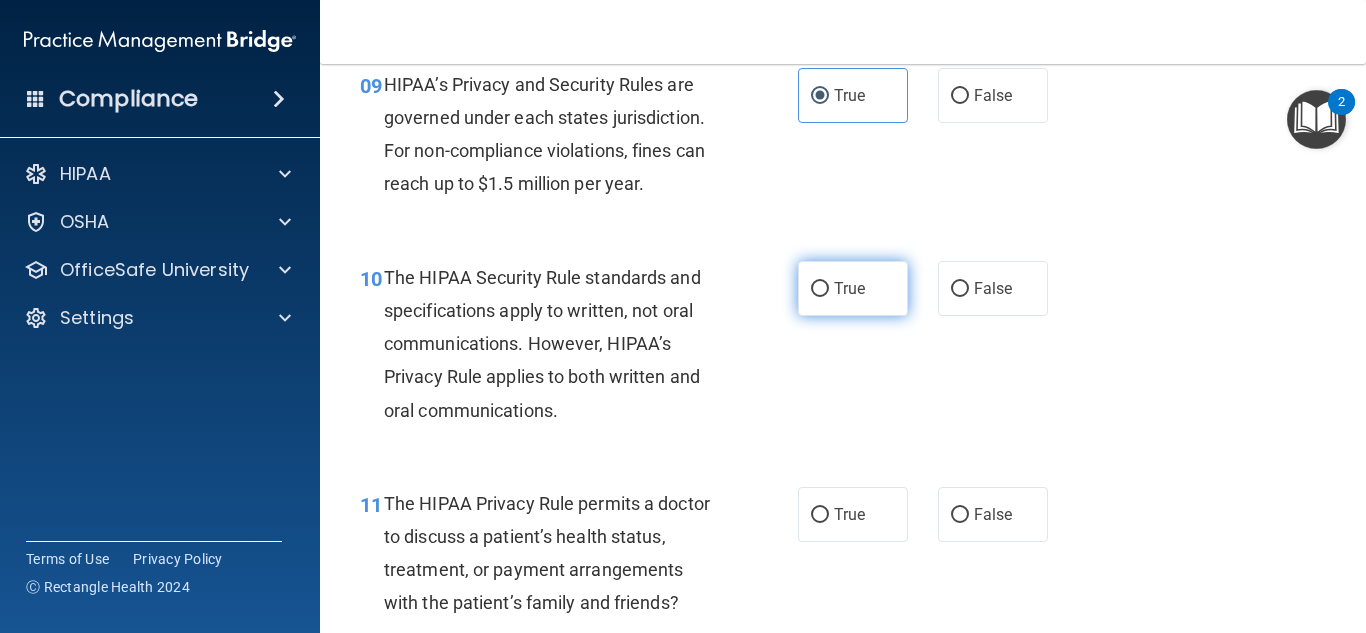 click on "True" at bounding box center (853, 288) 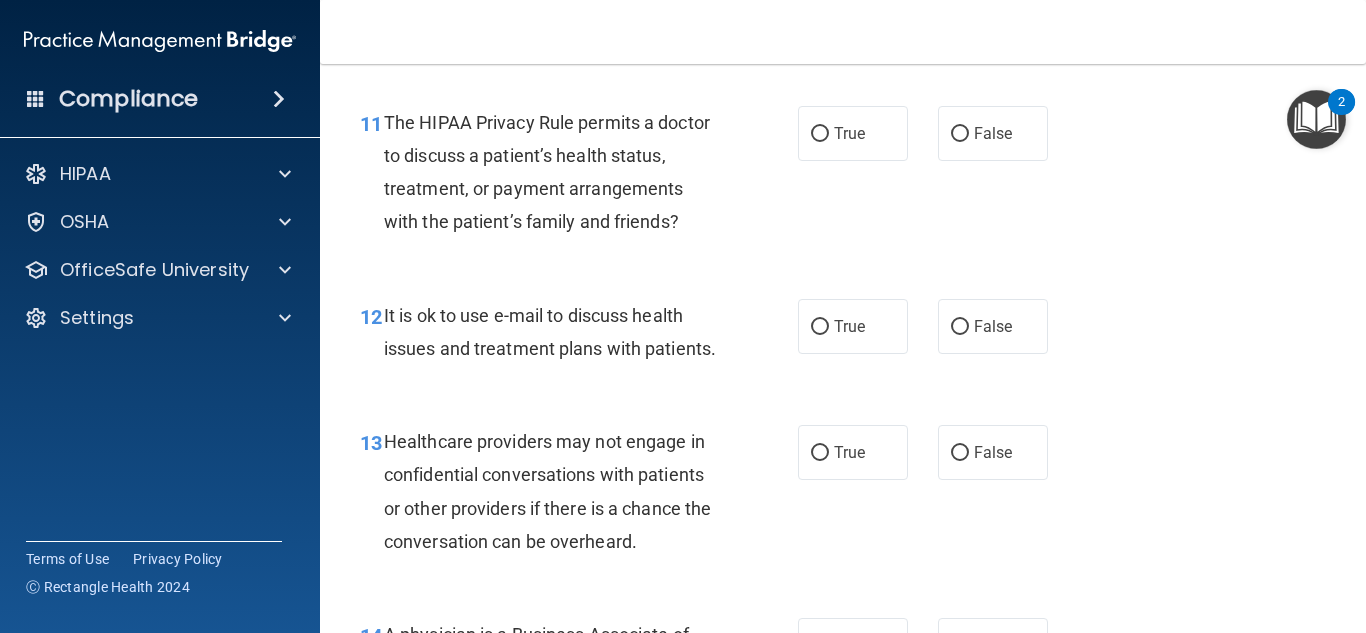 scroll, scrollTop: 2100, scrollLeft: 0, axis: vertical 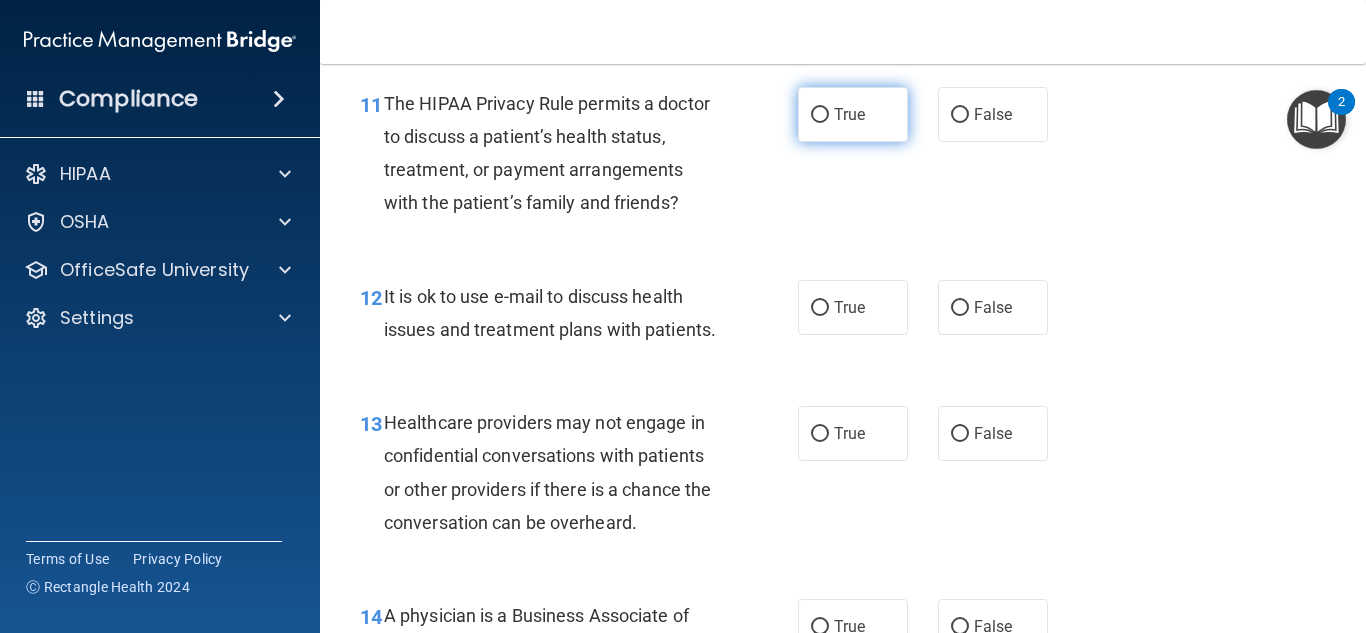 click on "True" at bounding box center (820, 115) 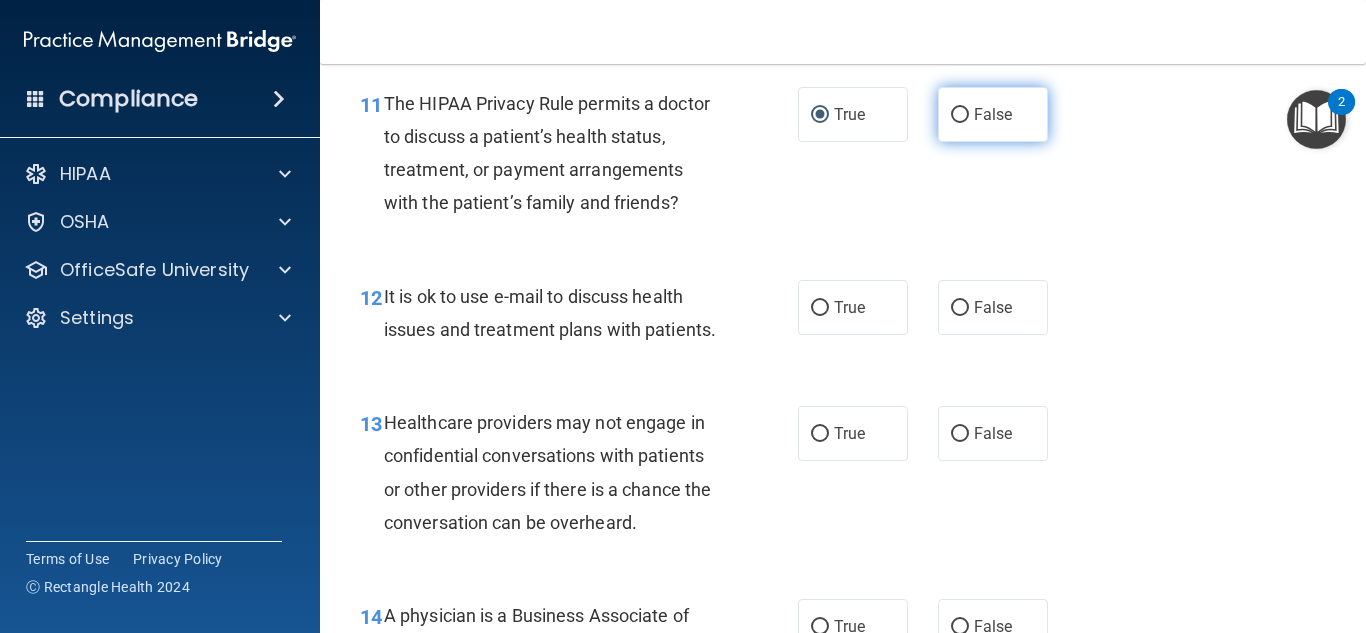 click on "False" at bounding box center [993, 114] 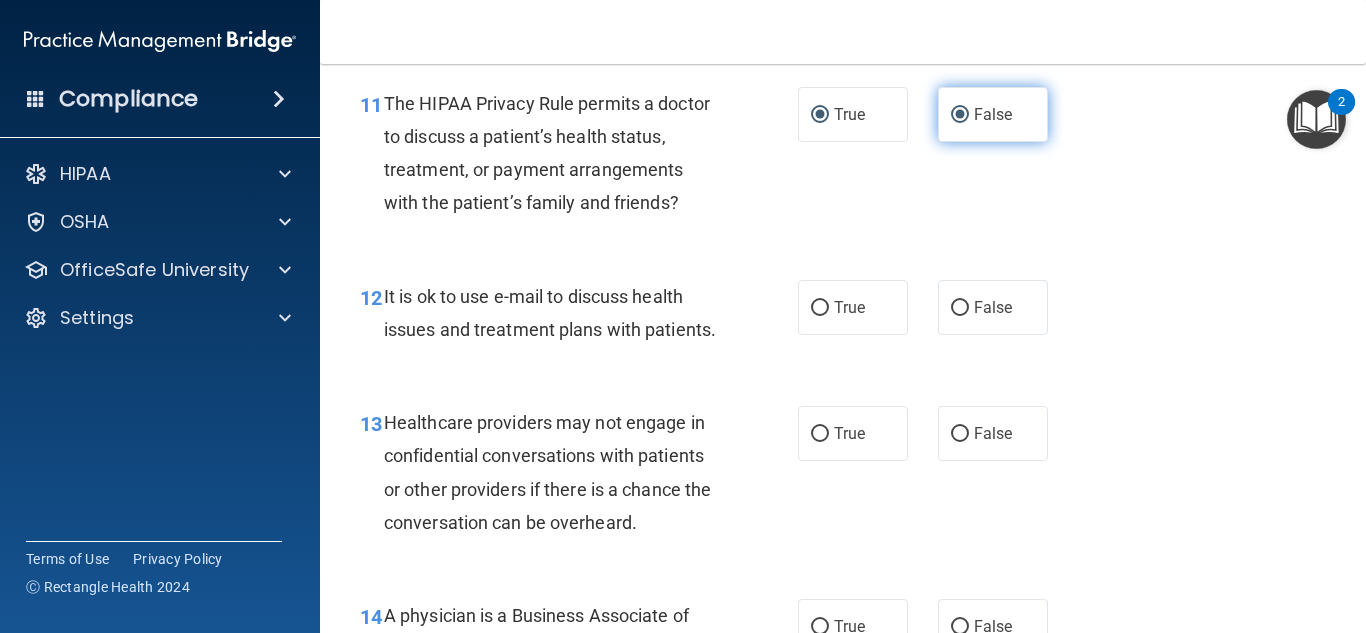 radio on "false" 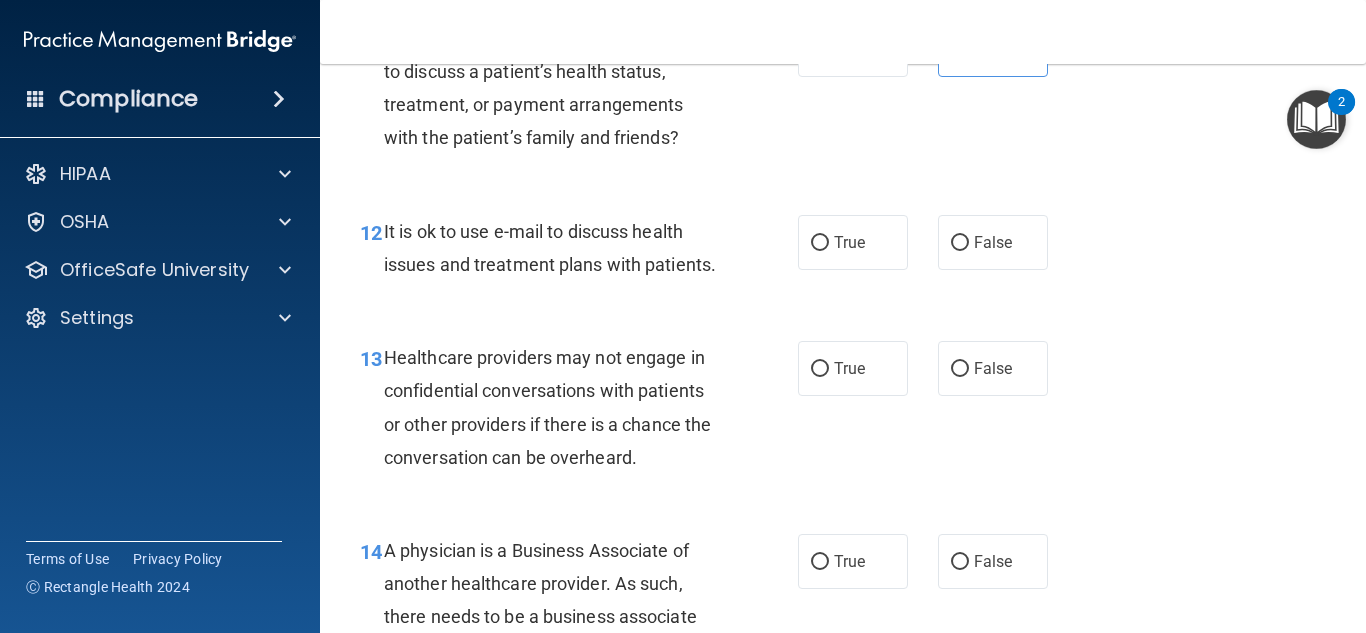 scroll, scrollTop: 2200, scrollLeft: 0, axis: vertical 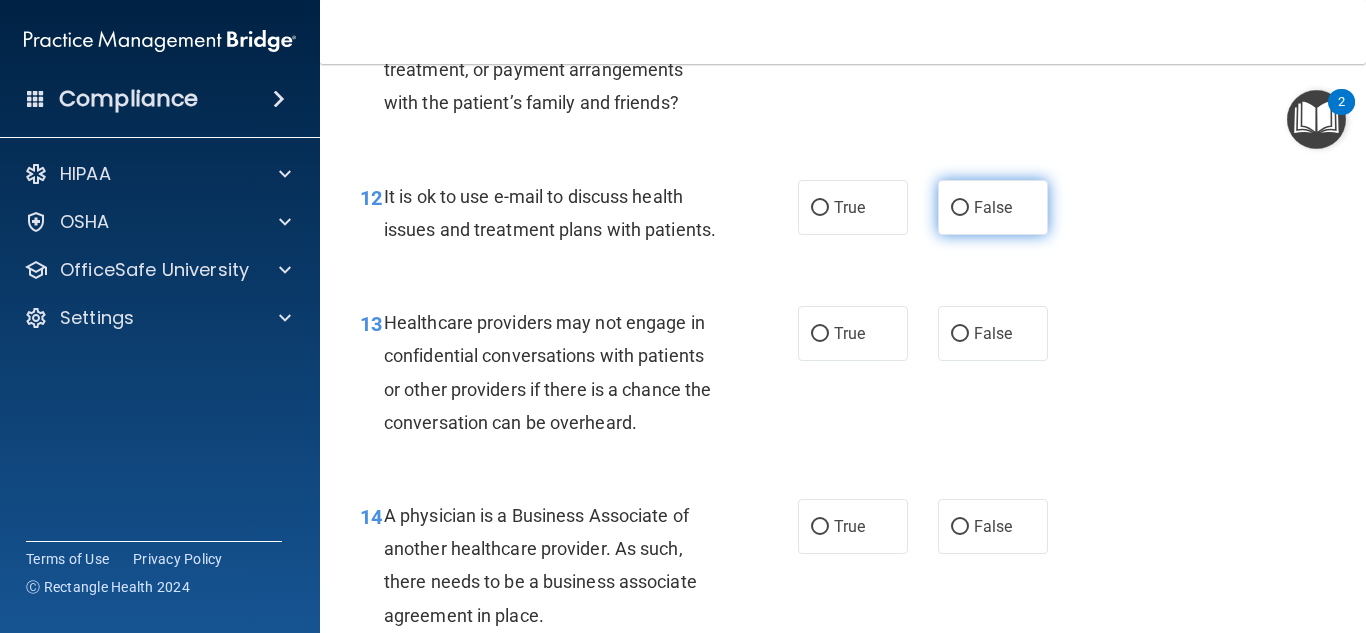 click on "False" at bounding box center [993, 207] 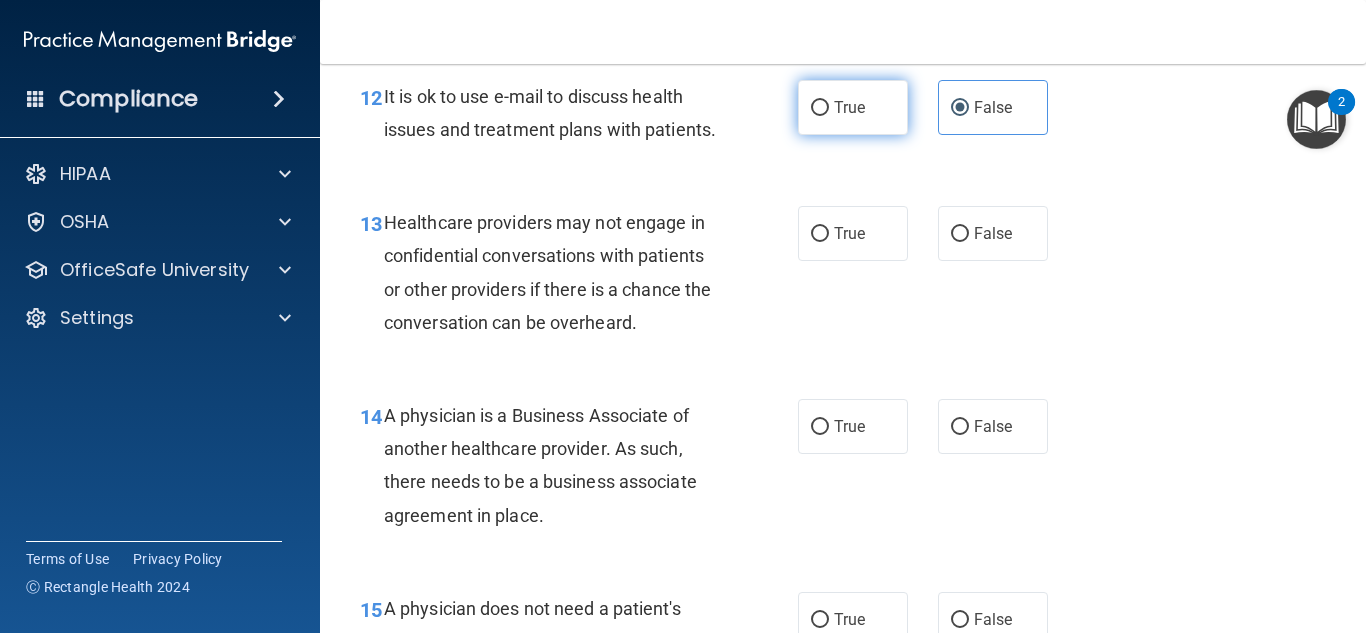scroll, scrollTop: 2400, scrollLeft: 0, axis: vertical 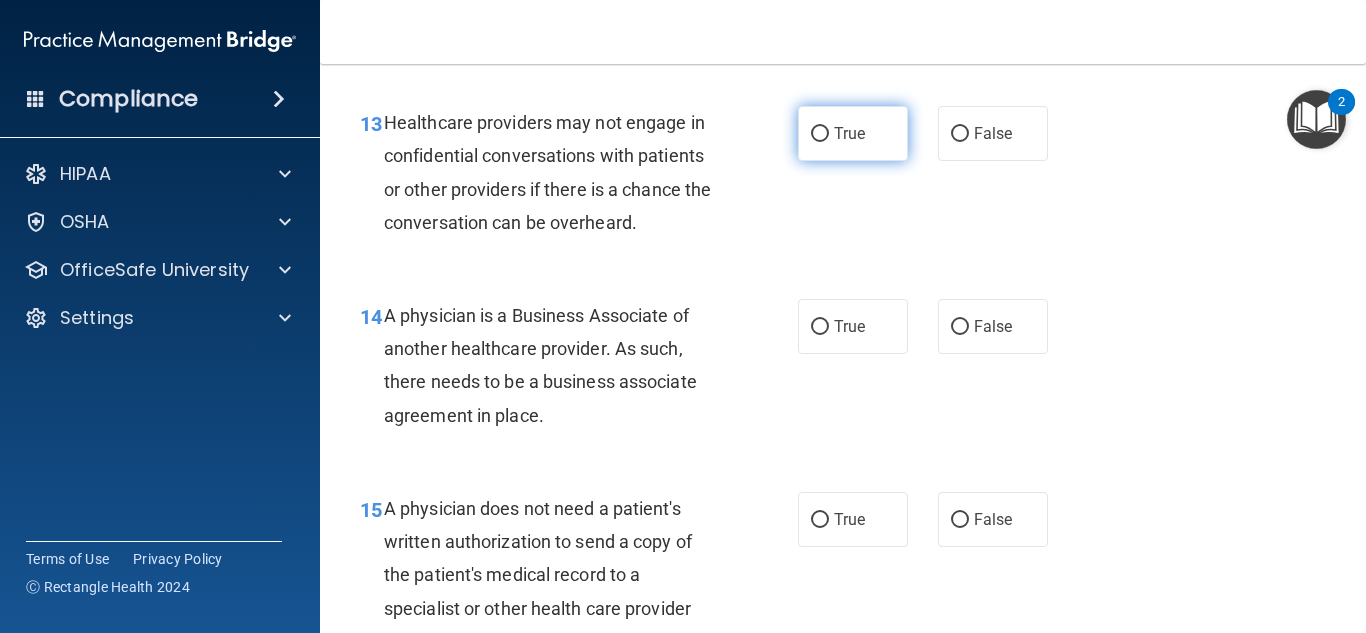 click on "True" at bounding box center (853, 133) 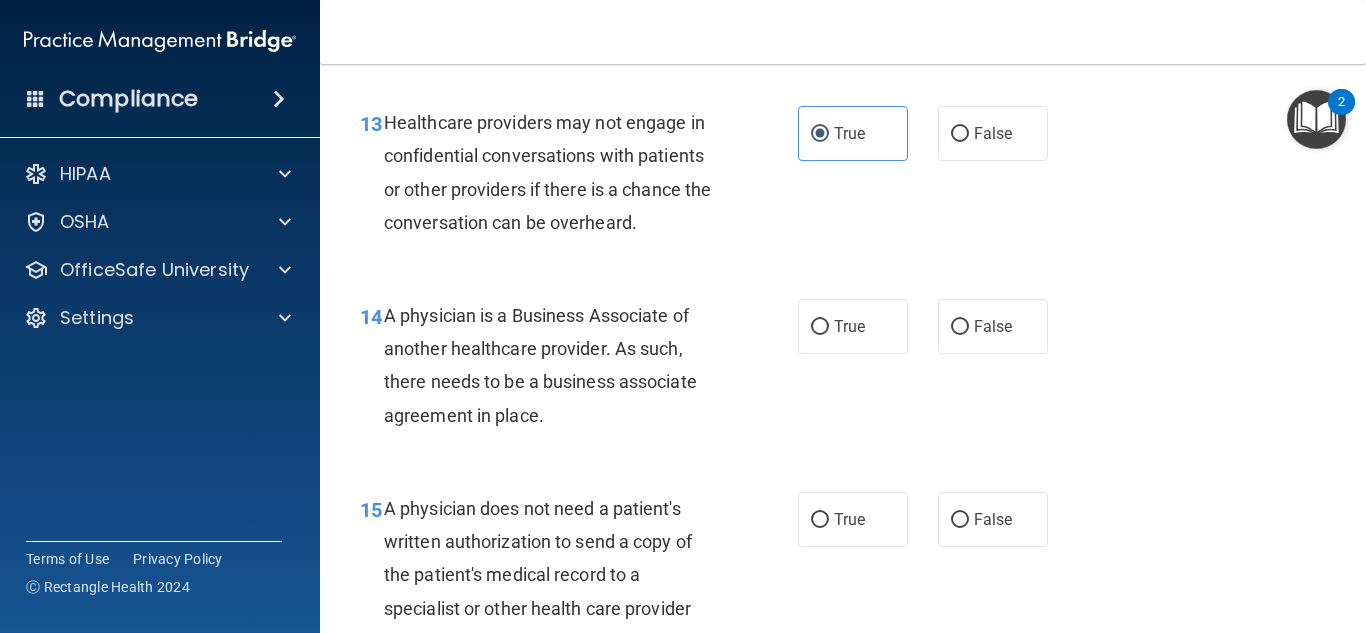 scroll, scrollTop: 2500, scrollLeft: 0, axis: vertical 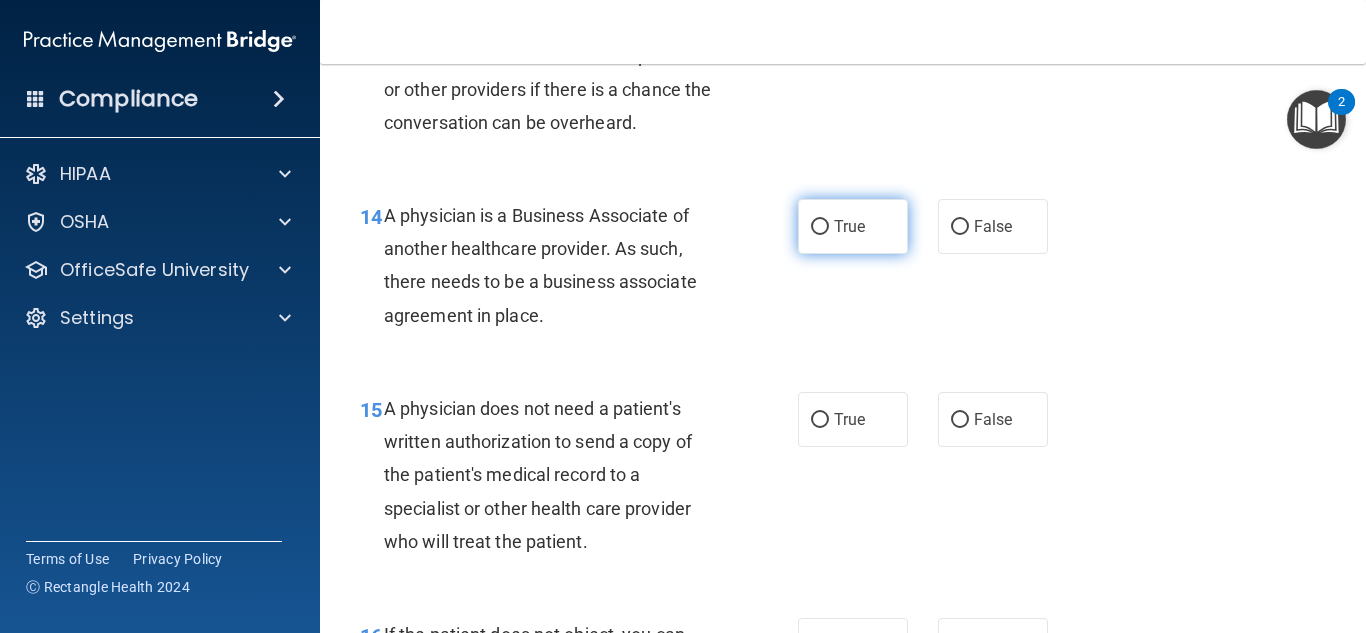 click on "True" at bounding box center [853, 226] 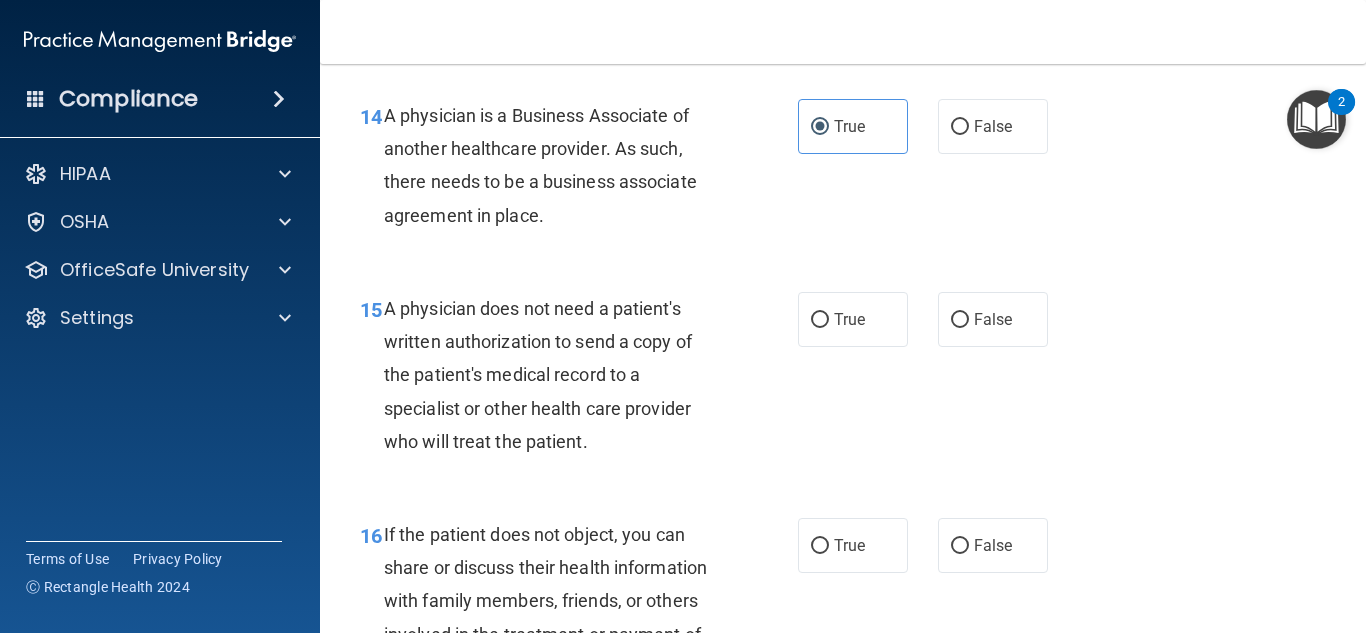 scroll, scrollTop: 2700, scrollLeft: 0, axis: vertical 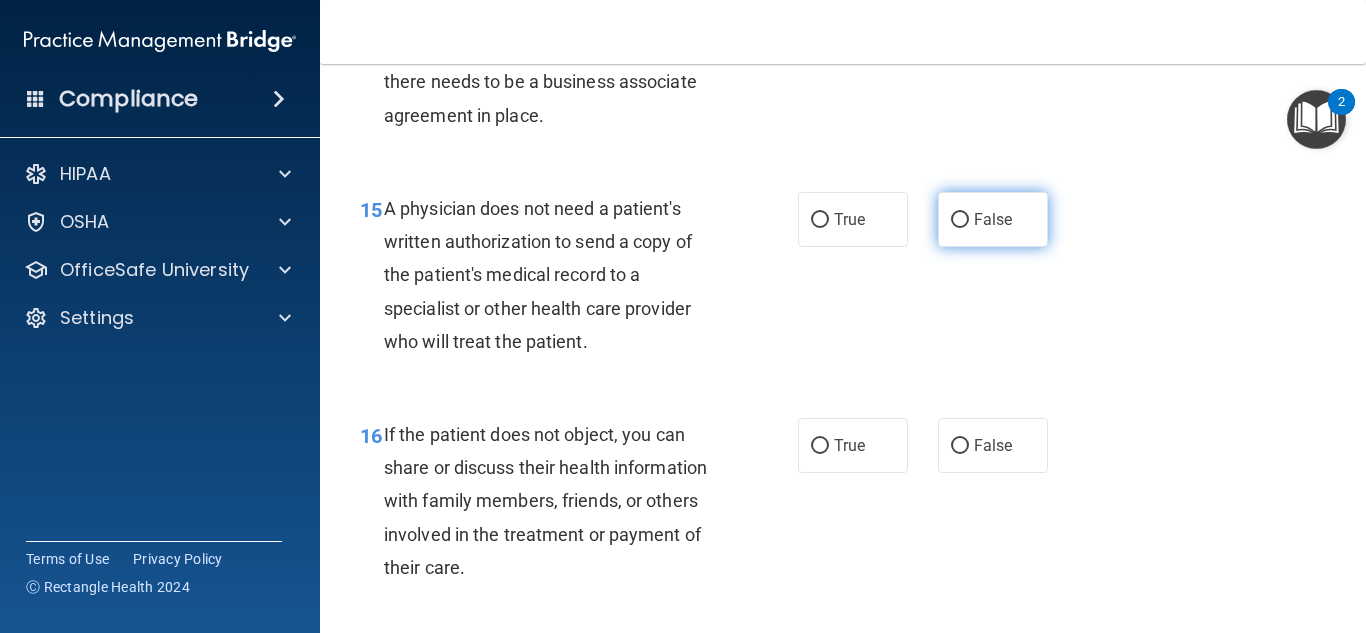 click on "False" at bounding box center [993, 219] 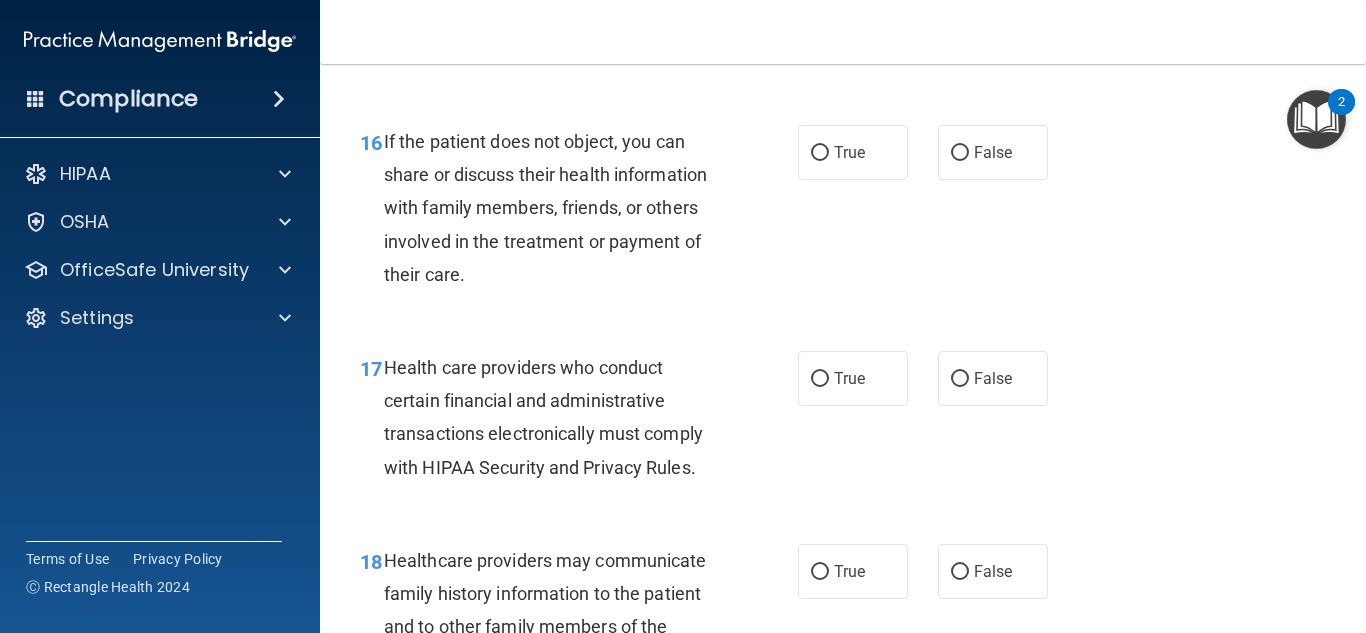 scroll, scrollTop: 3000, scrollLeft: 0, axis: vertical 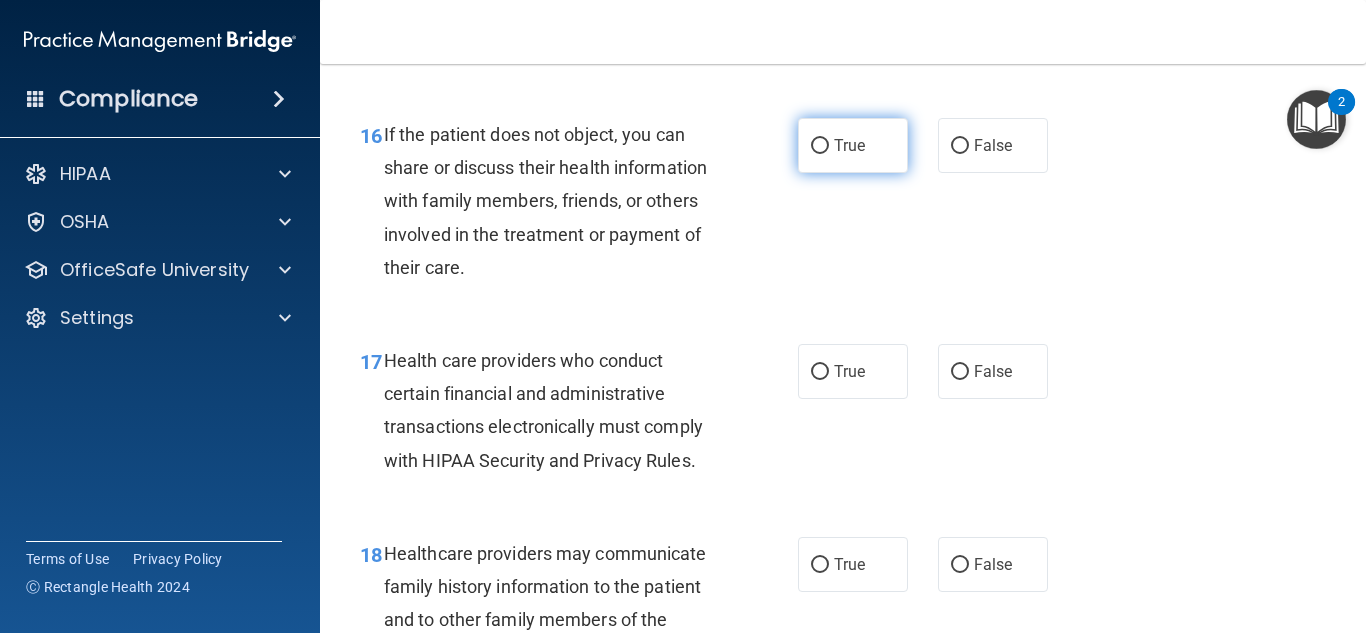click on "True" at bounding box center [853, 145] 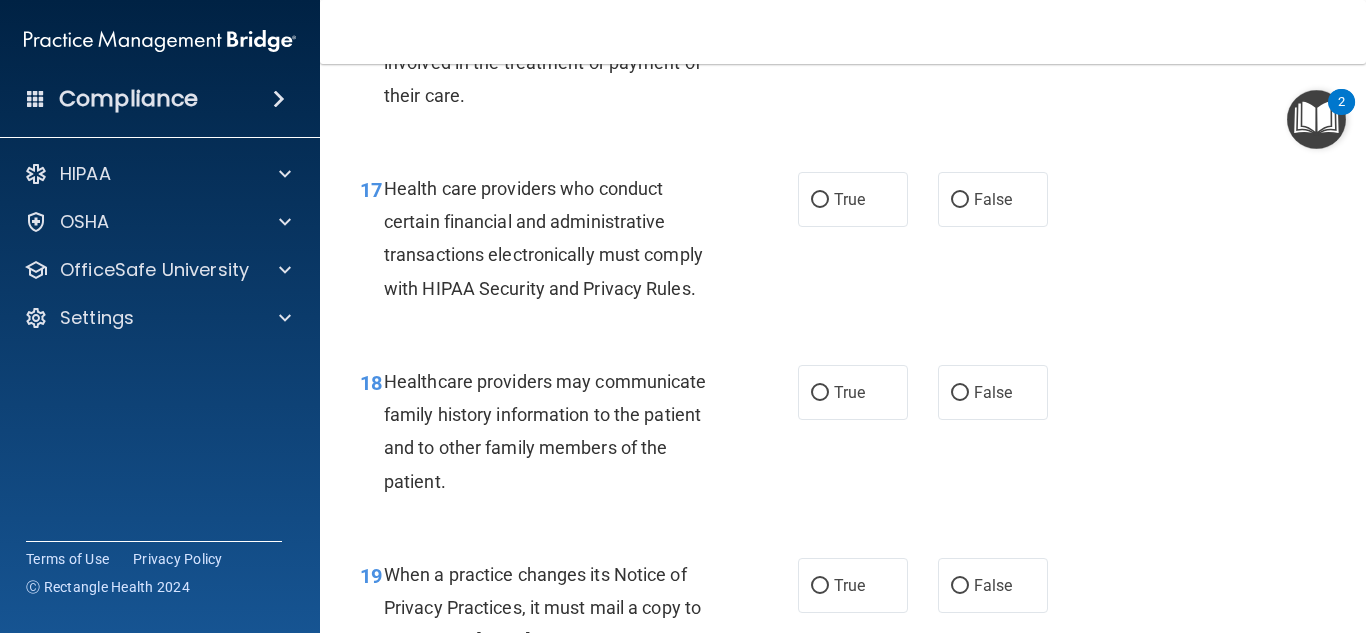 scroll, scrollTop: 3200, scrollLeft: 0, axis: vertical 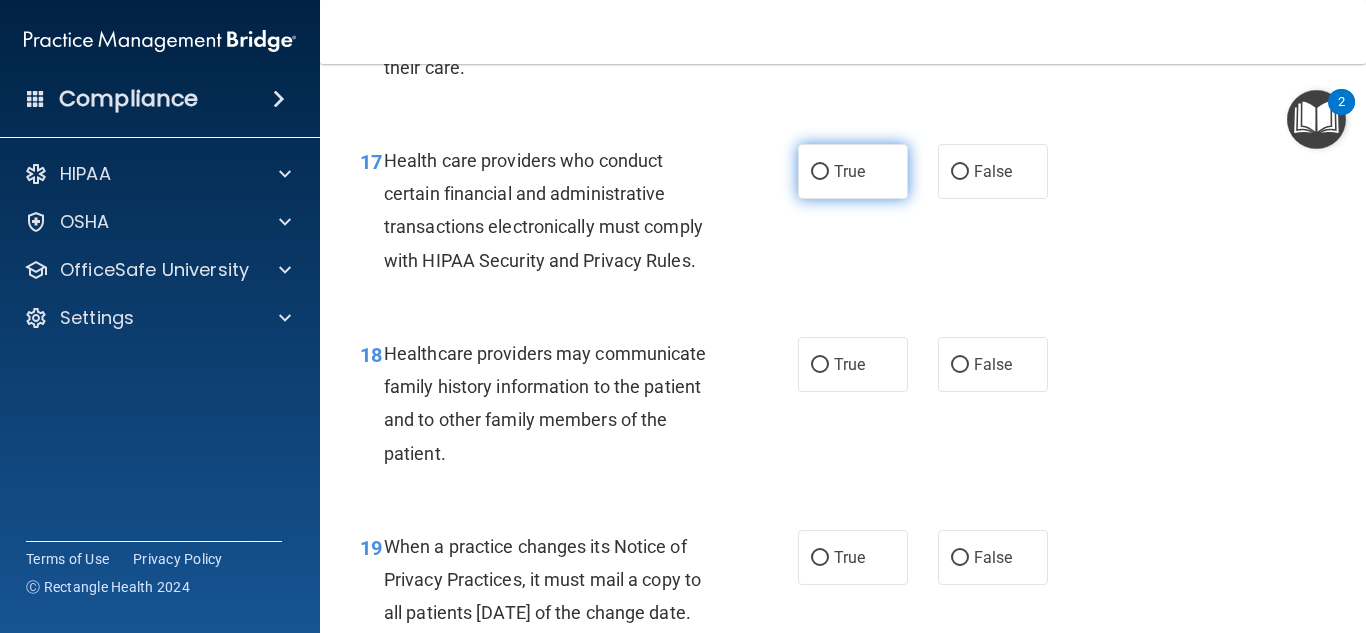 click on "True" at bounding box center [853, 171] 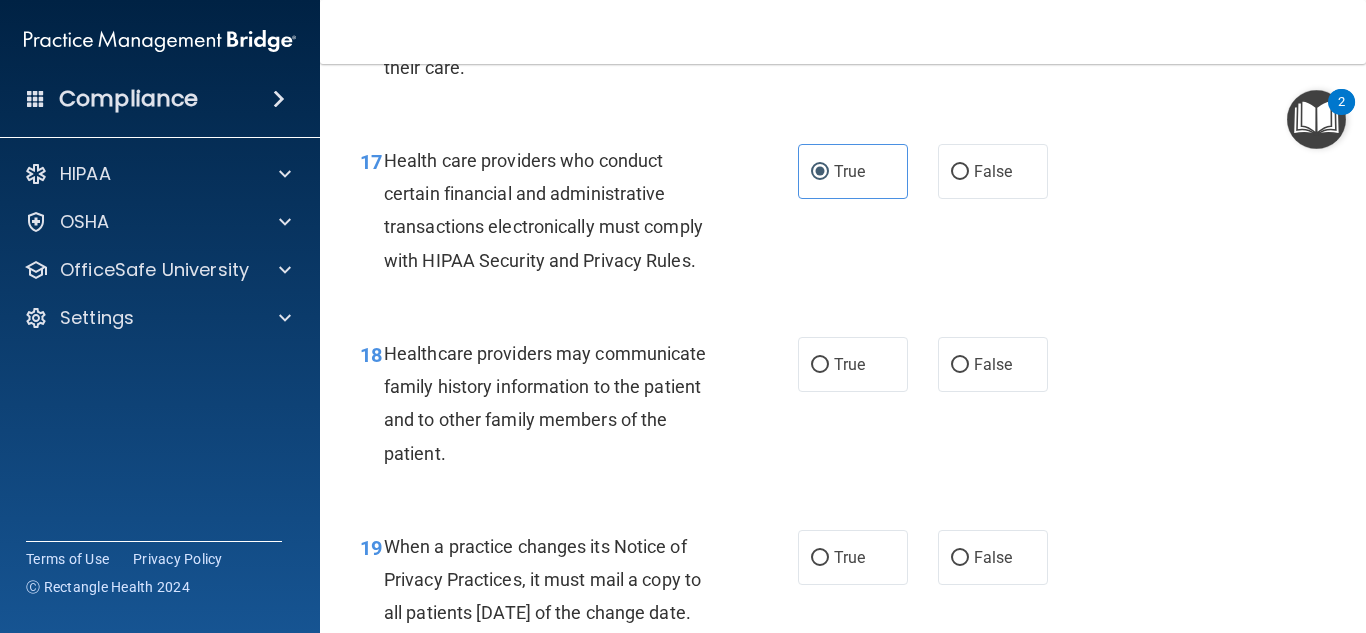scroll, scrollTop: 3300, scrollLeft: 0, axis: vertical 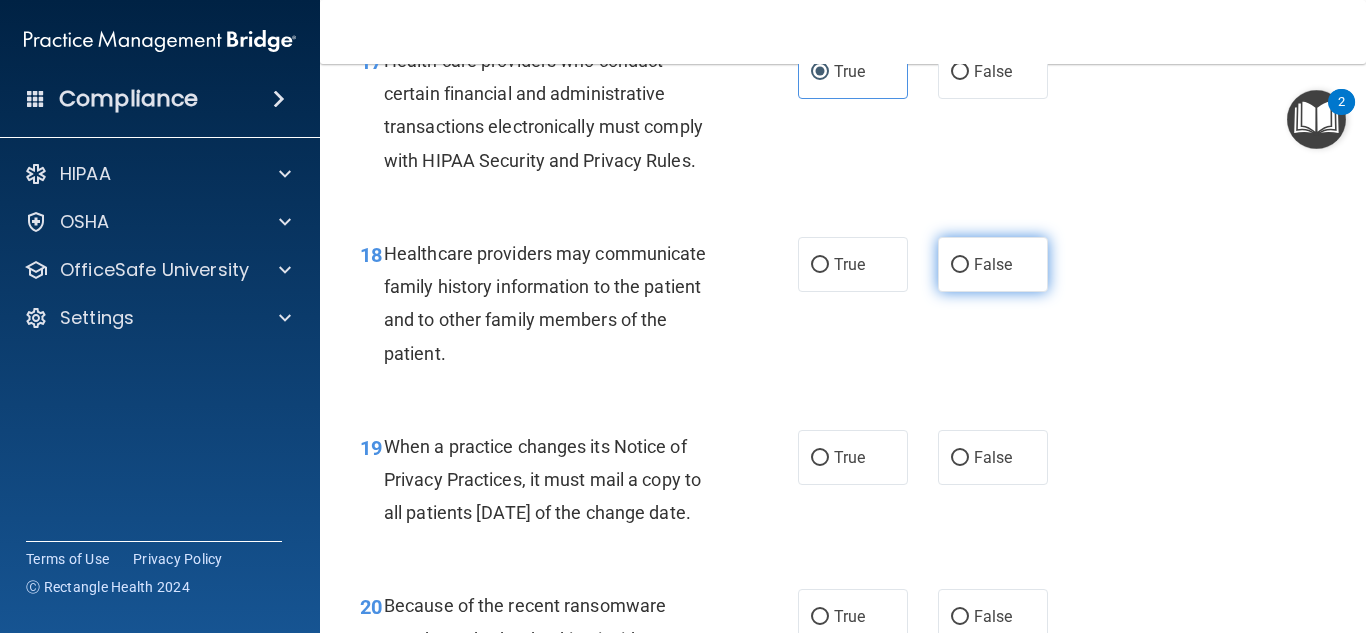 click on "False" at bounding box center [993, 264] 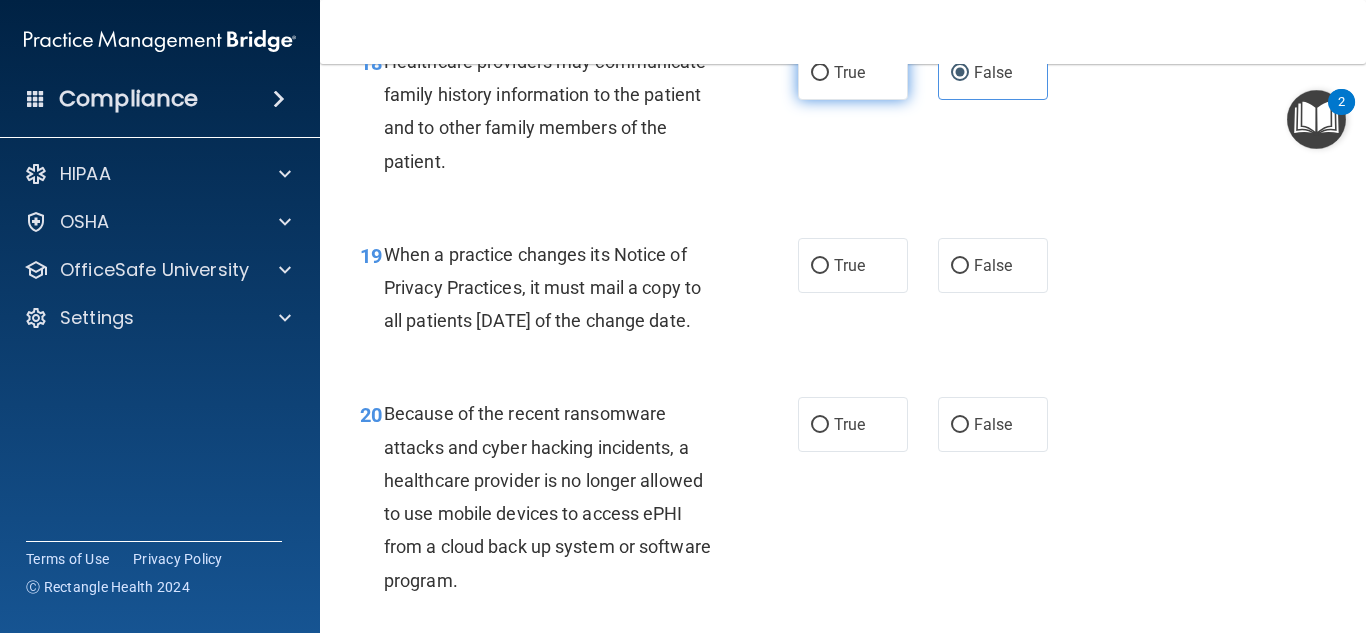 scroll, scrollTop: 3500, scrollLeft: 0, axis: vertical 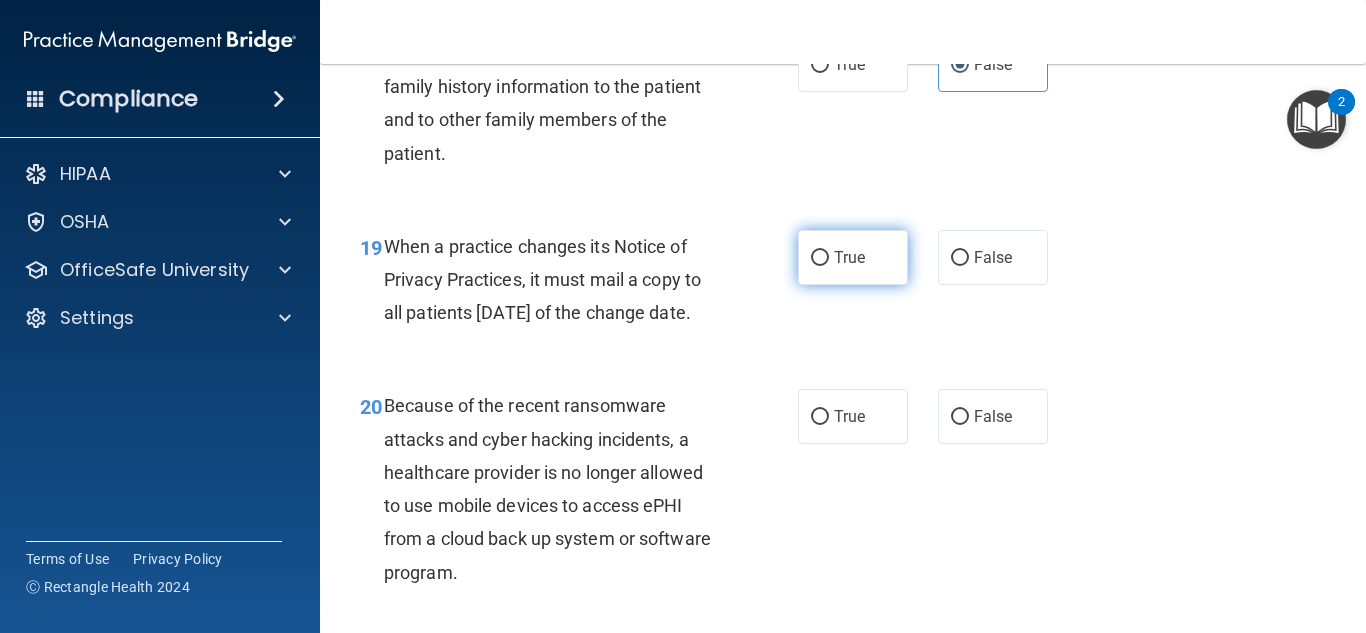click on "True" at bounding box center (853, 257) 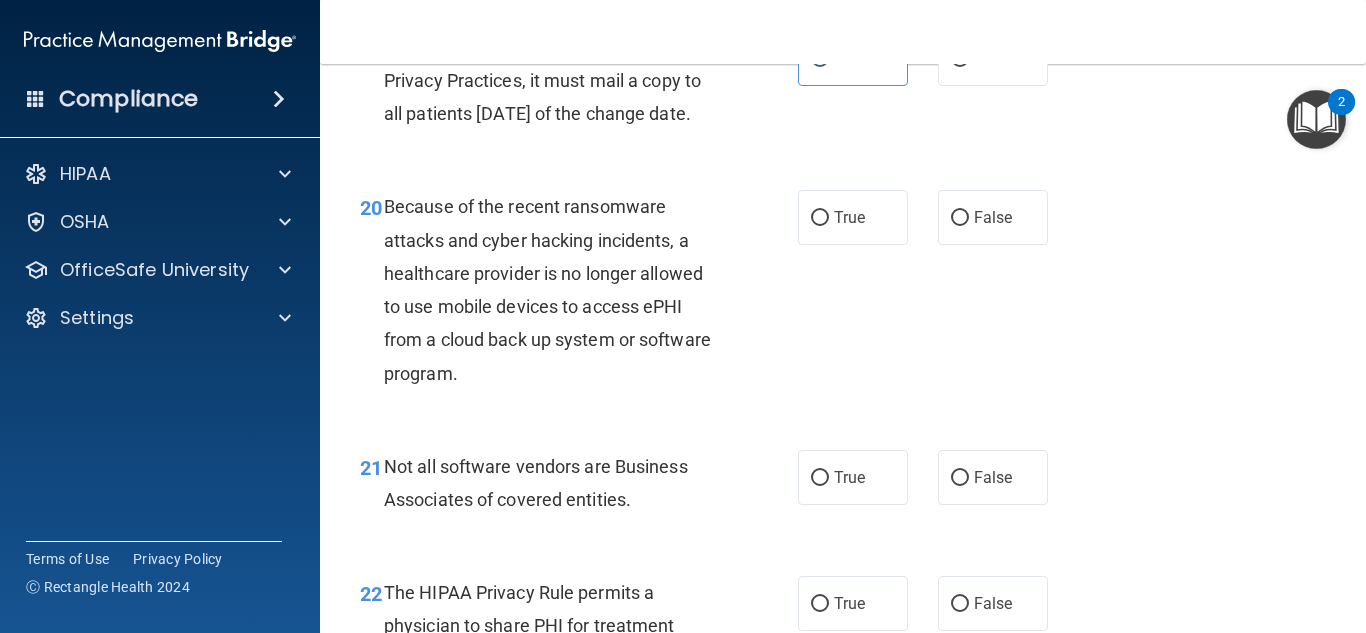 scroll, scrollTop: 3700, scrollLeft: 0, axis: vertical 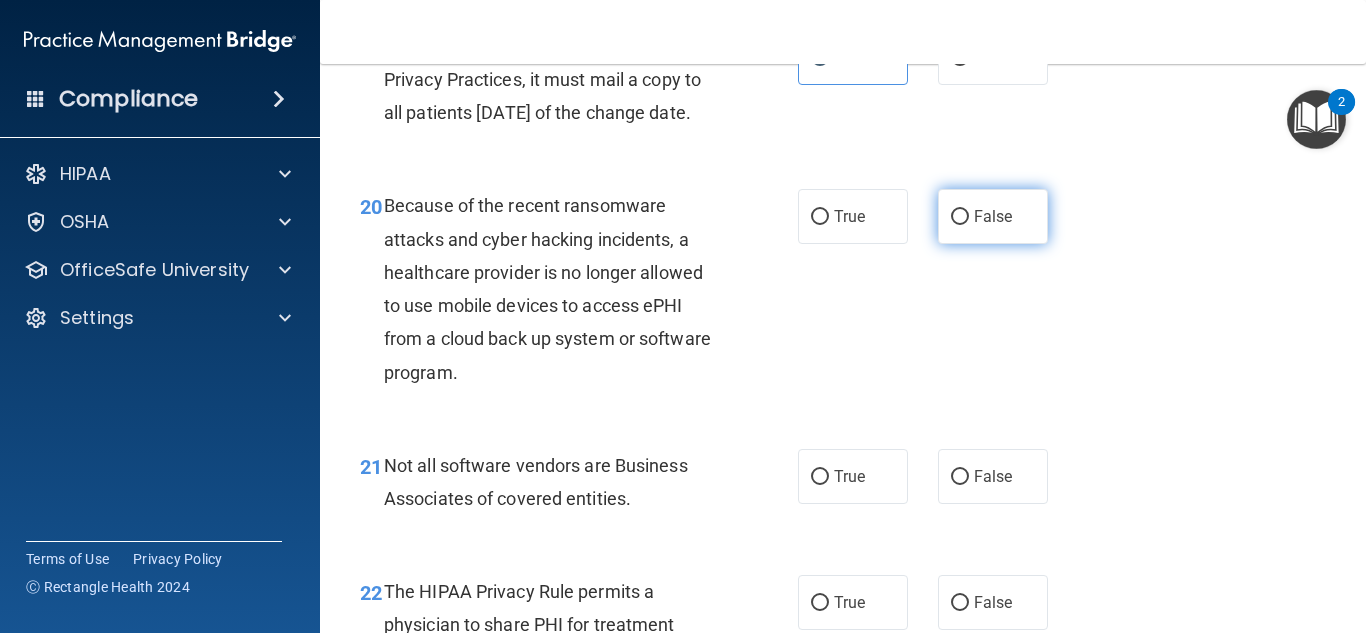 click on "False" at bounding box center (993, 216) 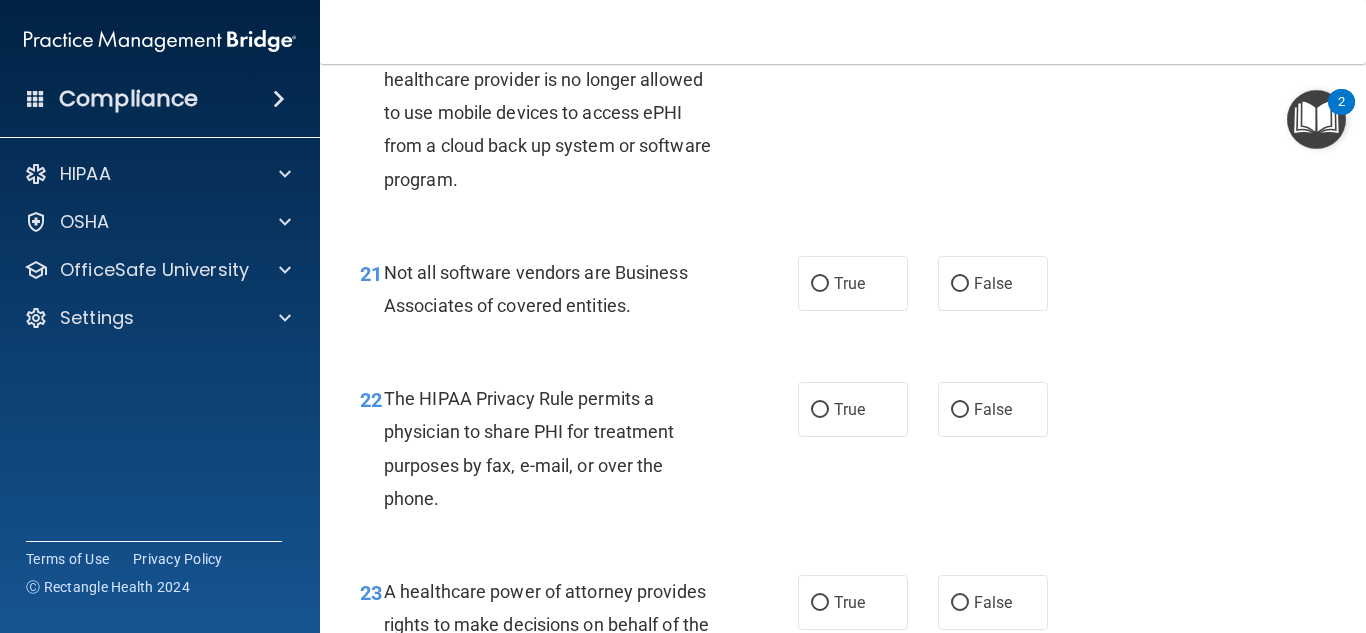 scroll, scrollTop: 3900, scrollLeft: 0, axis: vertical 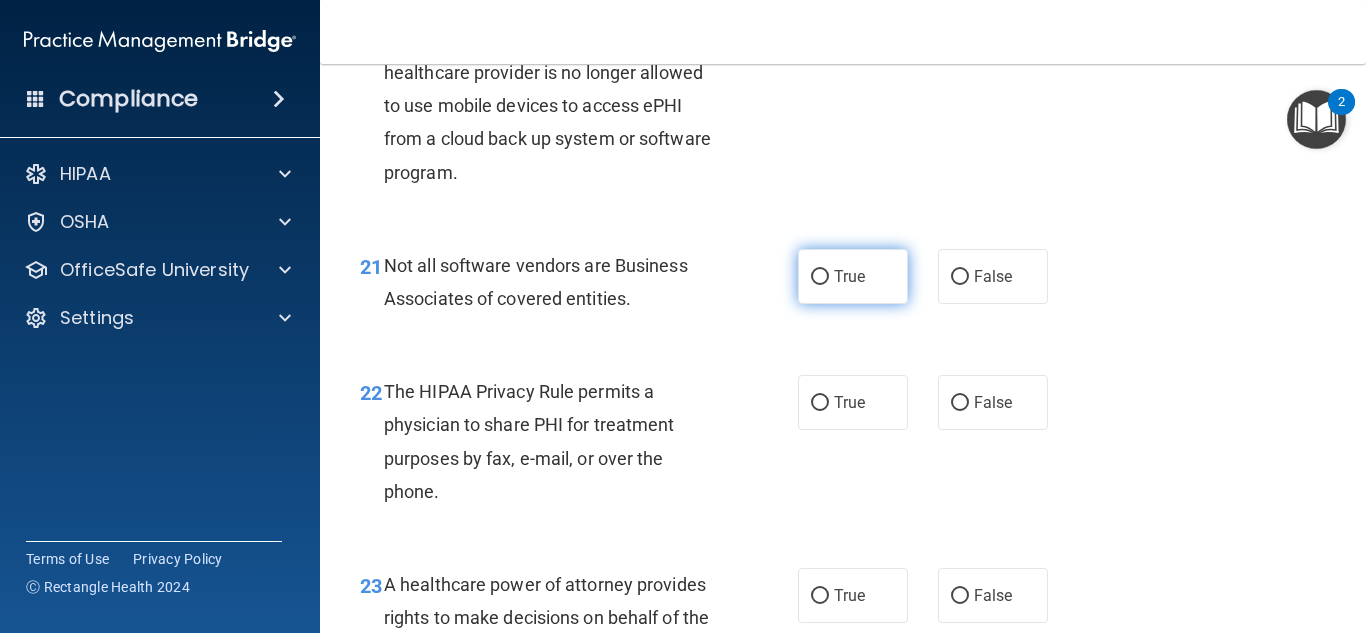 click on "True" at bounding box center [853, 276] 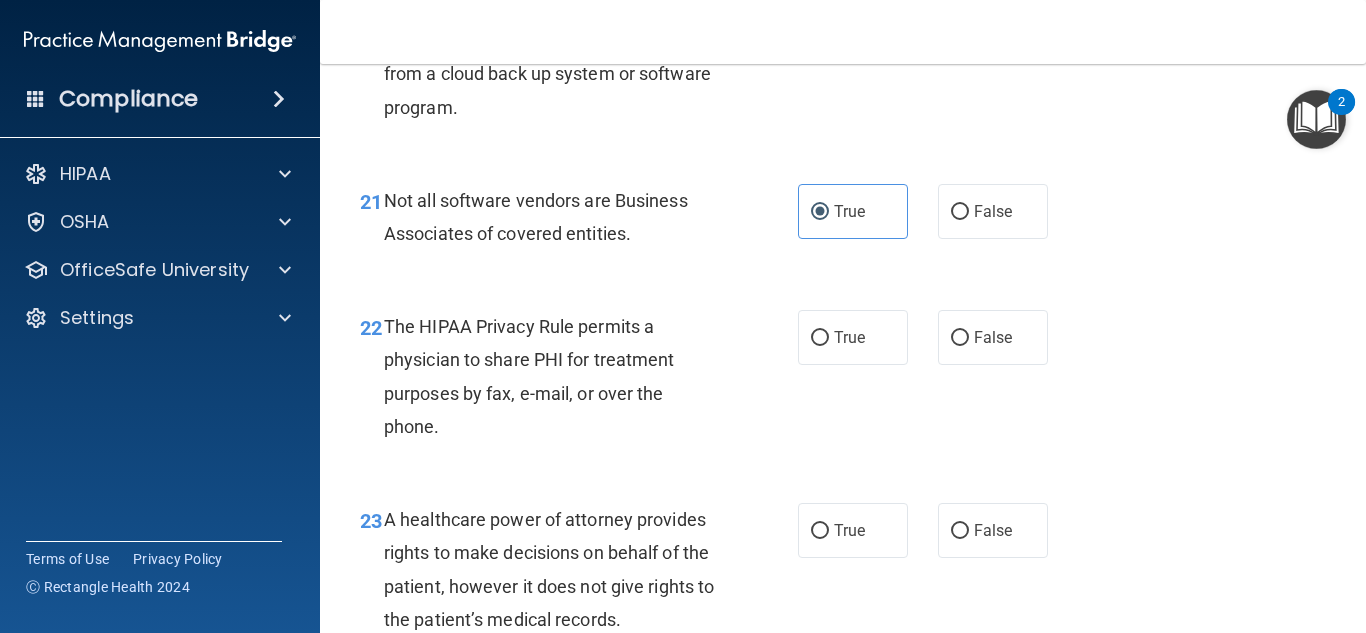 scroll, scrollTop: 4000, scrollLeft: 0, axis: vertical 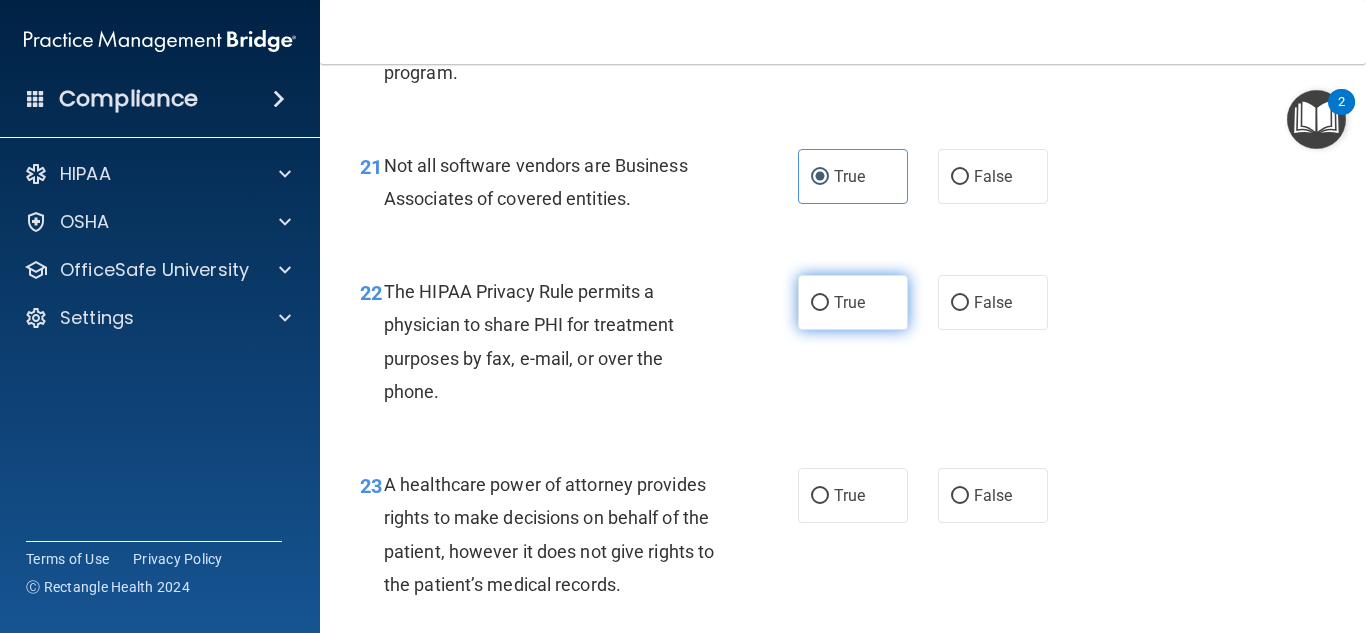 click on "True" at bounding box center (853, 302) 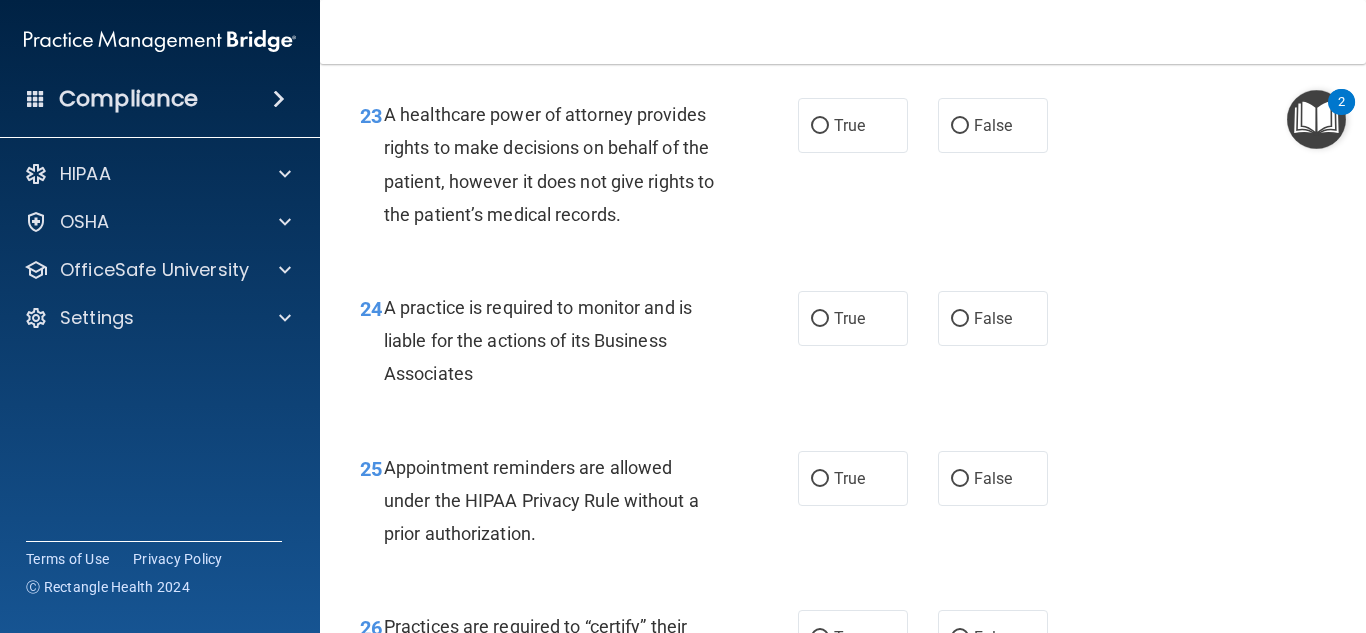scroll, scrollTop: 4400, scrollLeft: 0, axis: vertical 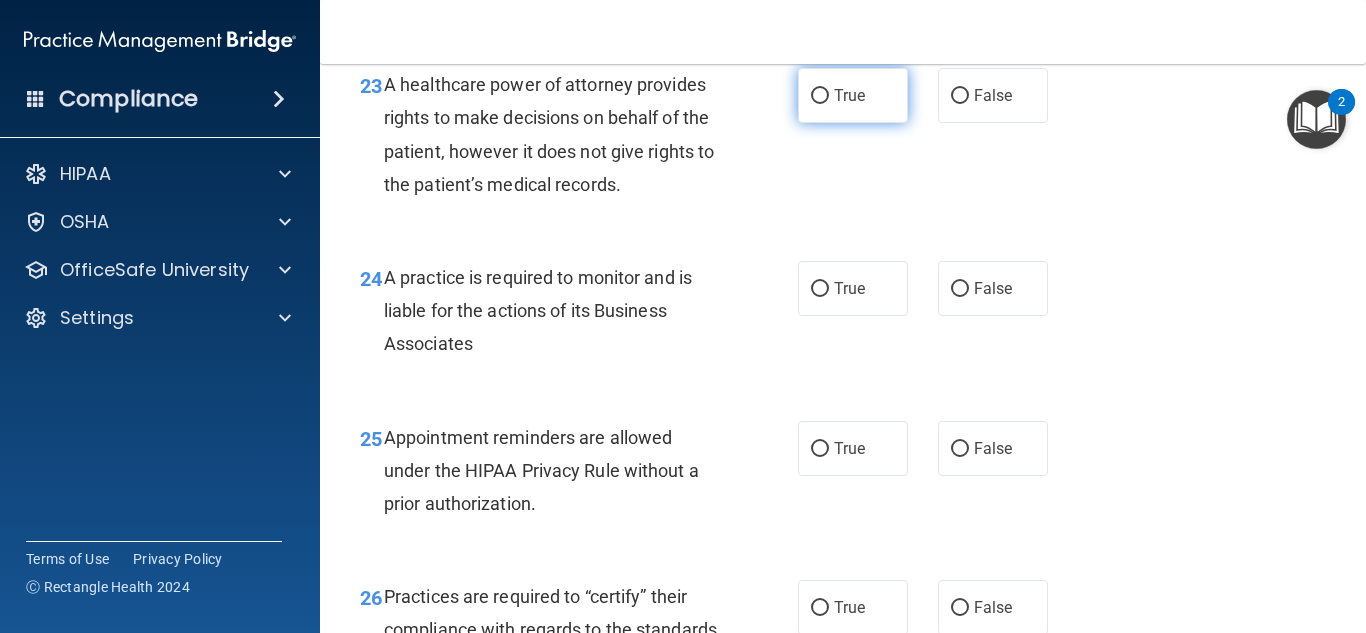 click on "True" at bounding box center [853, 95] 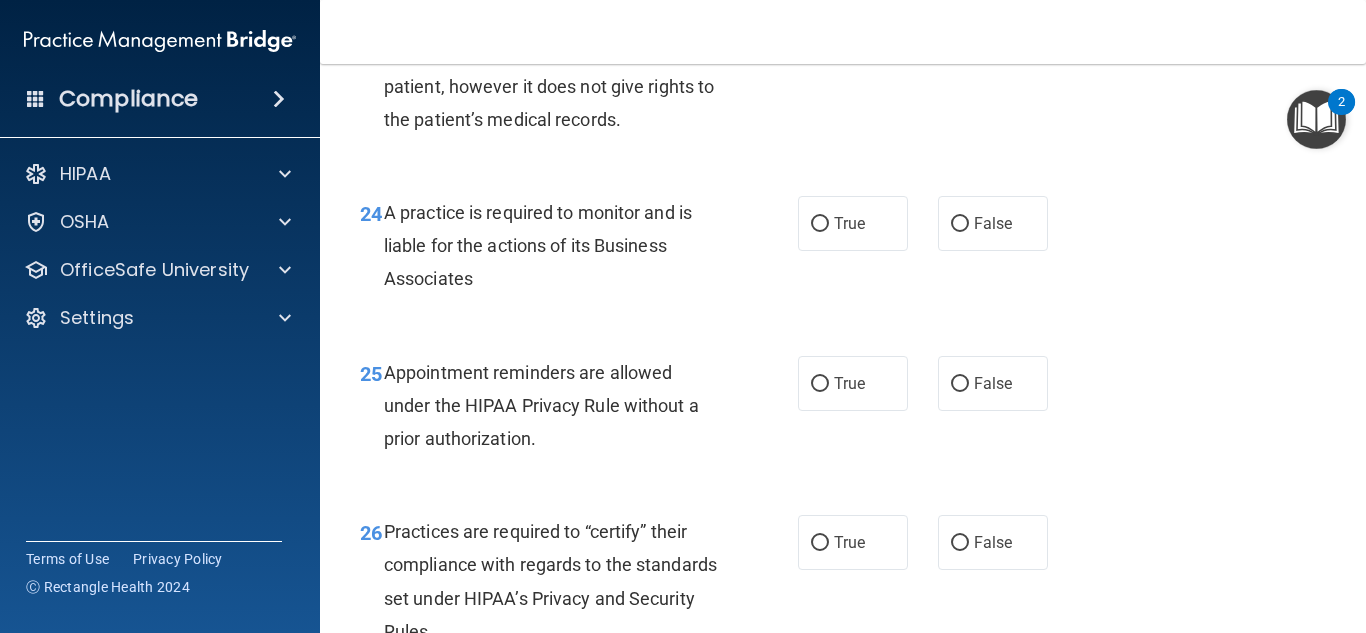 scroll, scrollTop: 4500, scrollLeft: 0, axis: vertical 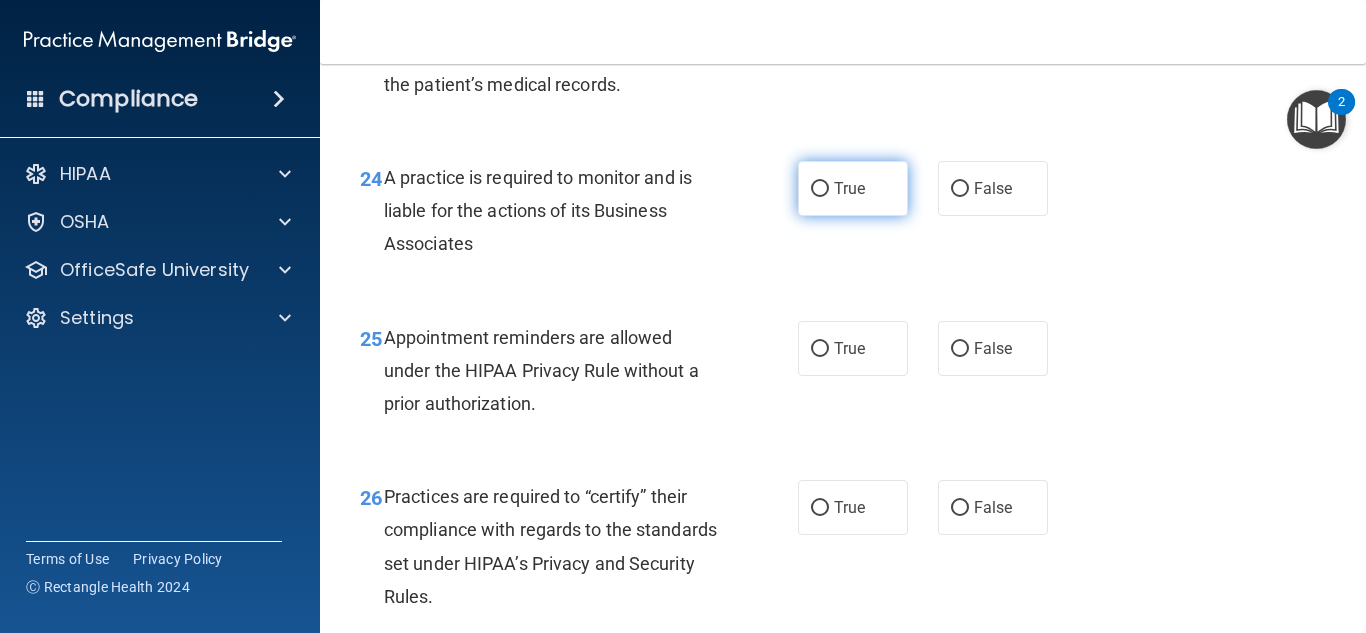 click on "True" at bounding box center [820, 189] 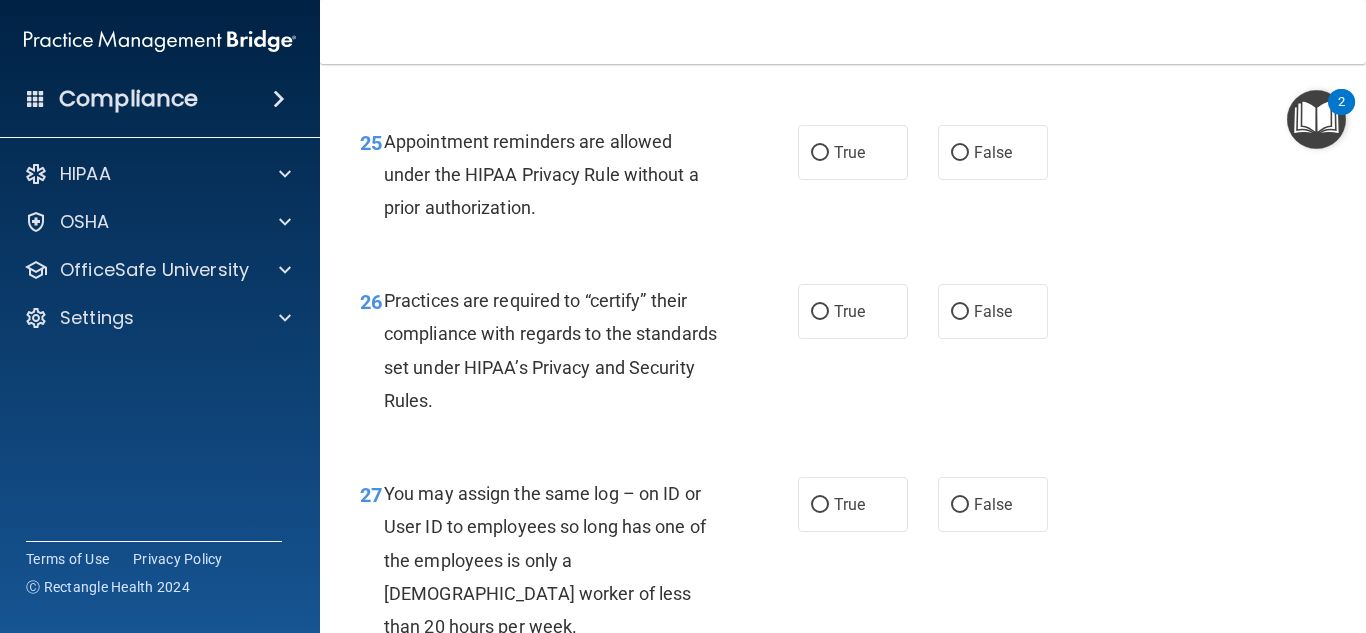 scroll, scrollTop: 4700, scrollLeft: 0, axis: vertical 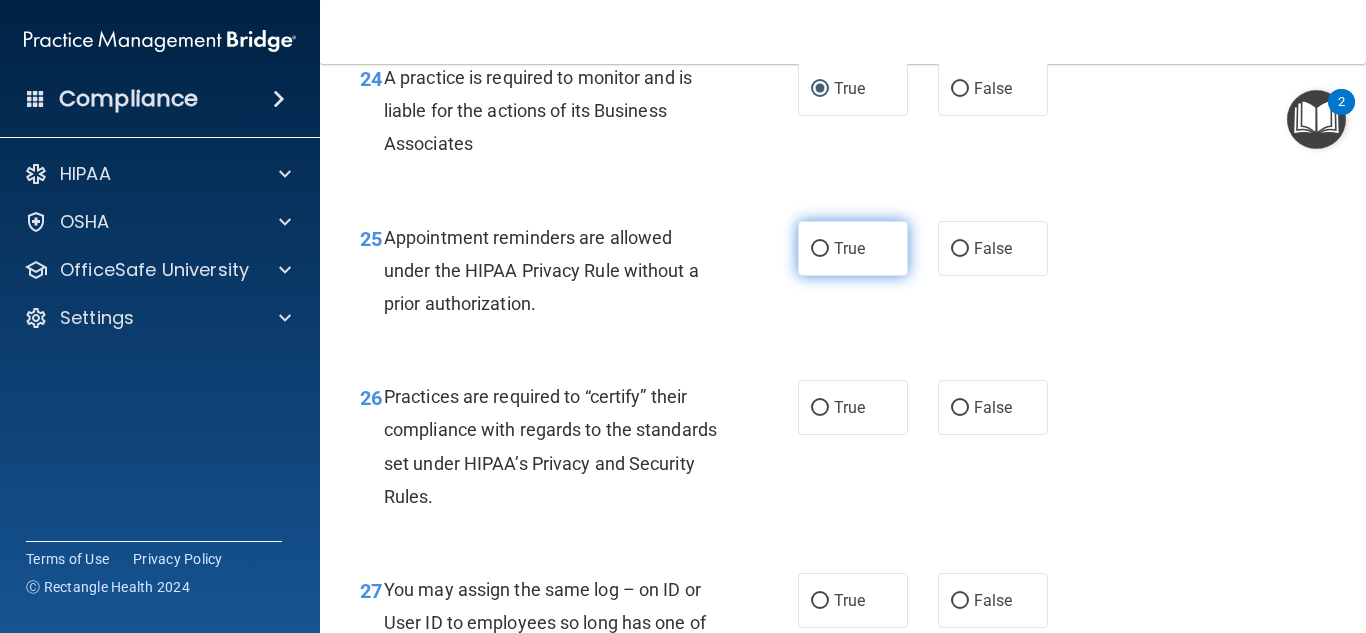click on "True" at bounding box center [853, 248] 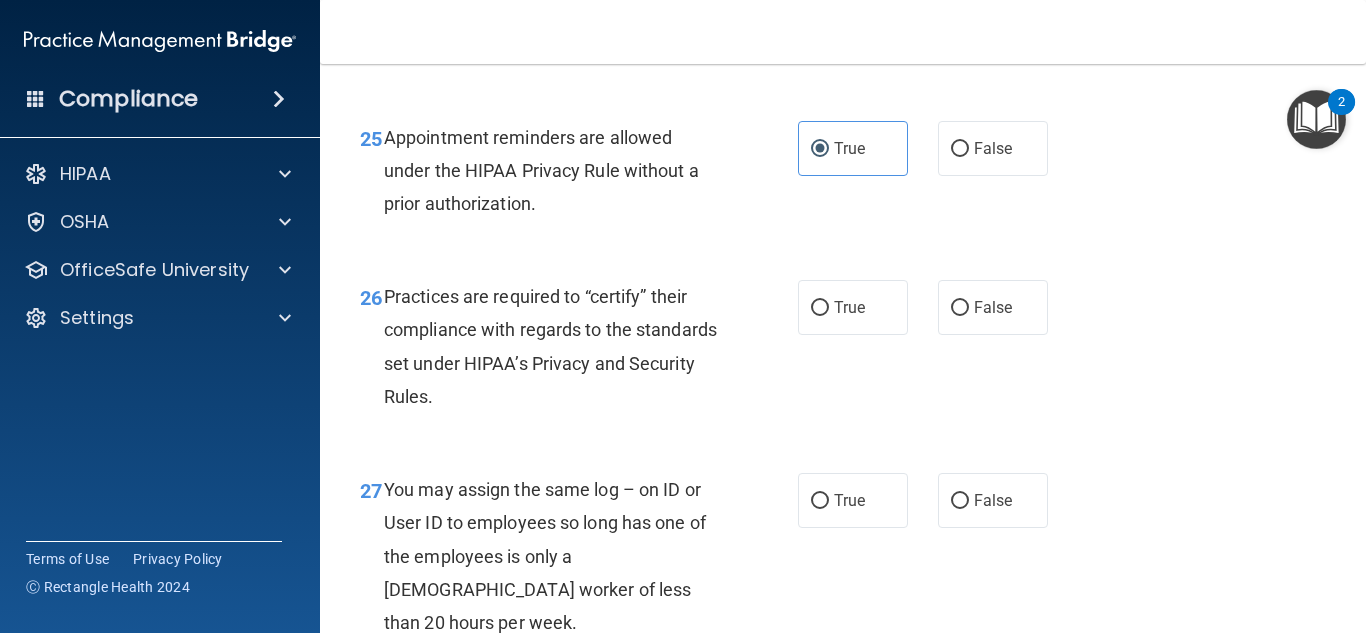 scroll, scrollTop: 4800, scrollLeft: 0, axis: vertical 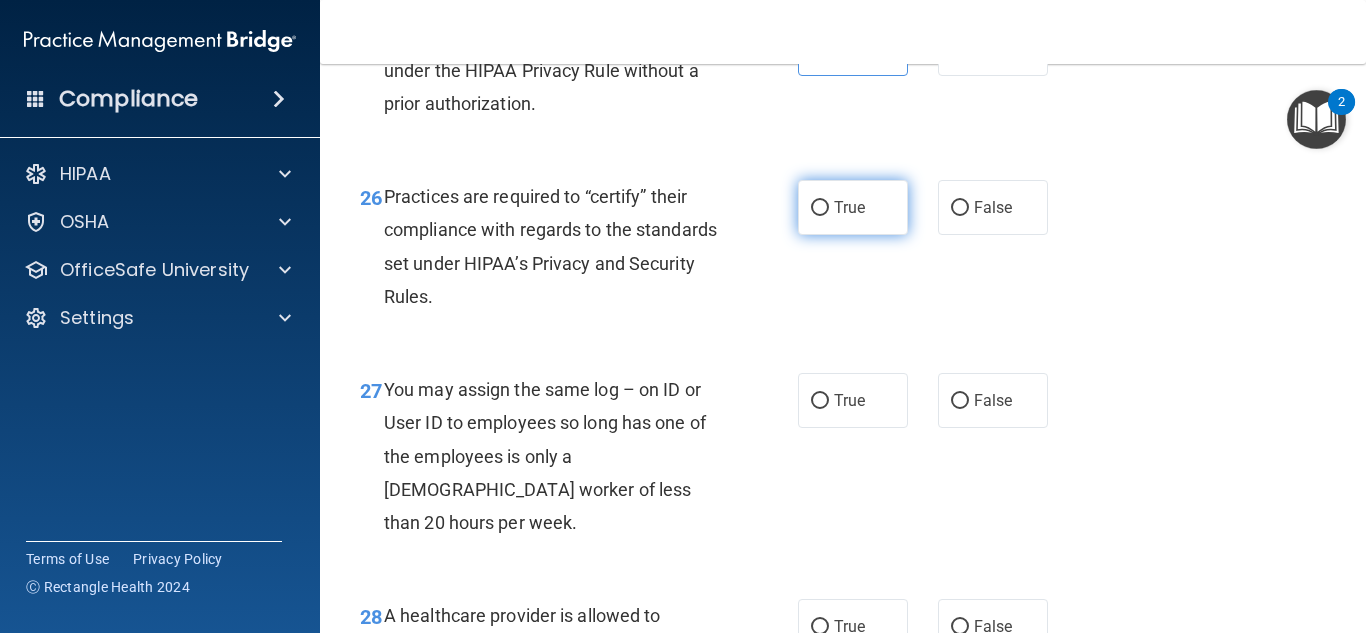 click on "True" at bounding box center [853, 207] 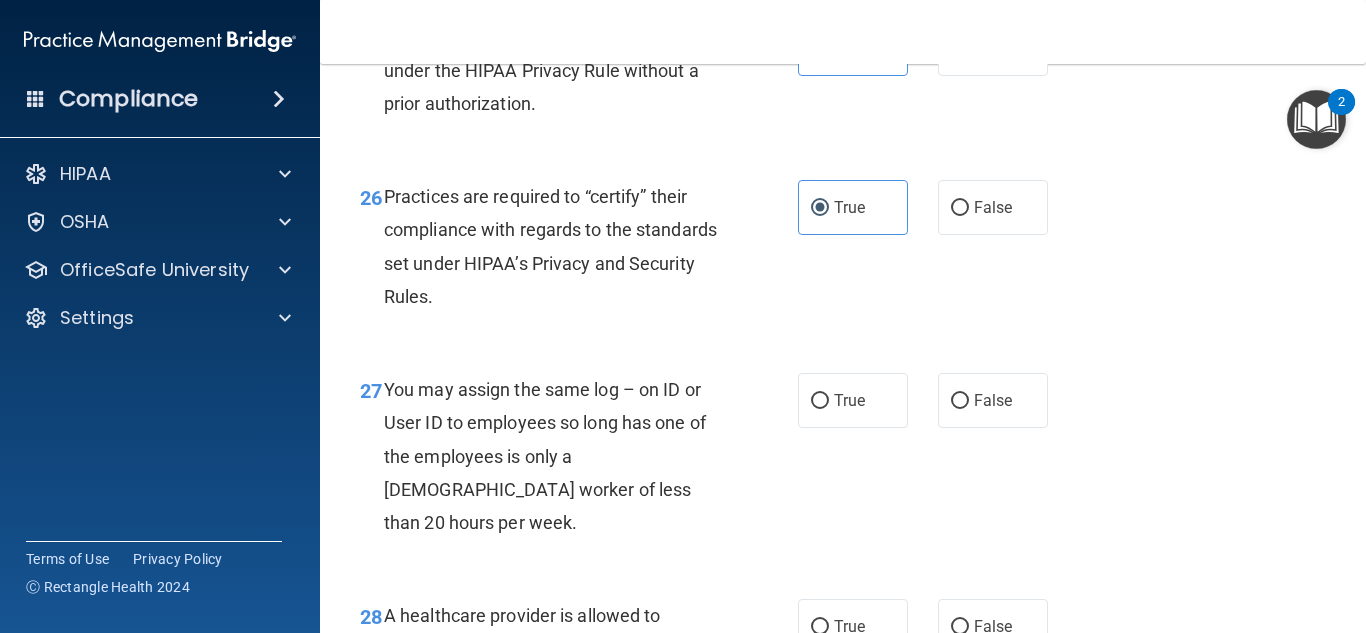 scroll, scrollTop: 4900, scrollLeft: 0, axis: vertical 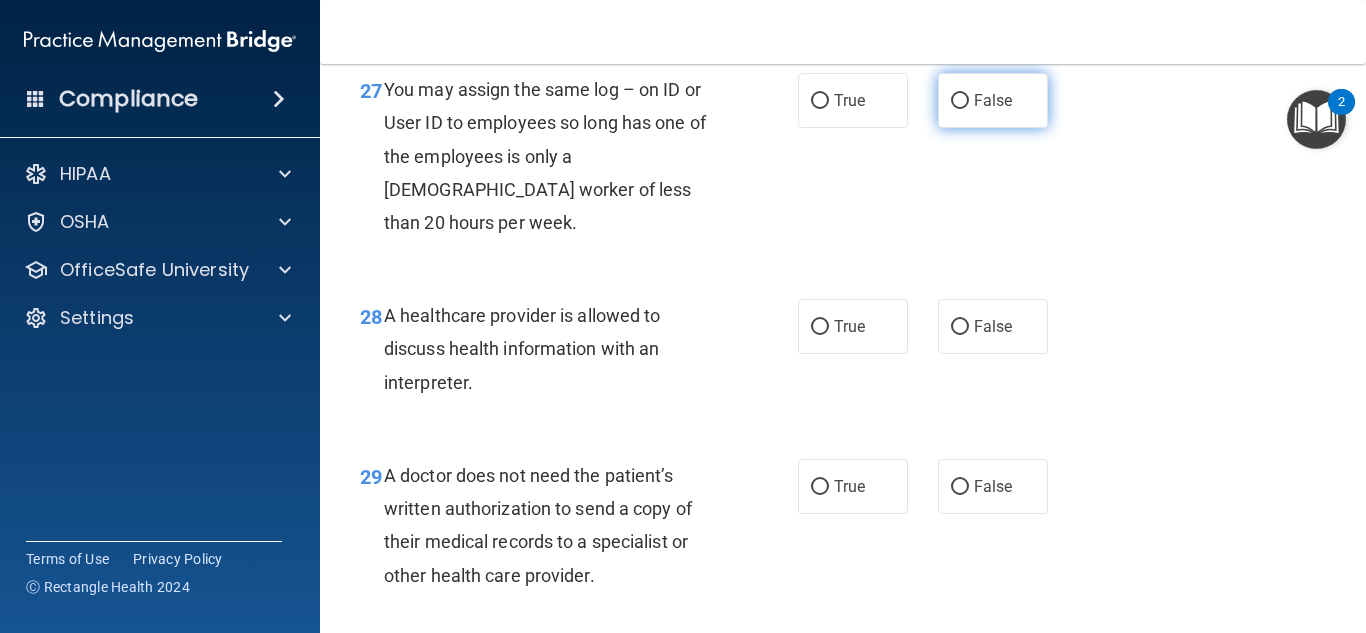 click on "False" at bounding box center (993, 100) 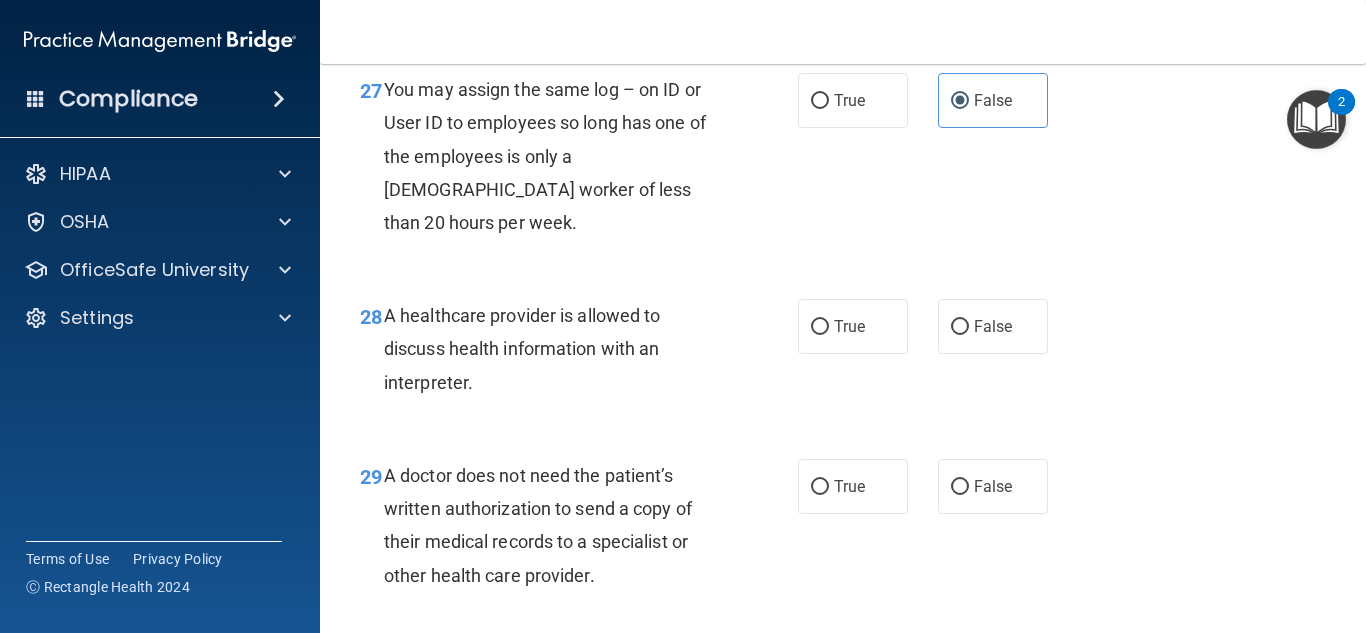 scroll, scrollTop: 5200, scrollLeft: 0, axis: vertical 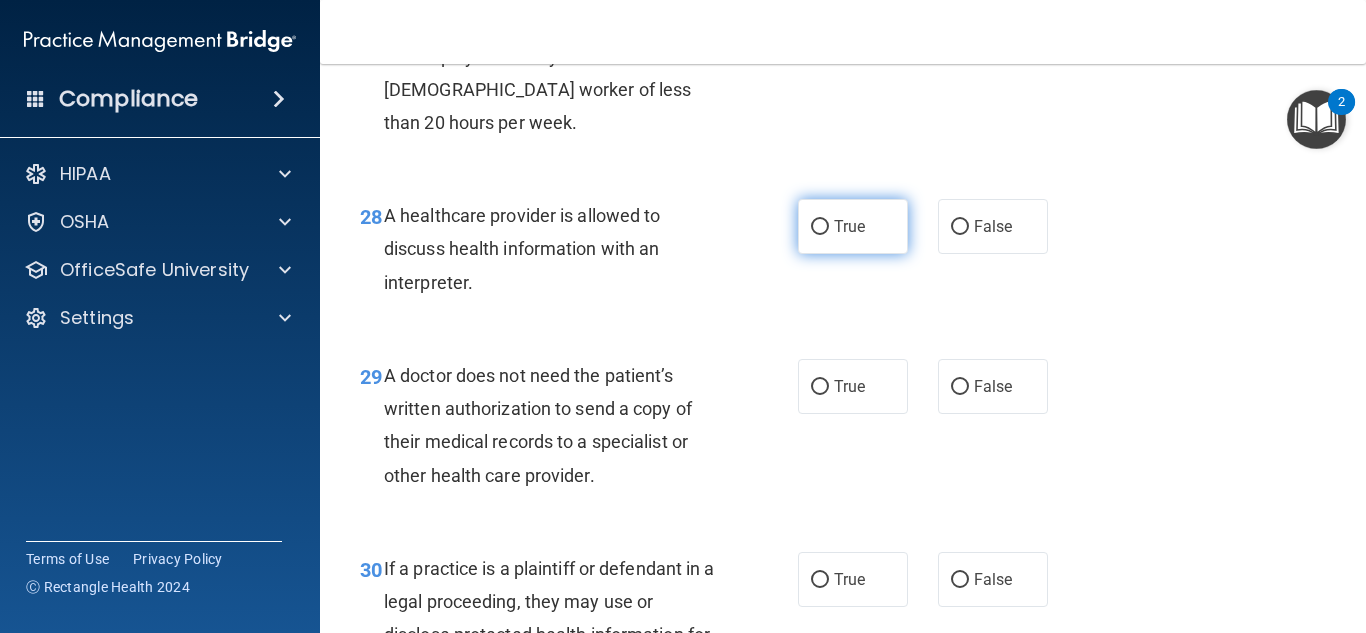 click on "True" at bounding box center [849, 226] 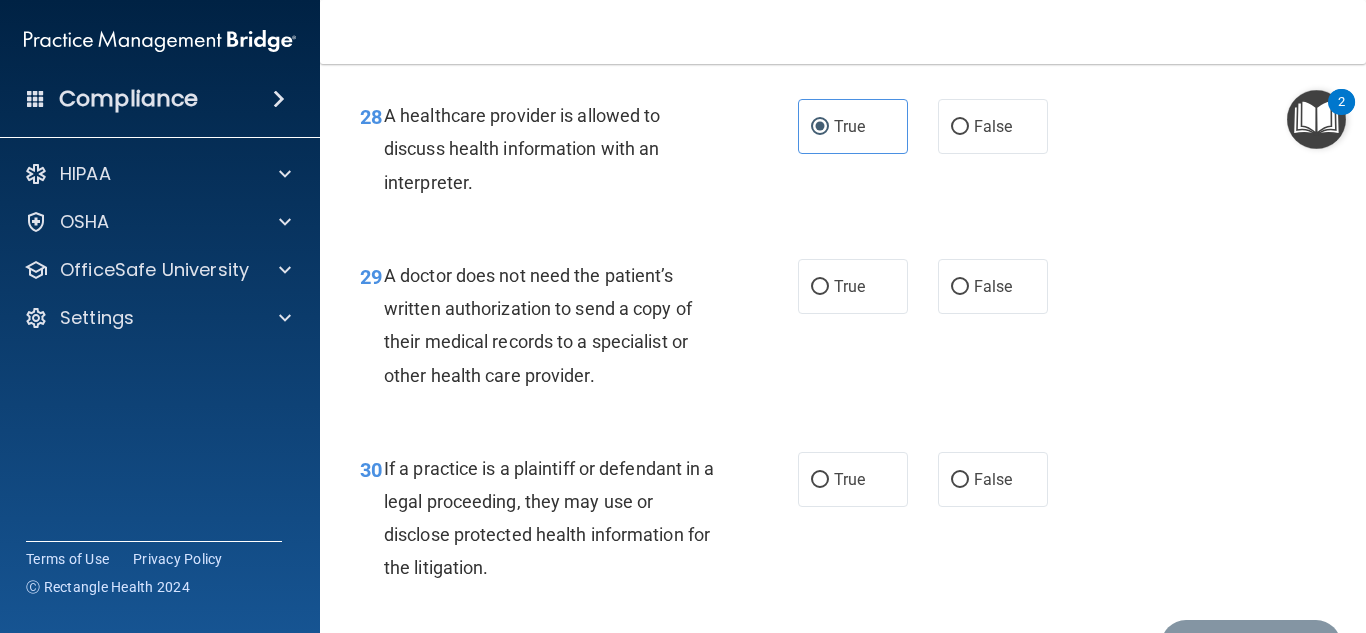 scroll, scrollTop: 5400, scrollLeft: 0, axis: vertical 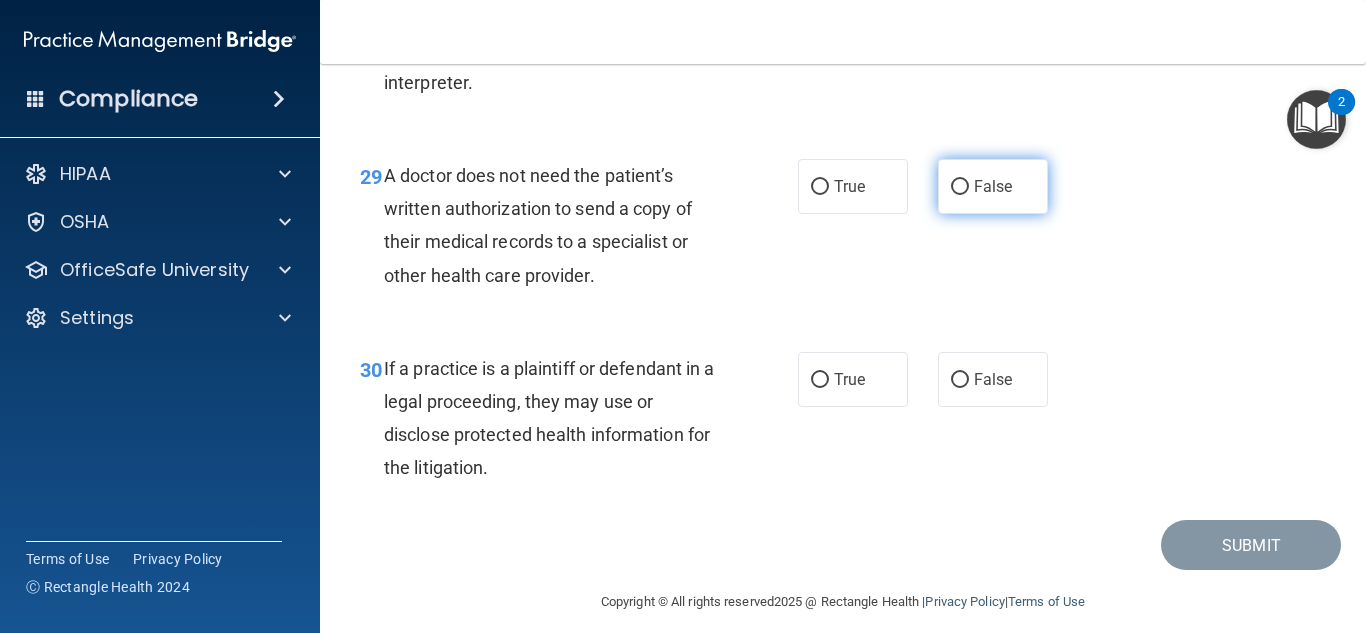 click on "False" at bounding box center [993, 186] 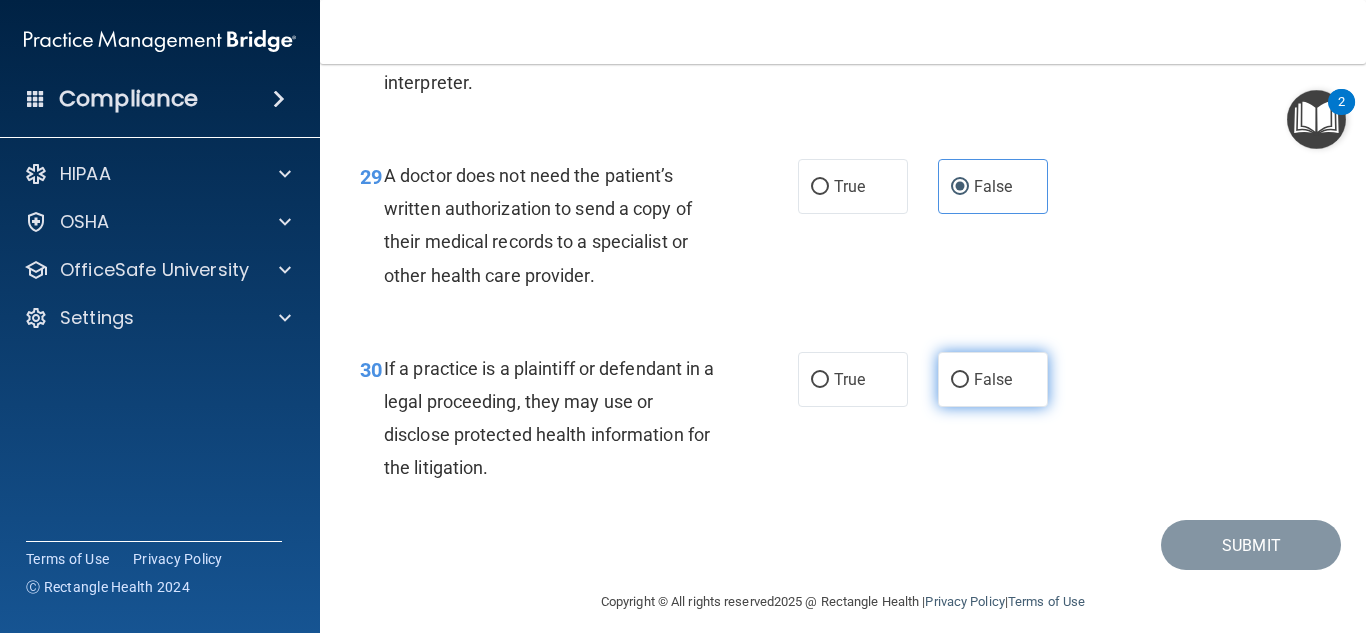 click on "False" at bounding box center [993, 379] 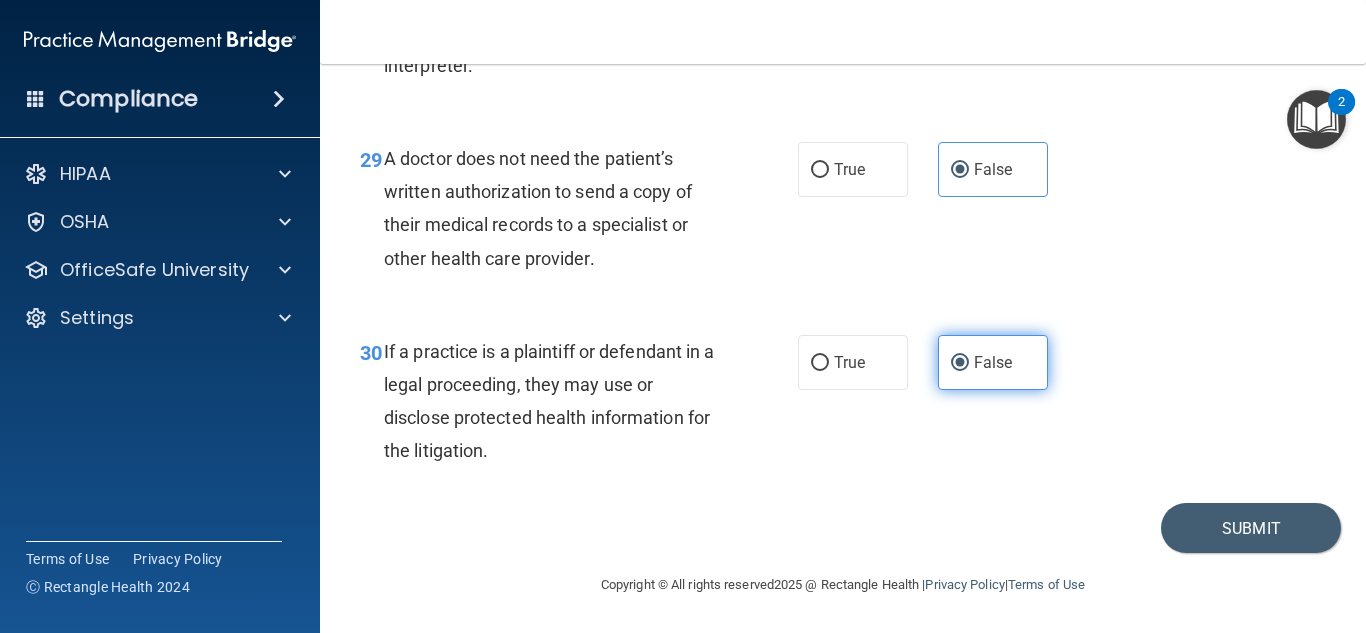 scroll, scrollTop: 5450, scrollLeft: 0, axis: vertical 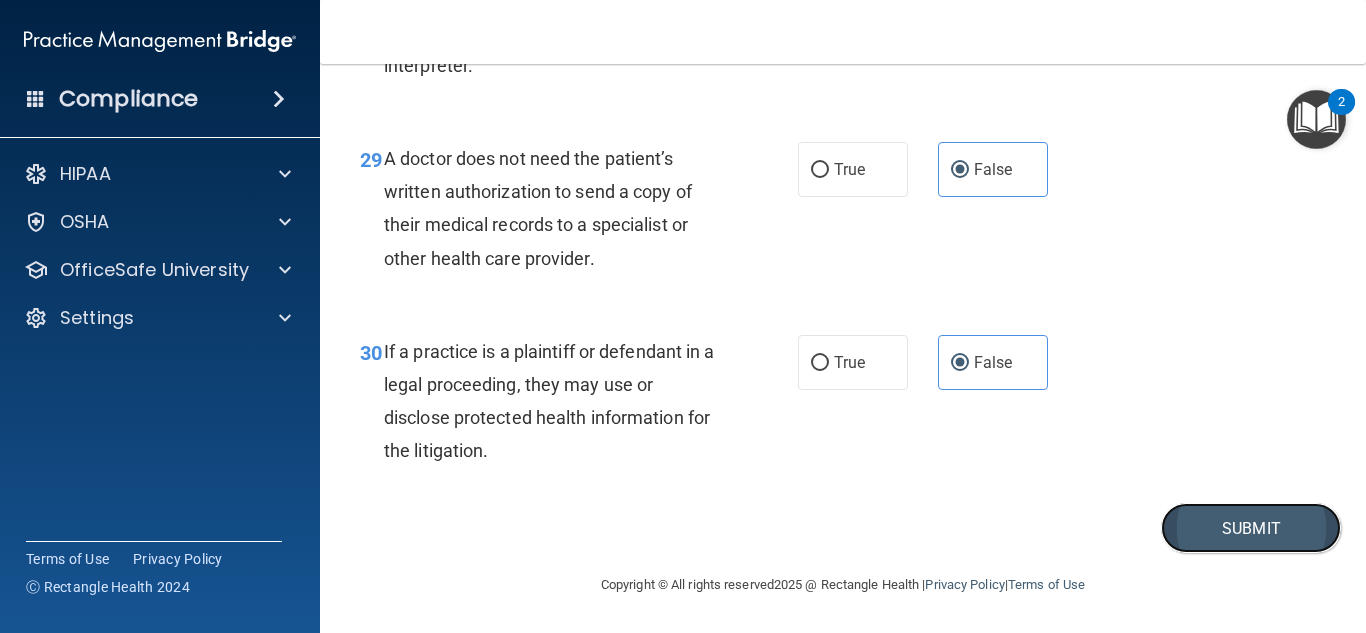 click on "Submit" at bounding box center [1251, 528] 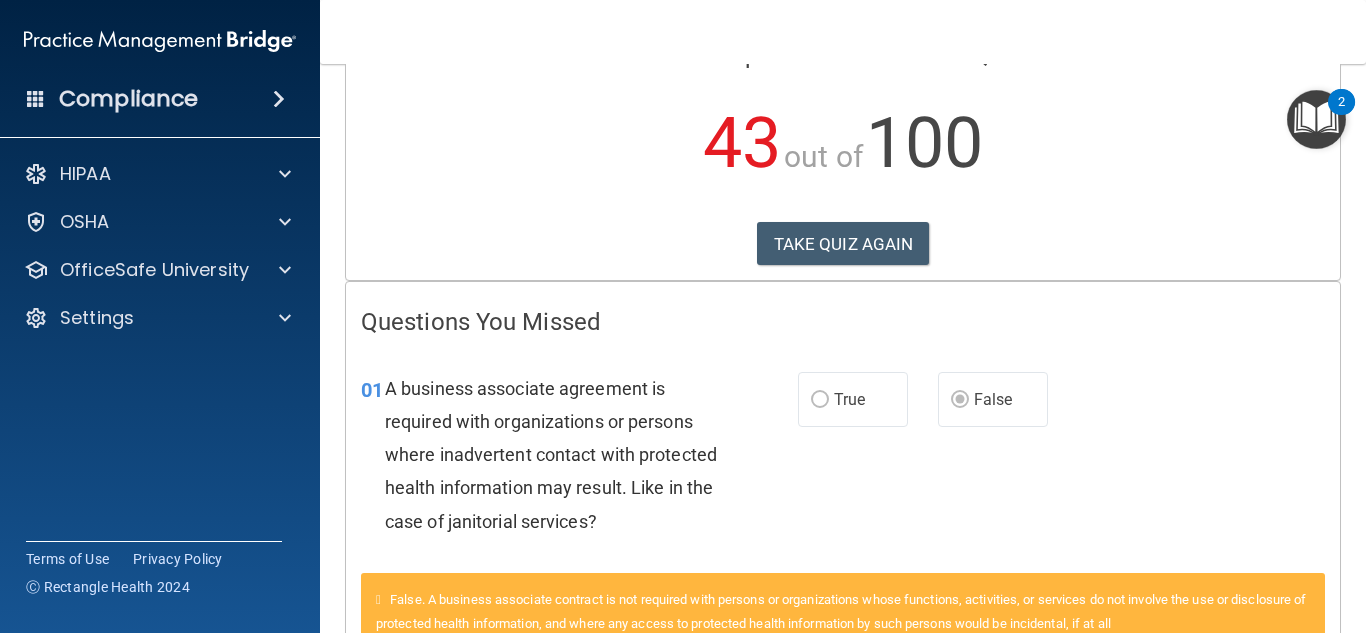 scroll, scrollTop: 55, scrollLeft: 0, axis: vertical 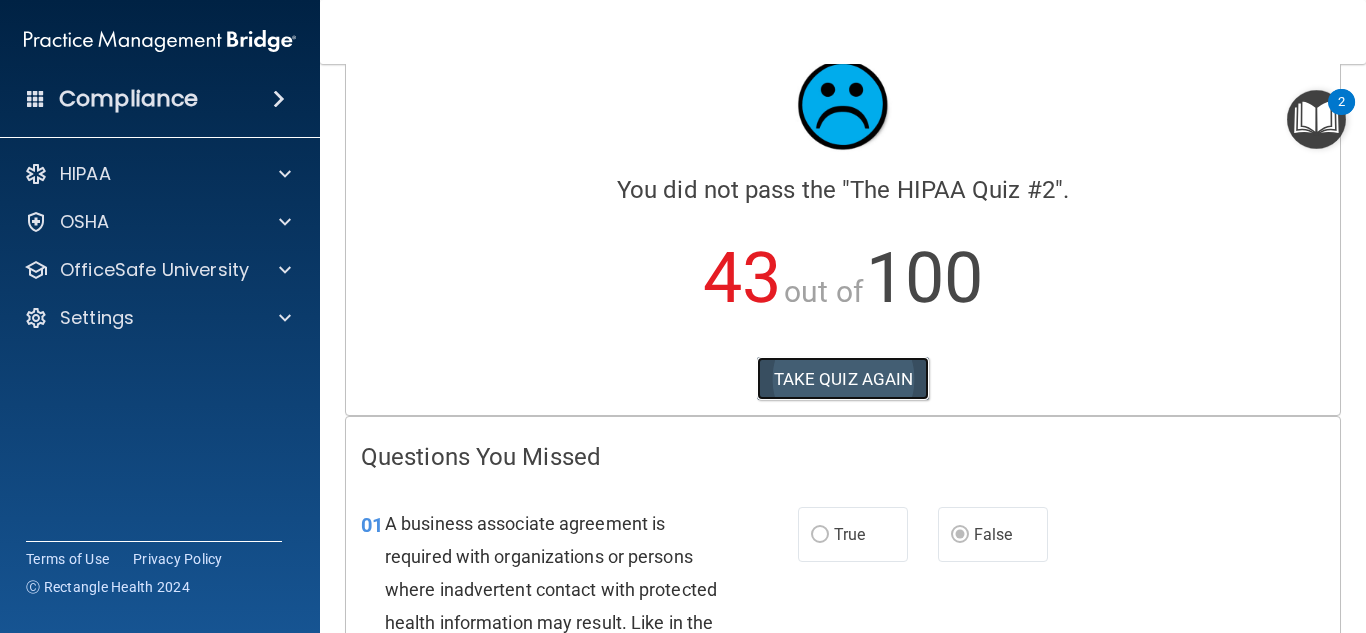 click on "TAKE QUIZ AGAIN" at bounding box center (843, 379) 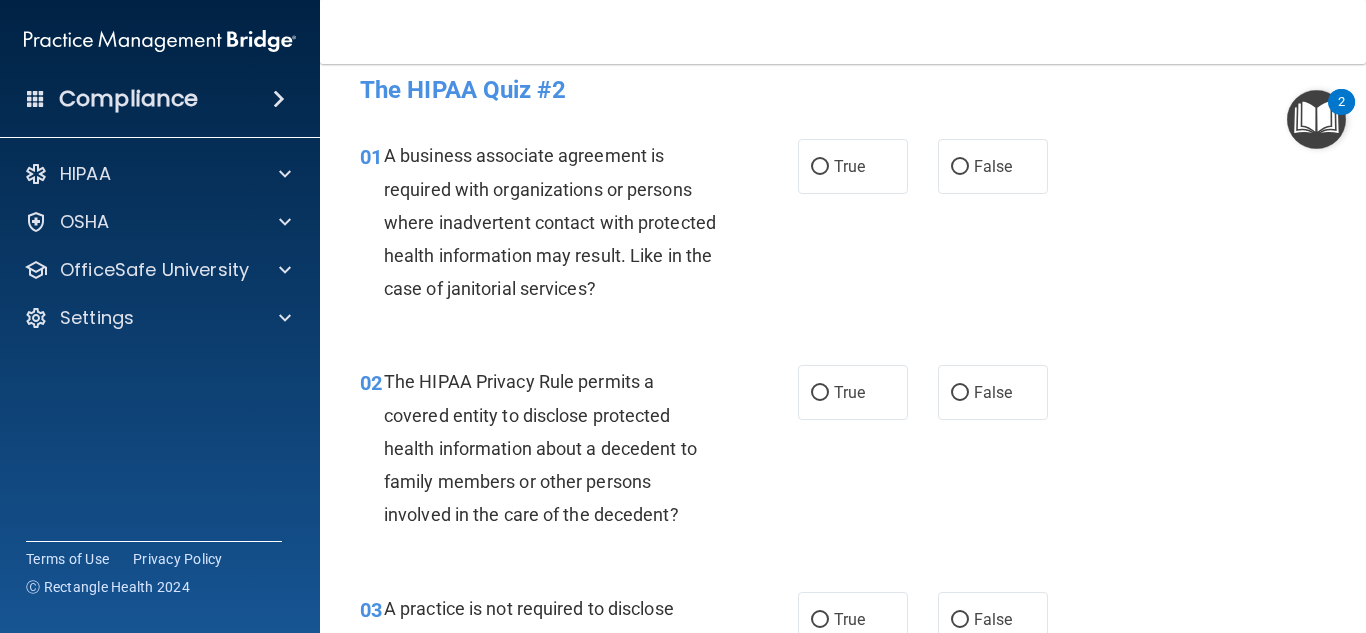 scroll, scrollTop: 0, scrollLeft: 0, axis: both 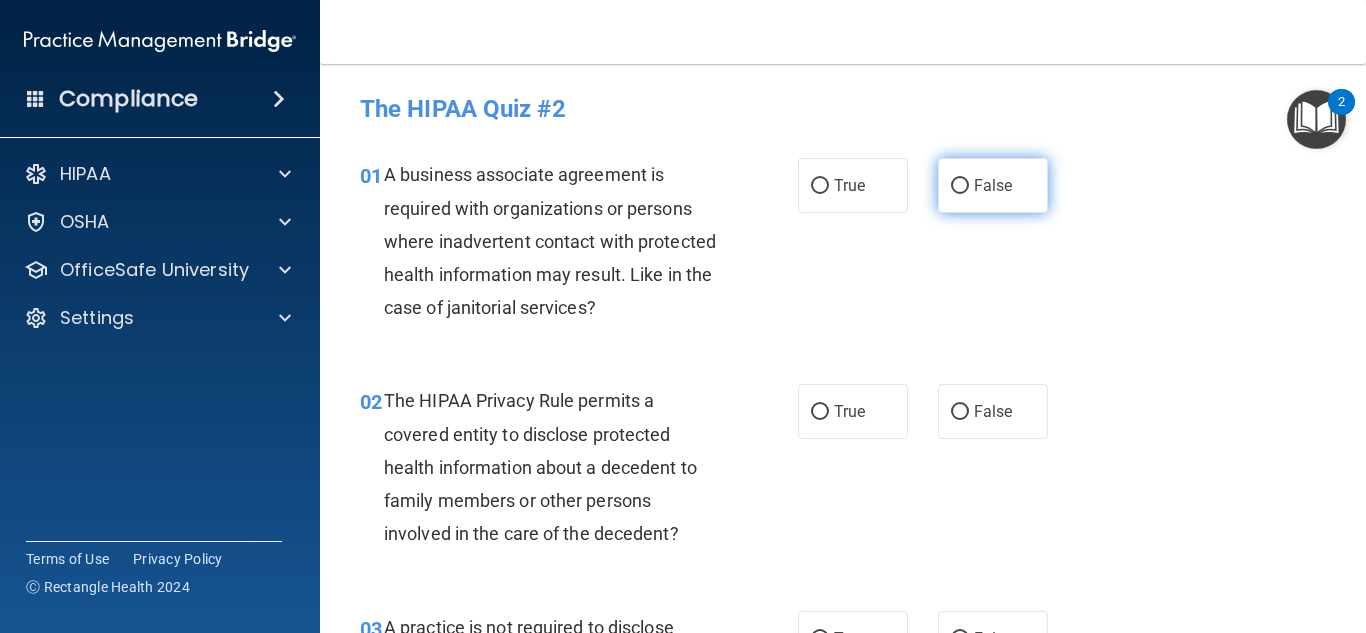 click on "False" at bounding box center (960, 186) 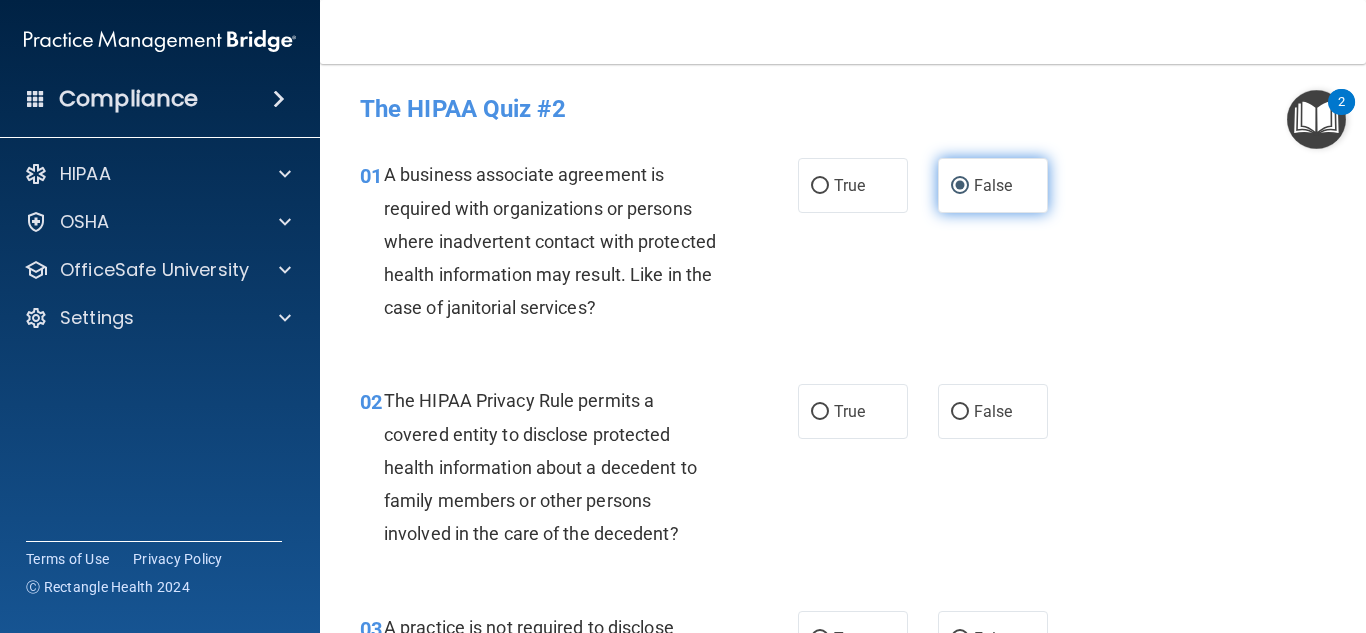 scroll, scrollTop: 100, scrollLeft: 0, axis: vertical 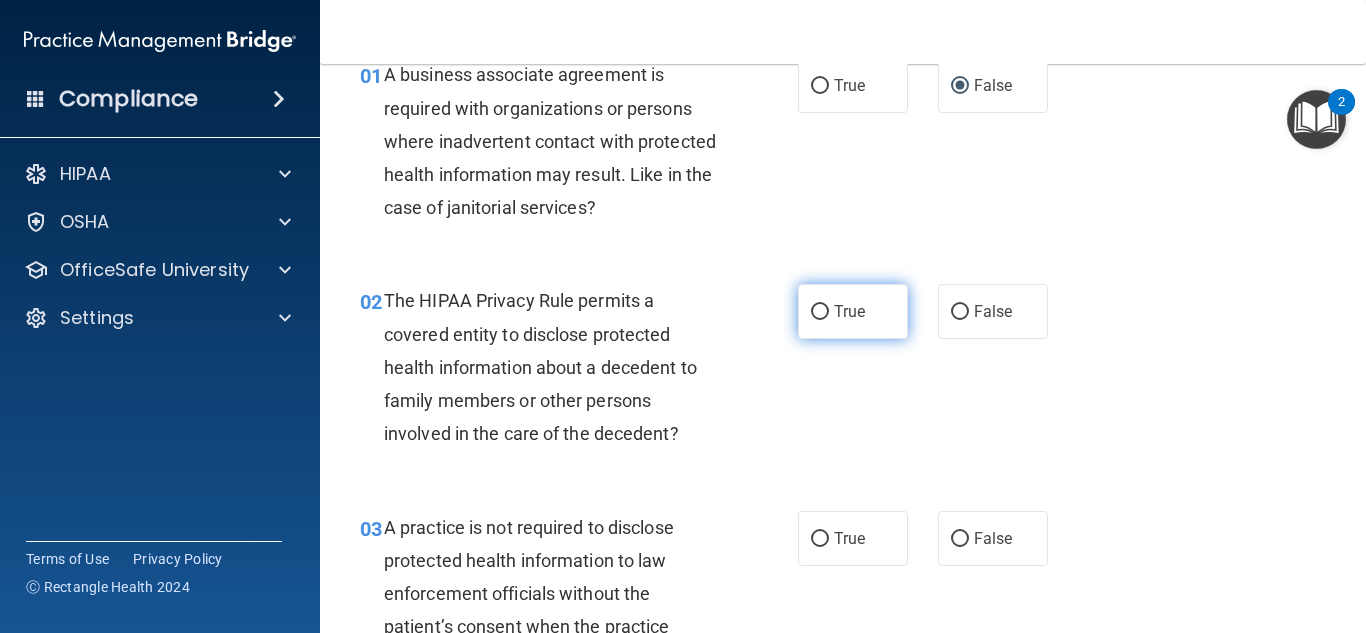 click on "True" at bounding box center [849, 311] 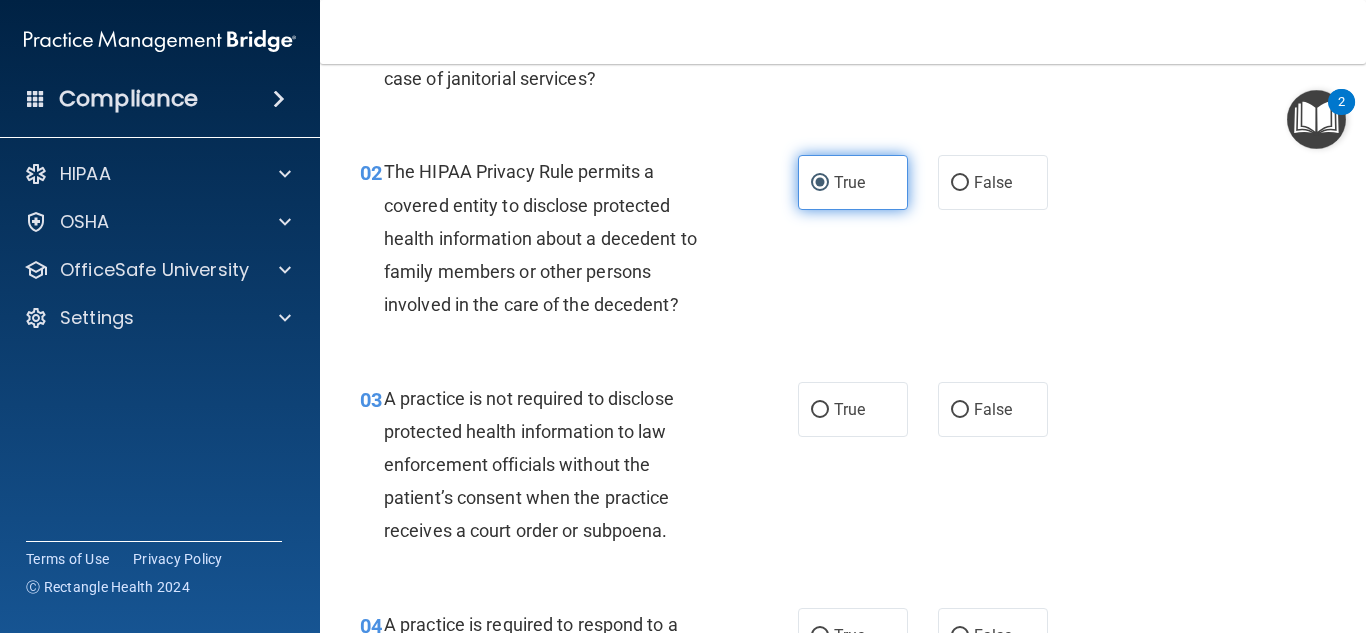 scroll, scrollTop: 300, scrollLeft: 0, axis: vertical 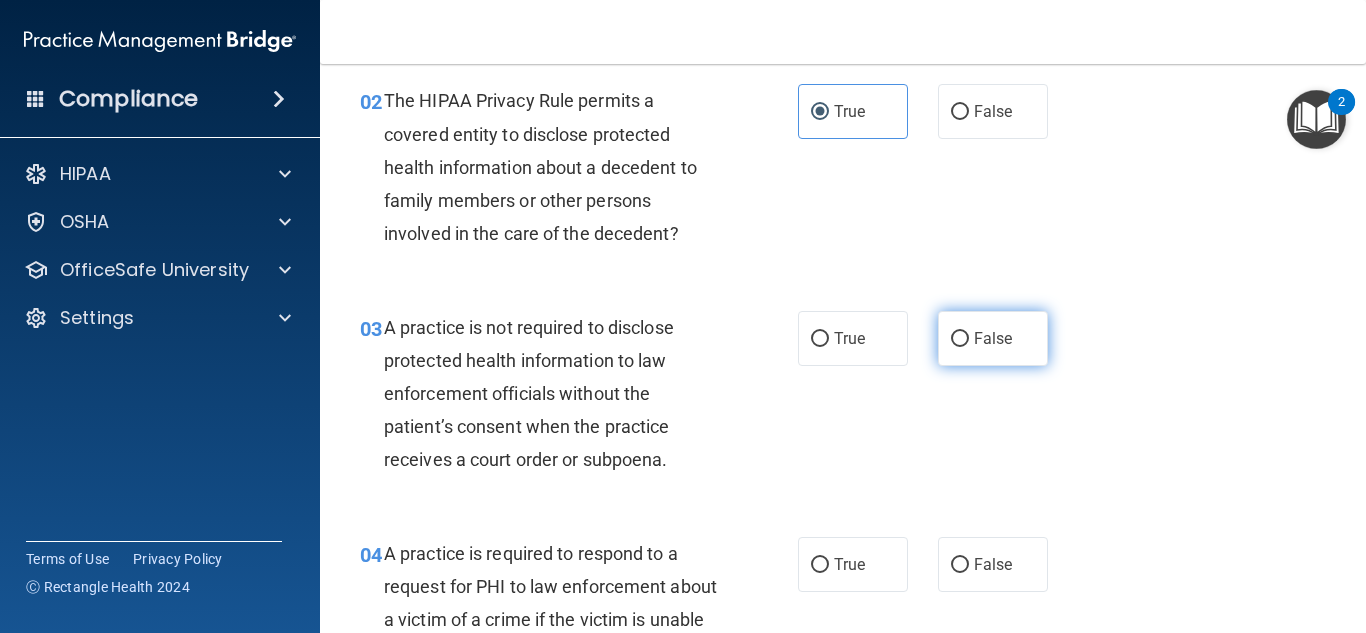 click on "False" at bounding box center (960, 339) 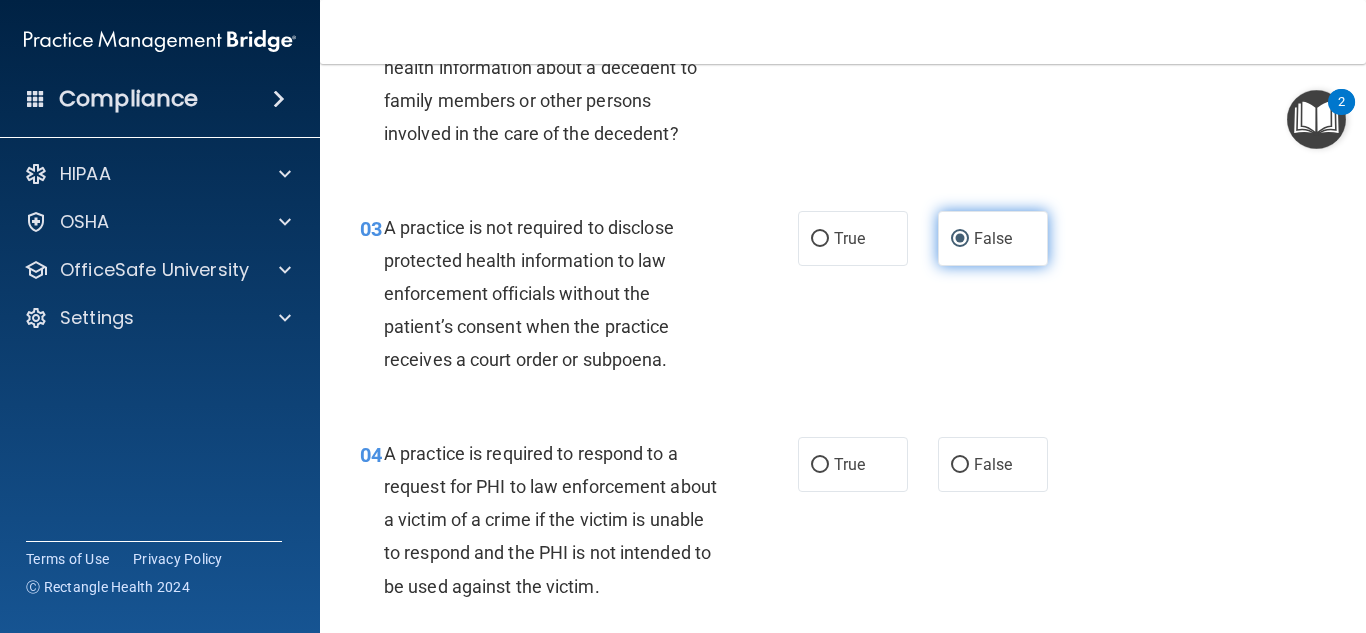 scroll, scrollTop: 500, scrollLeft: 0, axis: vertical 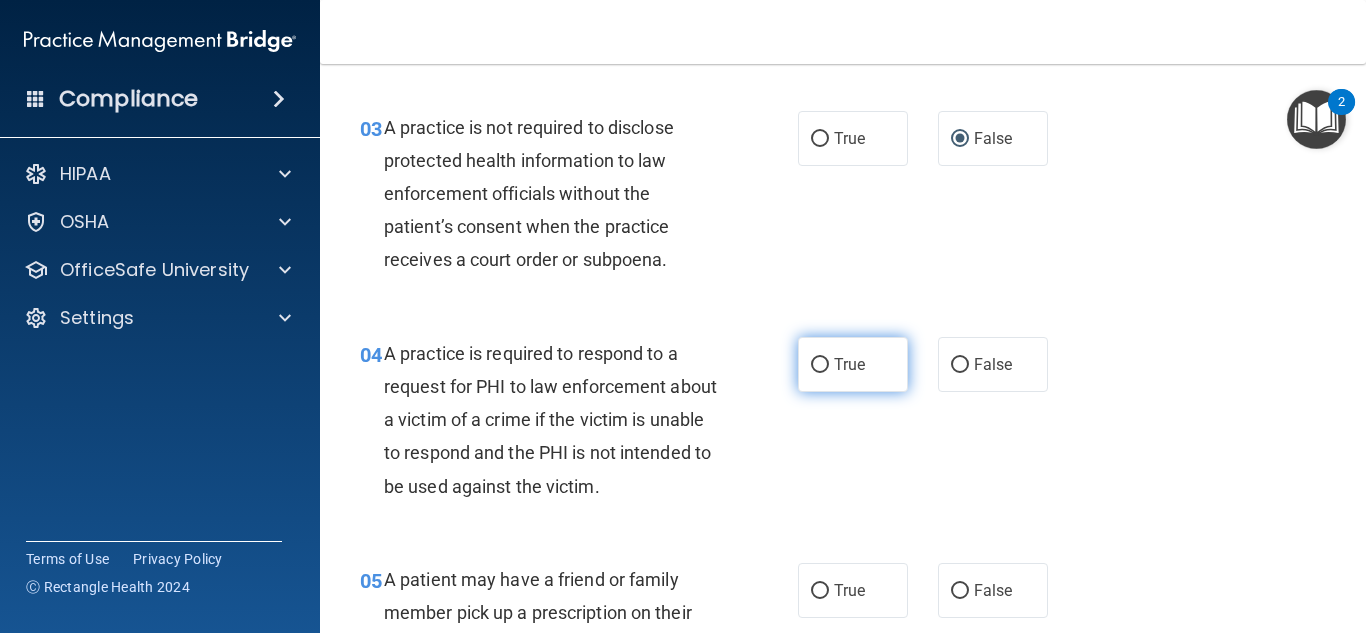 click on "True" at bounding box center (853, 364) 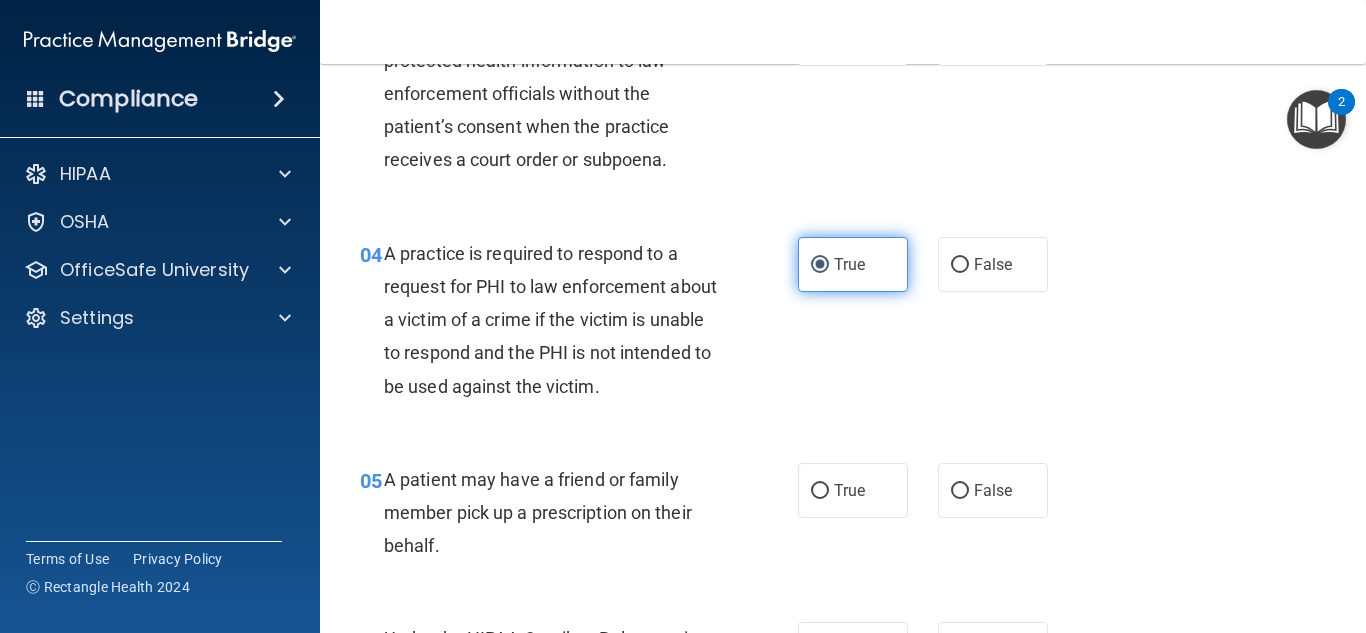 scroll, scrollTop: 700, scrollLeft: 0, axis: vertical 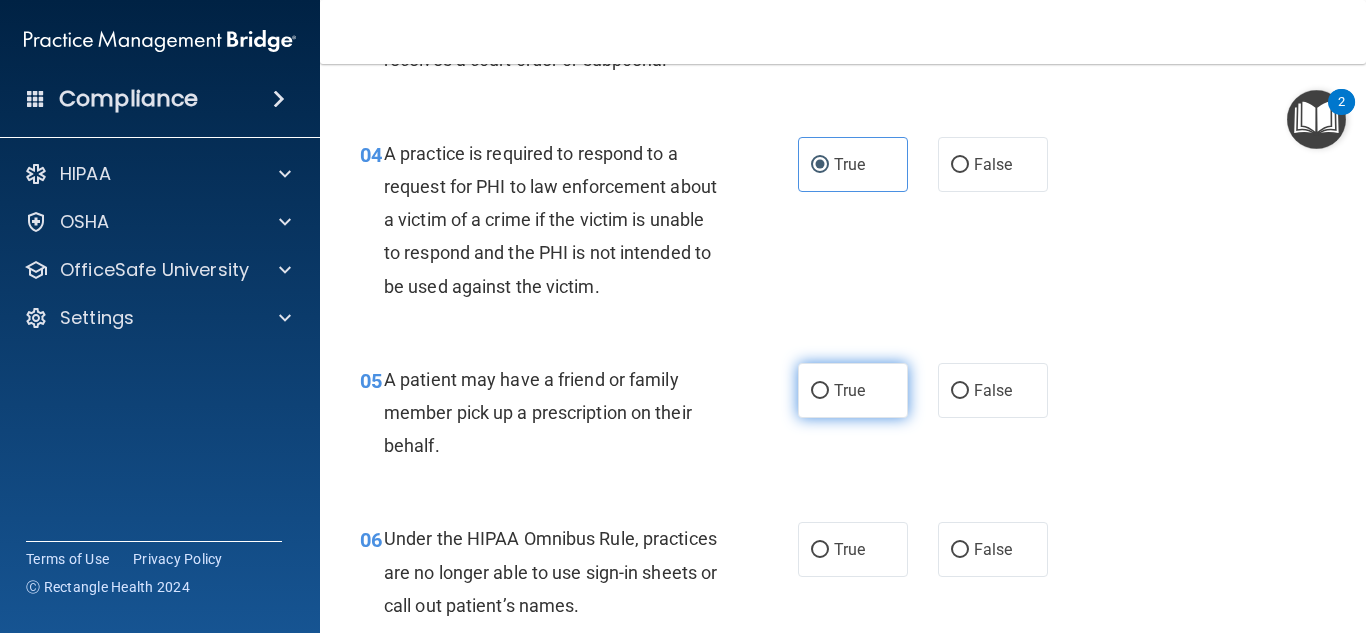 click on "True" at bounding box center [849, 390] 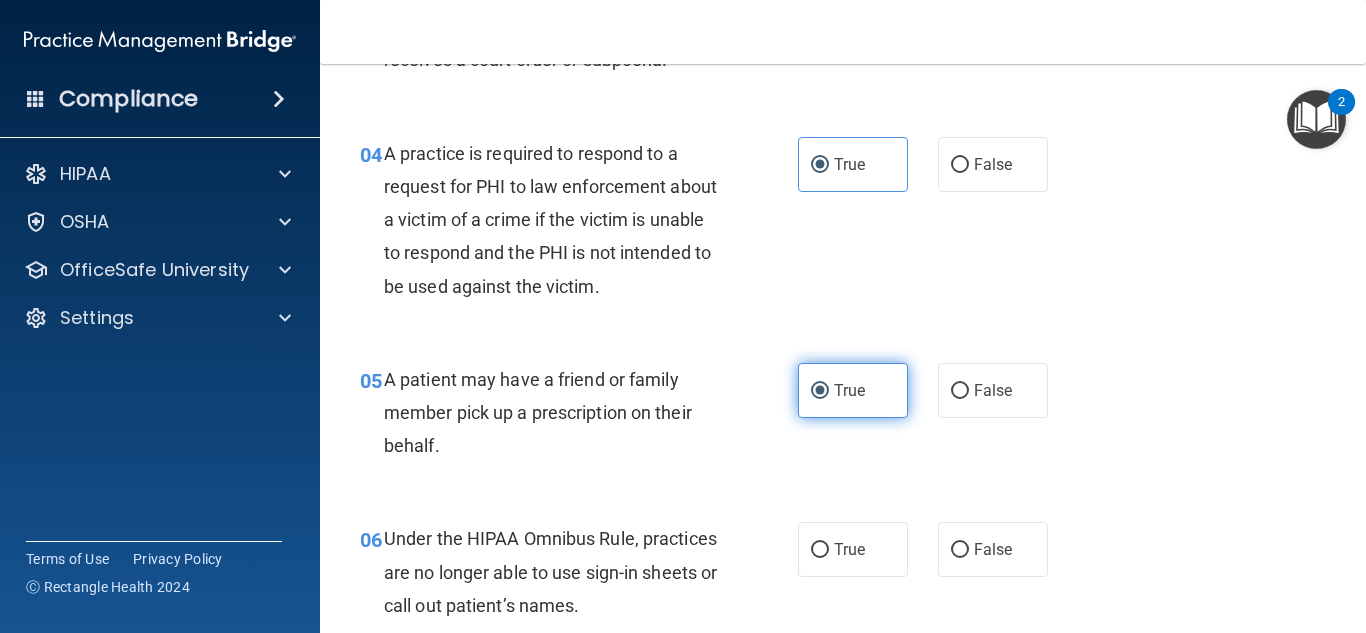 scroll, scrollTop: 800, scrollLeft: 0, axis: vertical 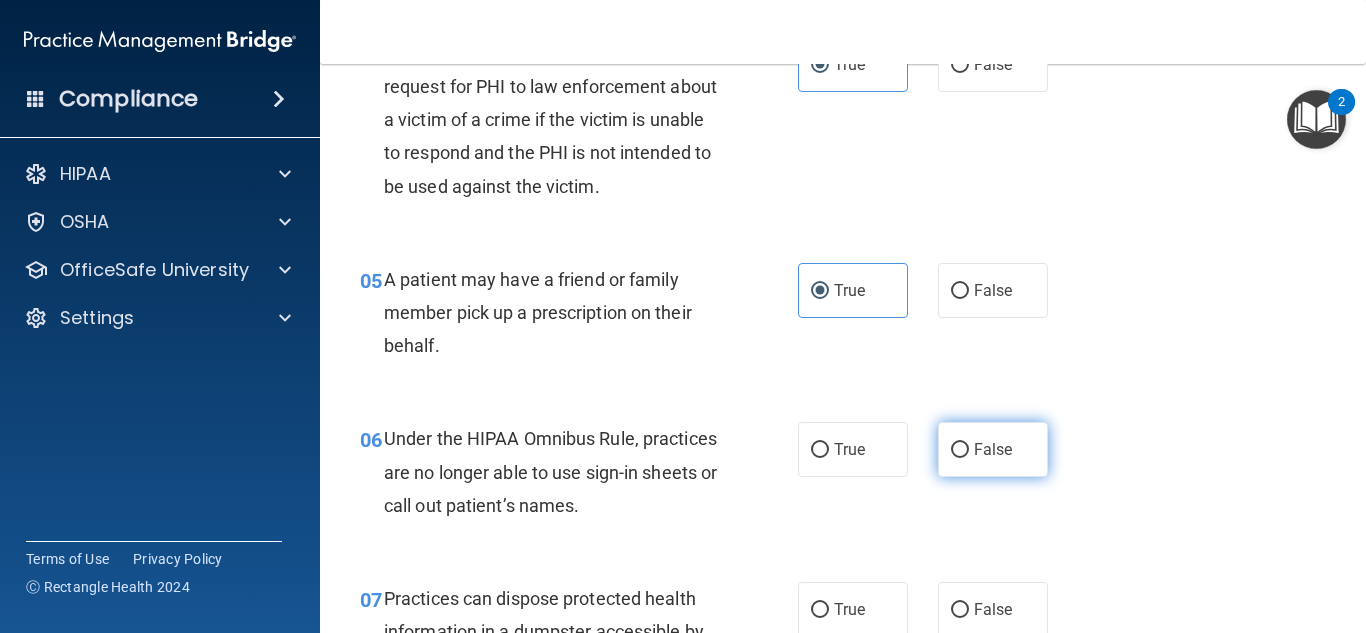 click on "False" at bounding box center (993, 449) 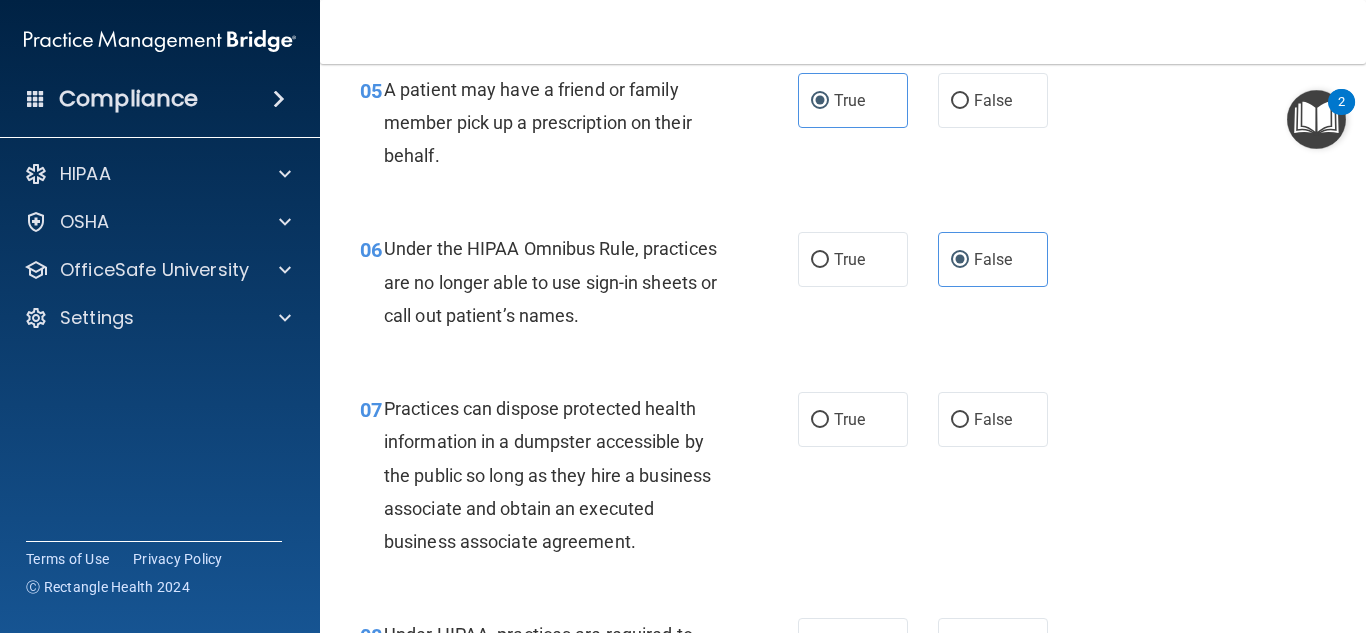 scroll, scrollTop: 1000, scrollLeft: 0, axis: vertical 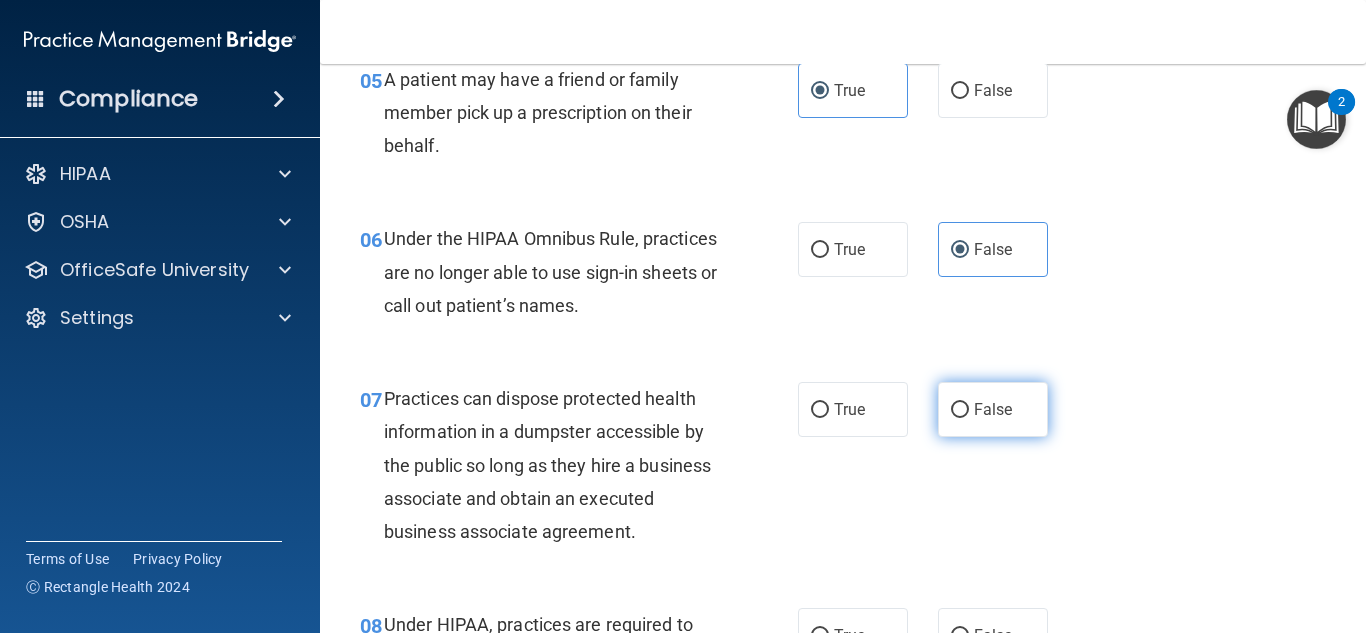click on "False" at bounding box center (993, 409) 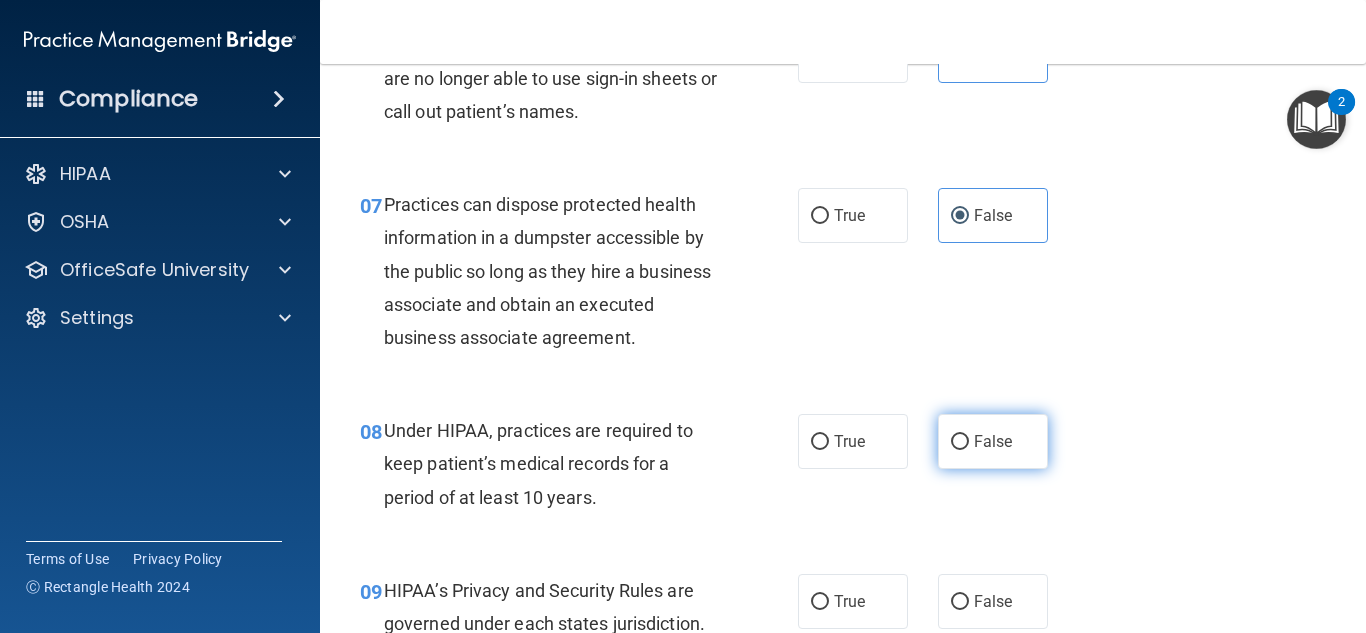 scroll, scrollTop: 1200, scrollLeft: 0, axis: vertical 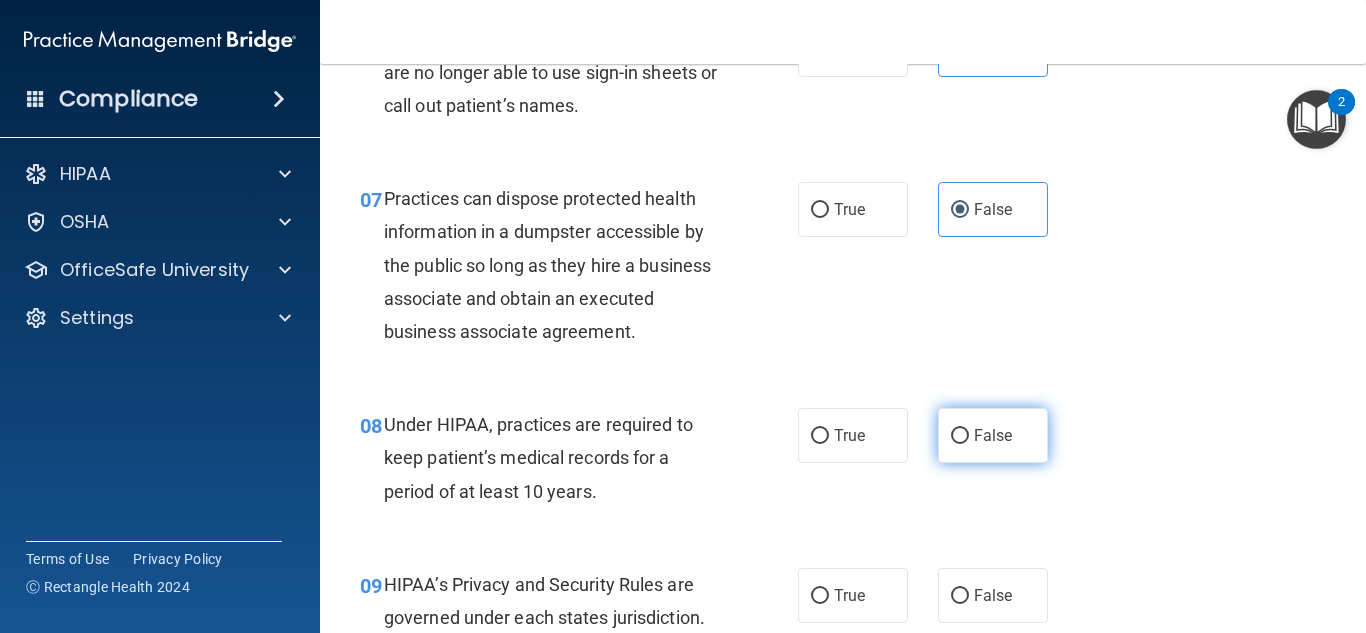 click on "False" at bounding box center (993, 435) 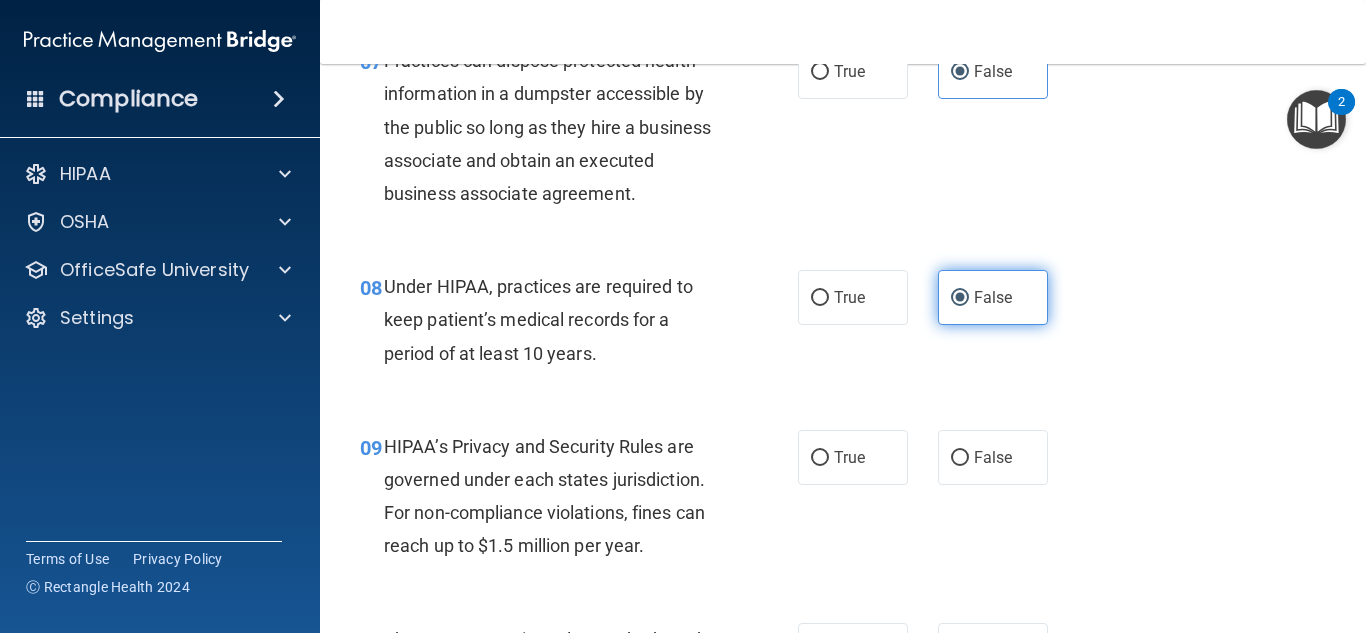 scroll, scrollTop: 1400, scrollLeft: 0, axis: vertical 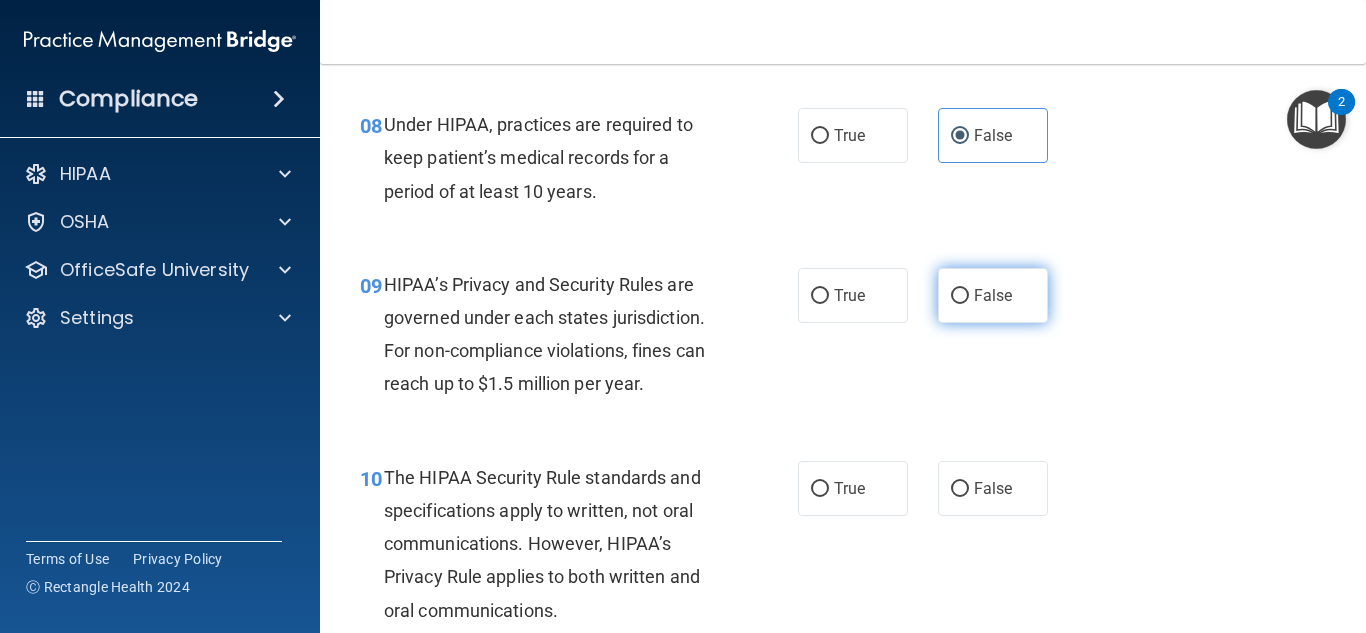 click on "False" at bounding box center [993, 295] 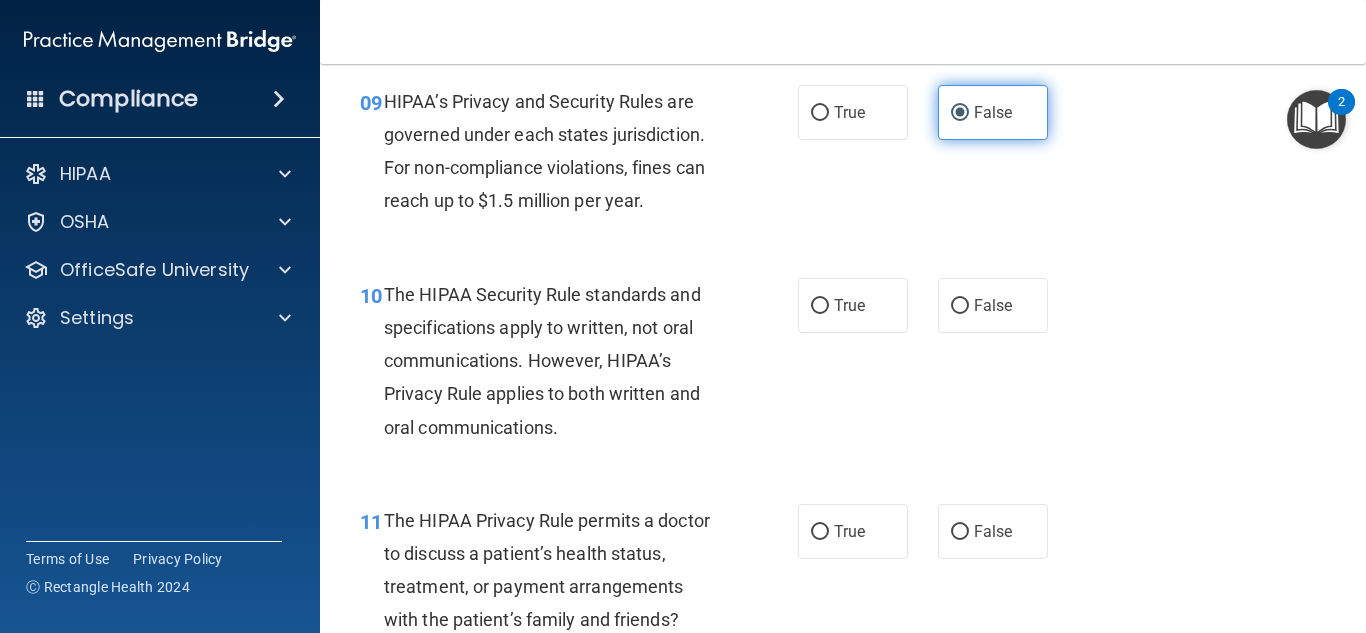 scroll, scrollTop: 1700, scrollLeft: 0, axis: vertical 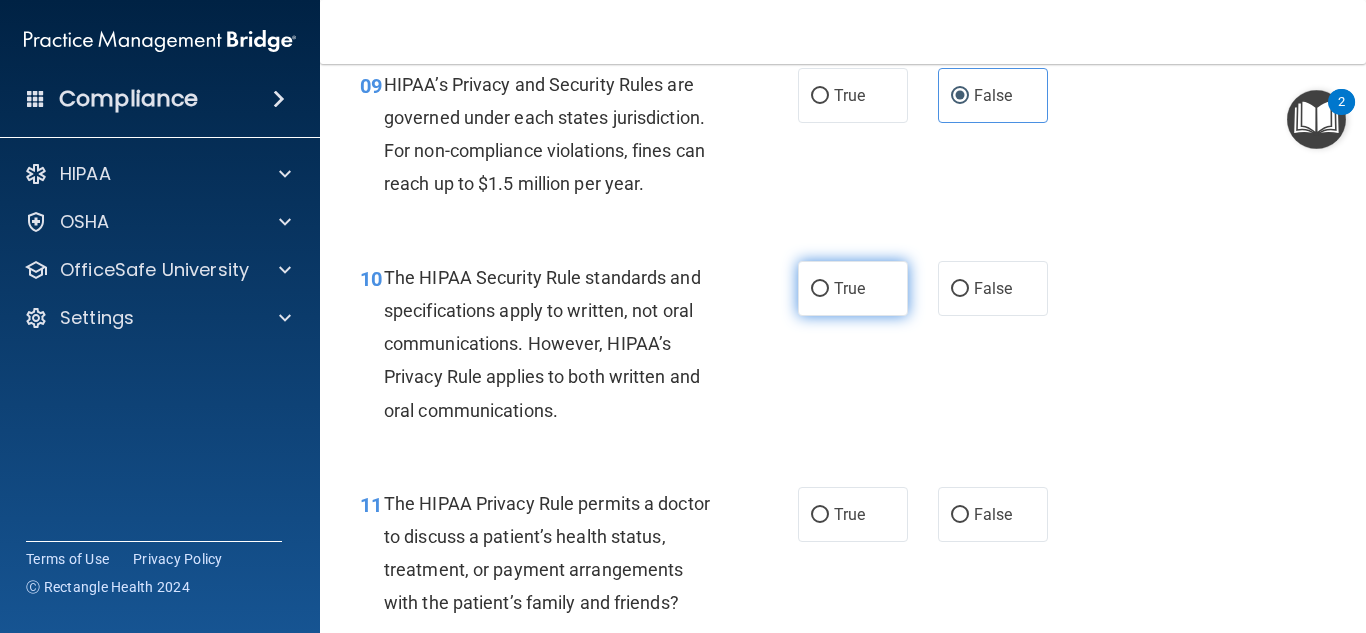 click on "True" at bounding box center (853, 288) 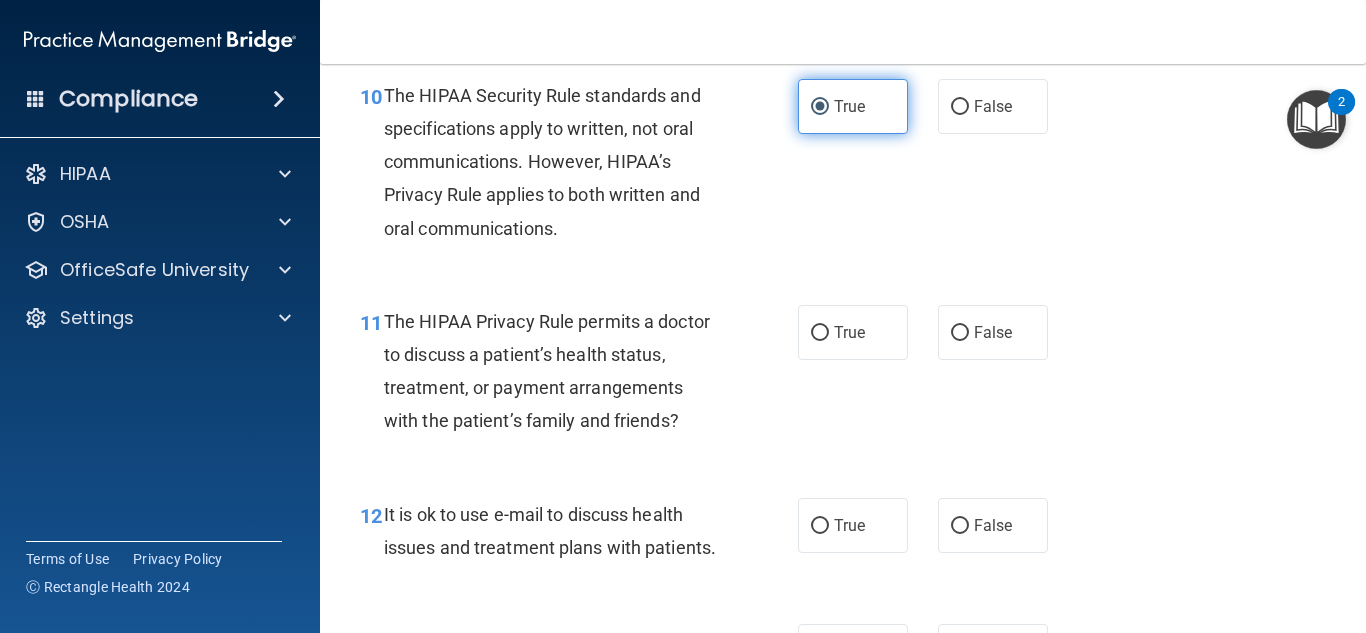 scroll, scrollTop: 1900, scrollLeft: 0, axis: vertical 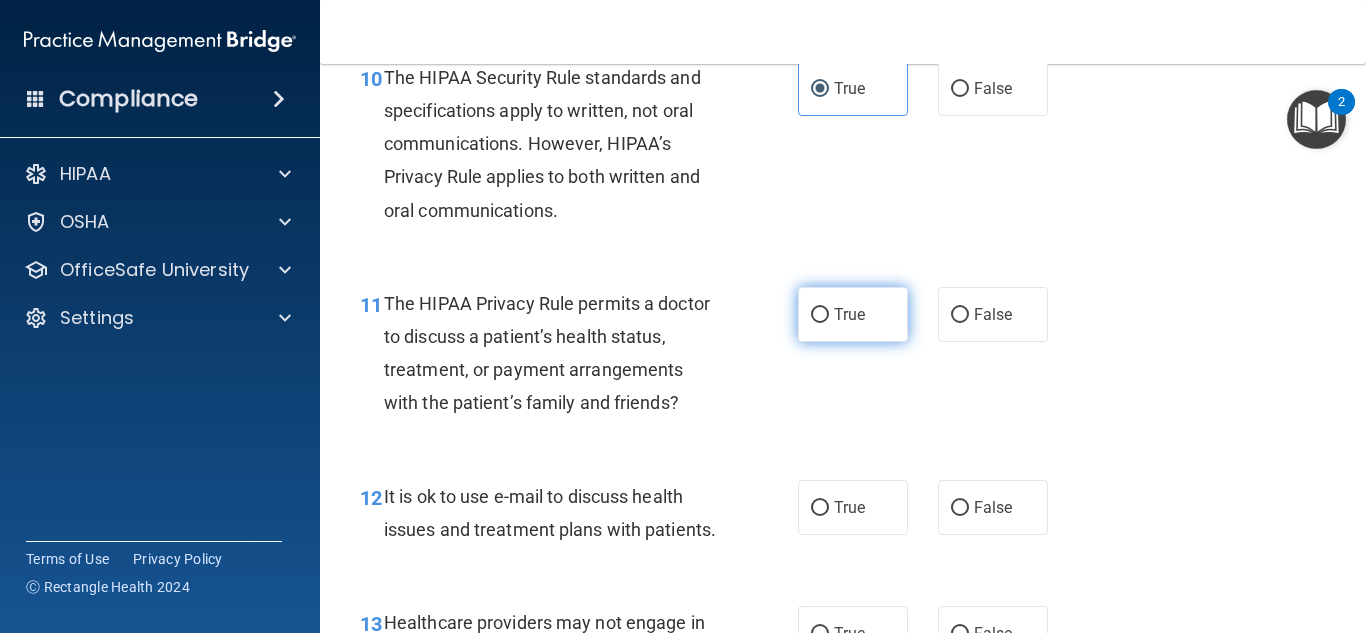 click on "True" at bounding box center [849, 314] 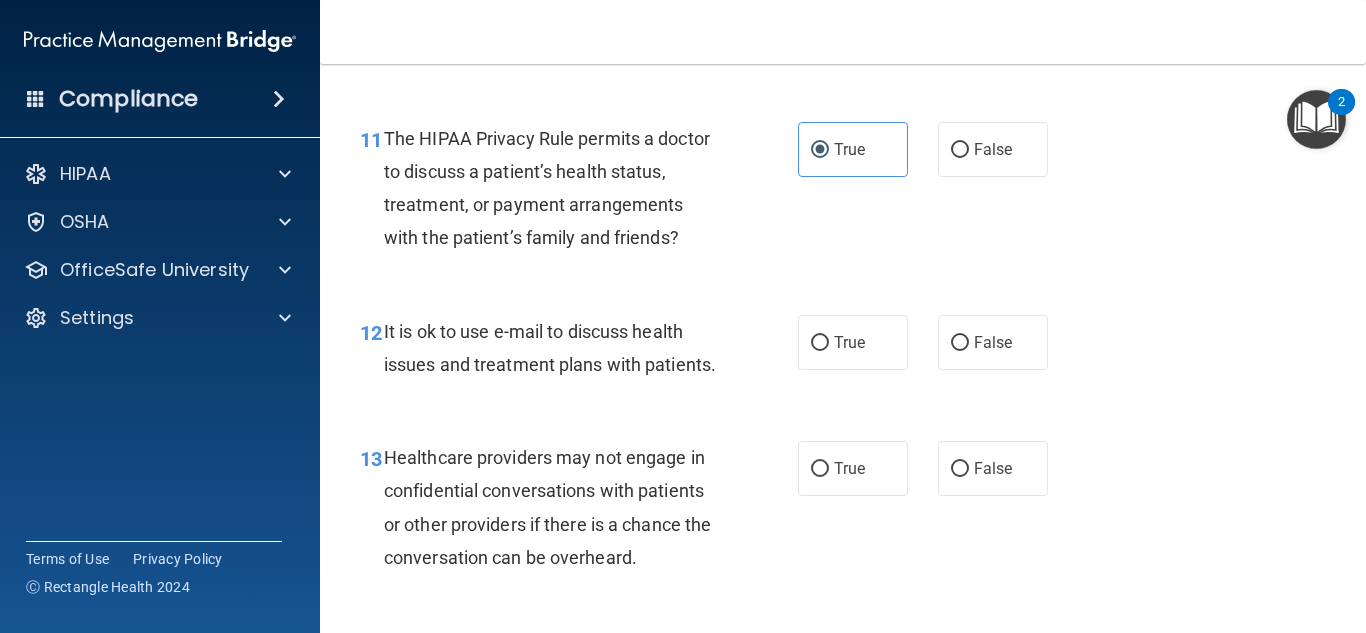 scroll, scrollTop: 2100, scrollLeft: 0, axis: vertical 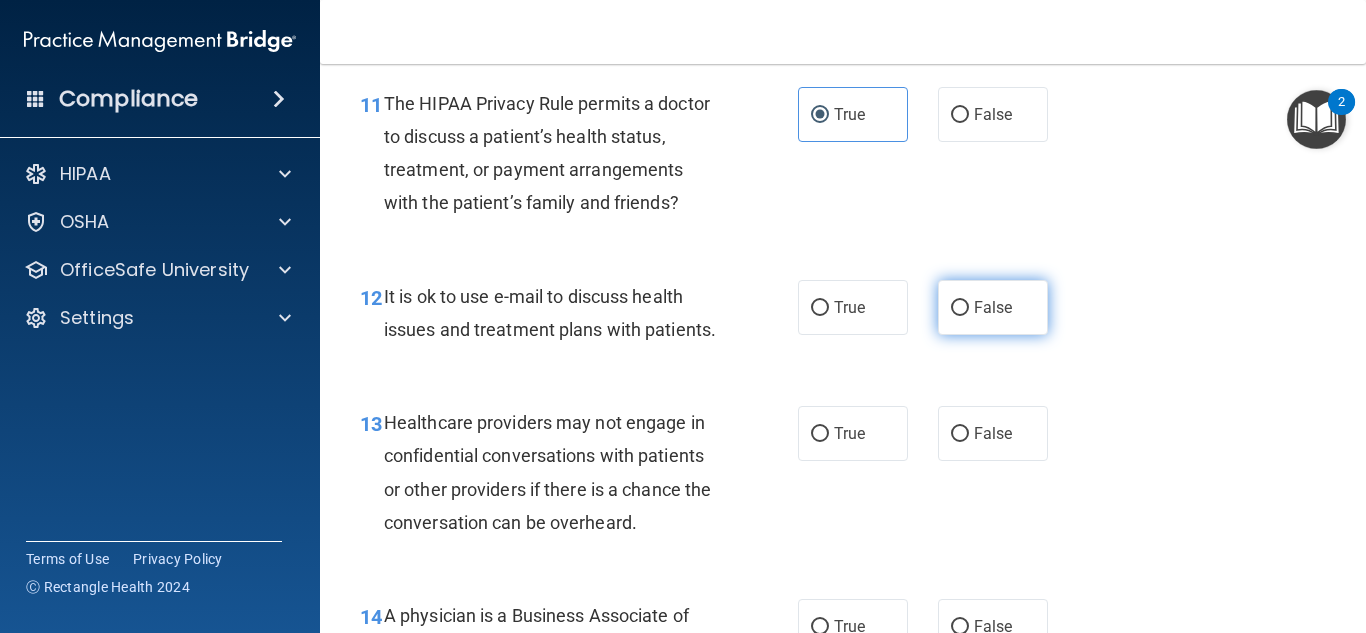 click on "False" at bounding box center (993, 307) 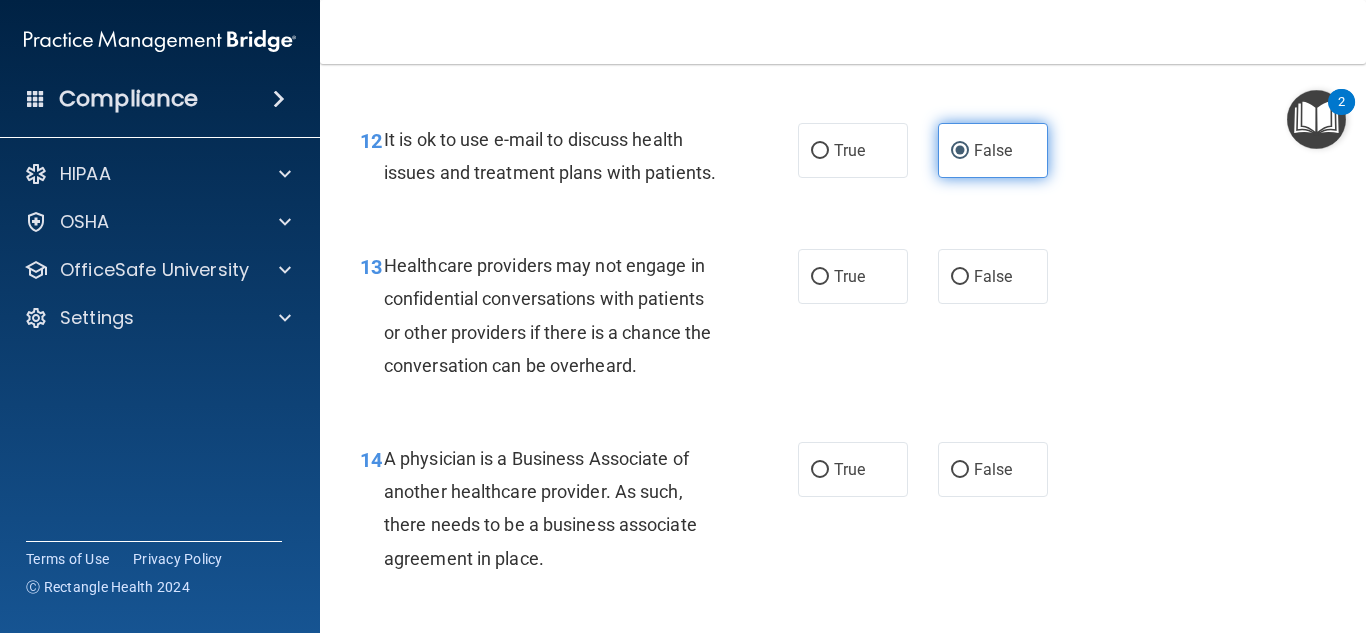 scroll, scrollTop: 2300, scrollLeft: 0, axis: vertical 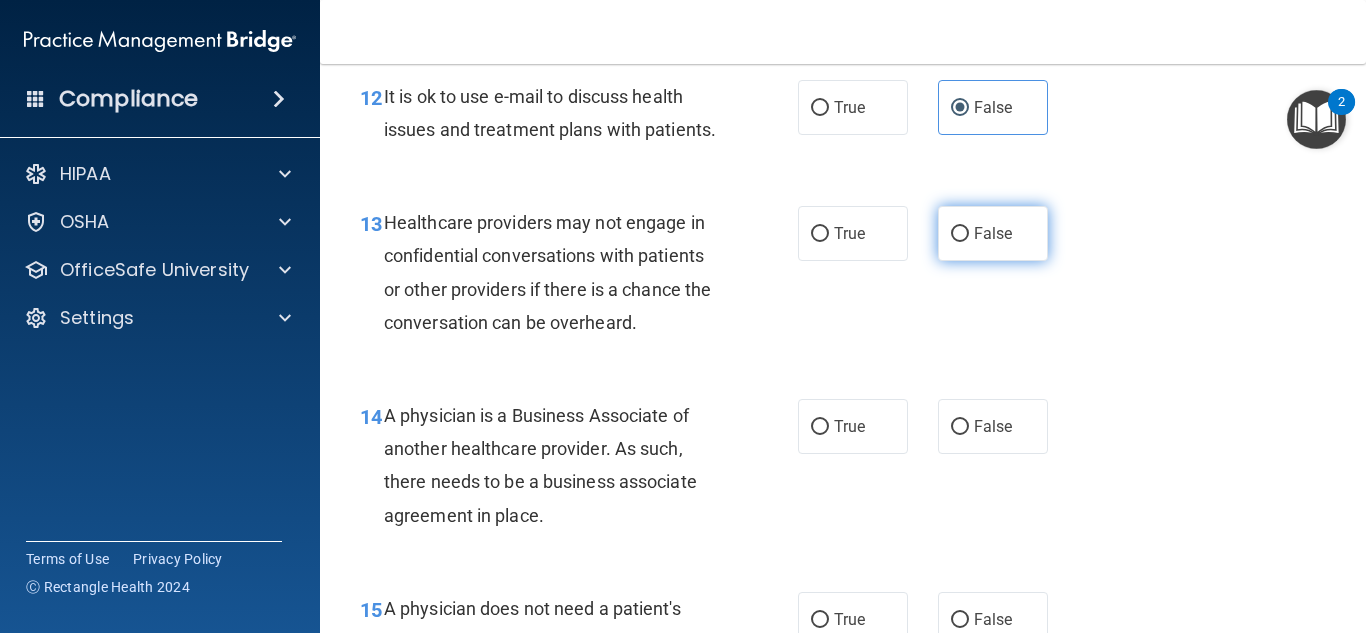 click on "False" at bounding box center (993, 233) 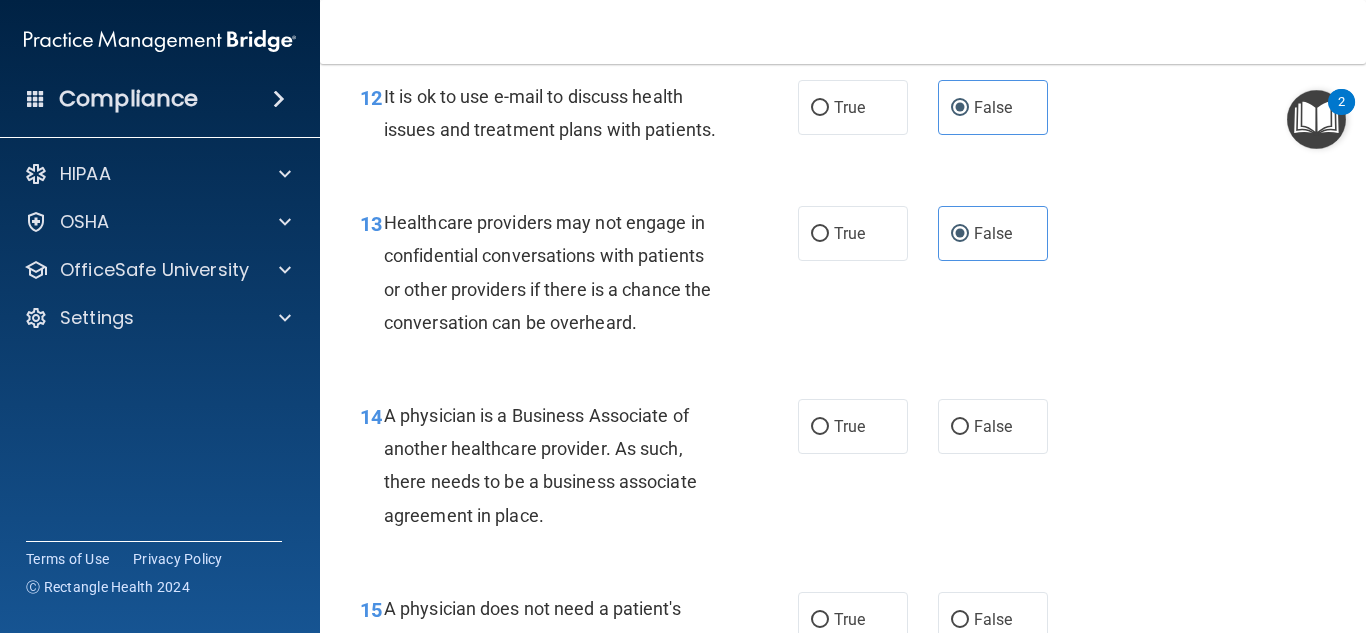 scroll, scrollTop: 2400, scrollLeft: 0, axis: vertical 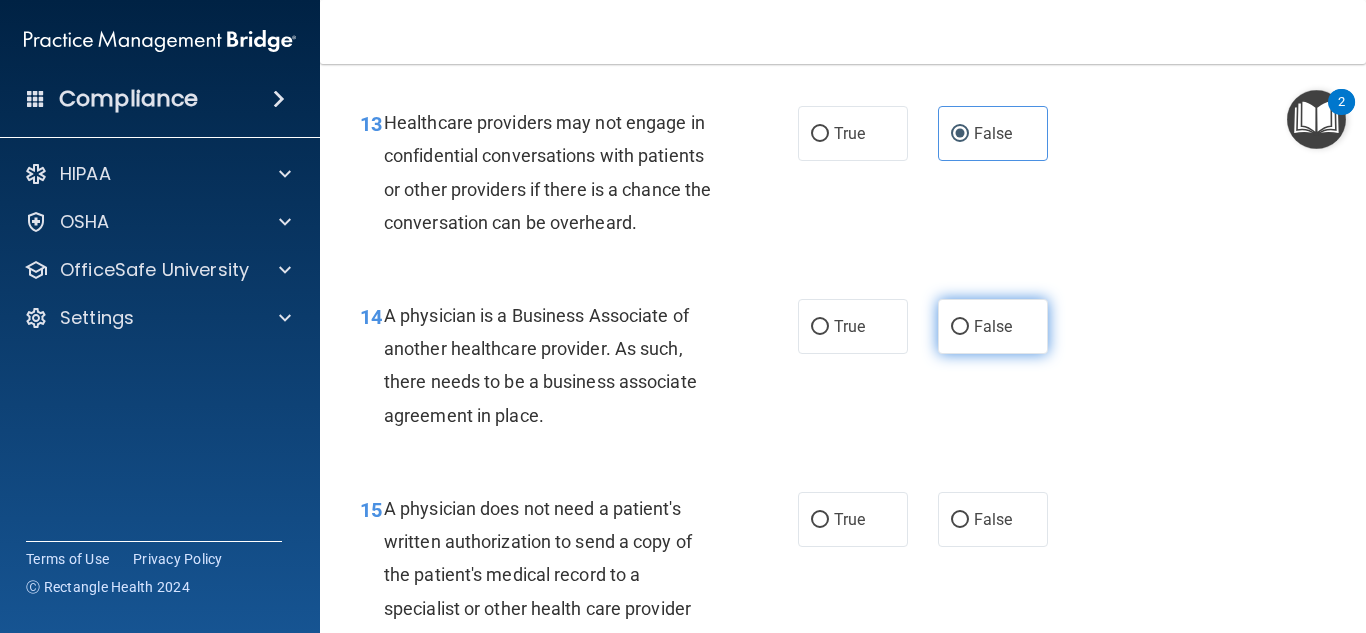 click on "False" at bounding box center [993, 326] 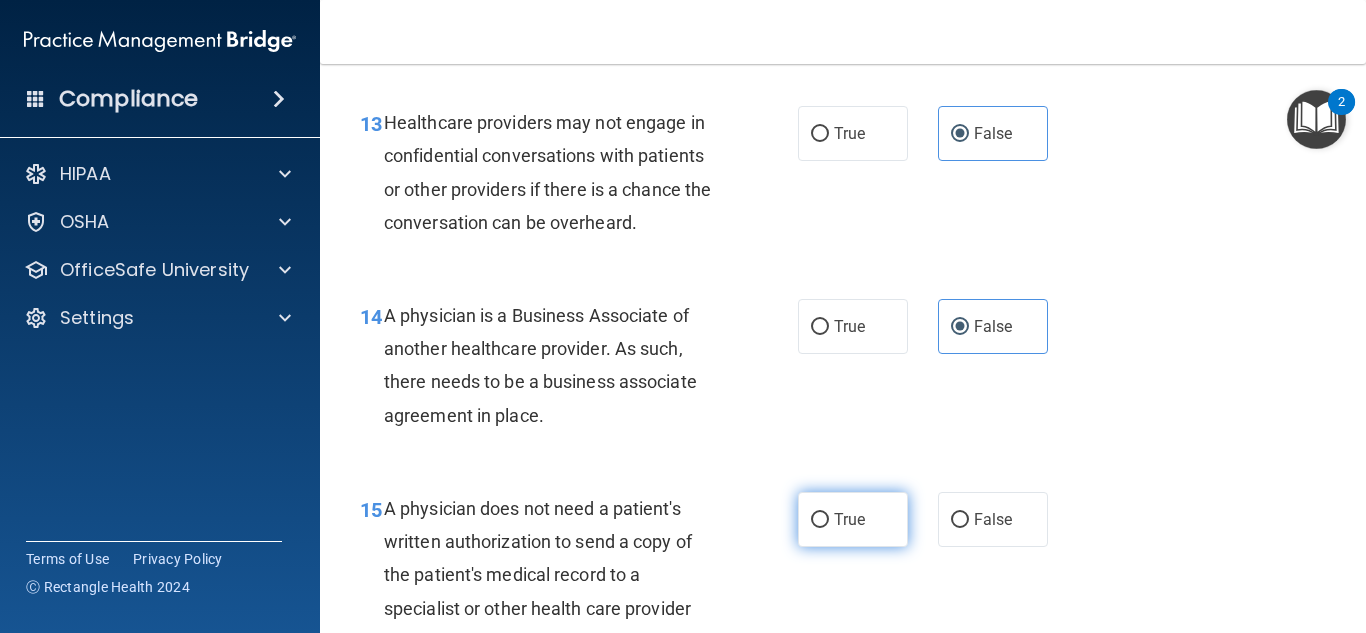 click on "True" at bounding box center [849, 519] 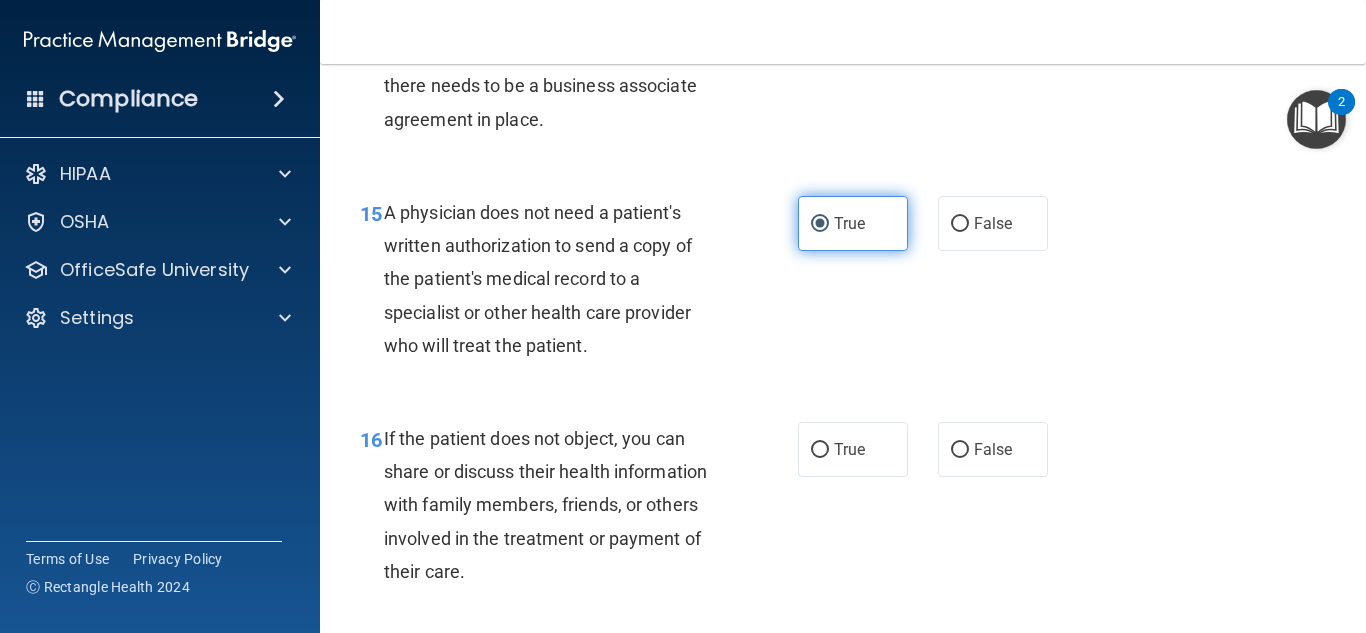 scroll, scrollTop: 2700, scrollLeft: 0, axis: vertical 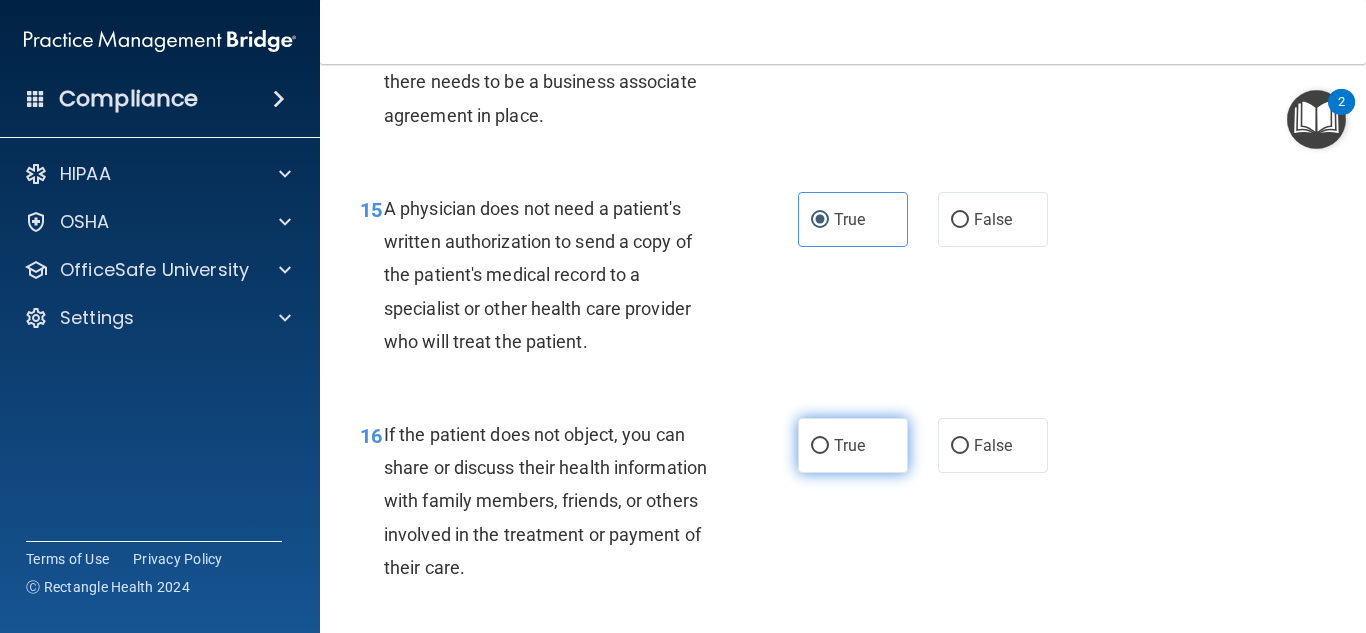 click on "True" at bounding box center (849, 445) 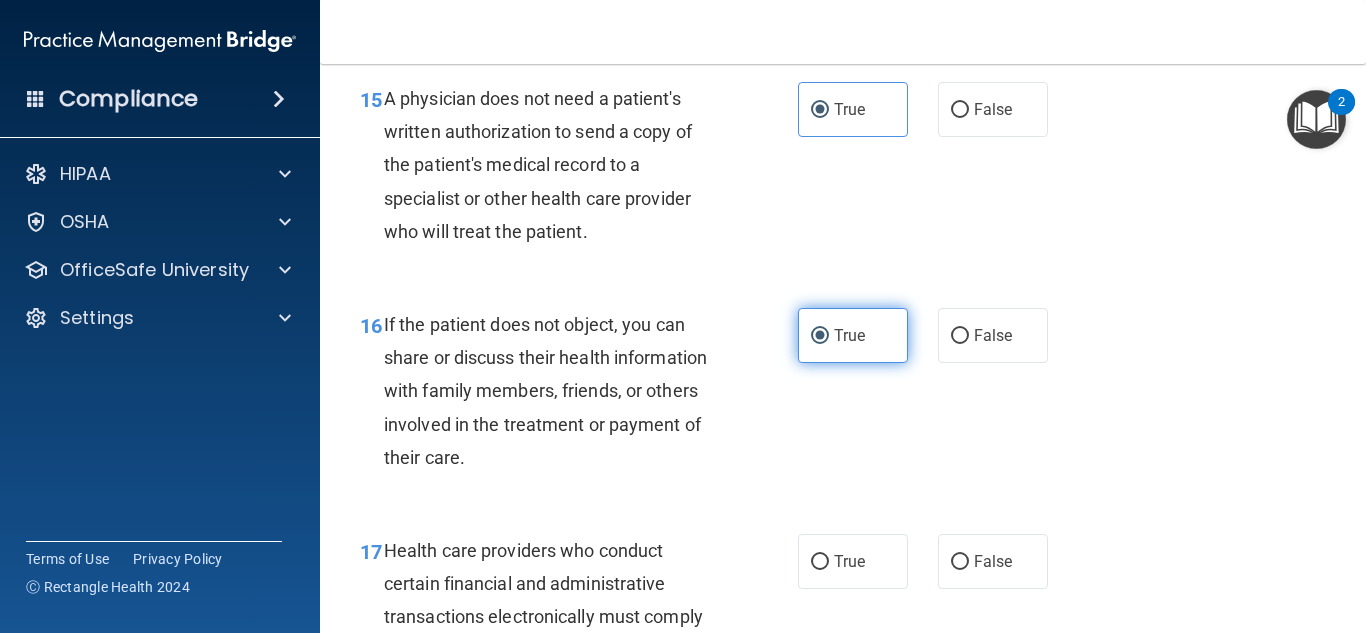 scroll, scrollTop: 2900, scrollLeft: 0, axis: vertical 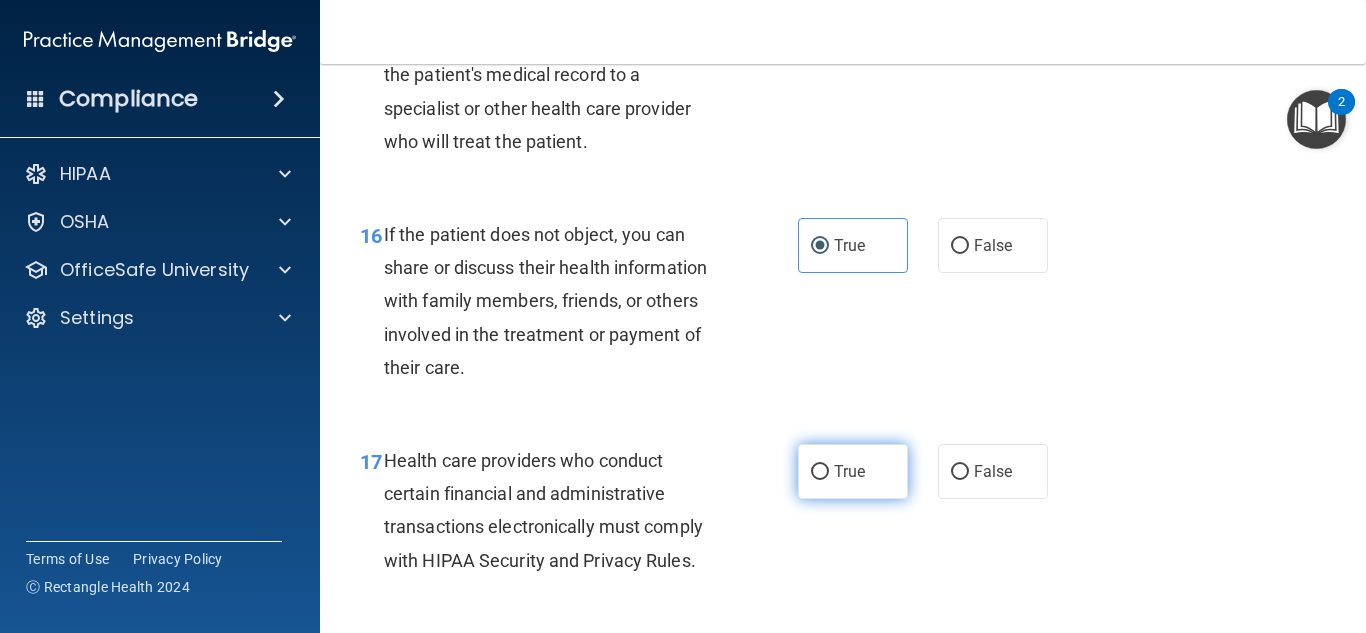 click on "True" at bounding box center (849, 471) 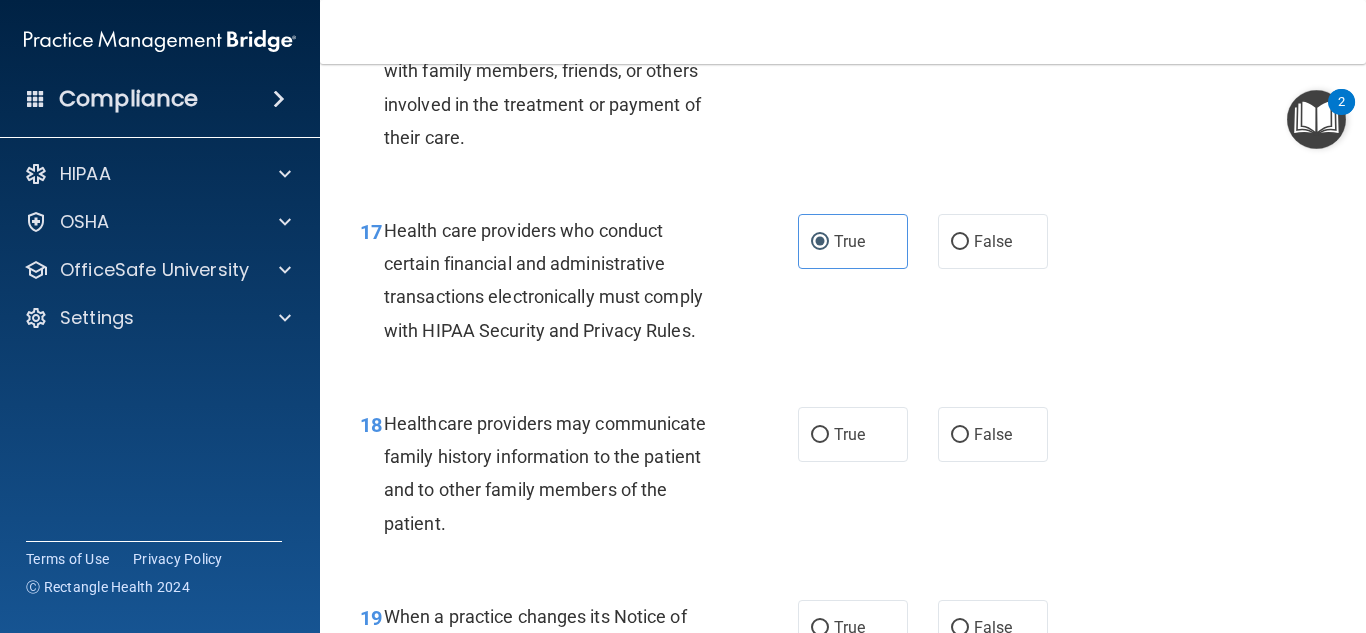 scroll, scrollTop: 3200, scrollLeft: 0, axis: vertical 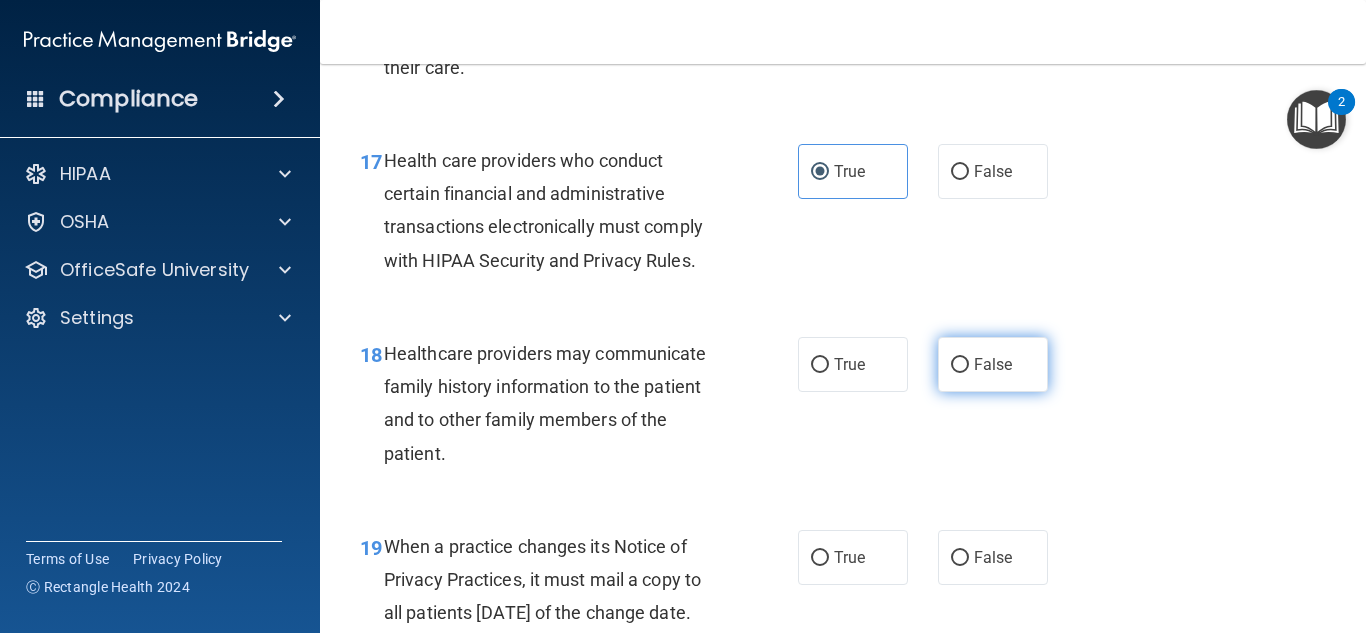 click on "False" at bounding box center (993, 364) 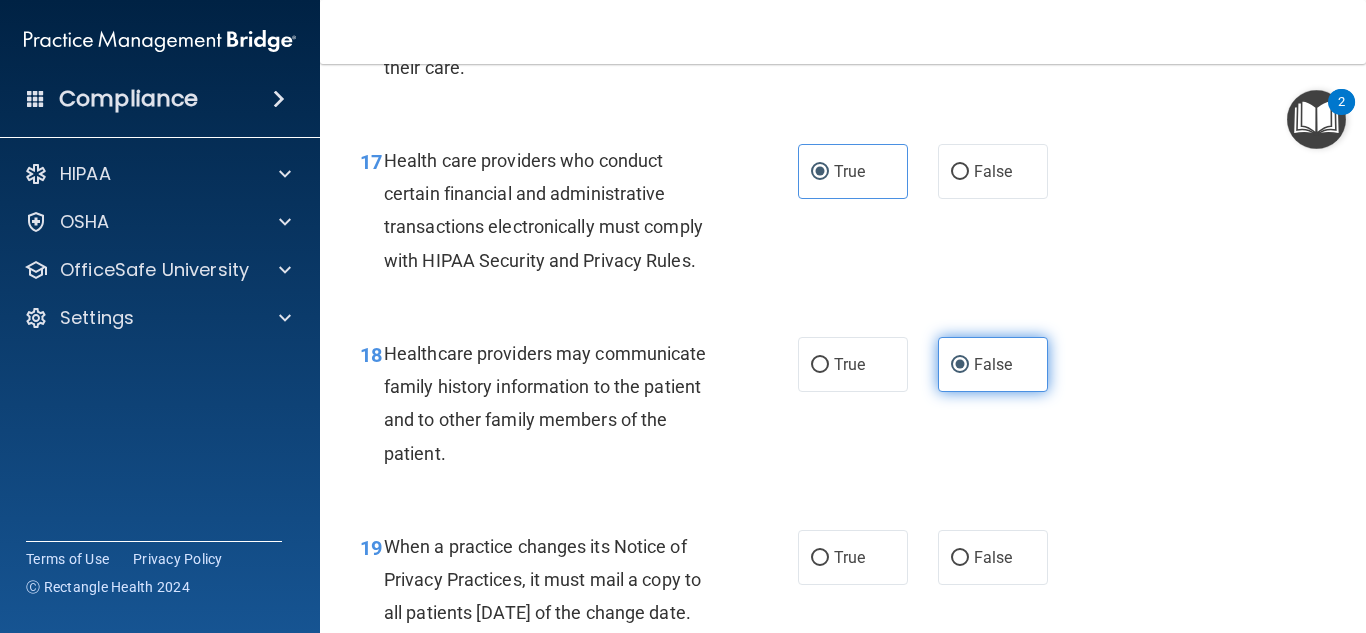 scroll, scrollTop: 3300, scrollLeft: 0, axis: vertical 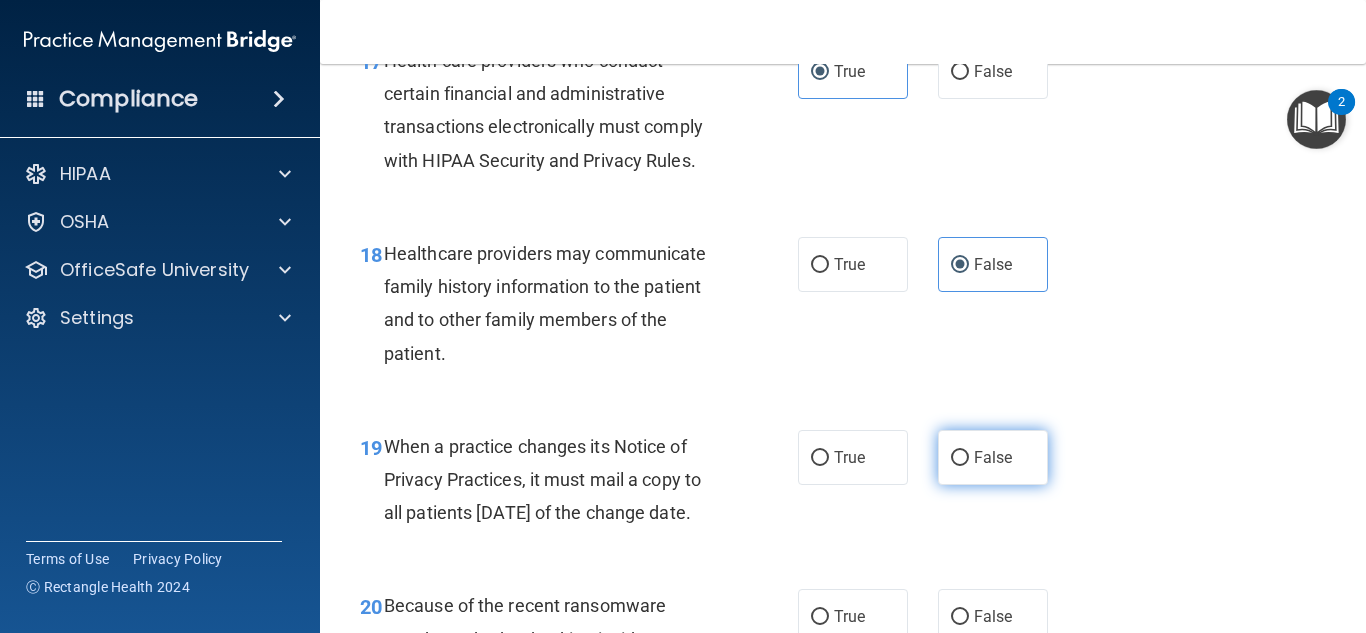 click on "False" at bounding box center (993, 457) 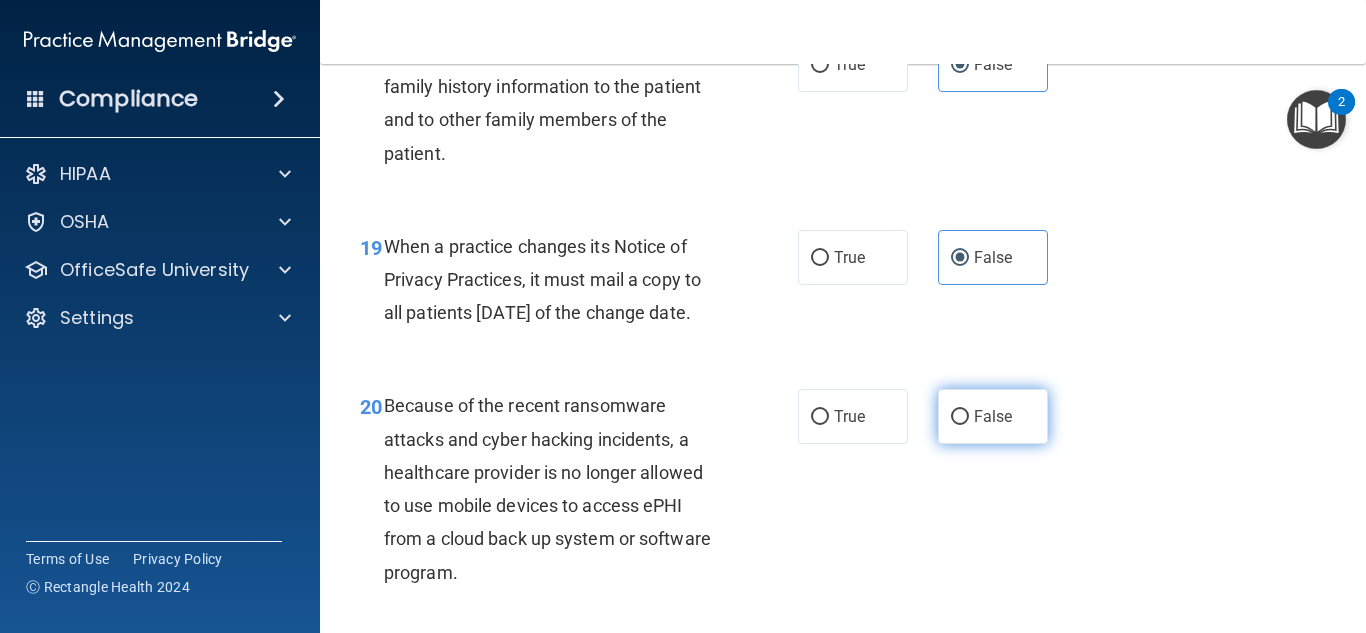 click on "False" at bounding box center (993, 416) 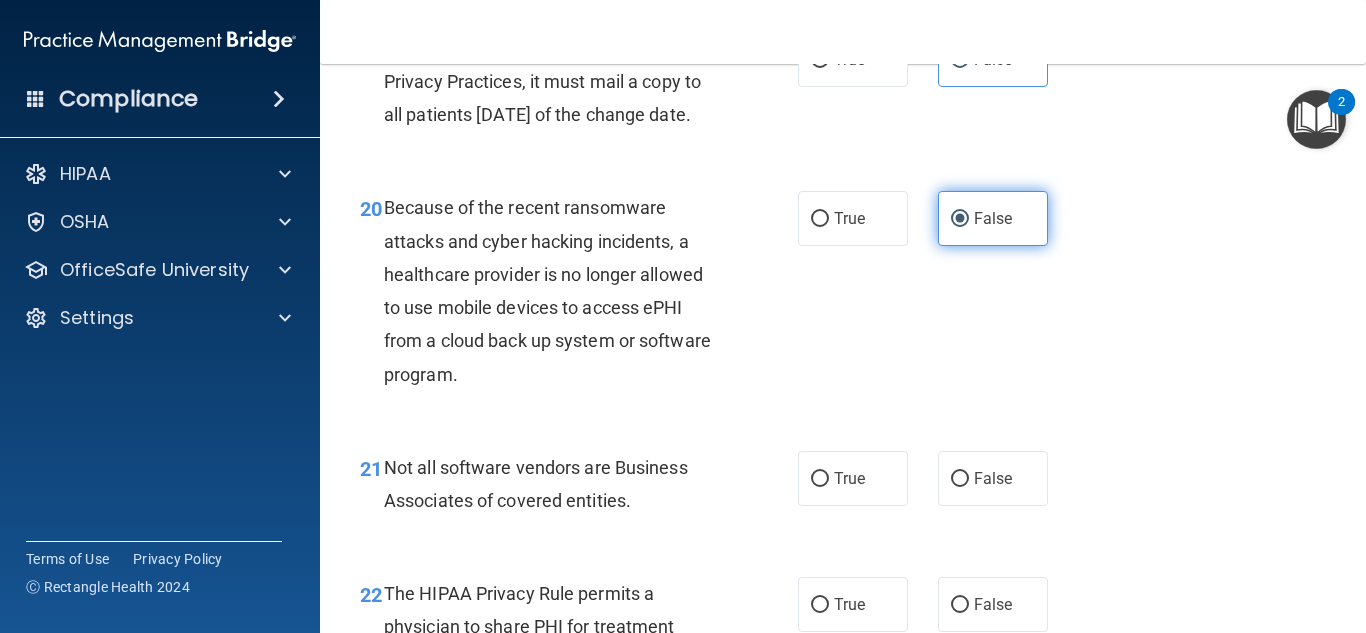 scroll, scrollTop: 3700, scrollLeft: 0, axis: vertical 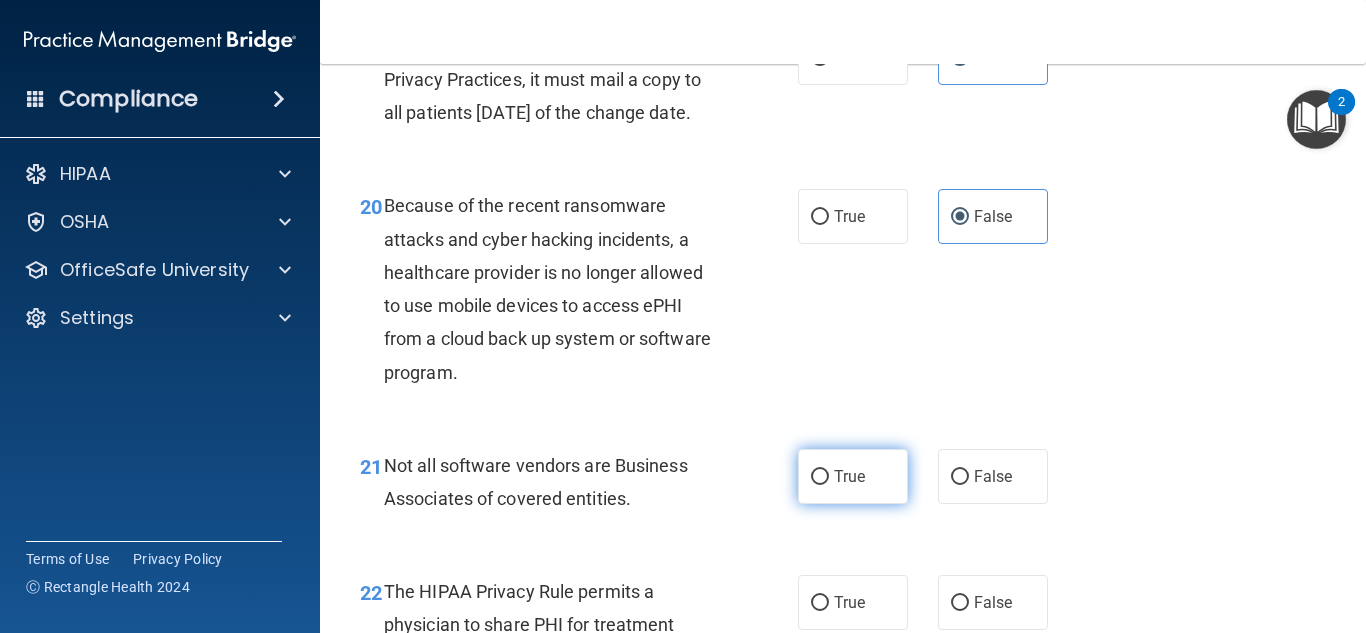 click on "True" at bounding box center (849, 476) 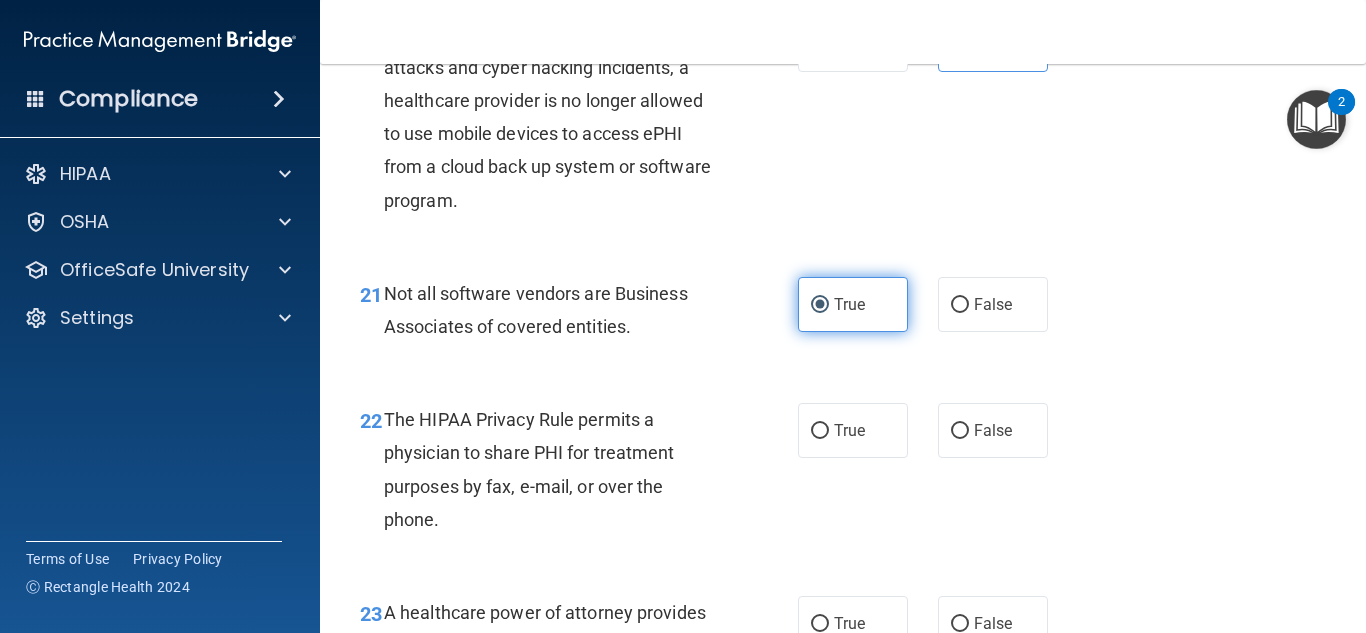 scroll, scrollTop: 3900, scrollLeft: 0, axis: vertical 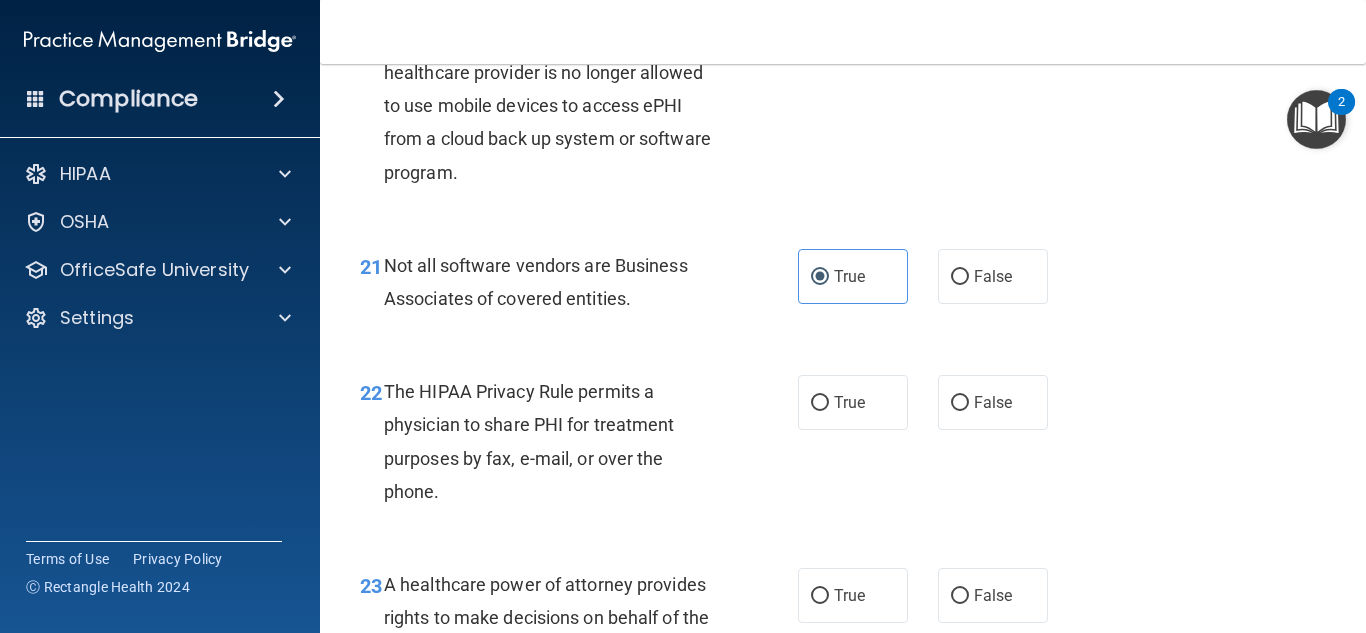 click on "22       The HIPAA Privacy Rule permits a physician to share PHI for treatment purposes by fax, e-mail, or over the phone.                 True           False" at bounding box center (843, 446) 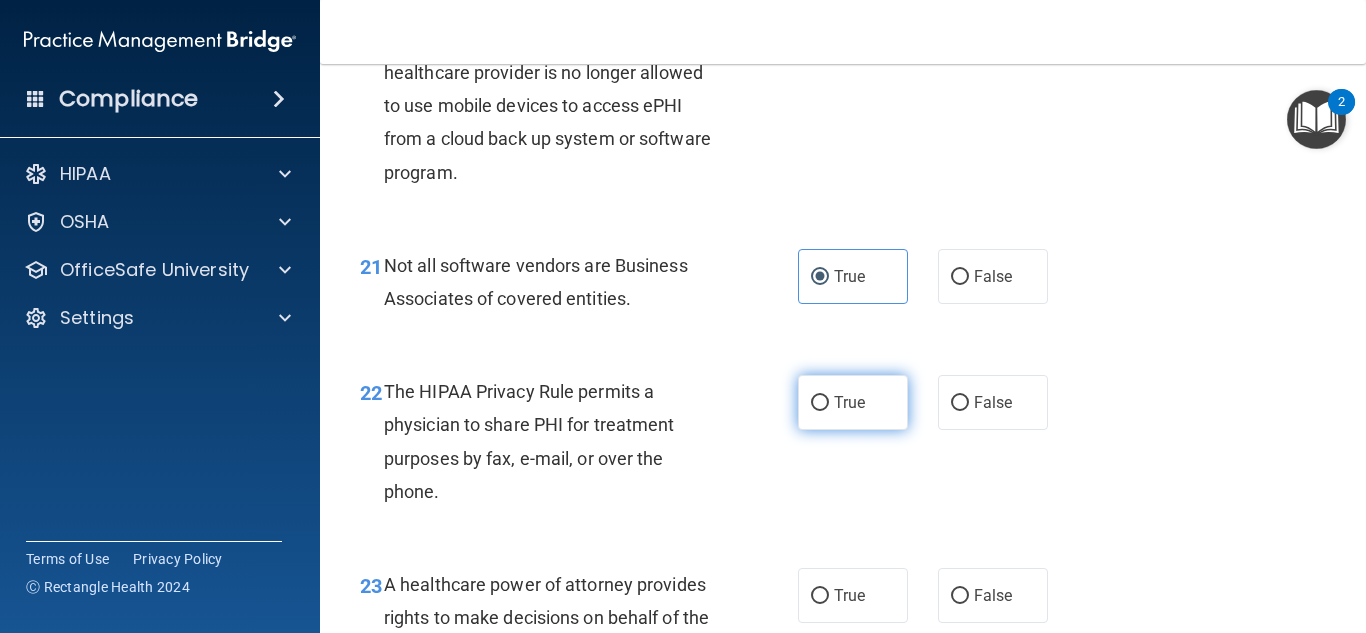 click on "True" at bounding box center (849, 402) 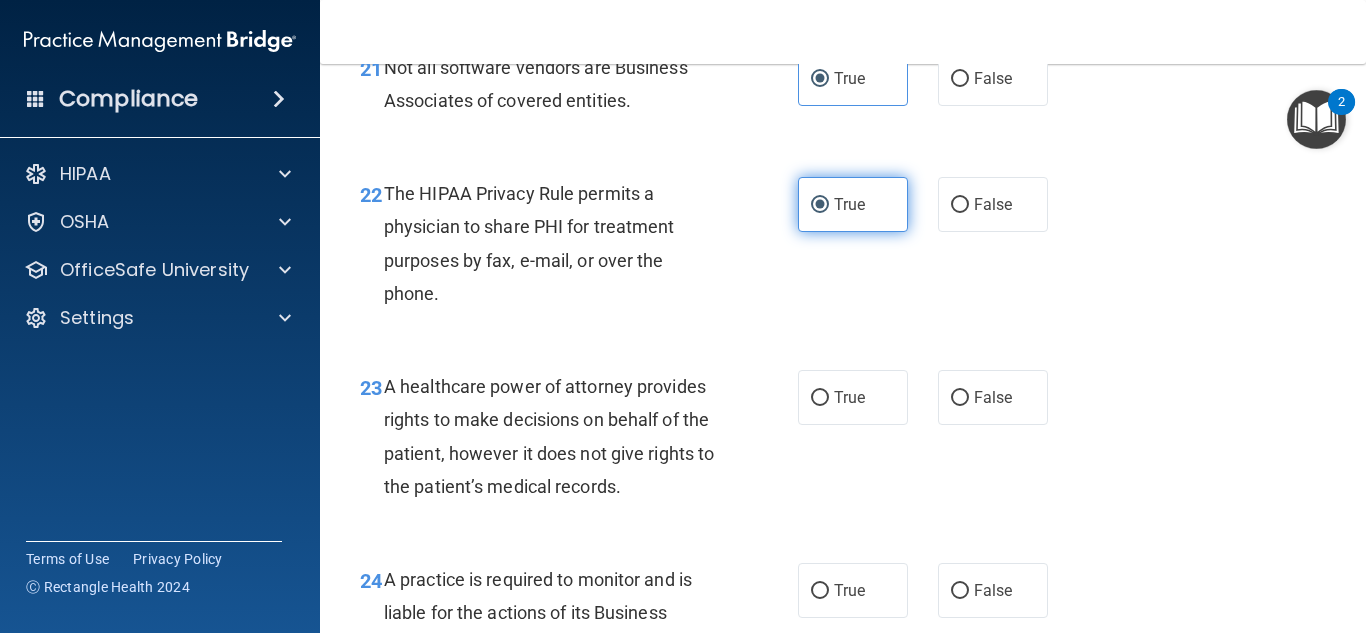 scroll, scrollTop: 4100, scrollLeft: 0, axis: vertical 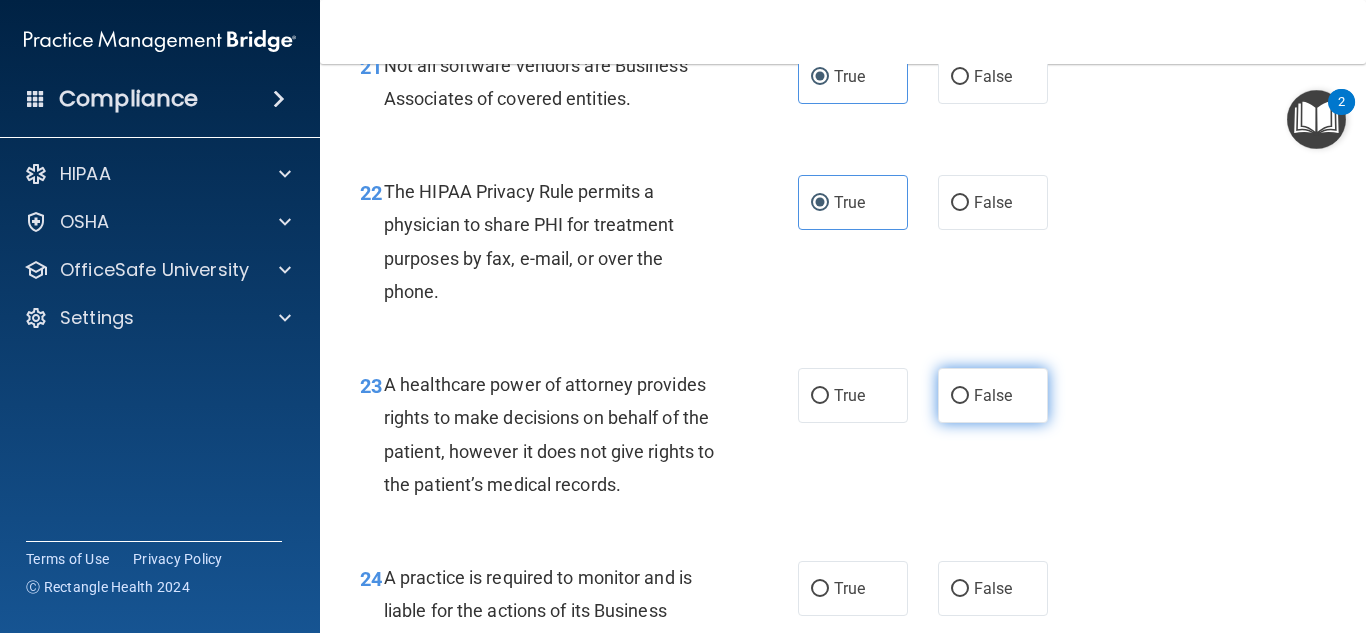 click on "False" at bounding box center [993, 395] 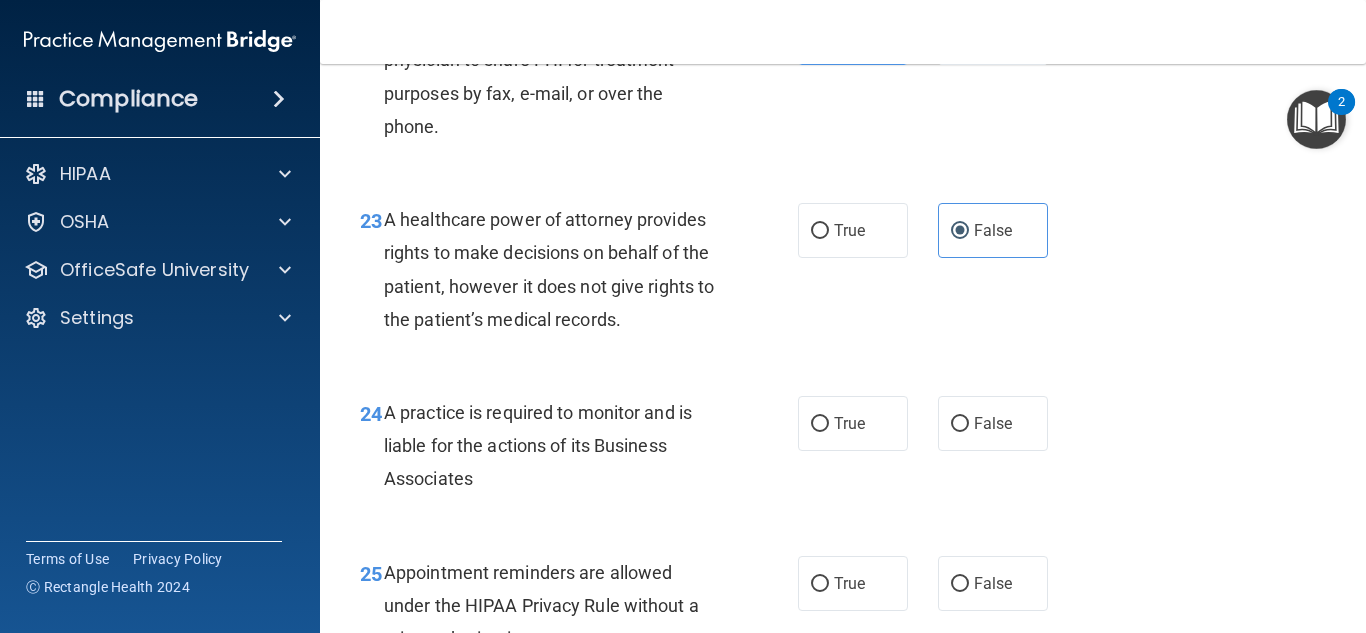 scroll, scrollTop: 4300, scrollLeft: 0, axis: vertical 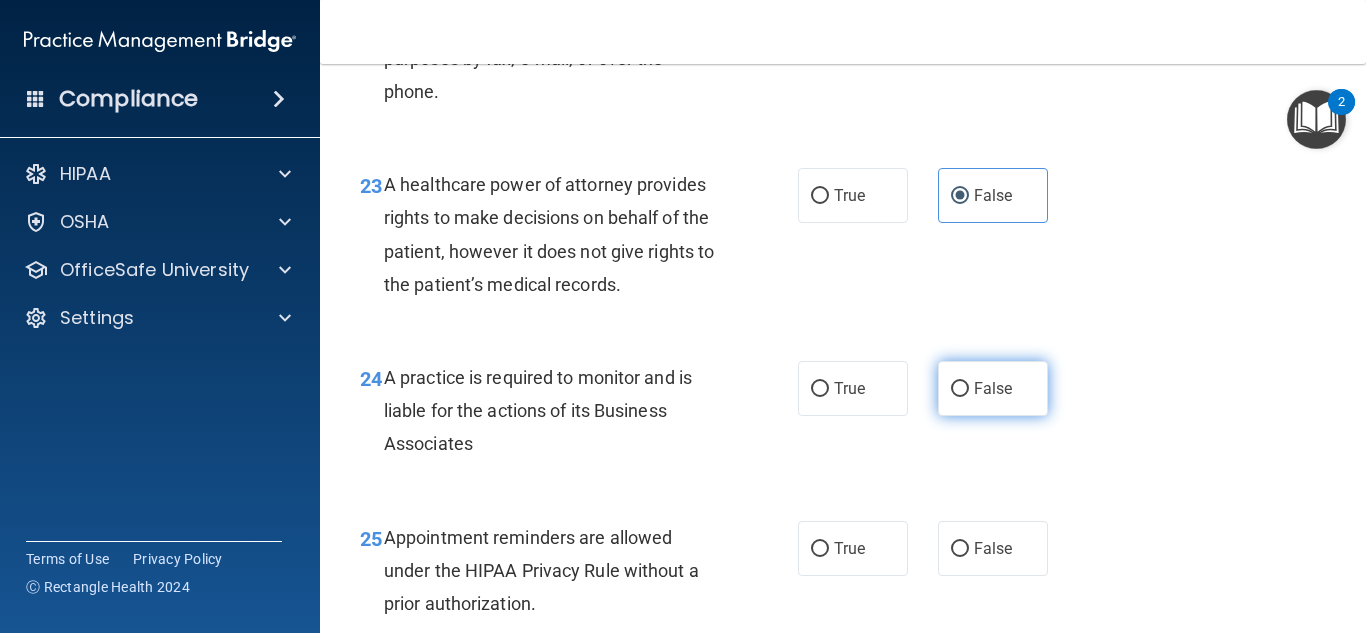 click on "False" at bounding box center (993, 388) 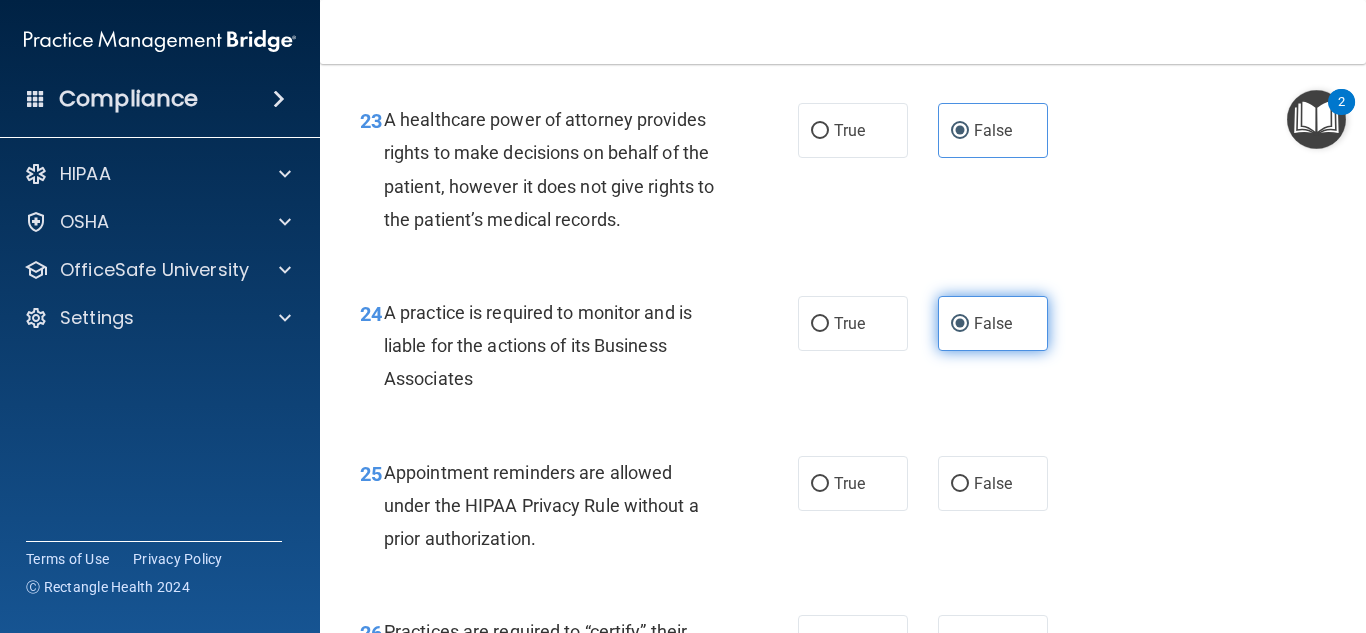 scroll, scrollTop: 4400, scrollLeft: 0, axis: vertical 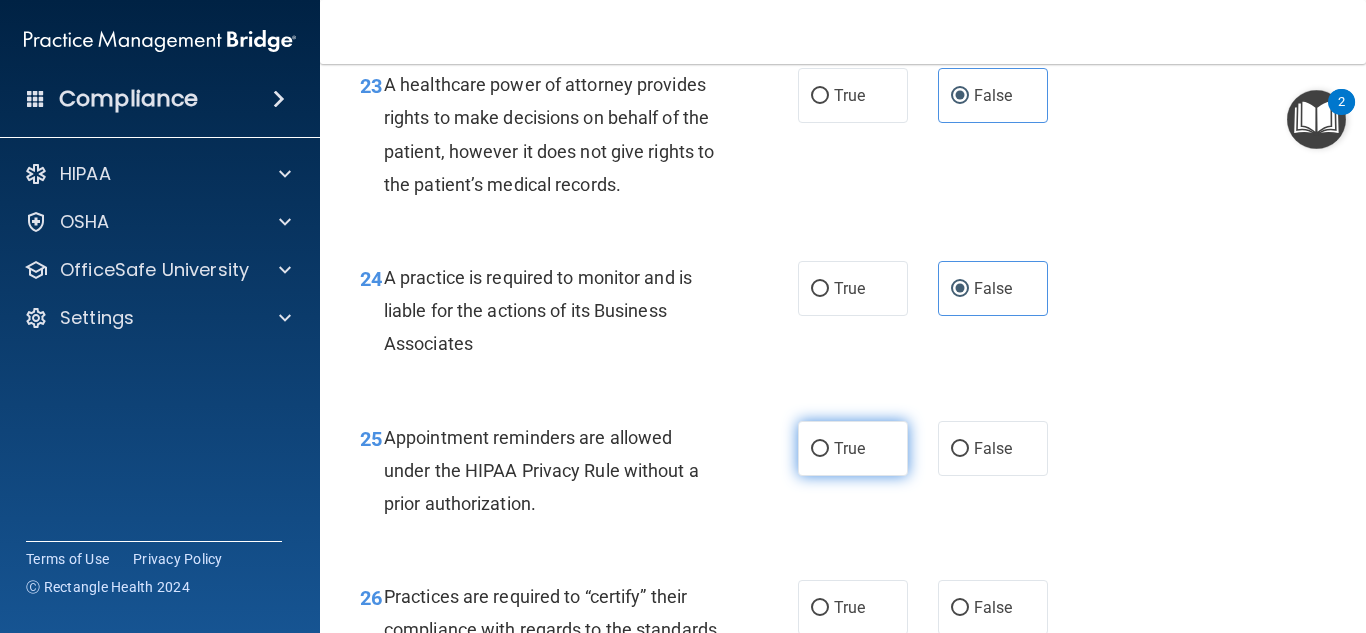 click on "True" at bounding box center (853, 448) 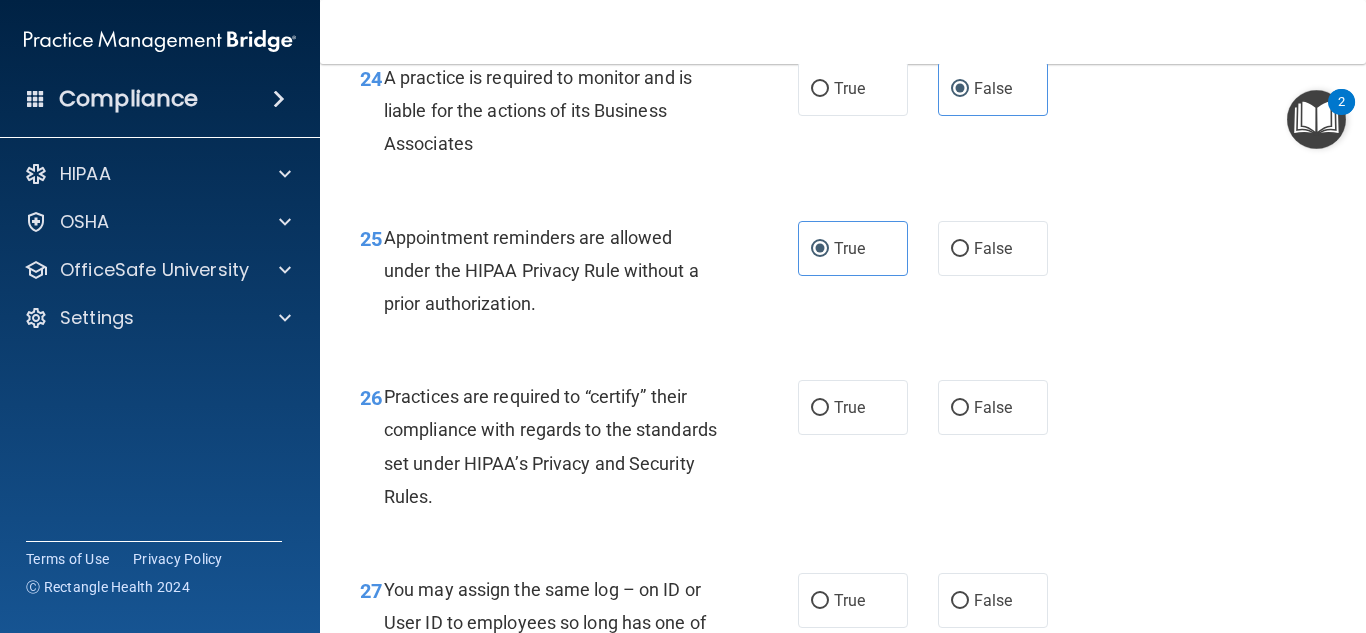 scroll, scrollTop: 4700, scrollLeft: 0, axis: vertical 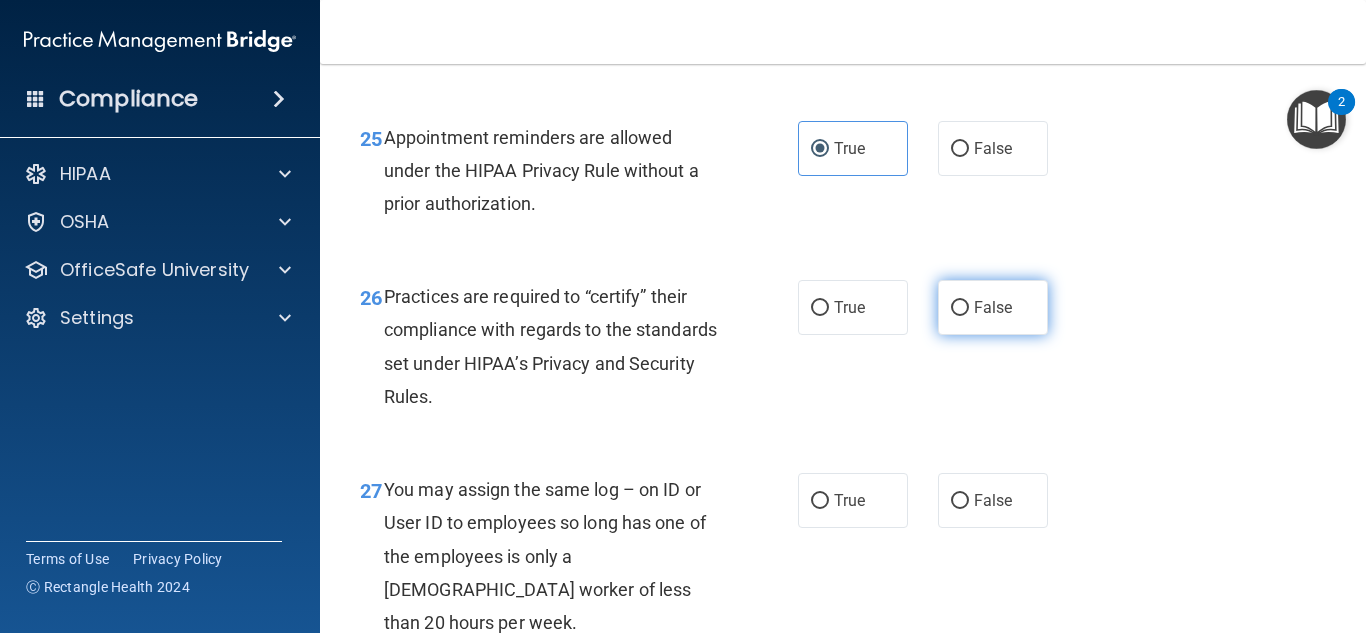 click on "False" at bounding box center (993, 307) 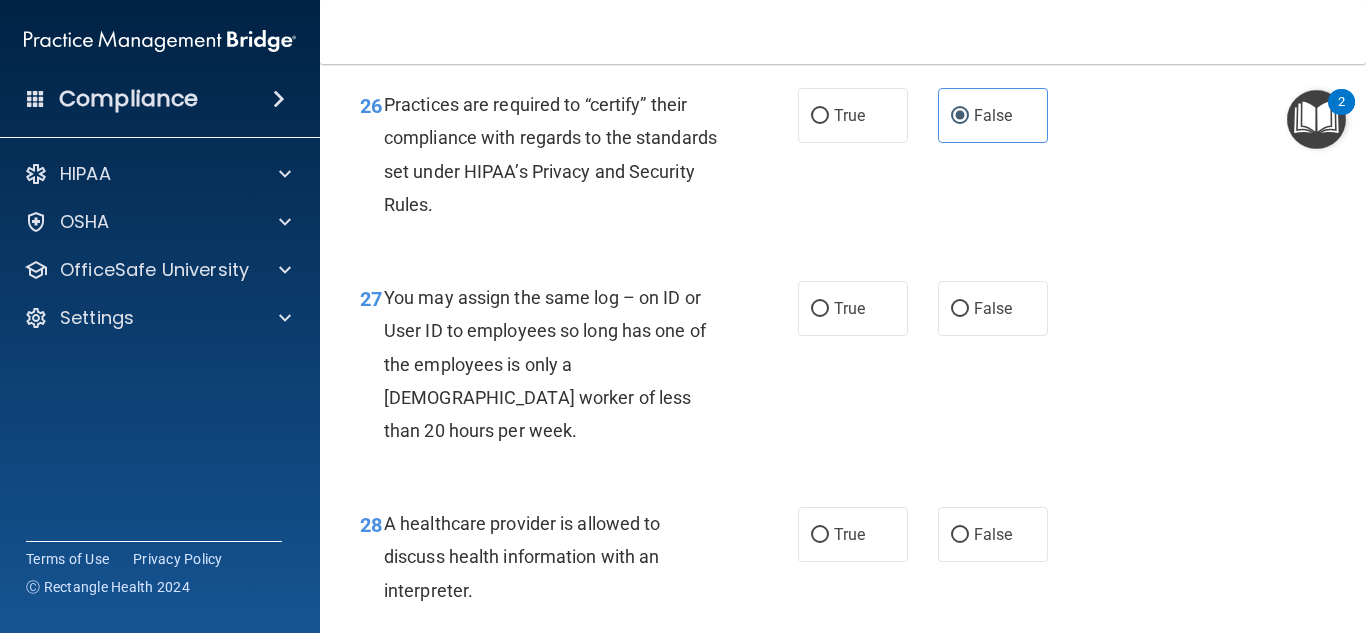 scroll, scrollTop: 4900, scrollLeft: 0, axis: vertical 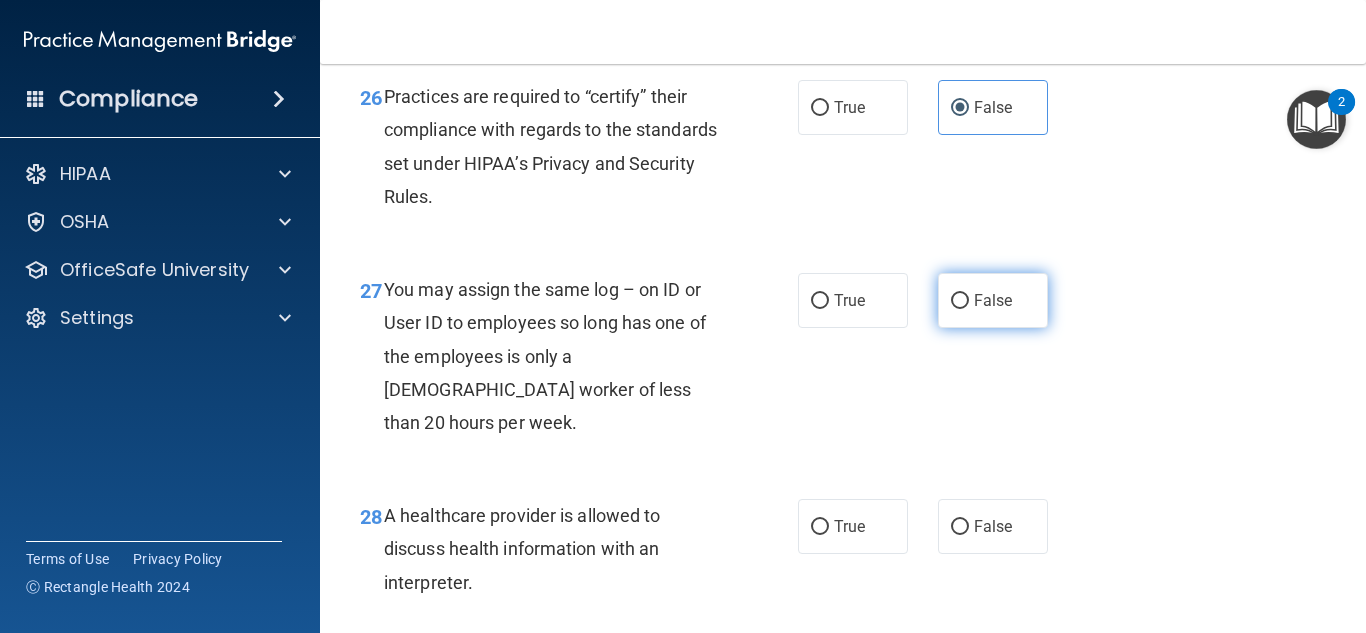 click on "False" at bounding box center (993, 300) 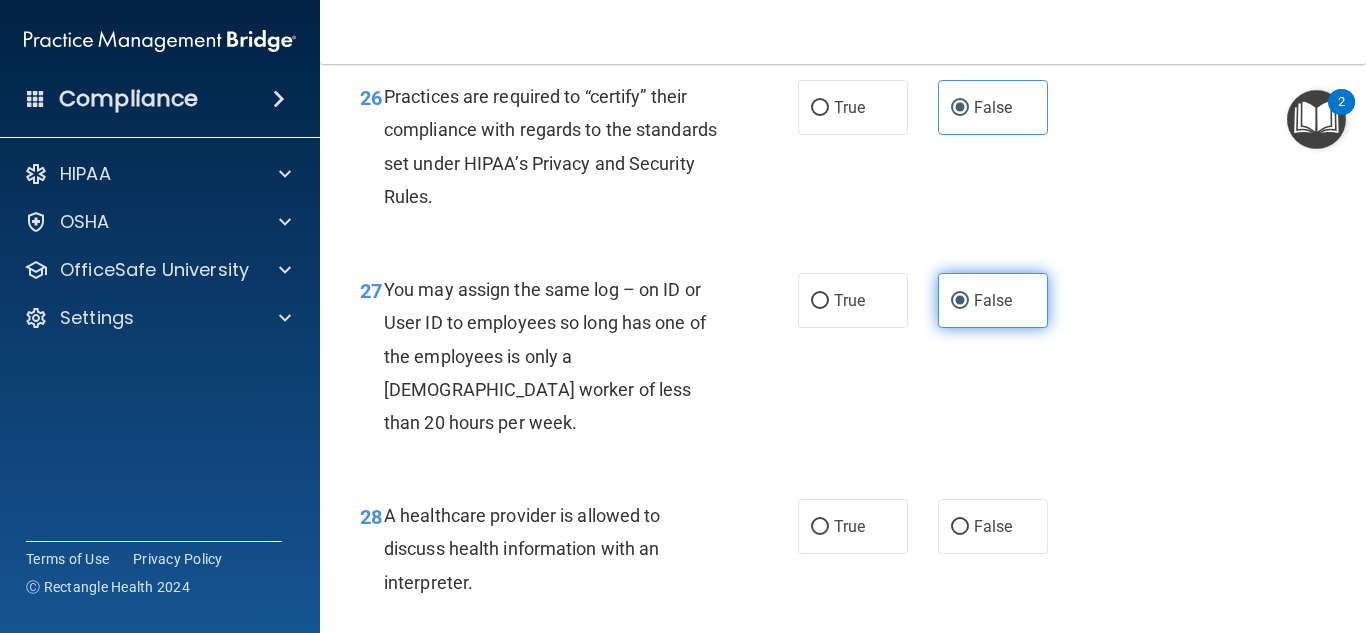 scroll, scrollTop: 5000, scrollLeft: 0, axis: vertical 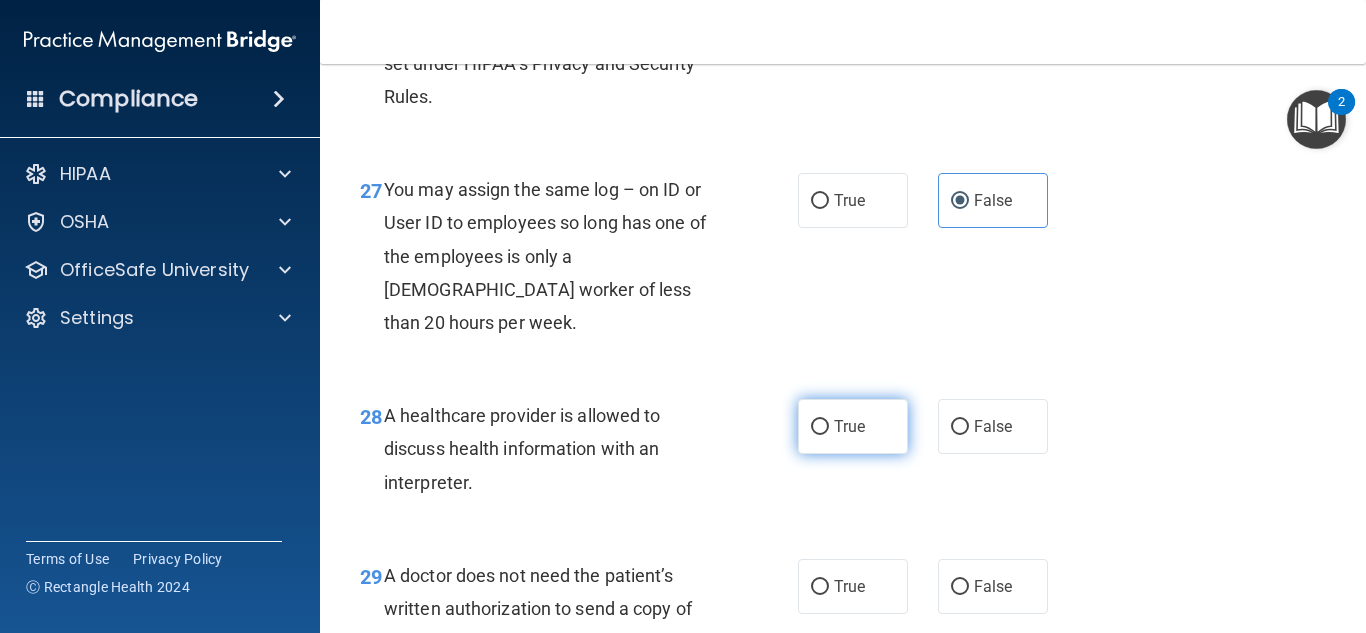 click on "True" at bounding box center [853, 426] 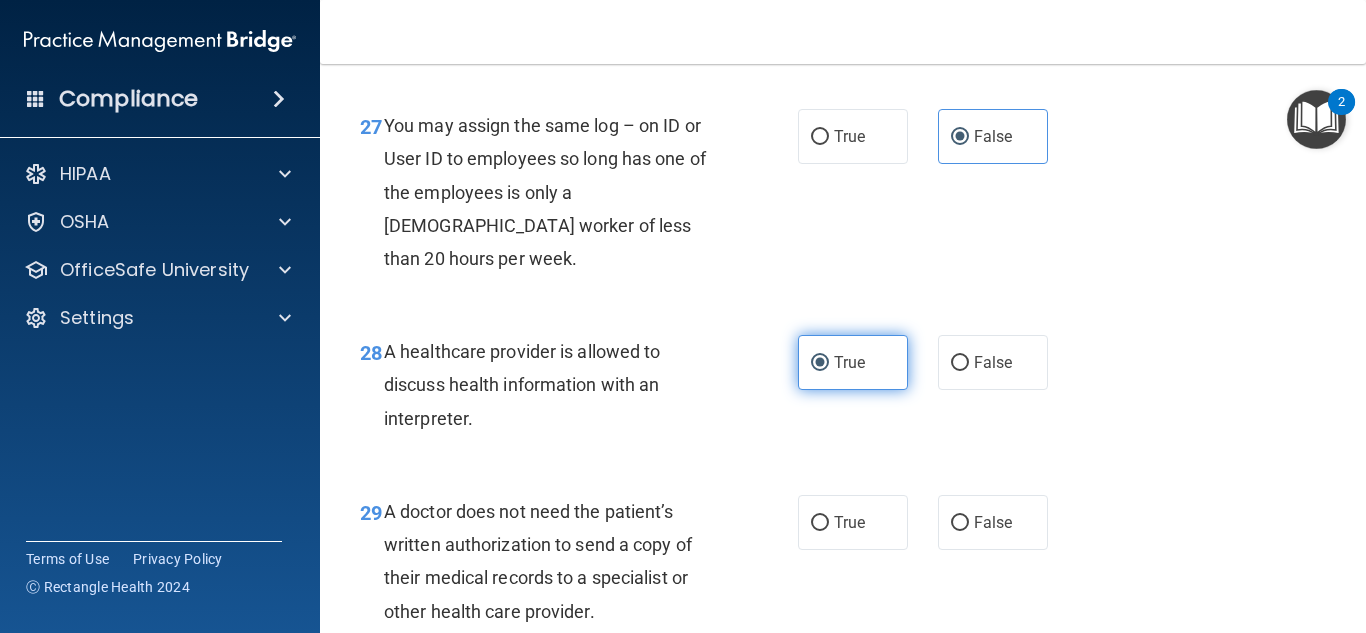 scroll, scrollTop: 5100, scrollLeft: 0, axis: vertical 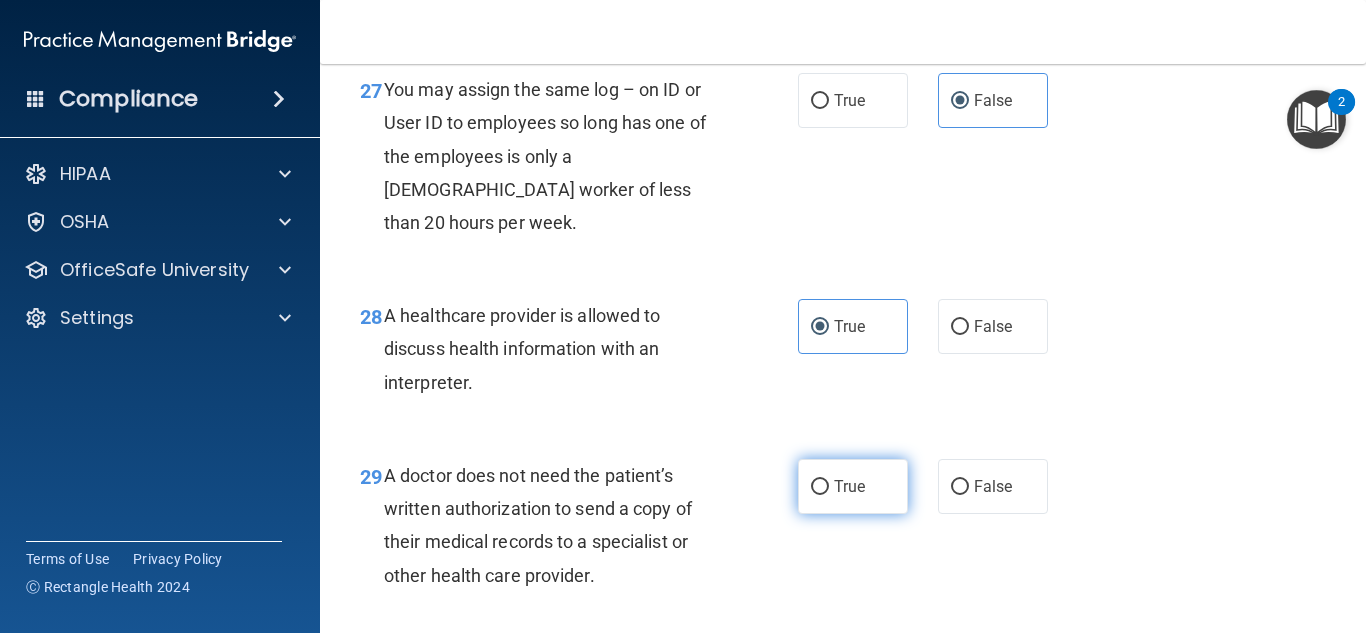 click on "True" at bounding box center (853, 486) 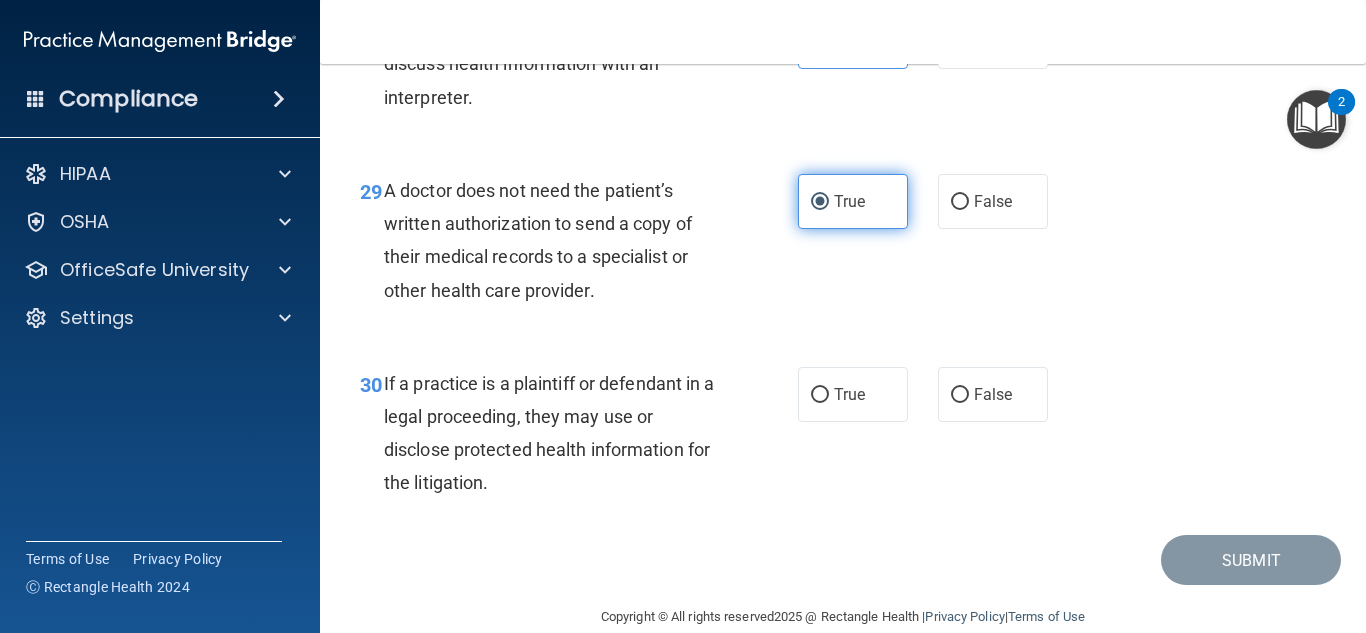 scroll, scrollTop: 5400, scrollLeft: 0, axis: vertical 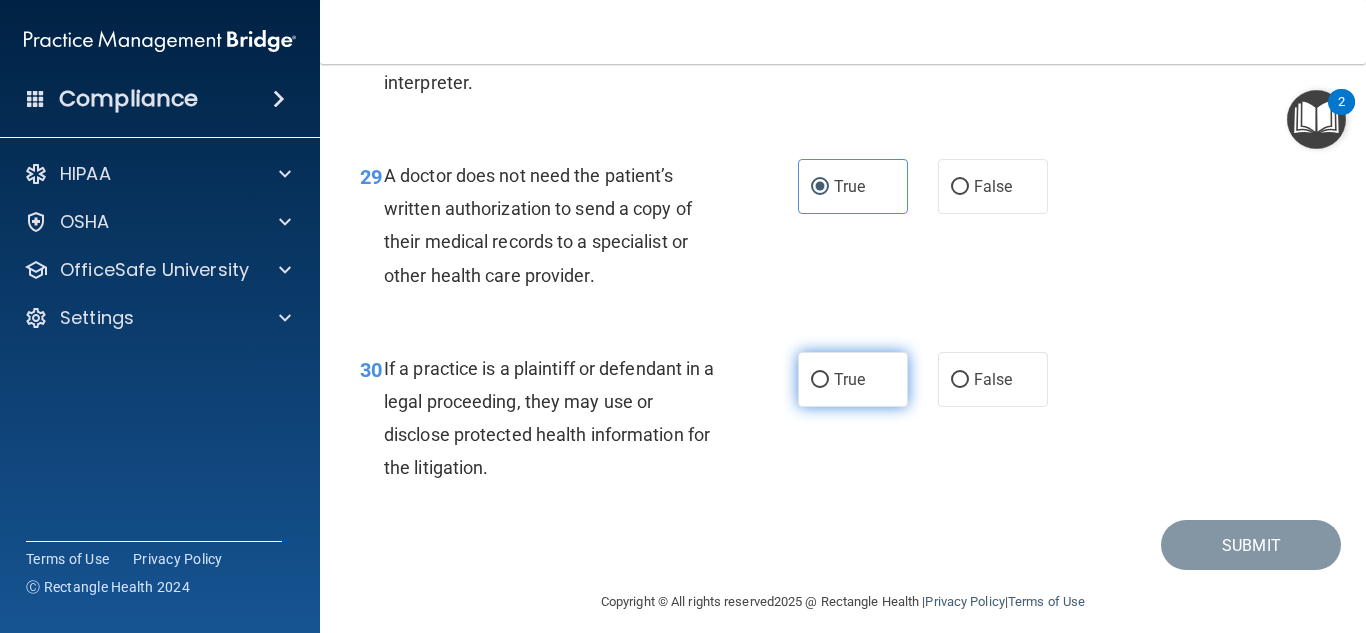 click on "True" at bounding box center [849, 379] 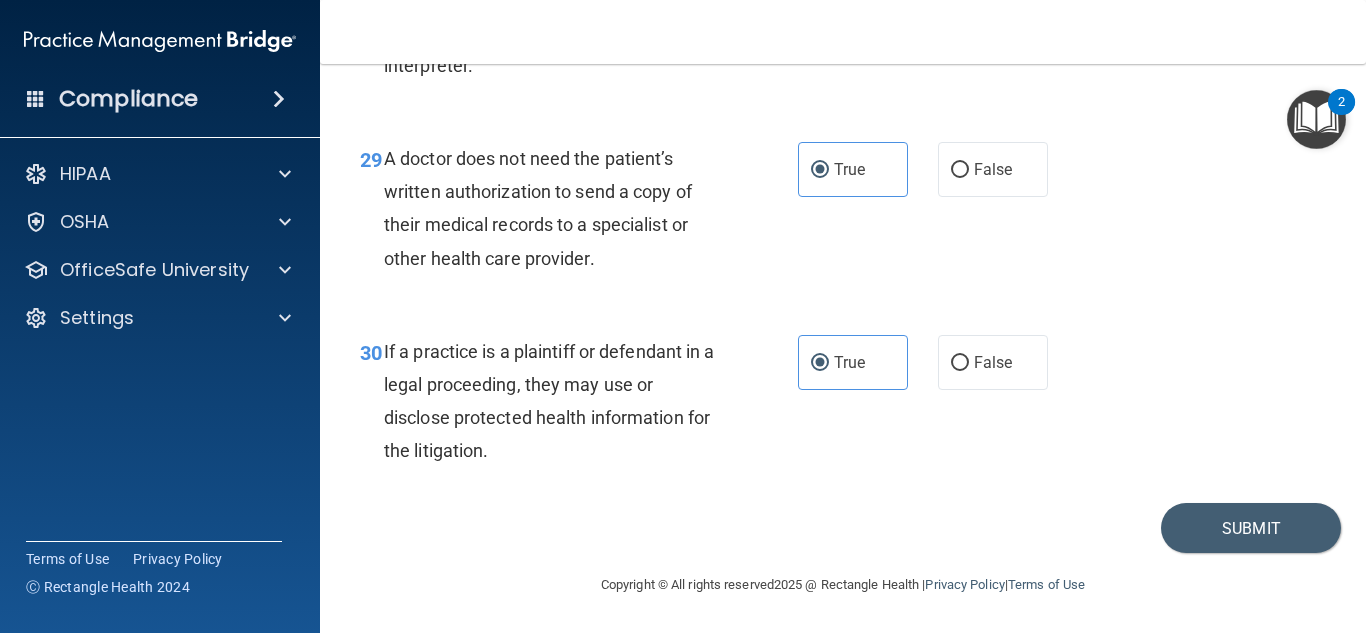 scroll, scrollTop: 5450, scrollLeft: 0, axis: vertical 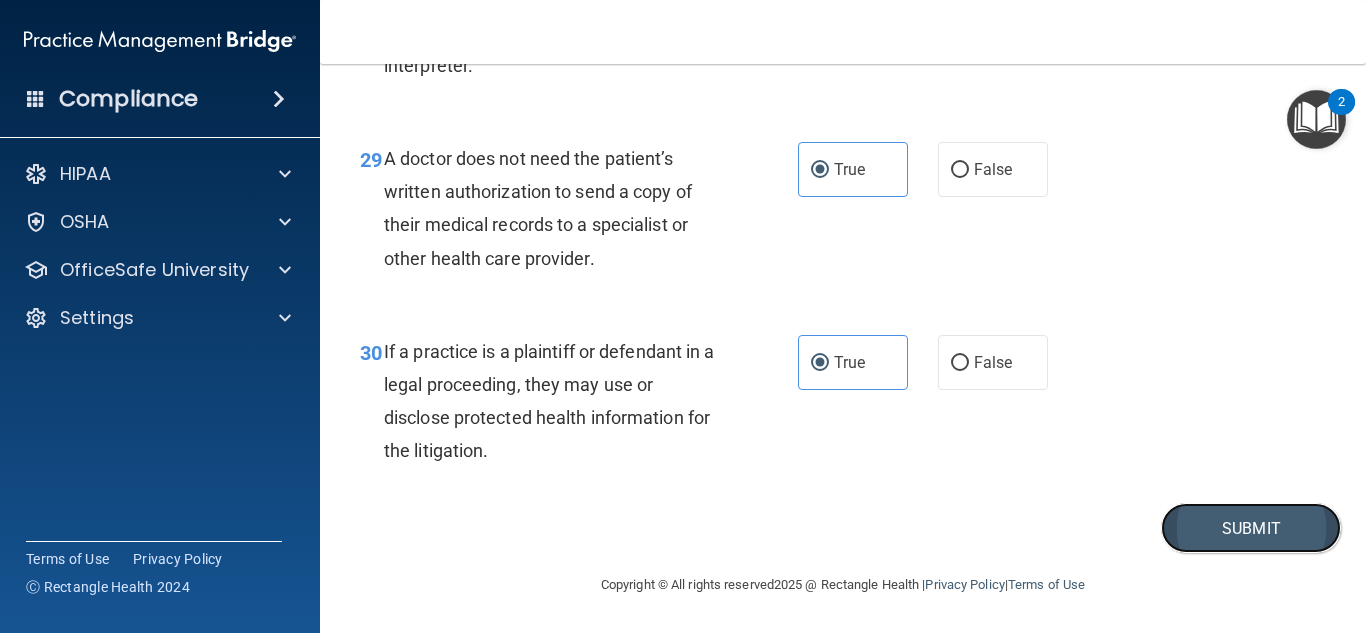 click on "Submit" at bounding box center [1251, 528] 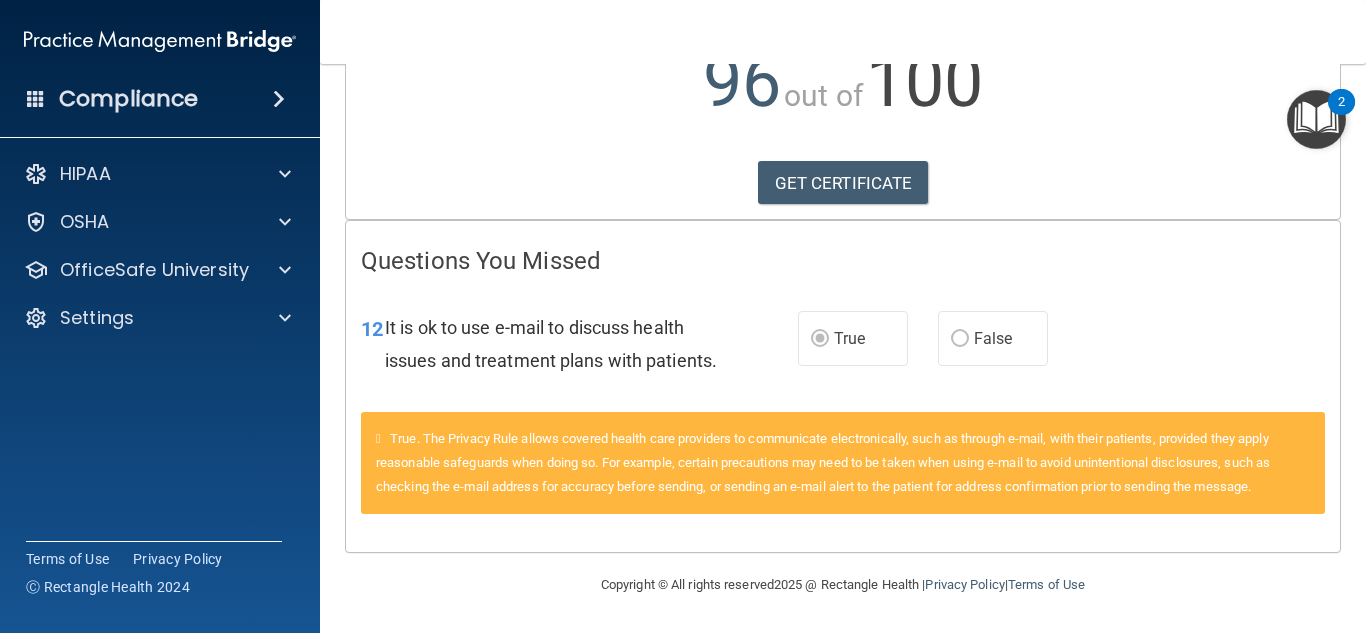 scroll, scrollTop: 0, scrollLeft: 0, axis: both 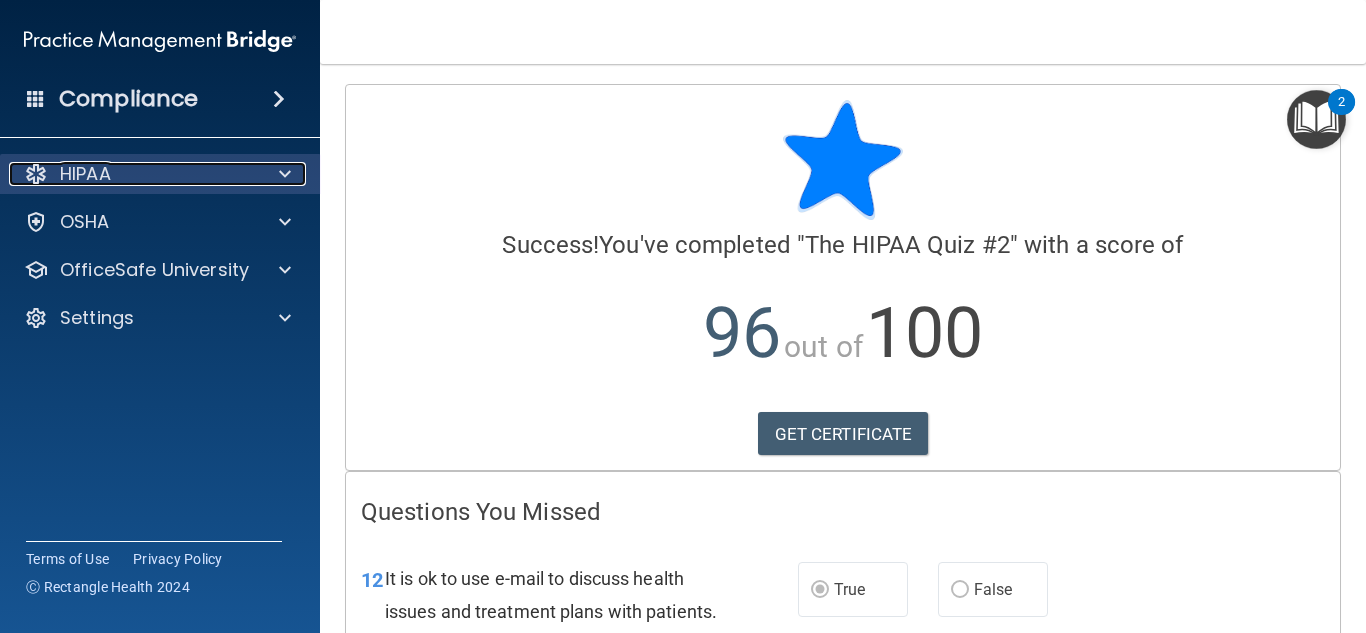 click on "HIPAA" at bounding box center [133, 174] 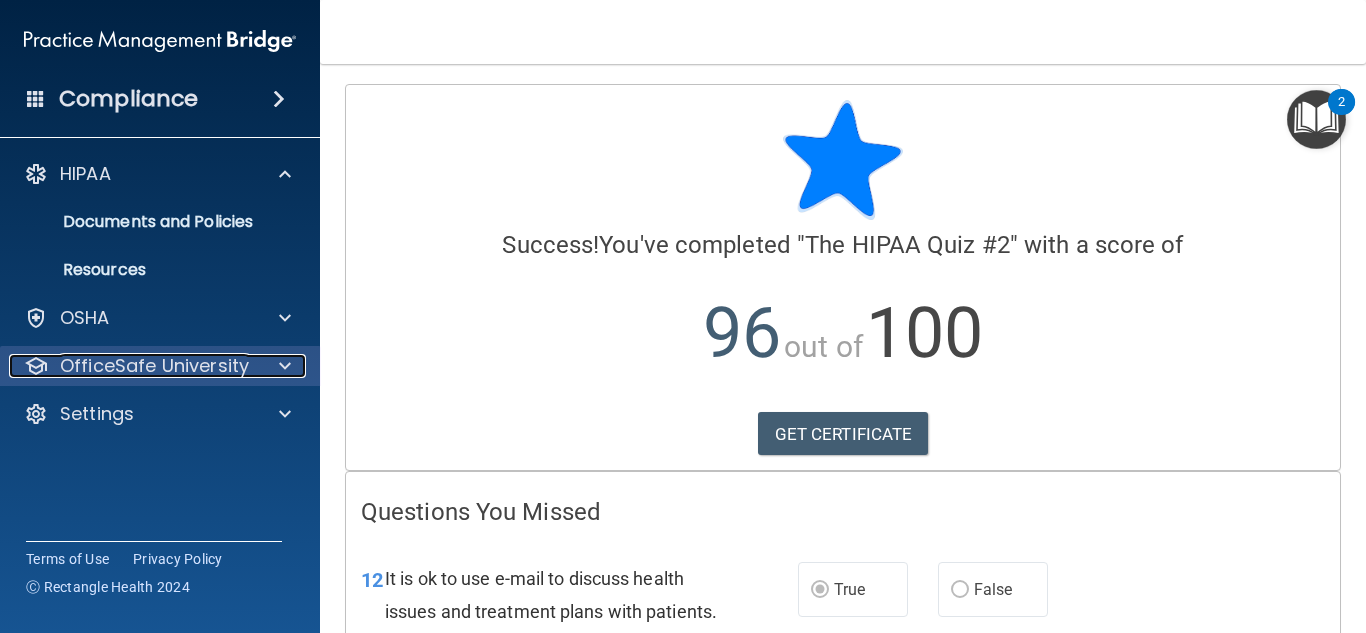 click on "OfficeSafe University" at bounding box center [154, 366] 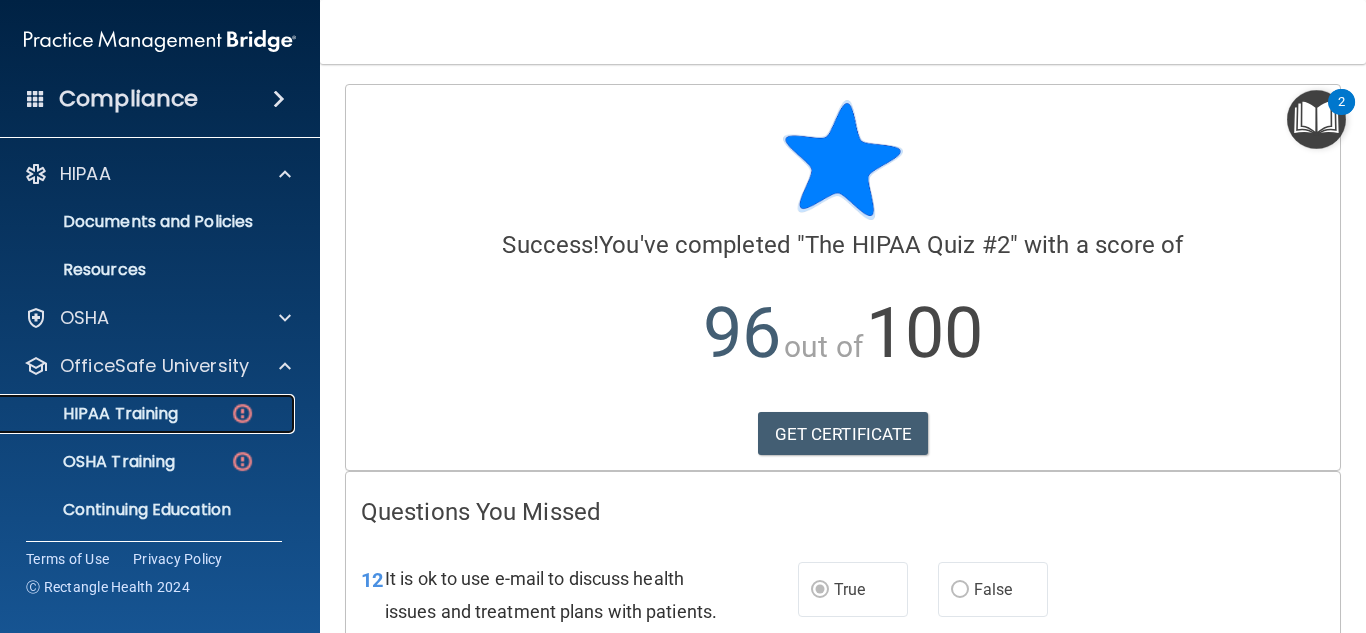 click on "HIPAA Training" at bounding box center (149, 414) 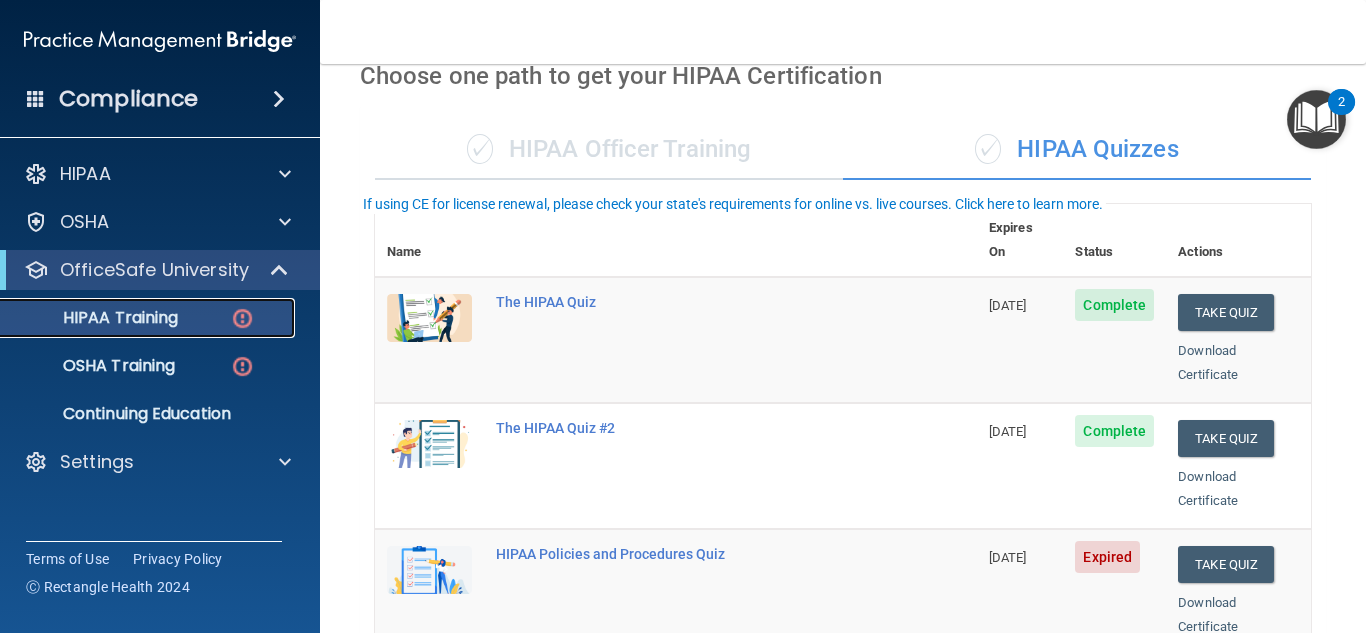 scroll, scrollTop: 0, scrollLeft: 0, axis: both 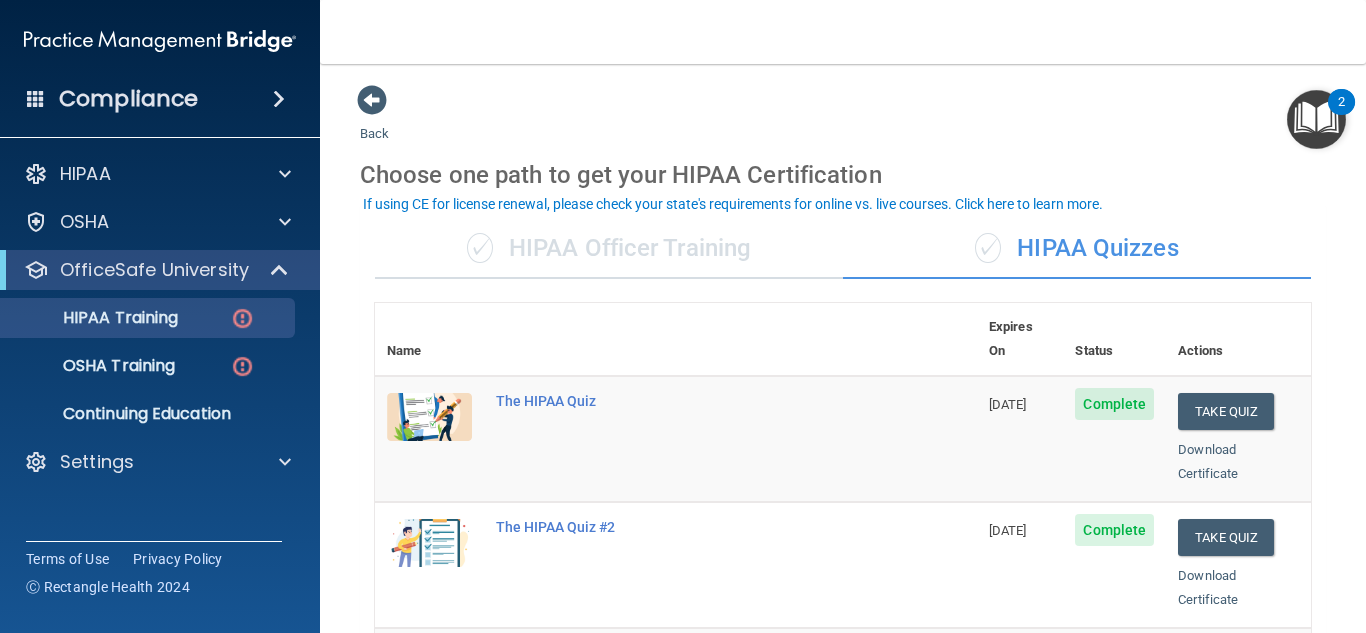 click on "Compliance" at bounding box center [128, 99] 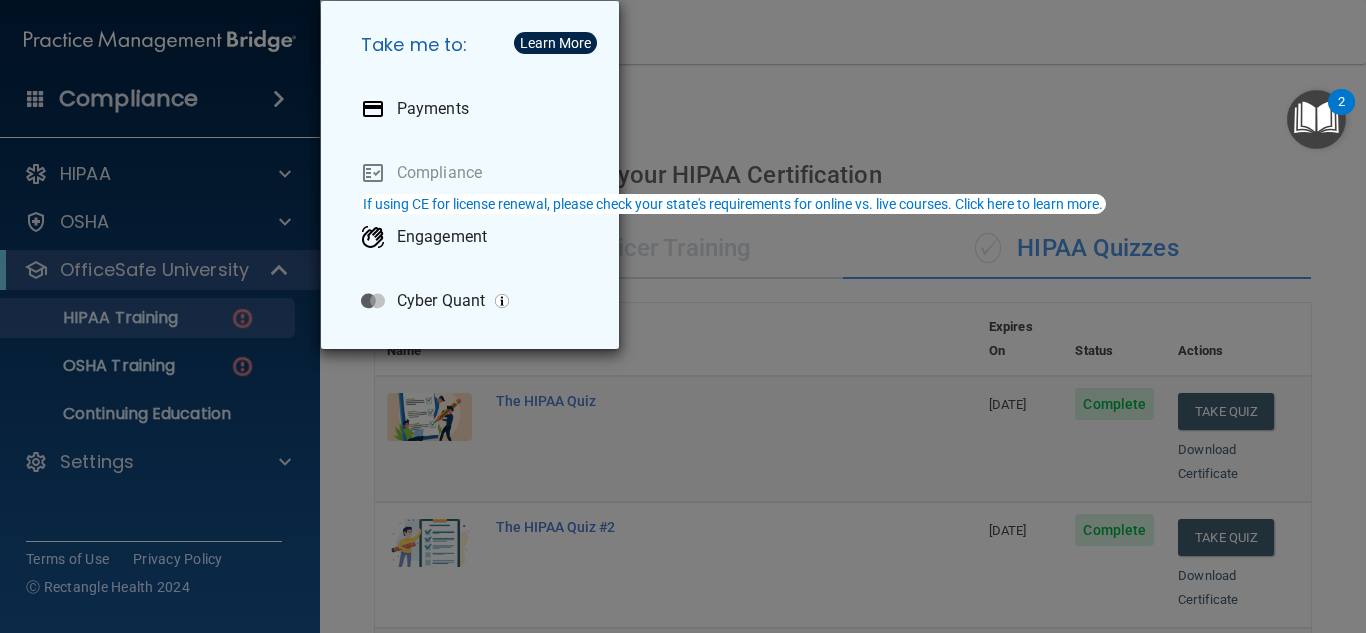 click on "Take me to:             Payments                   Compliance                     Engagement                     Cyber Quant" at bounding box center (683, 316) 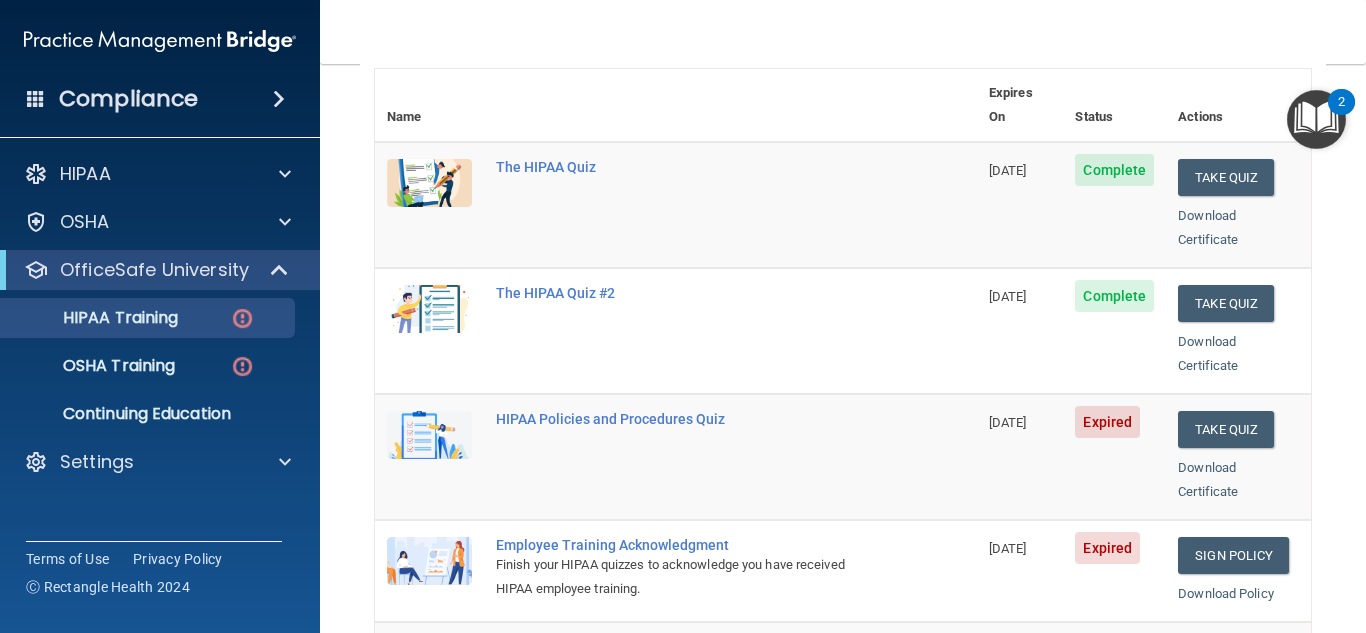 scroll, scrollTop: 0, scrollLeft: 0, axis: both 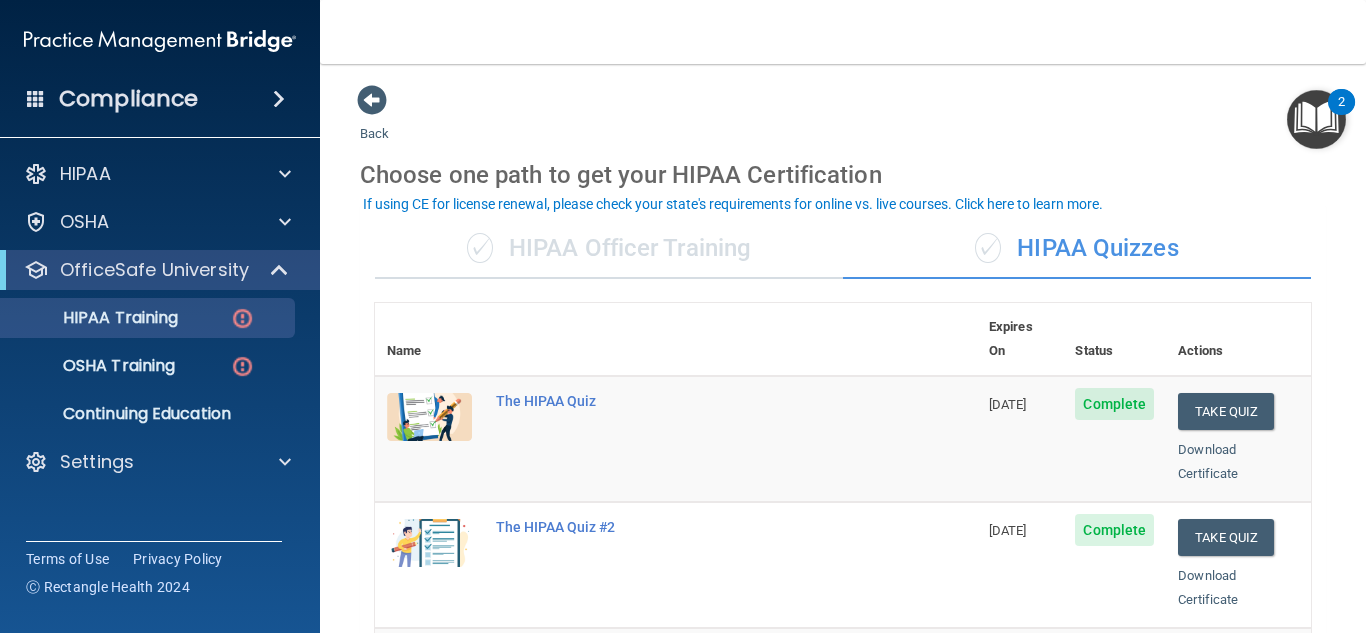 click on "Compliance" at bounding box center [128, 99] 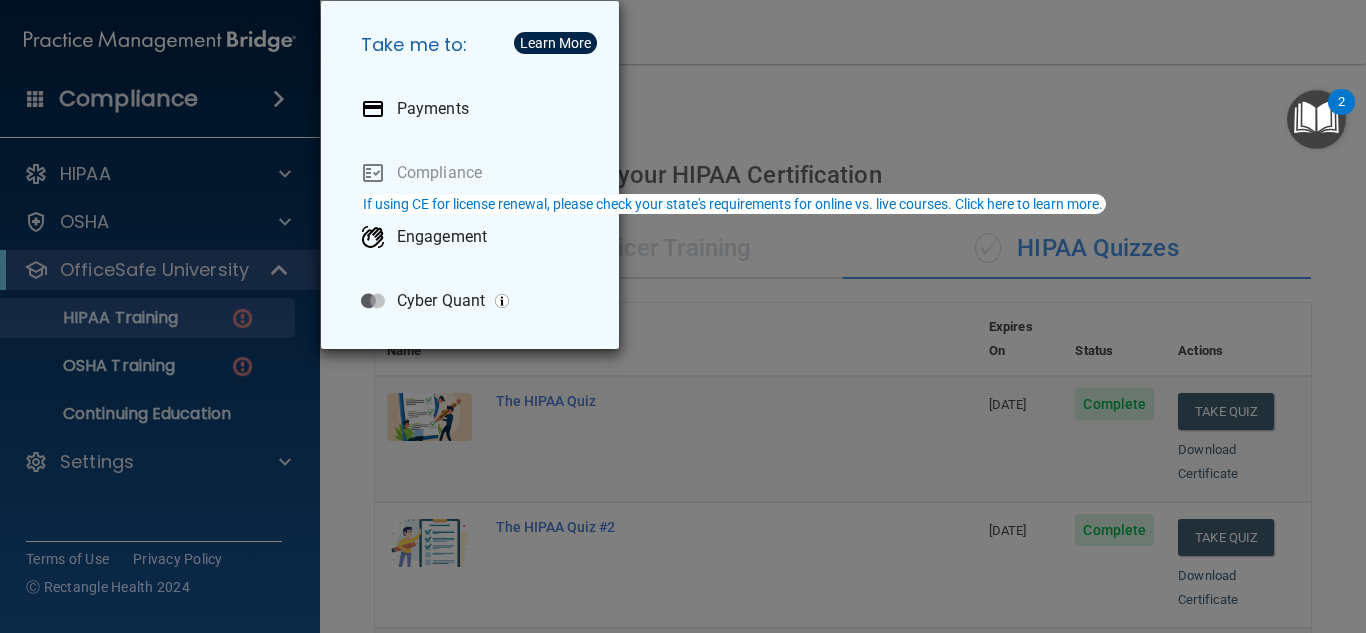 click on "Take me to:             Payments                   Compliance                     Engagement                     Cyber Quant" at bounding box center (683, 316) 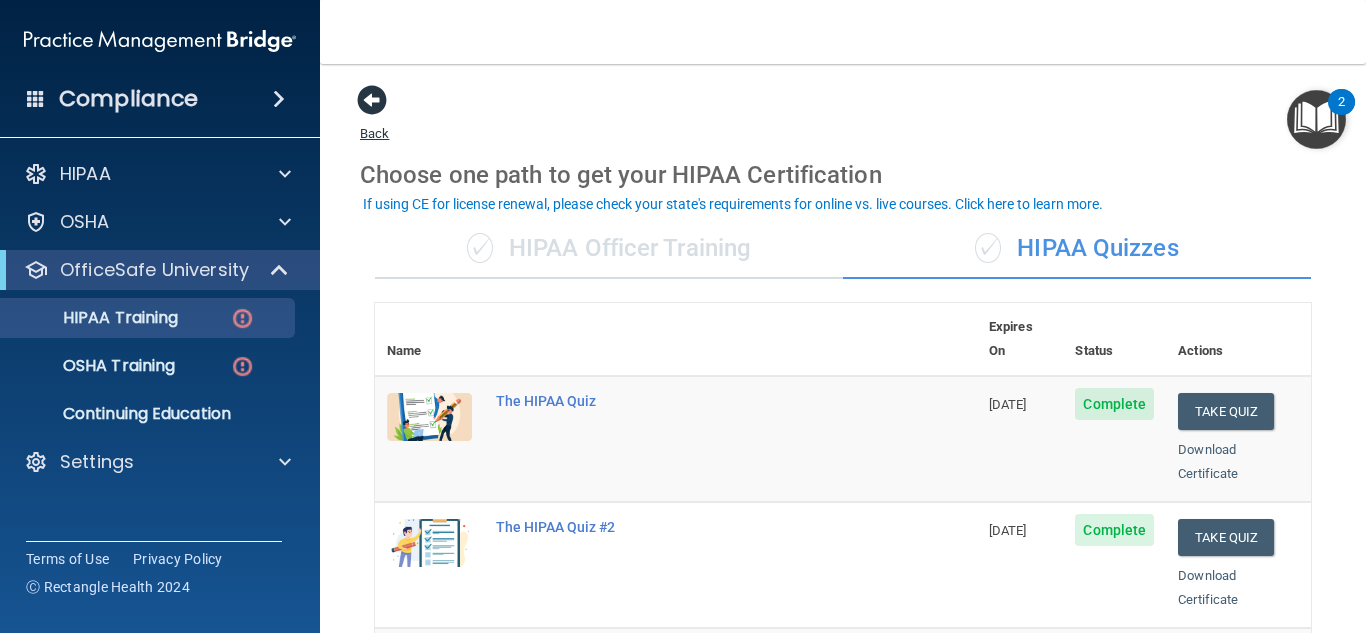 click at bounding box center [372, 100] 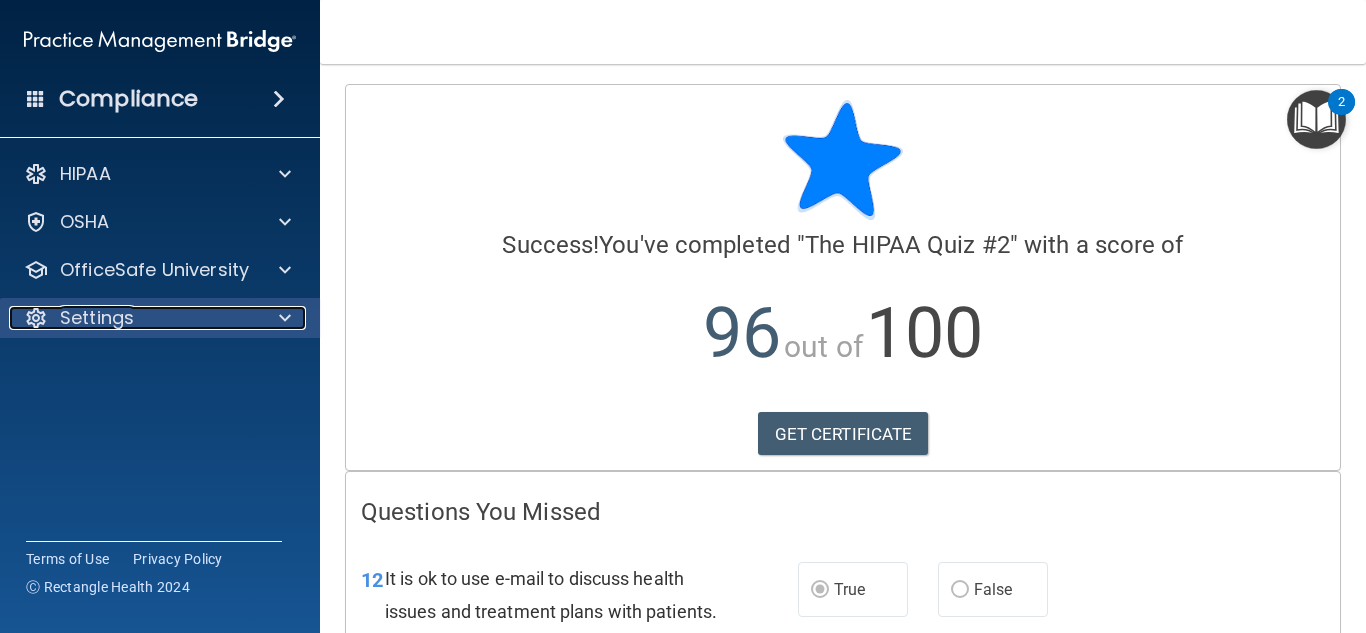 click on "Settings" at bounding box center [97, 318] 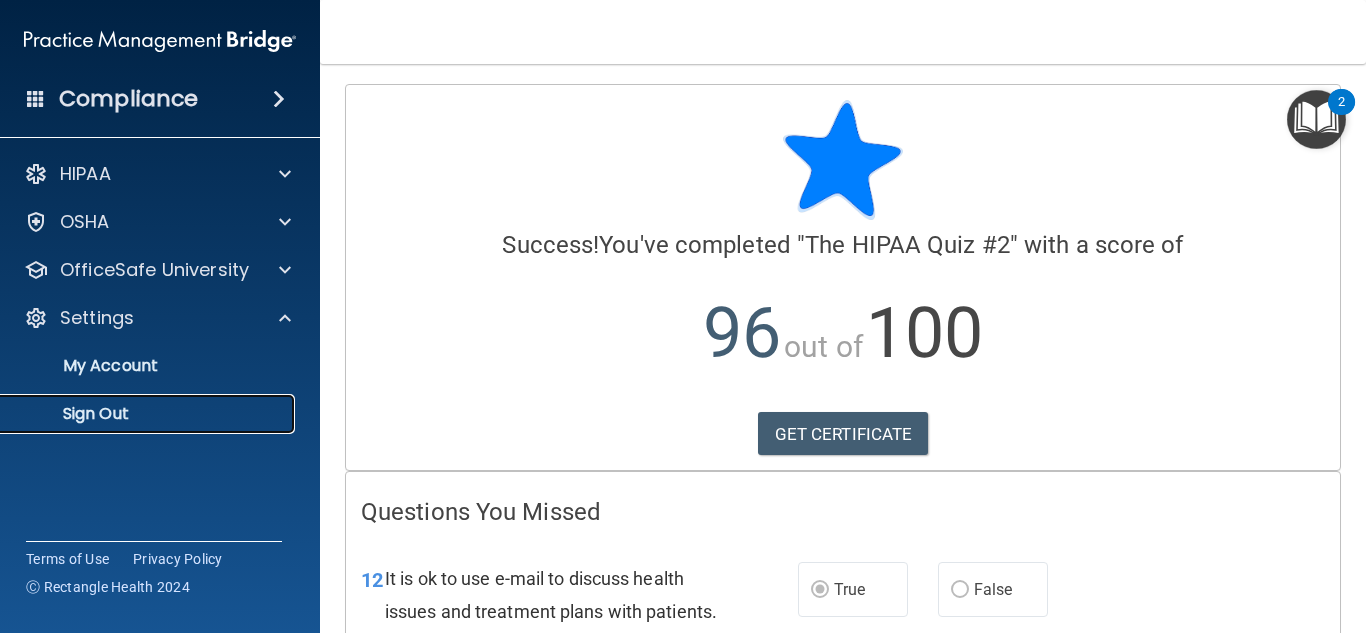click on "Sign Out" at bounding box center (149, 414) 